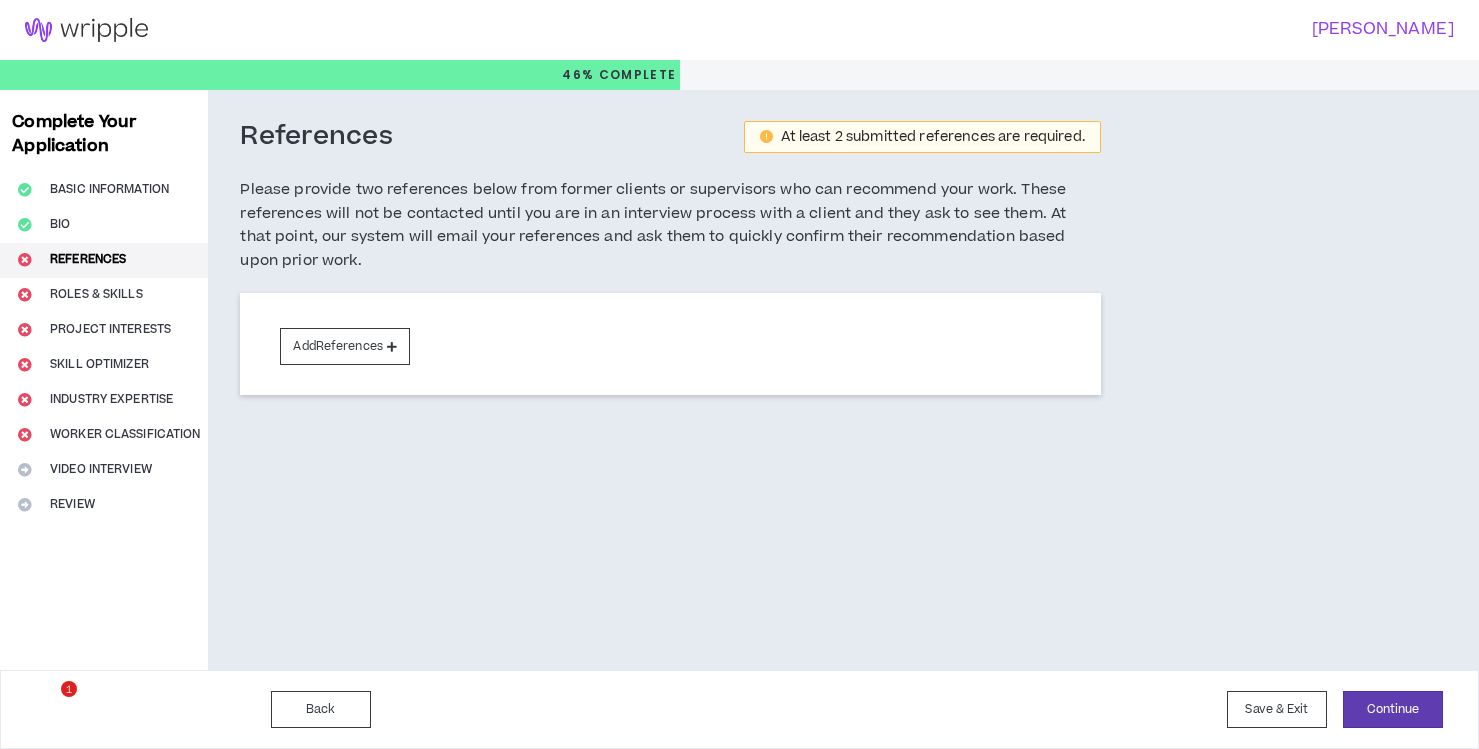 scroll, scrollTop: 0, scrollLeft: 0, axis: both 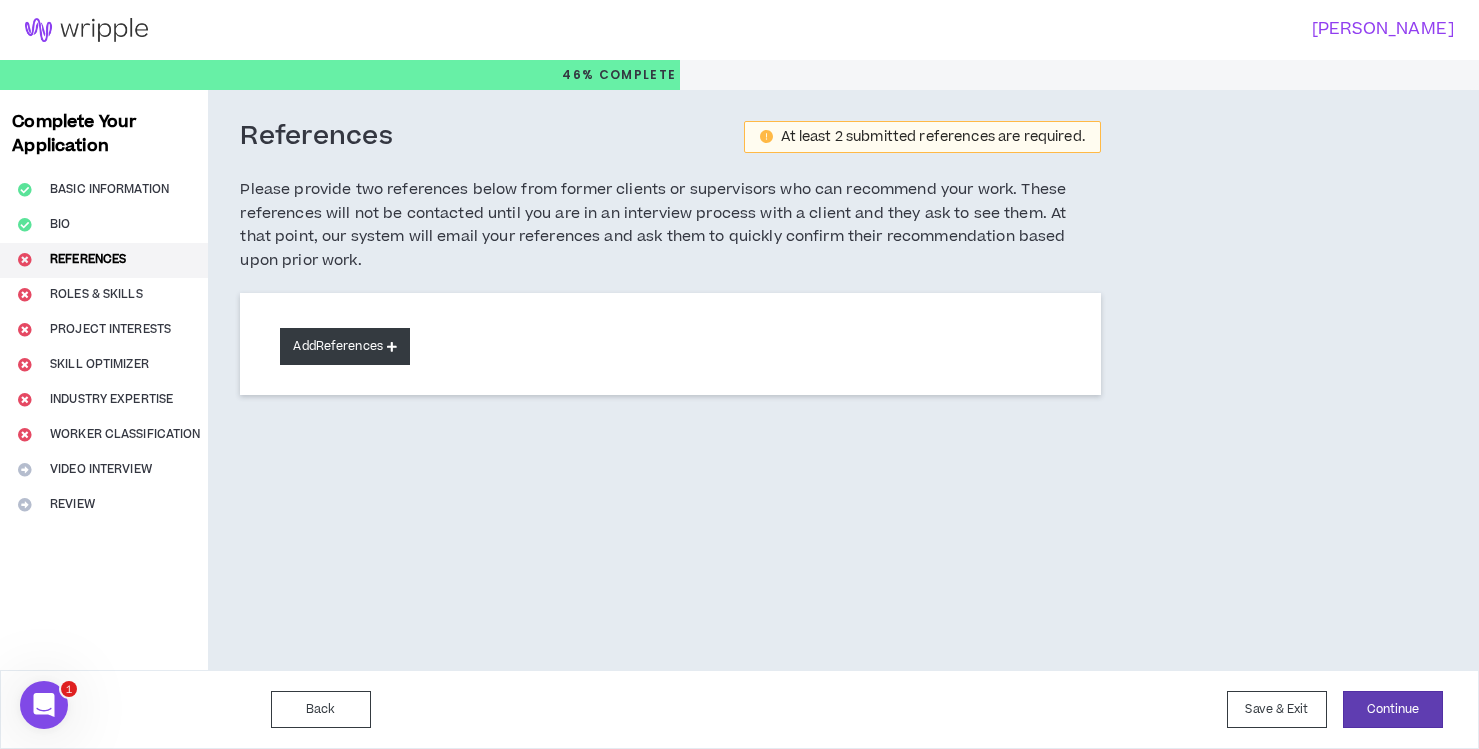 click on "Add  References" at bounding box center [345, 346] 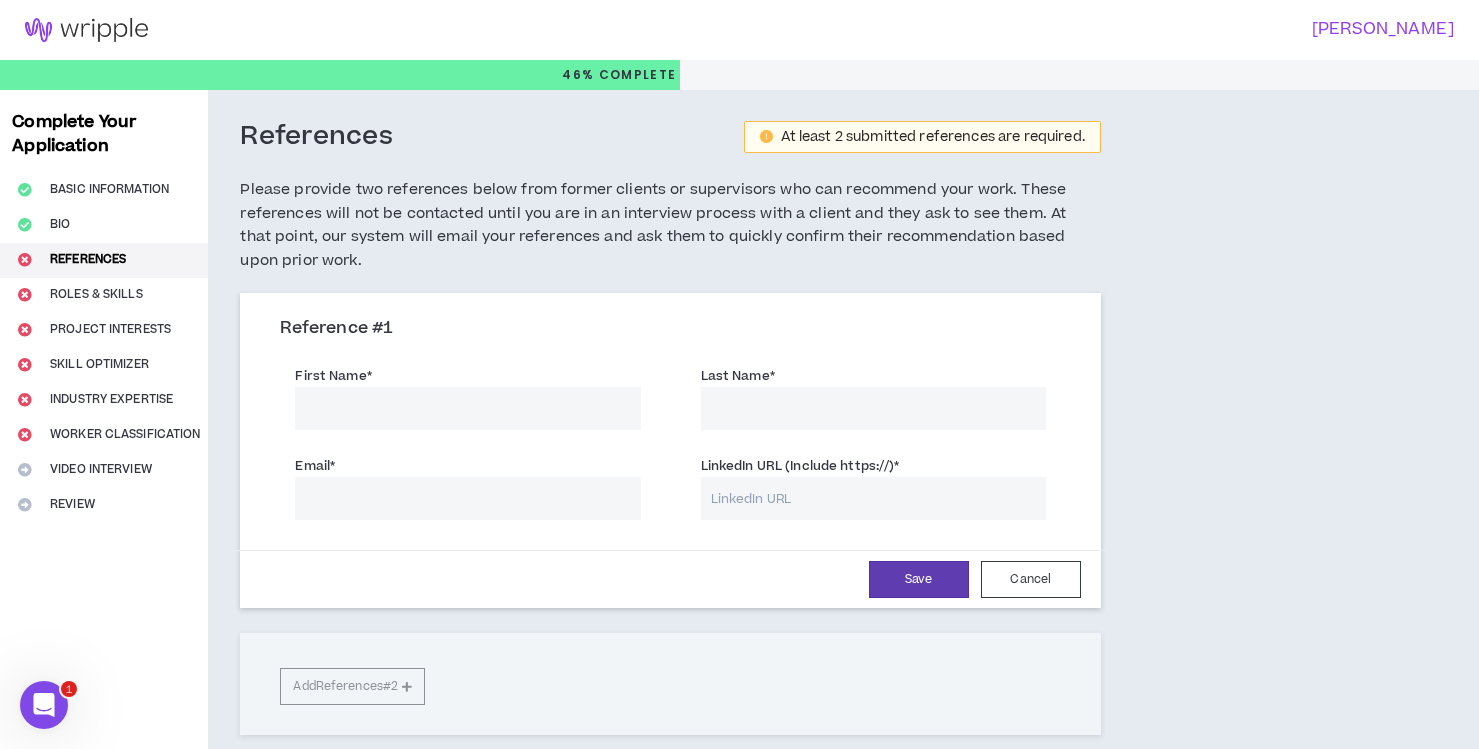 click on "First Name  *" at bounding box center [467, 408] 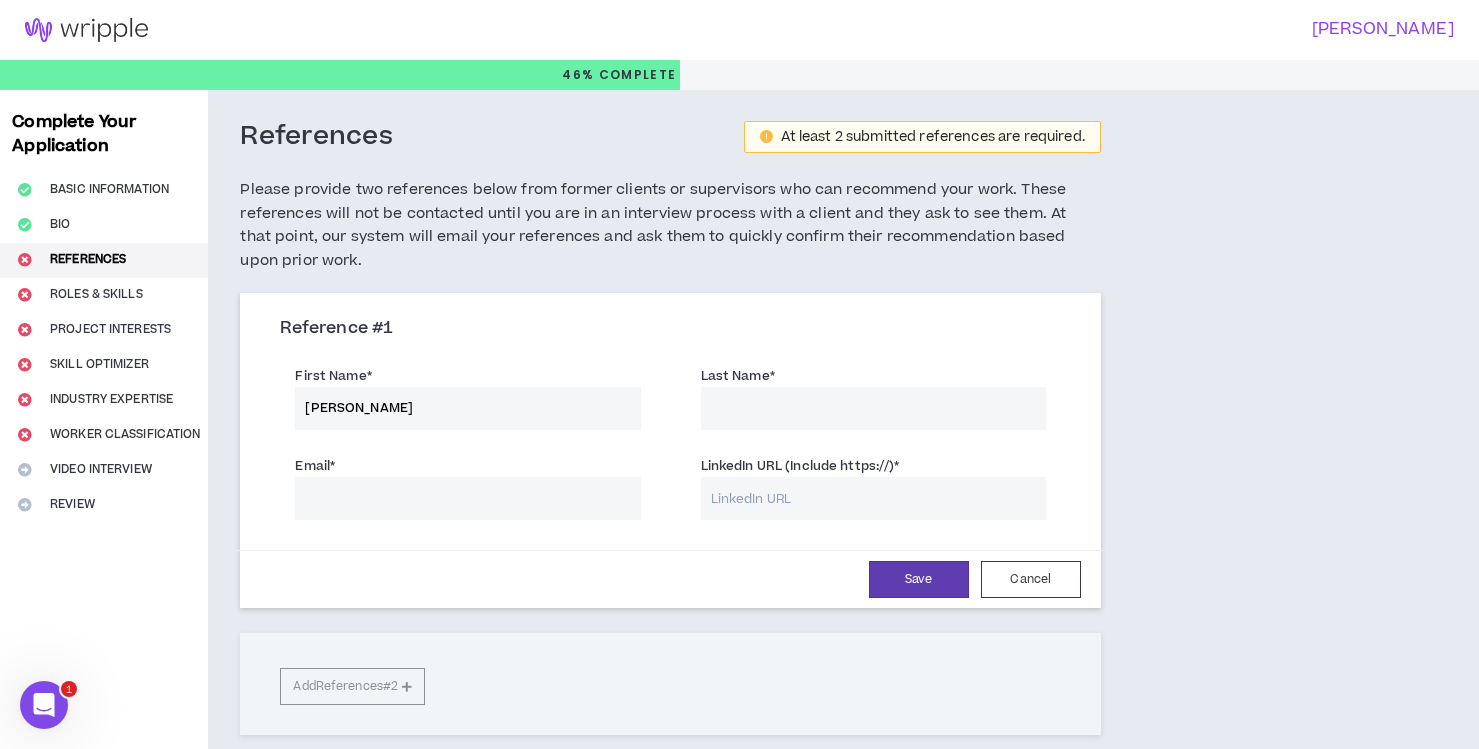 drag, startPoint x: 392, startPoint y: 407, endPoint x: 363, endPoint y: 411, distance: 29.274563 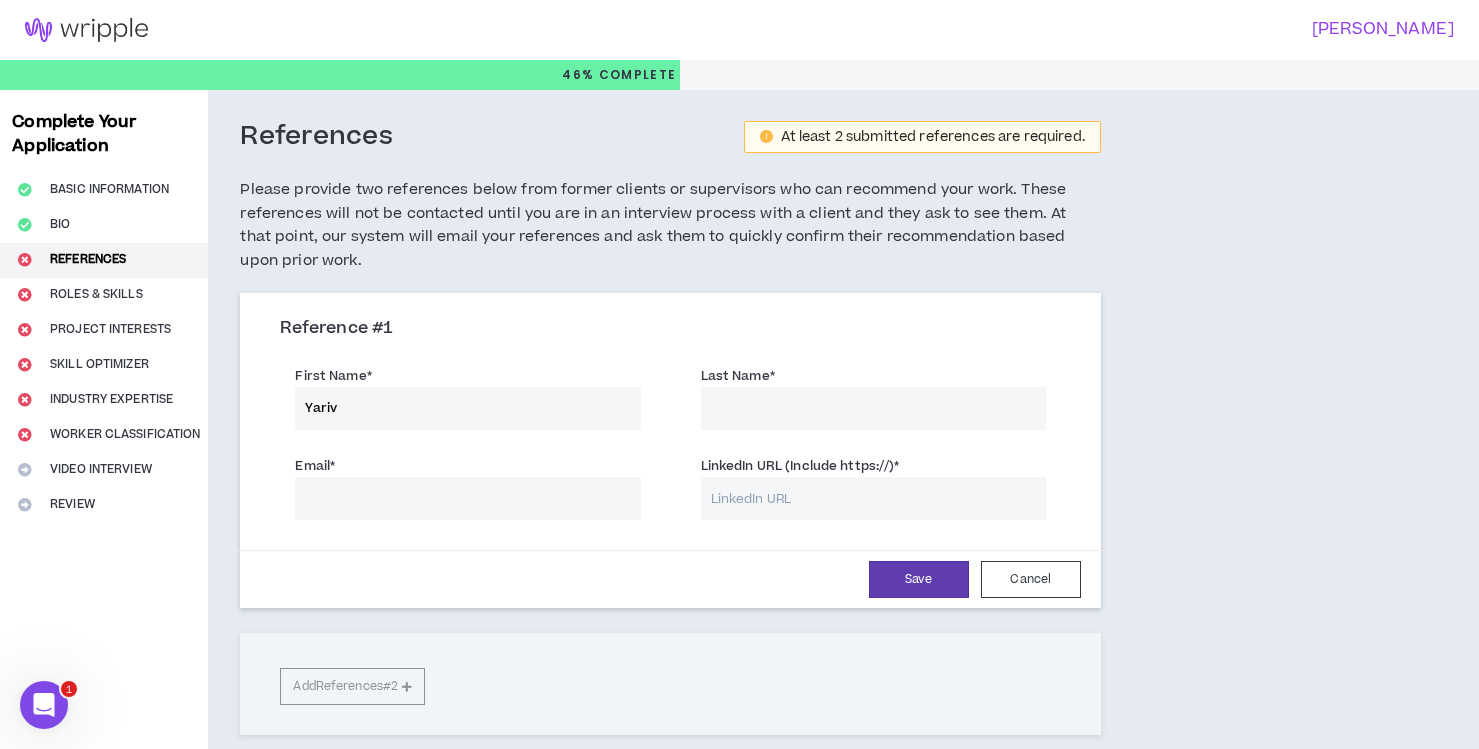 type on "Yariv" 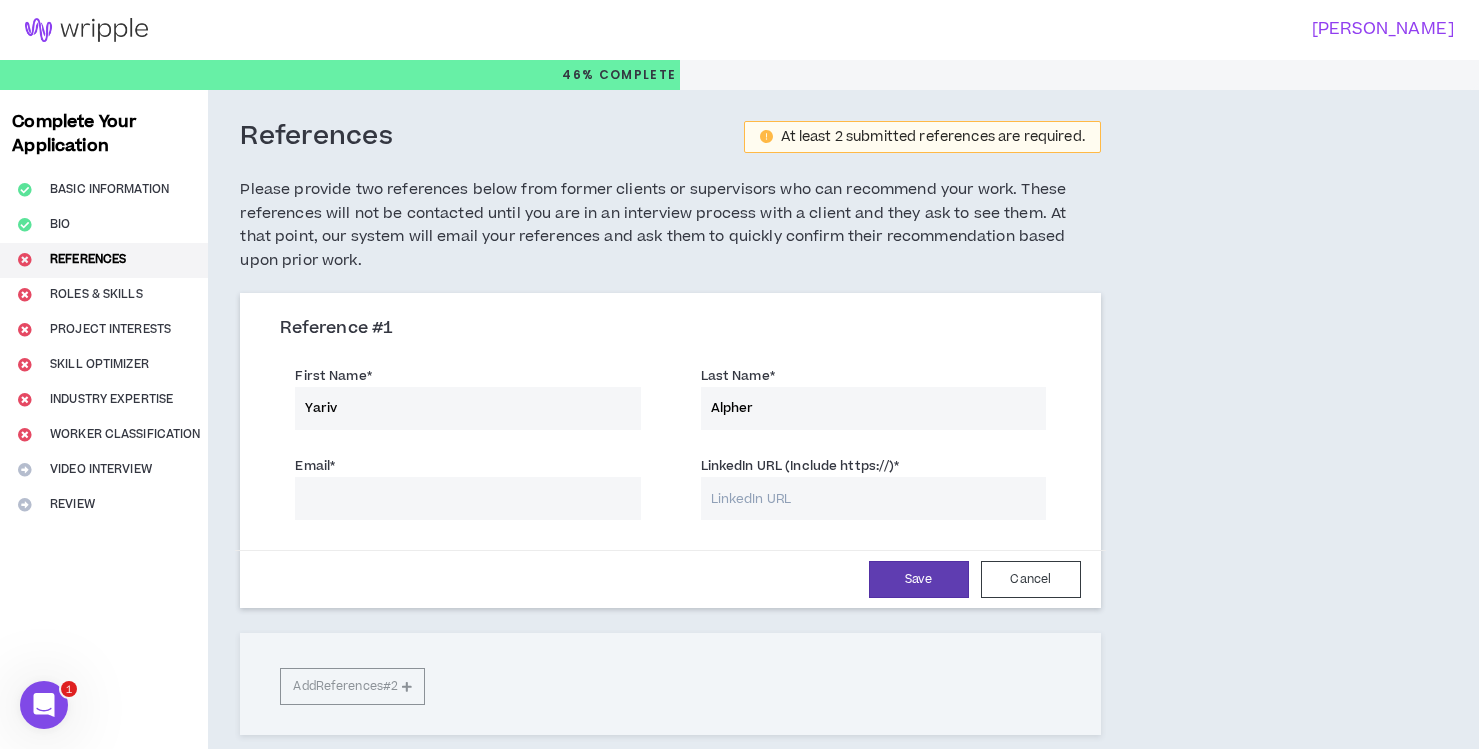 type on "Alpher" 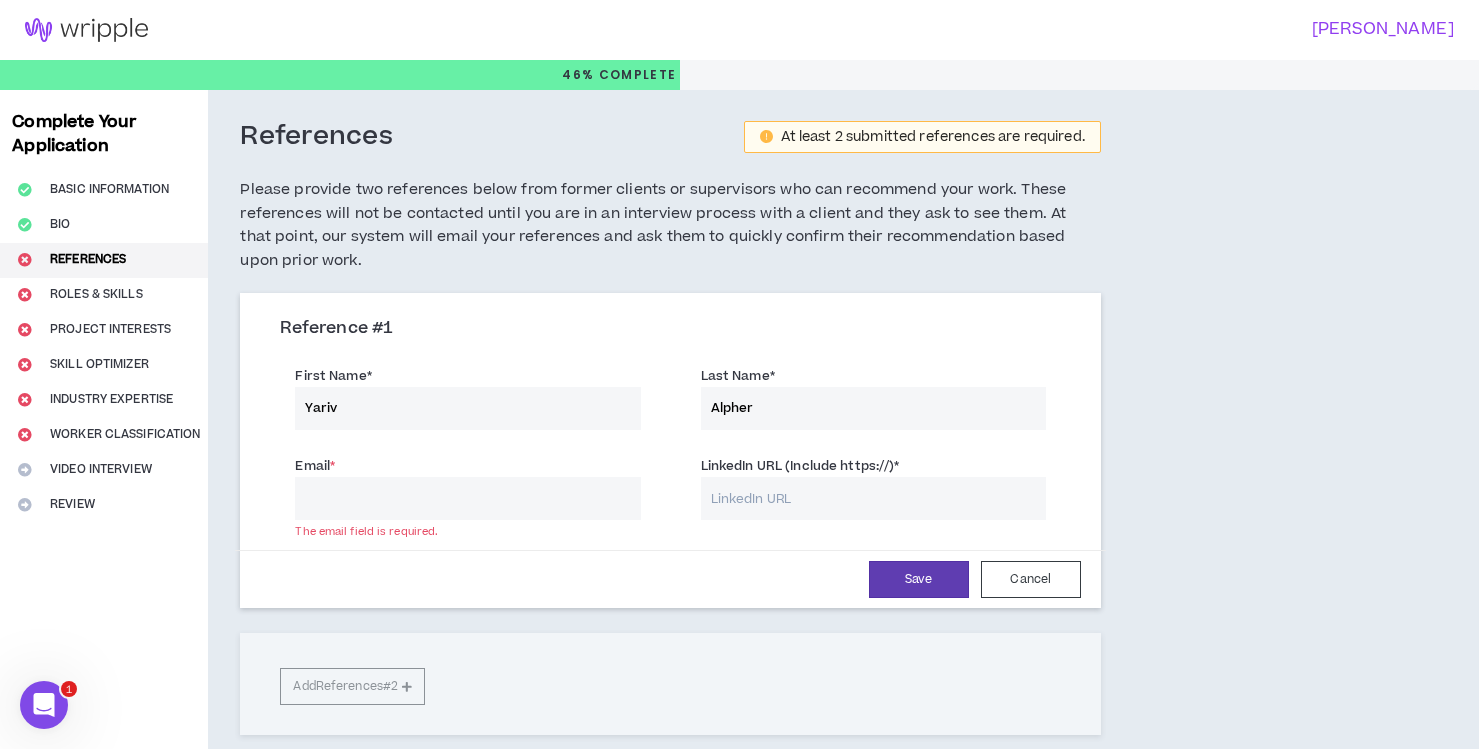 paste on "[EMAIL_ADDRESS][DOMAIN_NAME]" 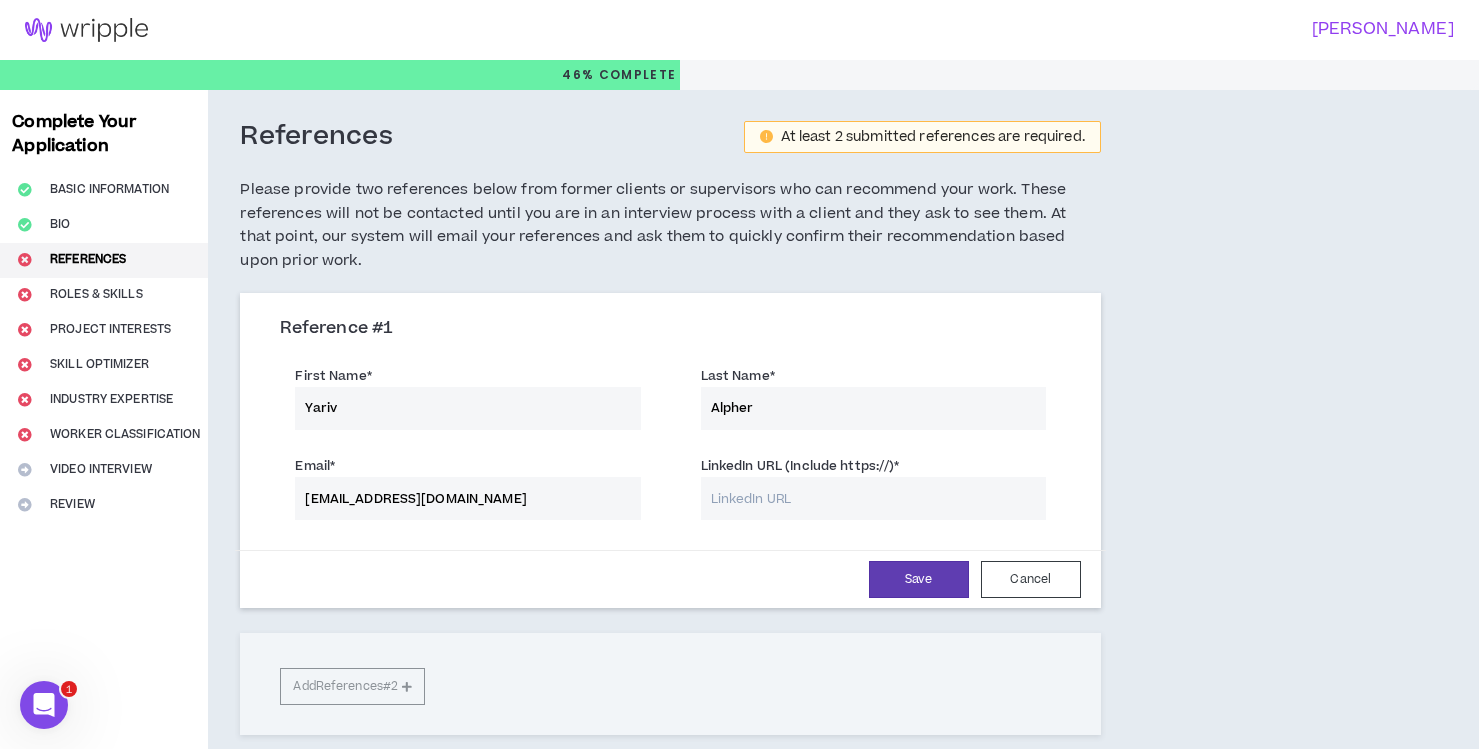 type on "[EMAIL_ADDRESS][DOMAIN_NAME]" 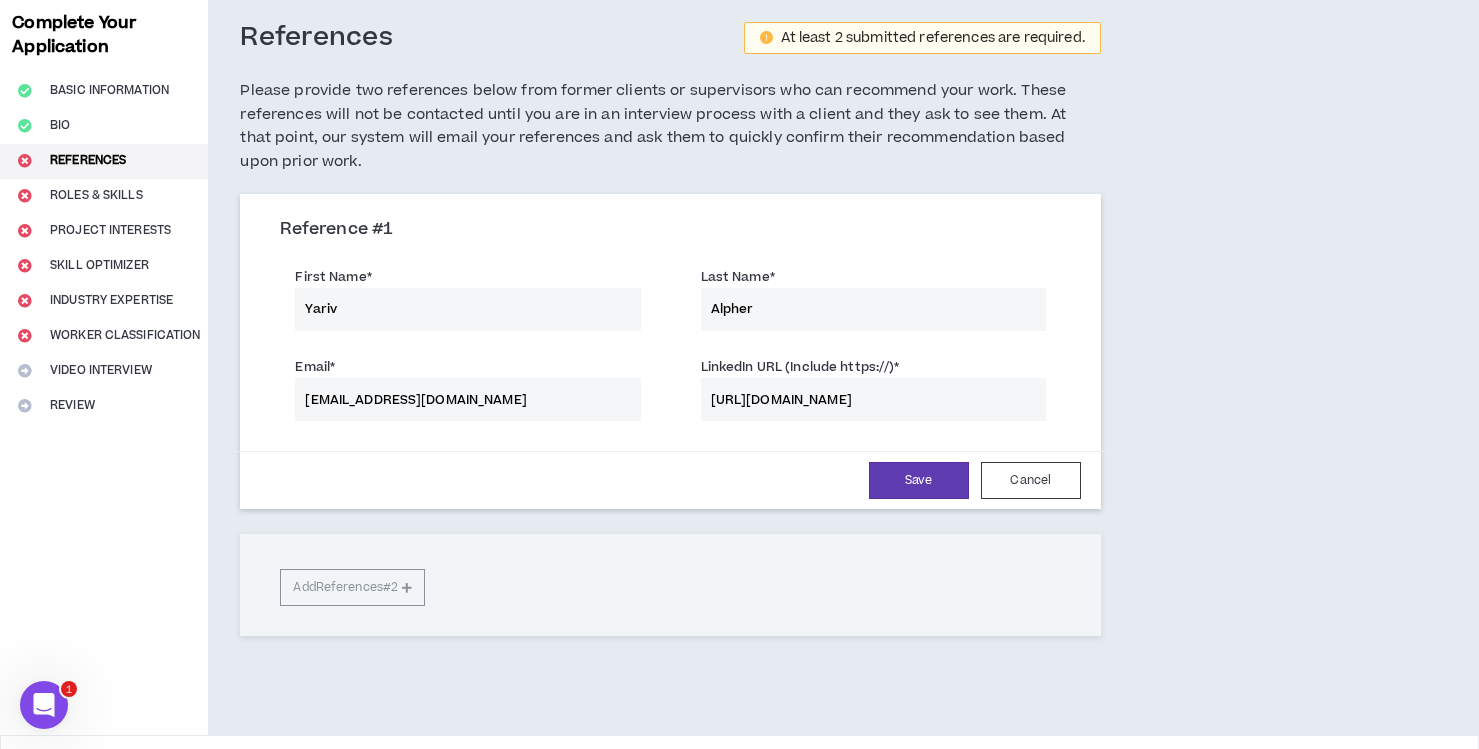 scroll, scrollTop: 97, scrollLeft: 0, axis: vertical 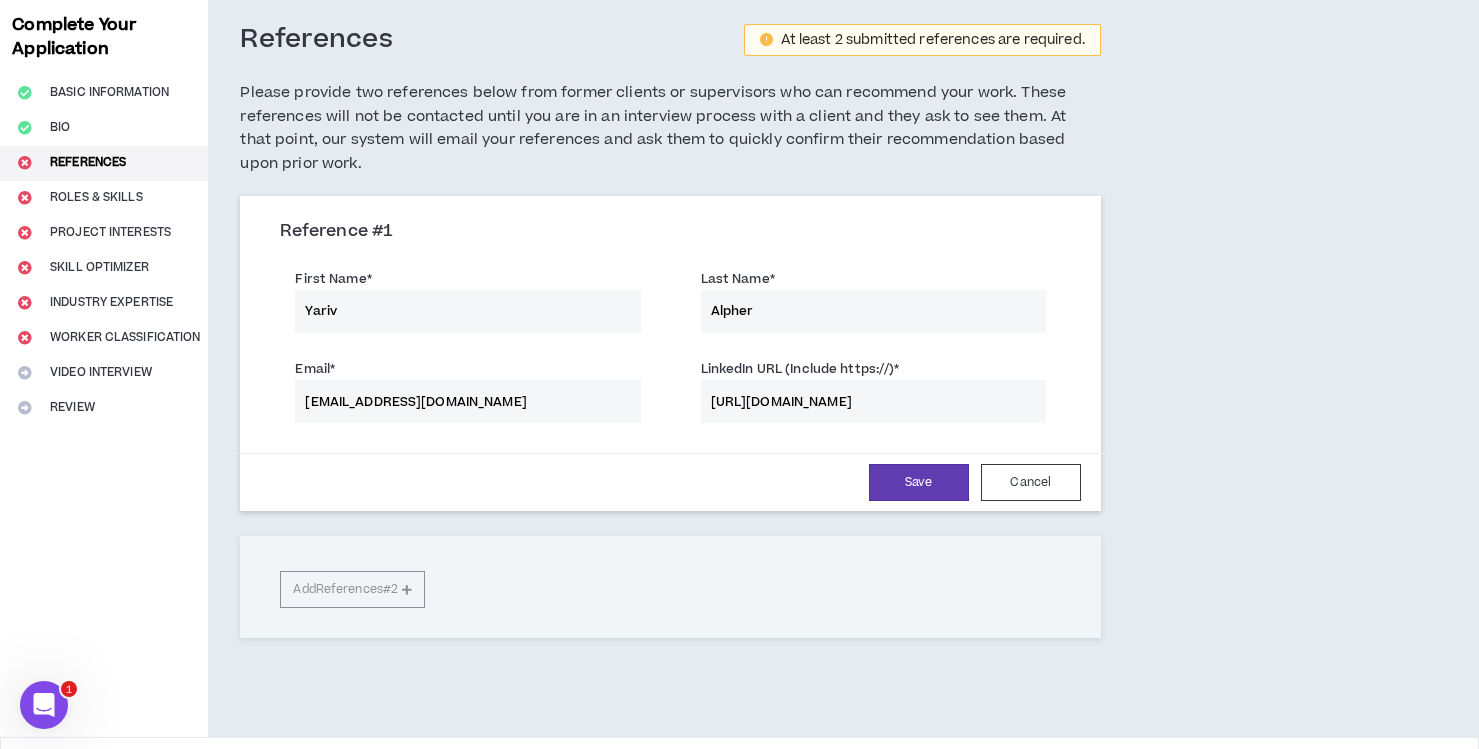 type on "[URL][DOMAIN_NAME]" 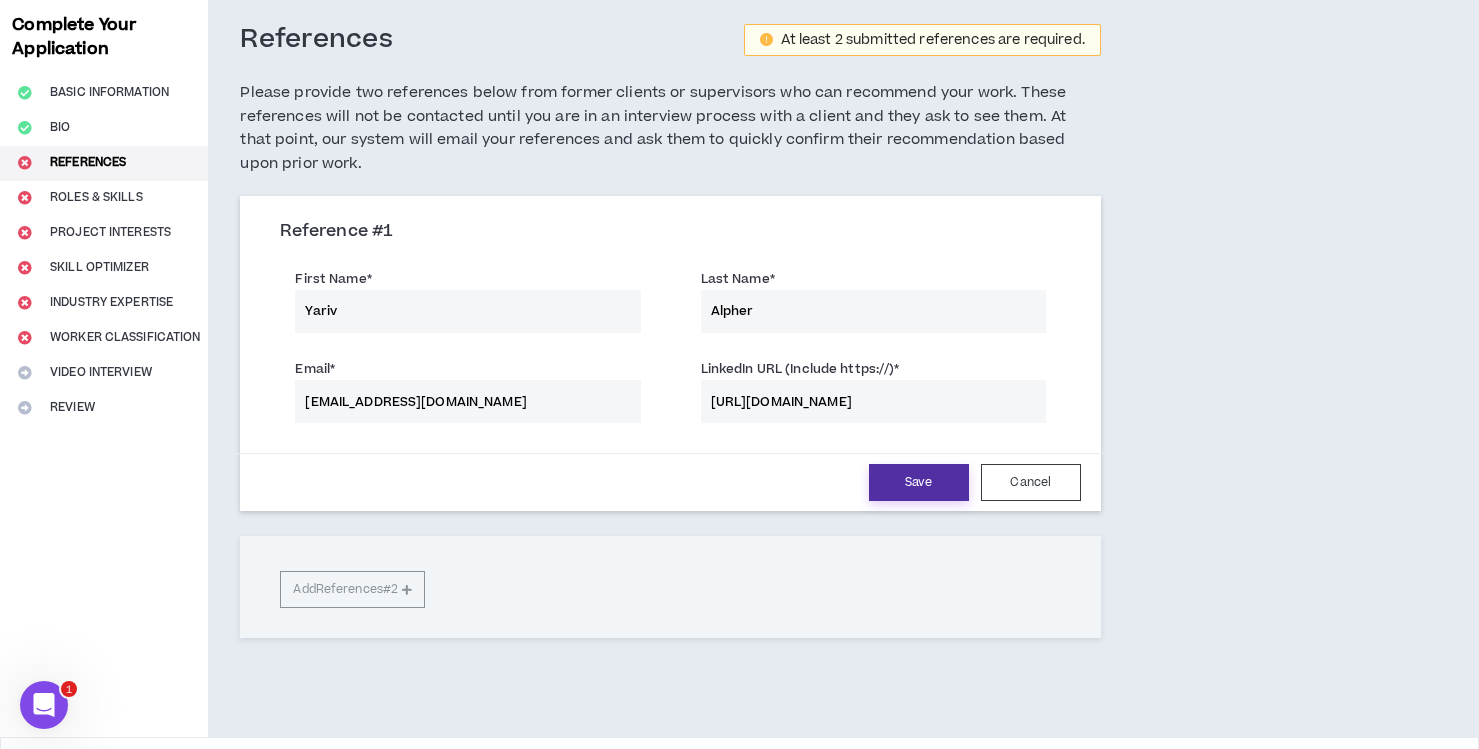 click on "Save" at bounding box center [919, 482] 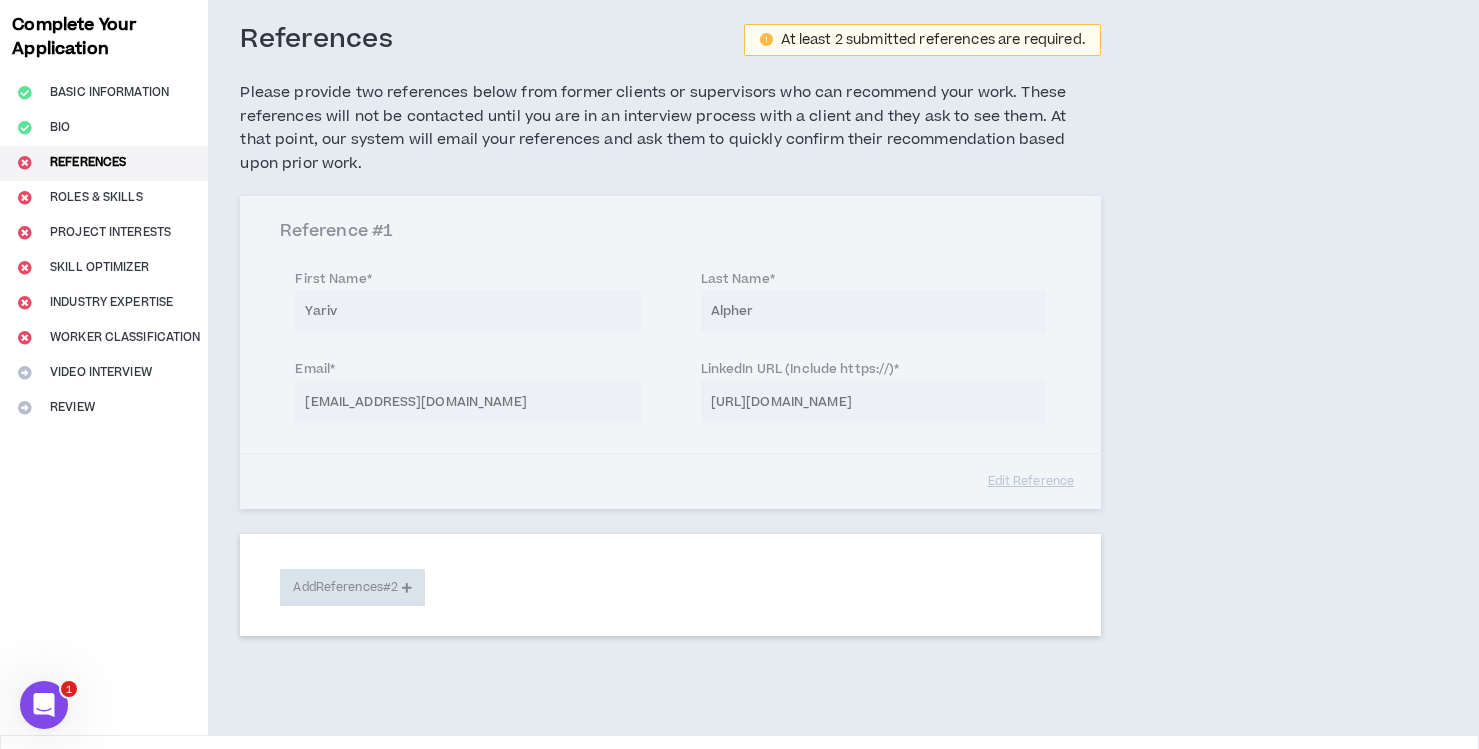 scroll, scrollTop: 0, scrollLeft: 0, axis: both 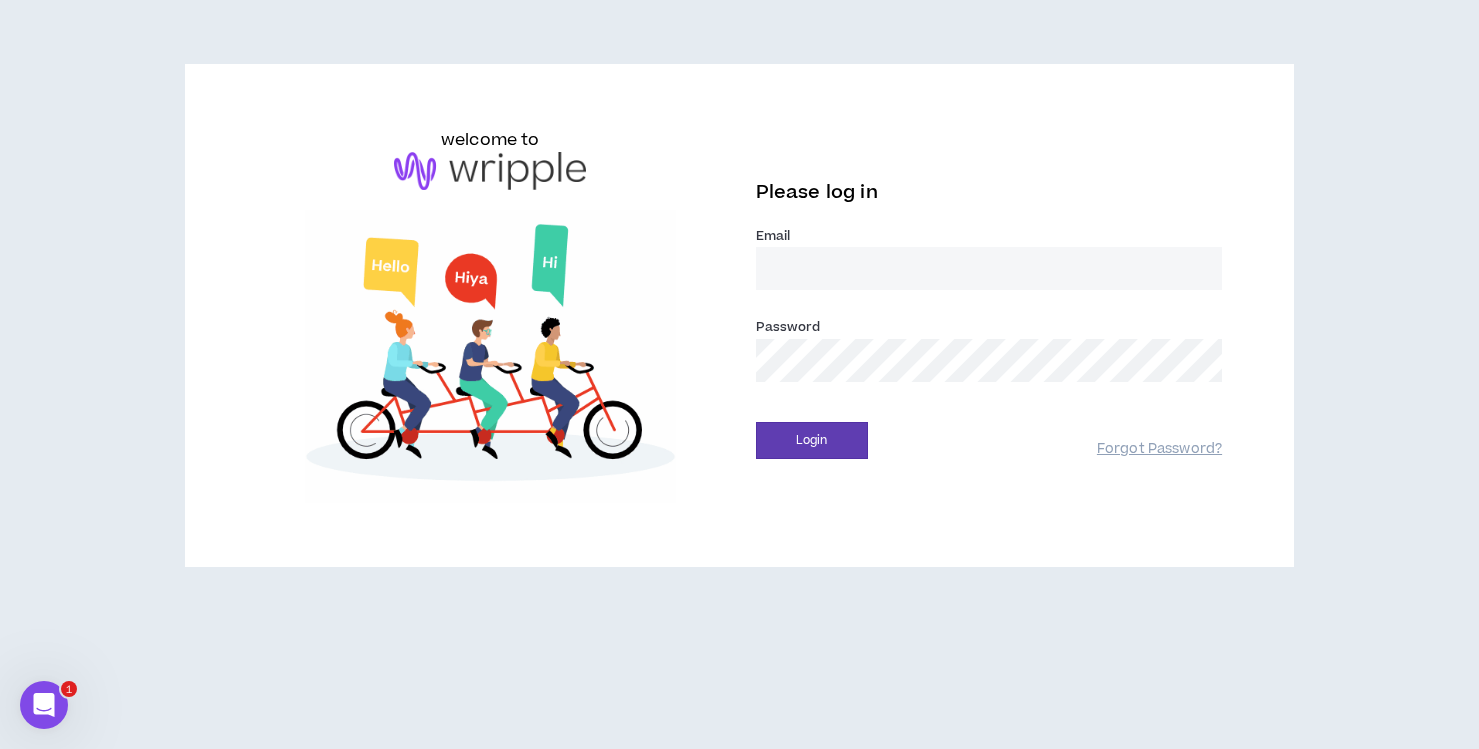 click on "Email  *" at bounding box center [989, 268] 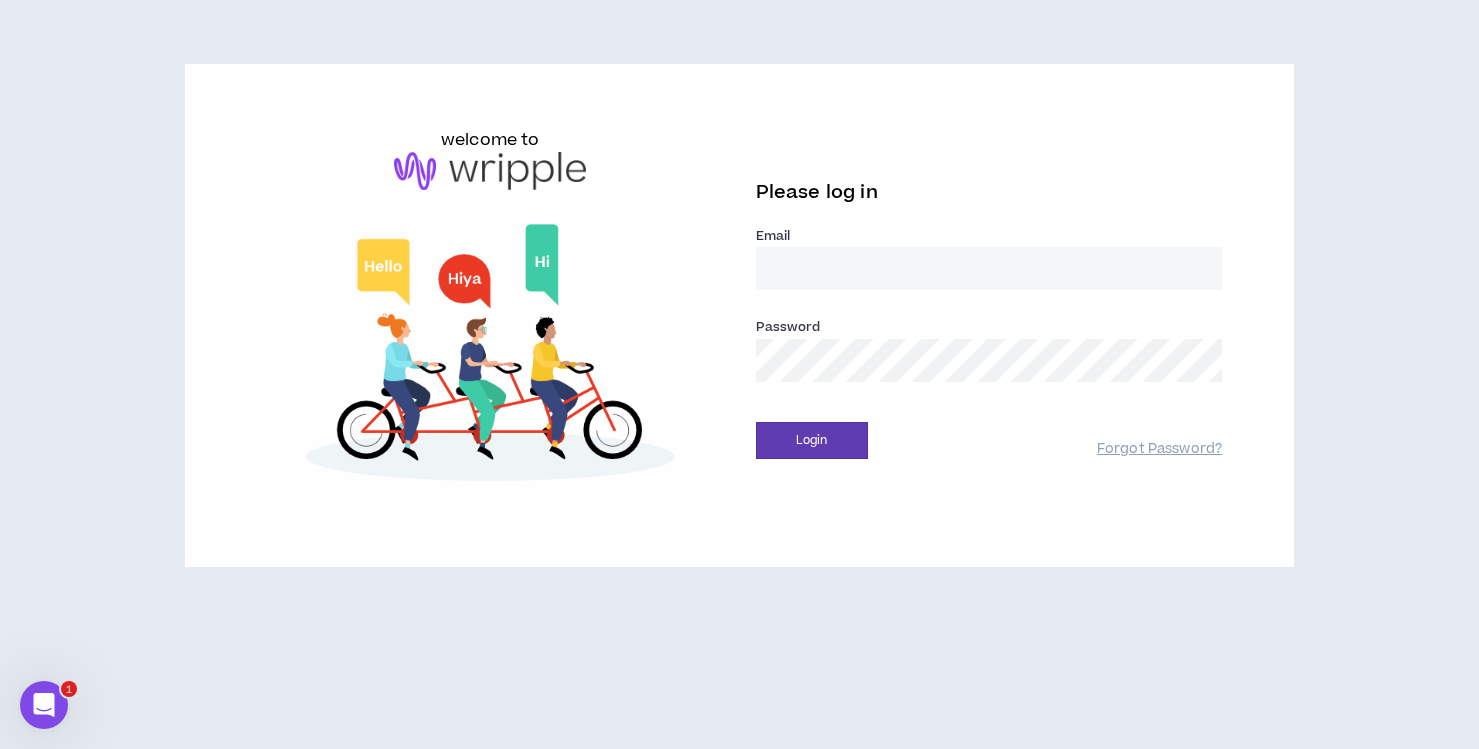 type on "[EMAIL_ADDRESS][DOMAIN_NAME]" 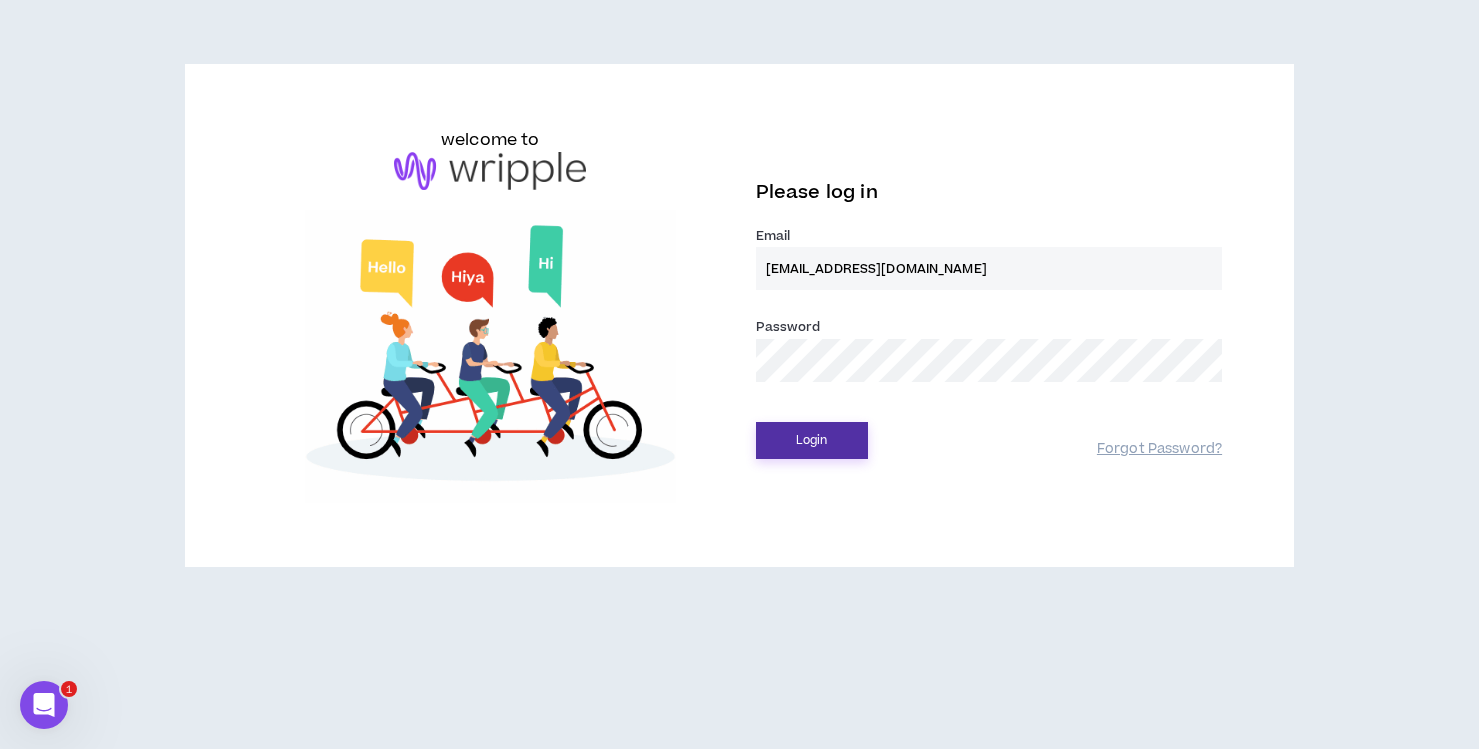 click on "Login" at bounding box center [812, 440] 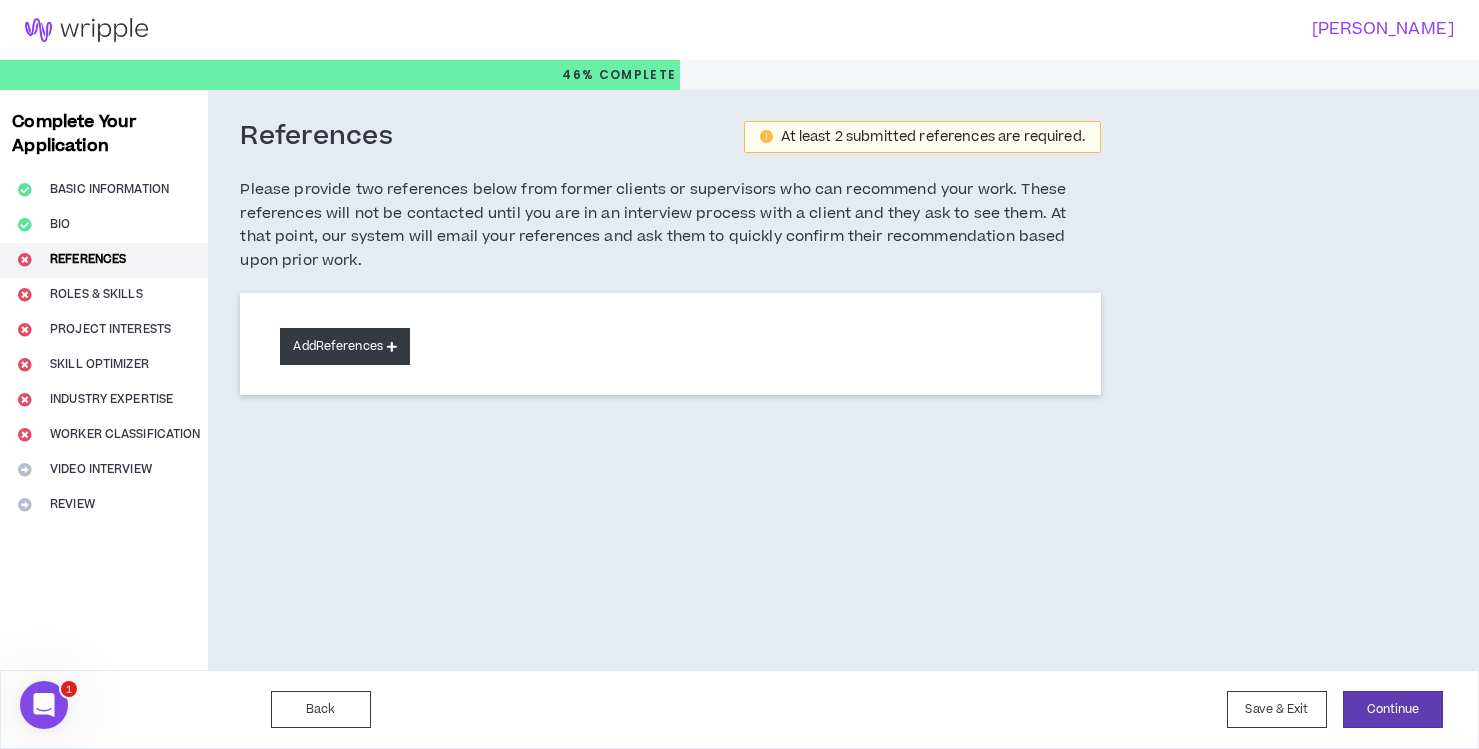 click on "Add  References" at bounding box center (345, 346) 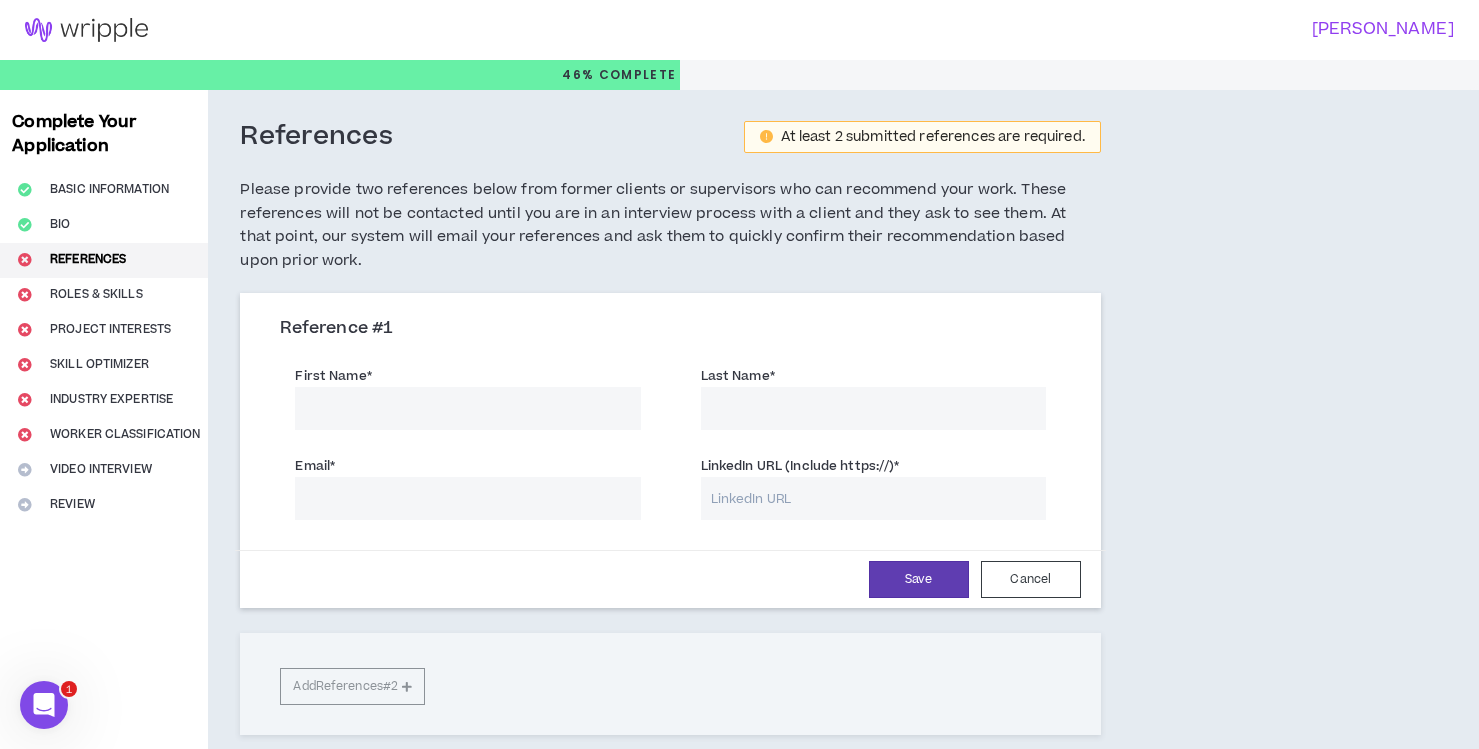click on "First Name  *" at bounding box center (467, 408) 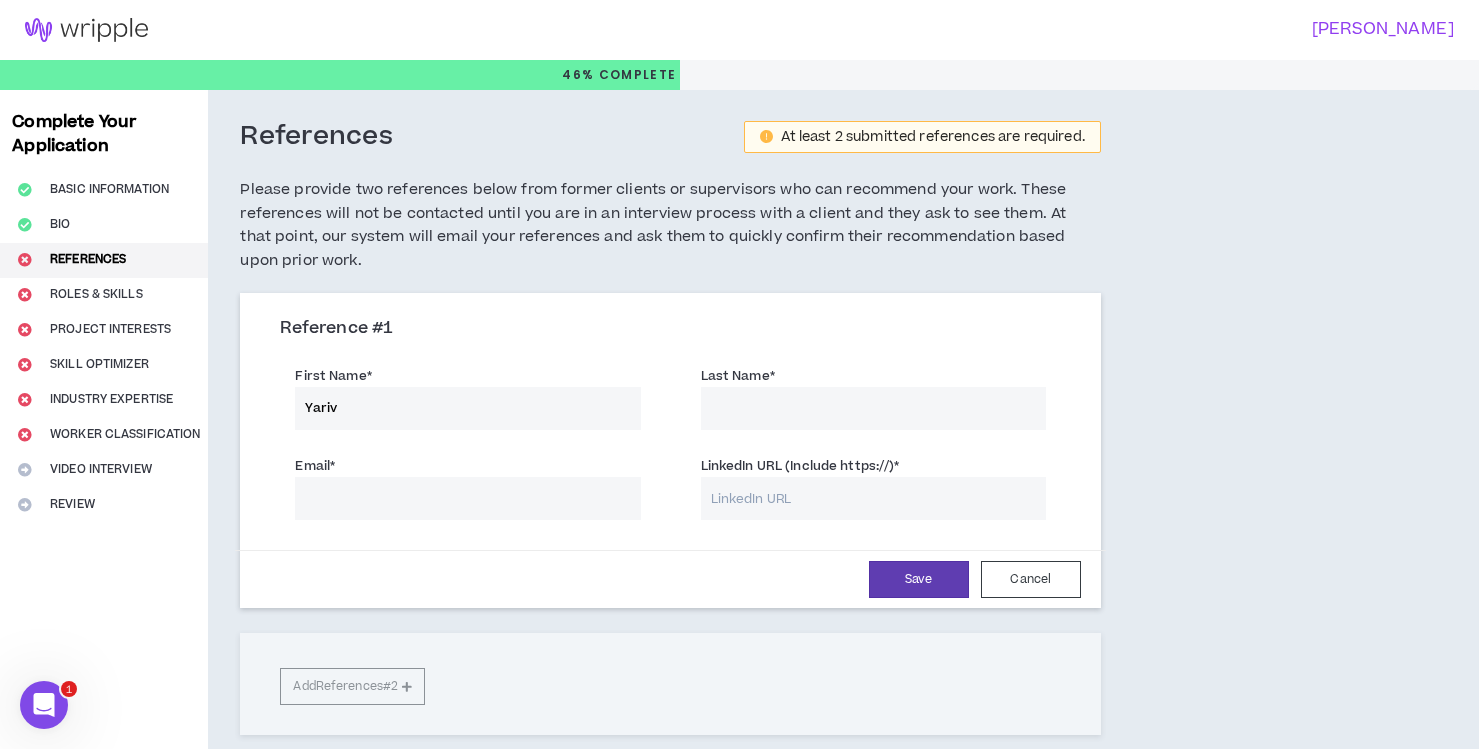 type on "Yariv" 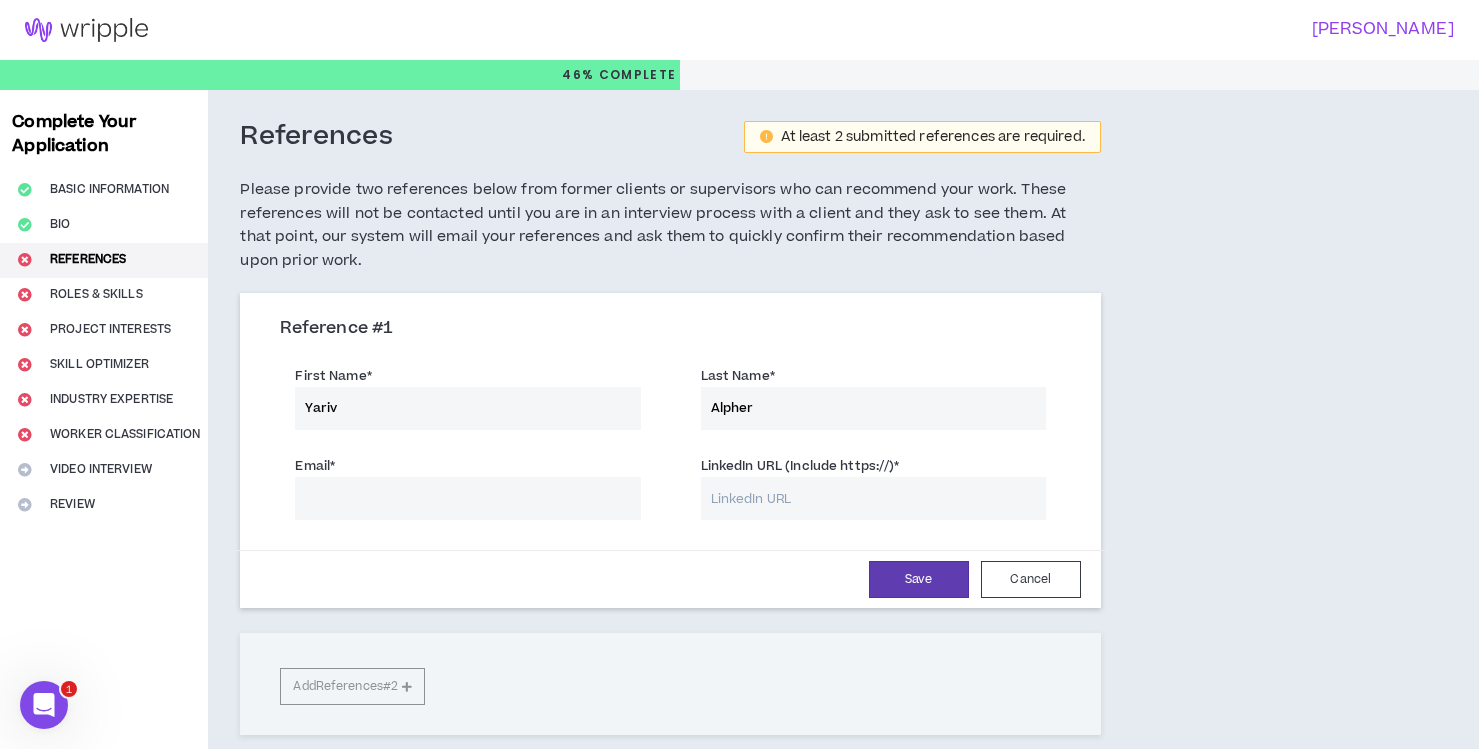 click on "Email  *" at bounding box center [467, 498] 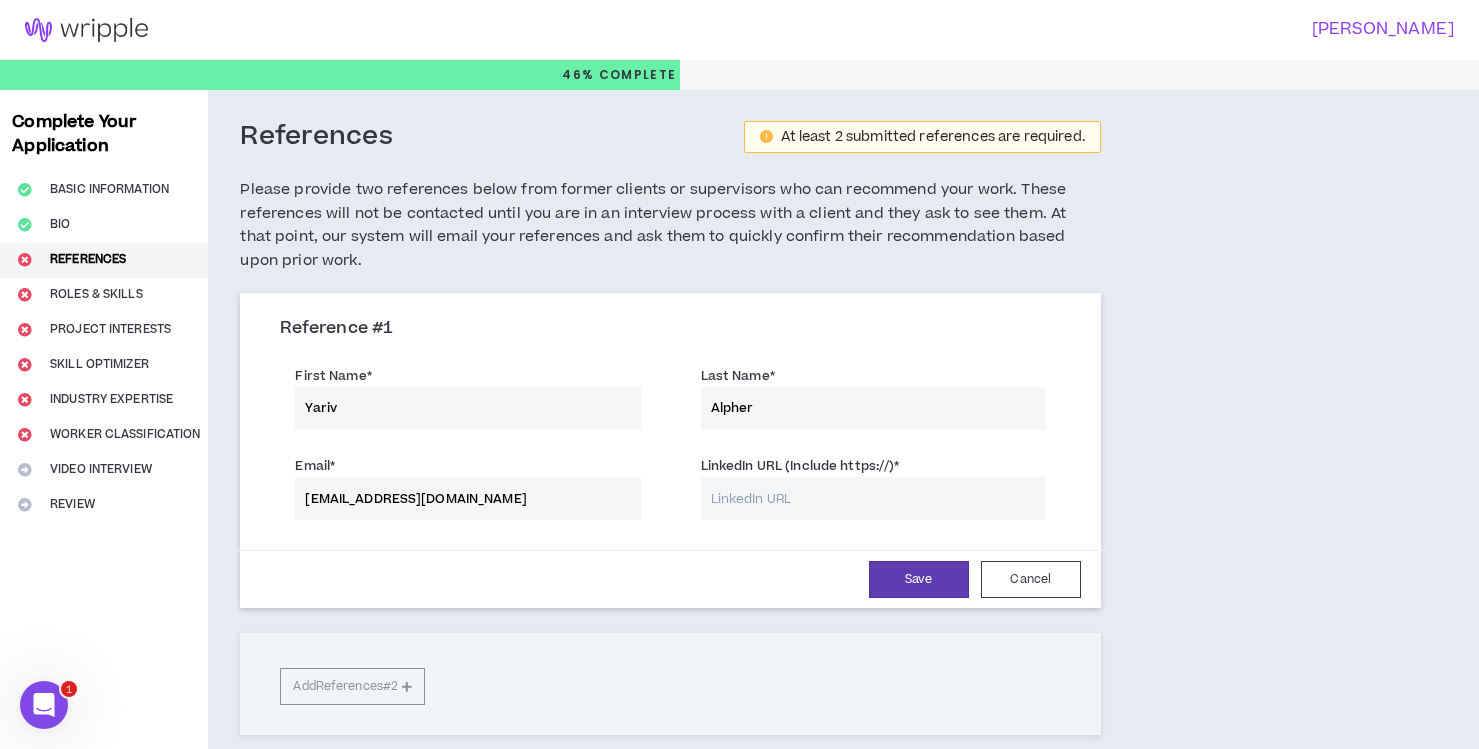 click on "LinkedIn URL (Include https://)  *" at bounding box center (873, 498) 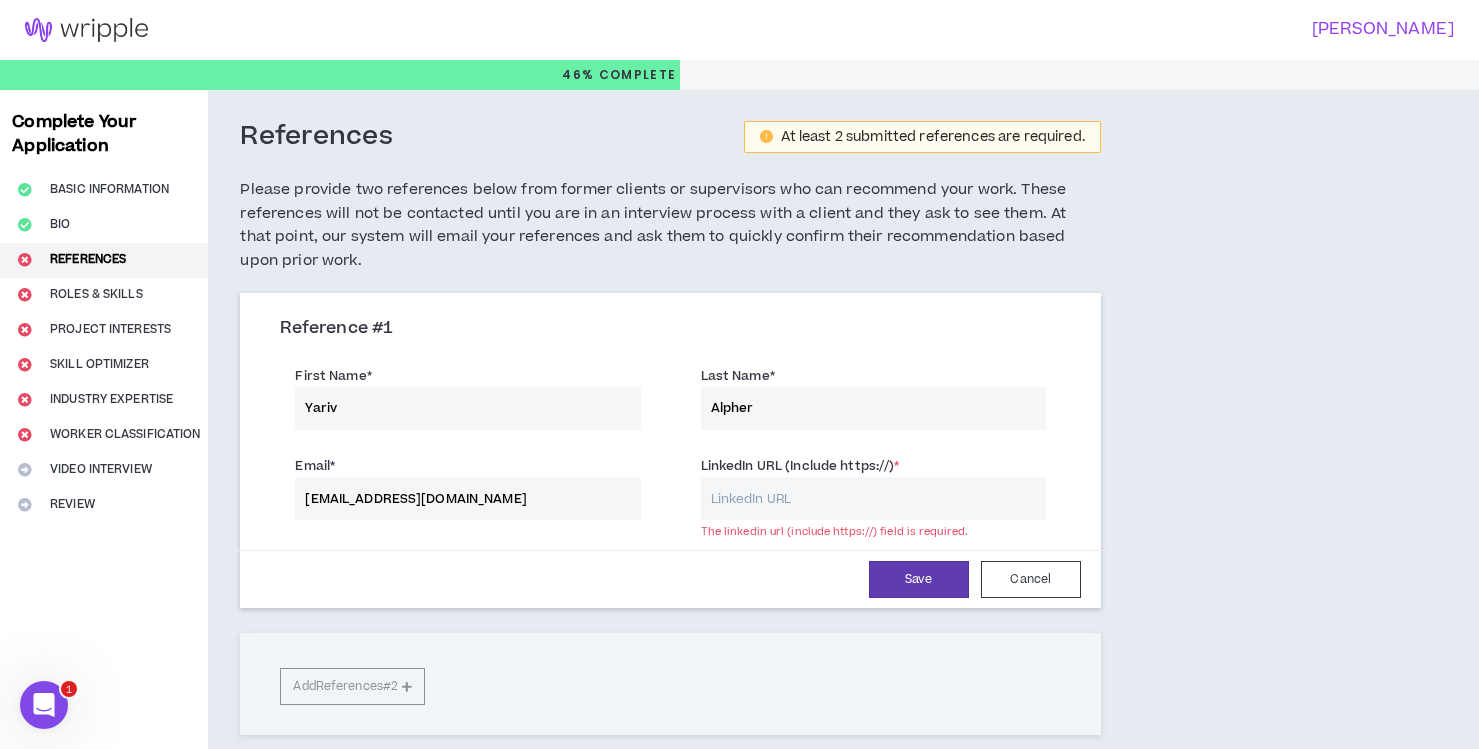paste on "[URL][DOMAIN_NAME]" 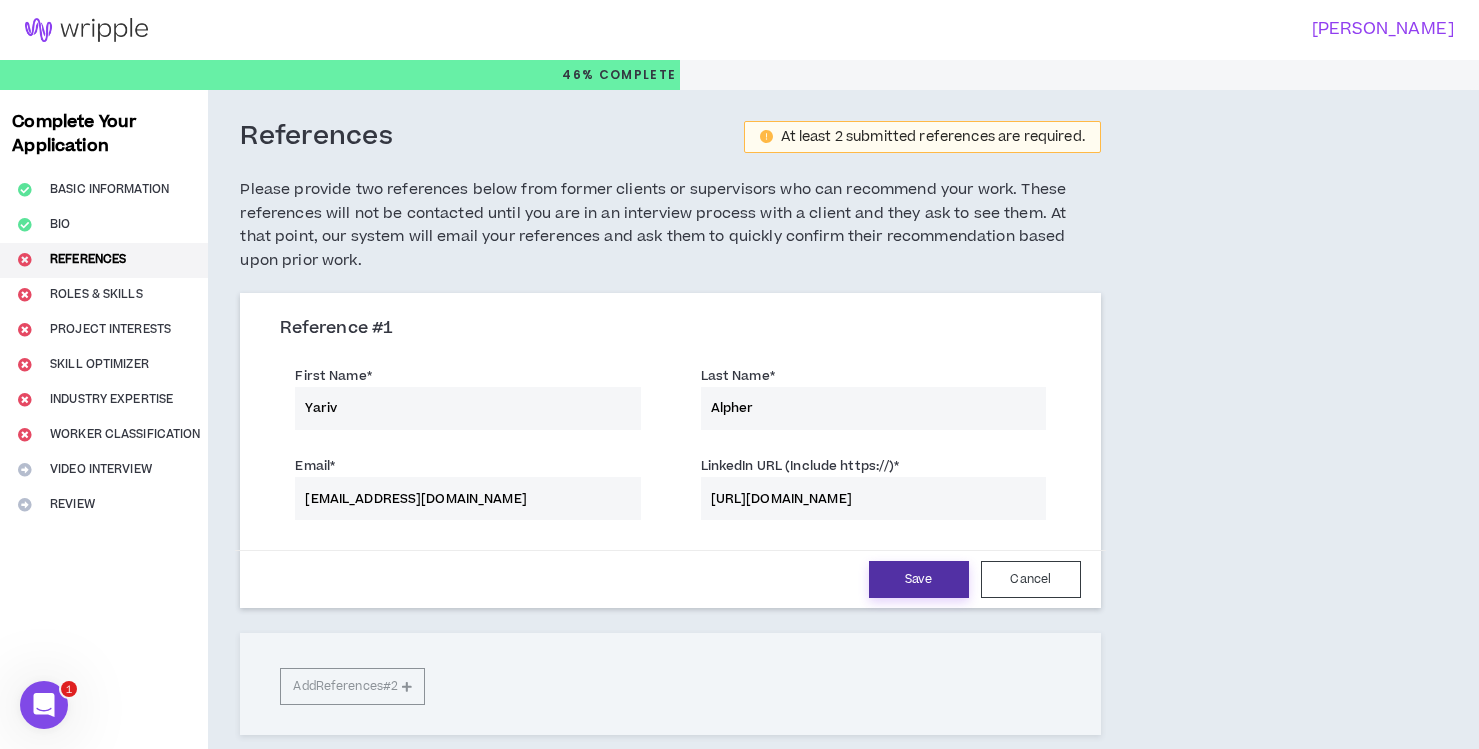 type on "[URL][DOMAIN_NAME]" 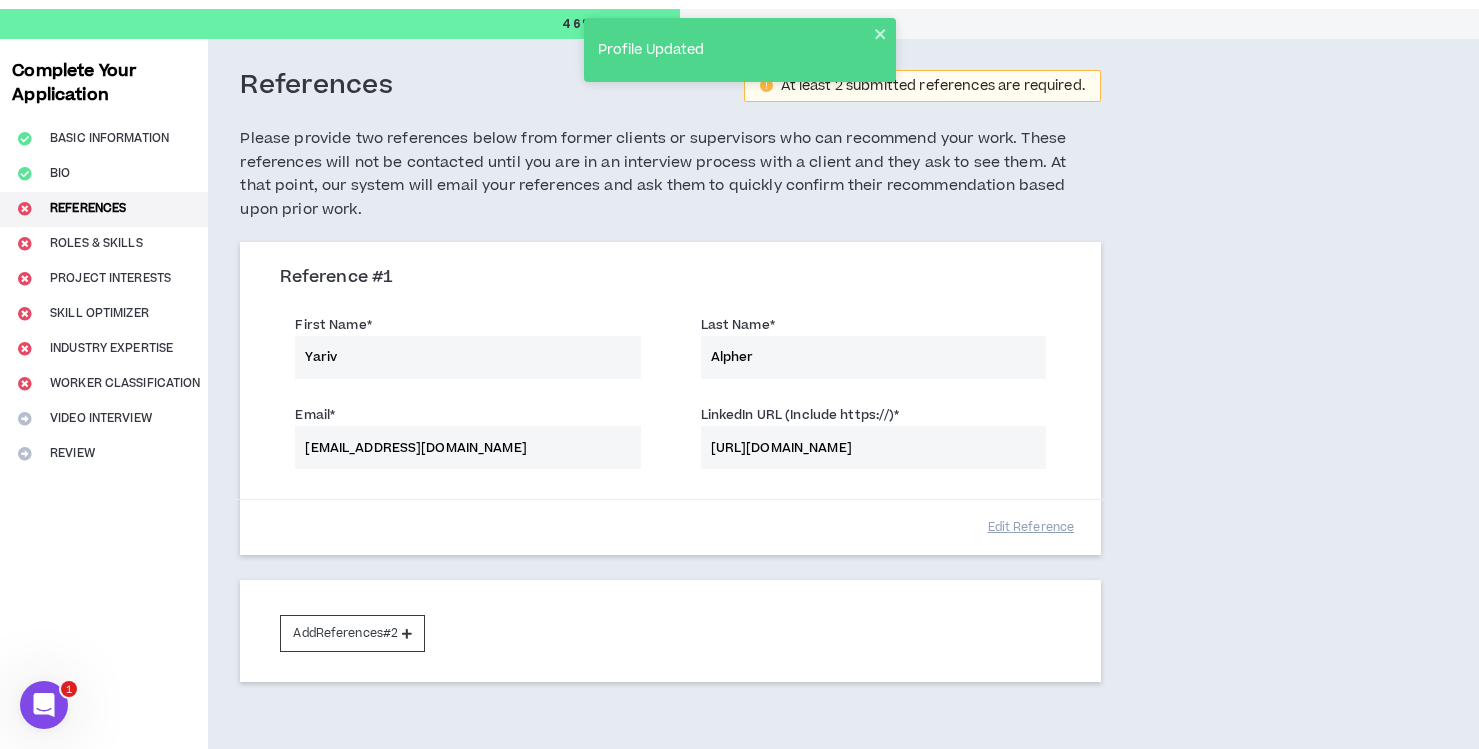 scroll, scrollTop: 162, scrollLeft: 0, axis: vertical 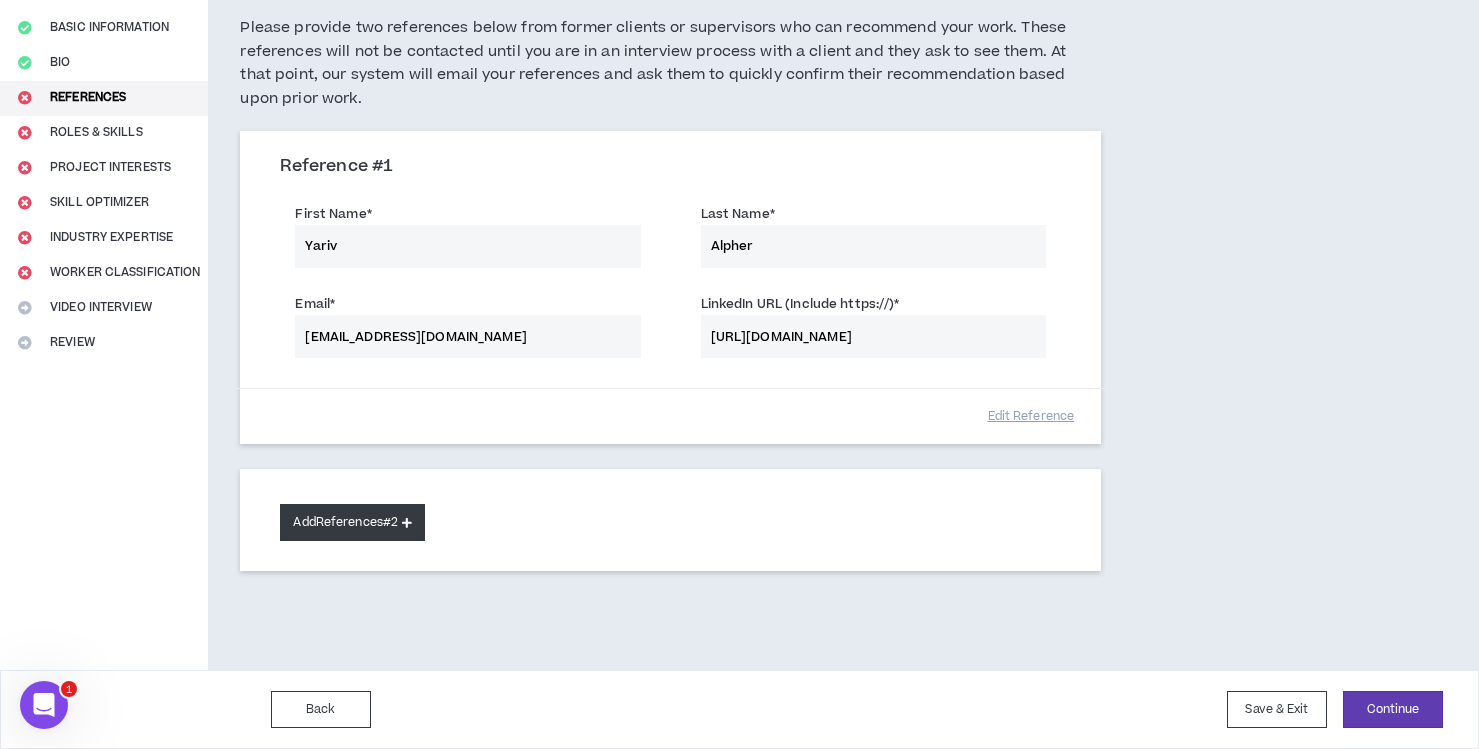 click on "Add  References  #2" at bounding box center [352, 522] 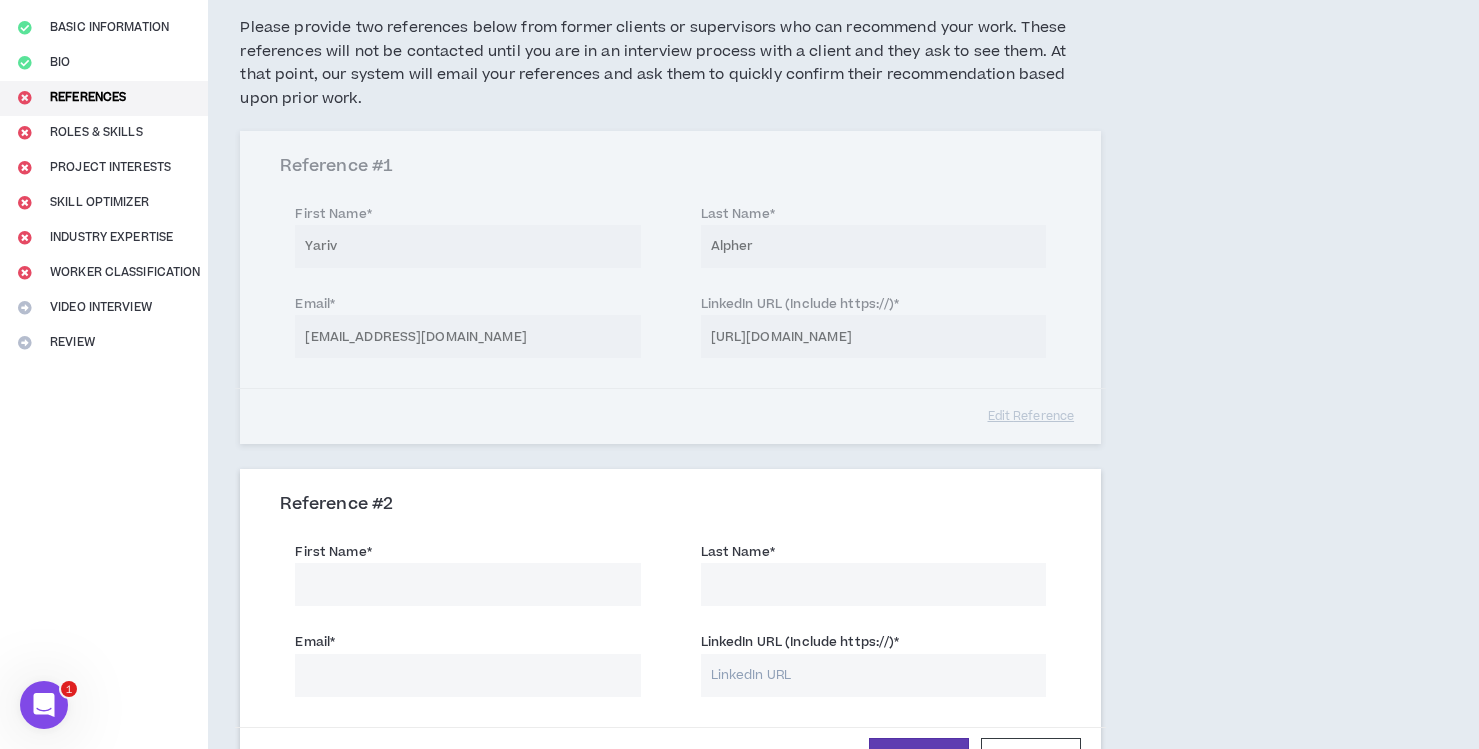 click on "First Name  *" at bounding box center [467, 584] 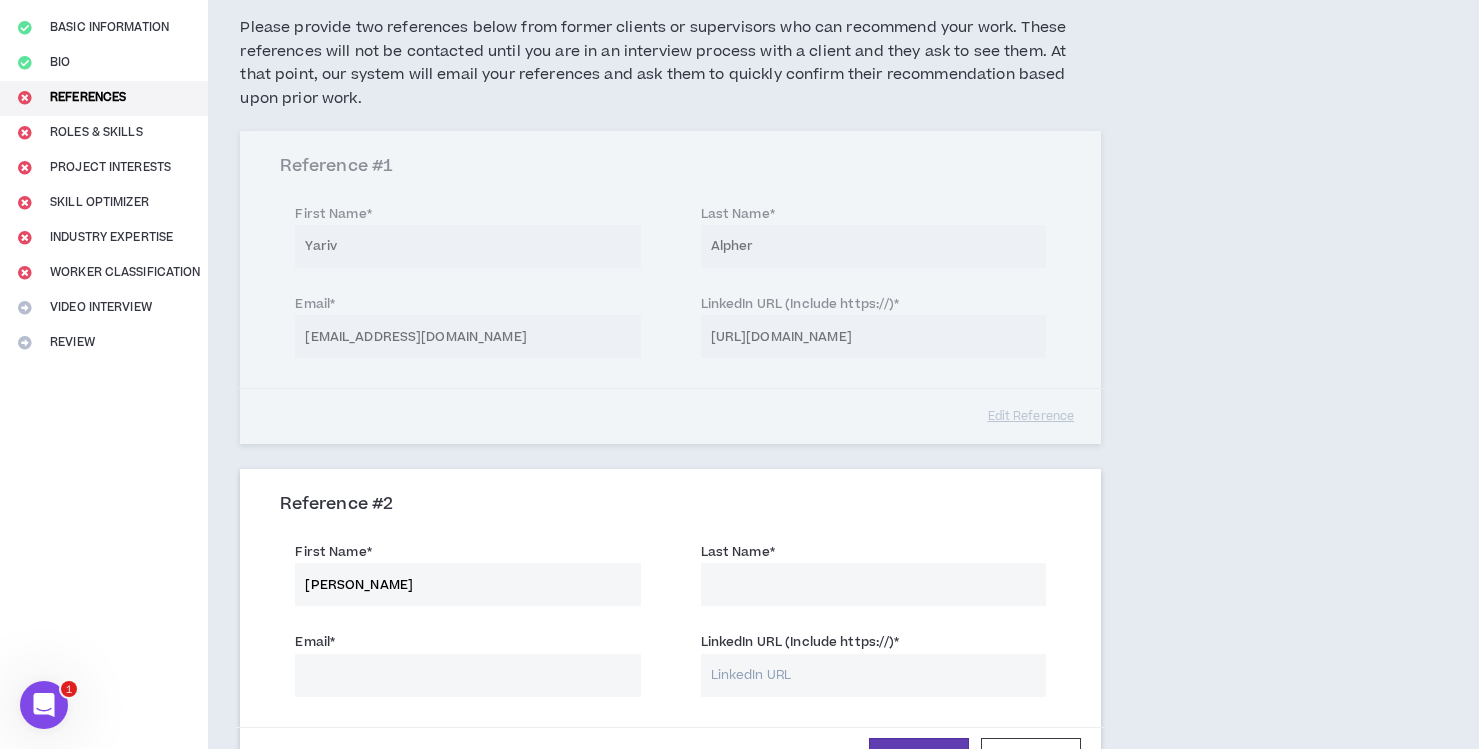 drag, startPoint x: 411, startPoint y: 582, endPoint x: 360, endPoint y: 582, distance: 51 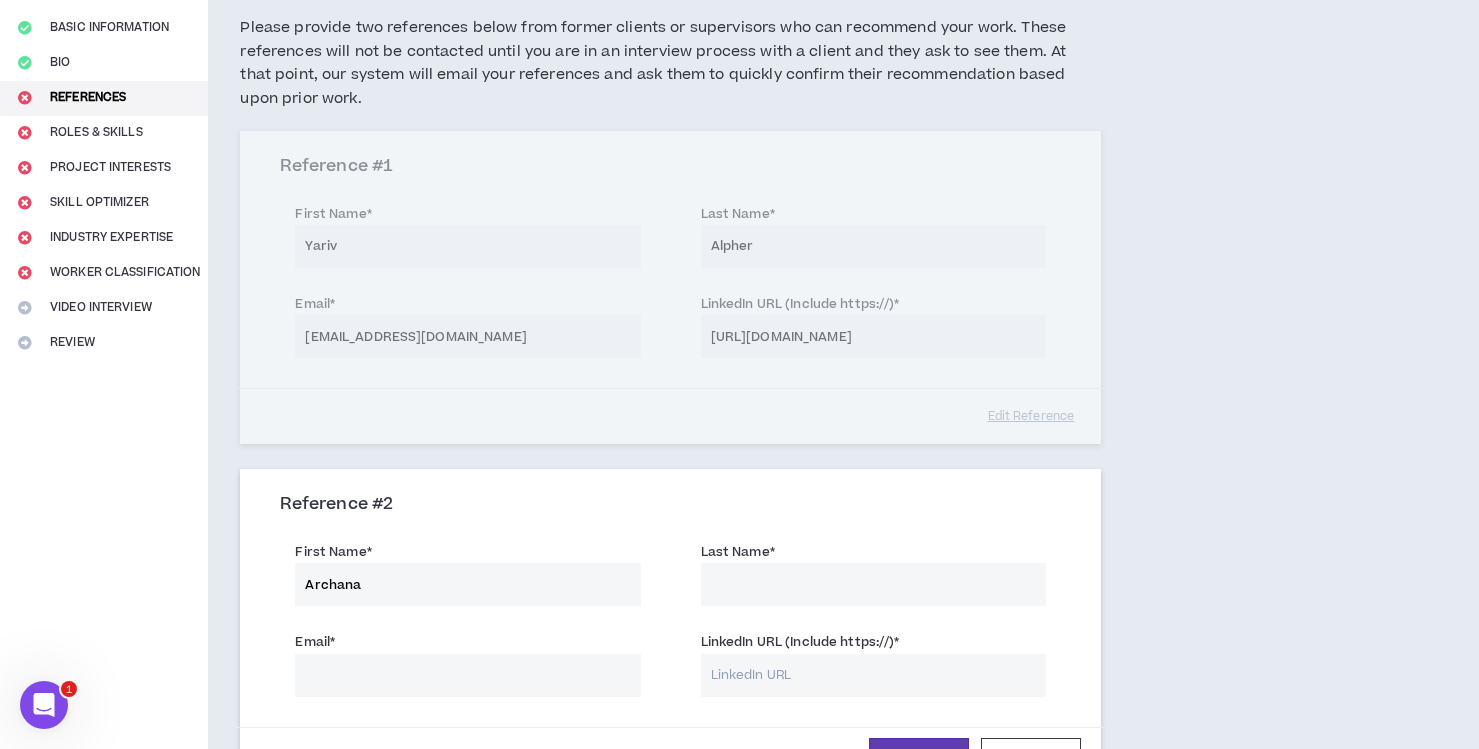 type on "Archana" 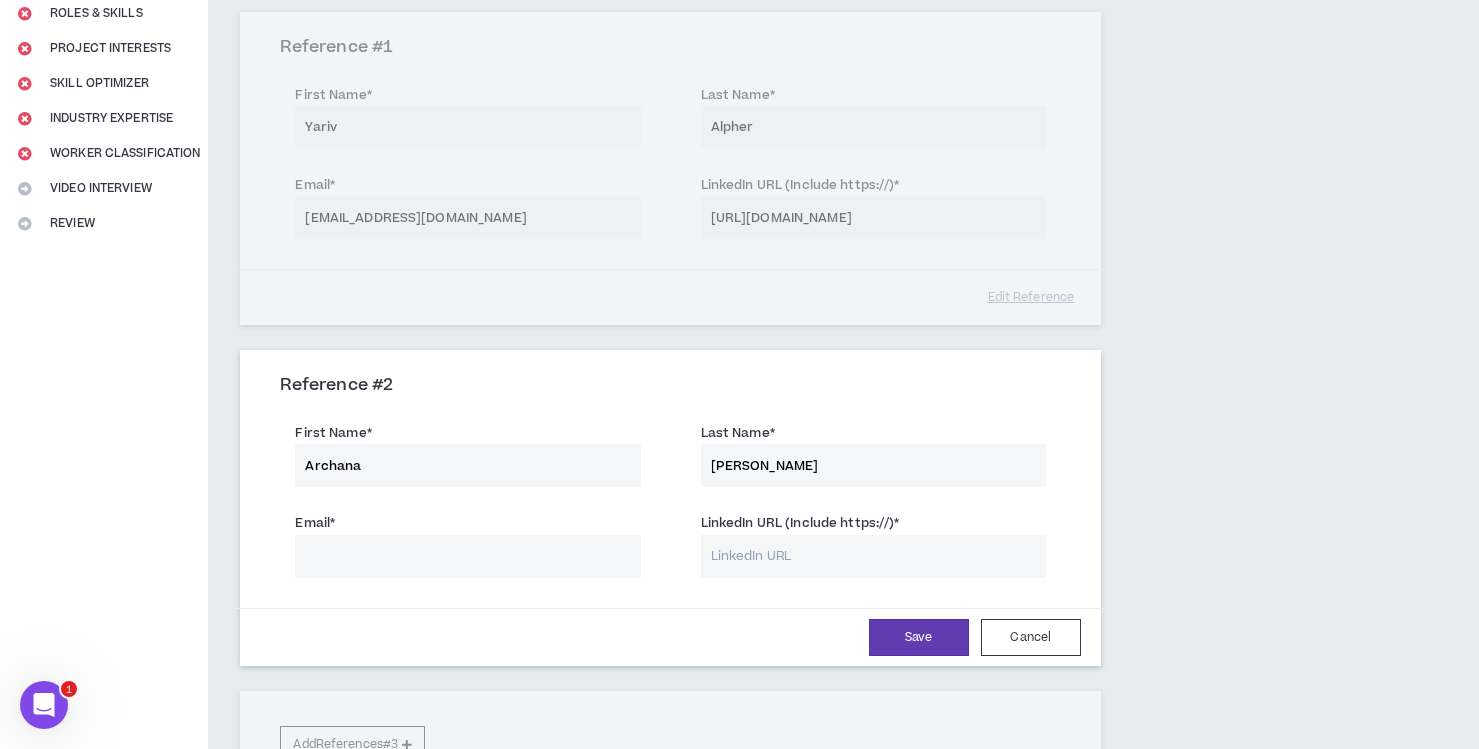 scroll, scrollTop: 294, scrollLeft: 0, axis: vertical 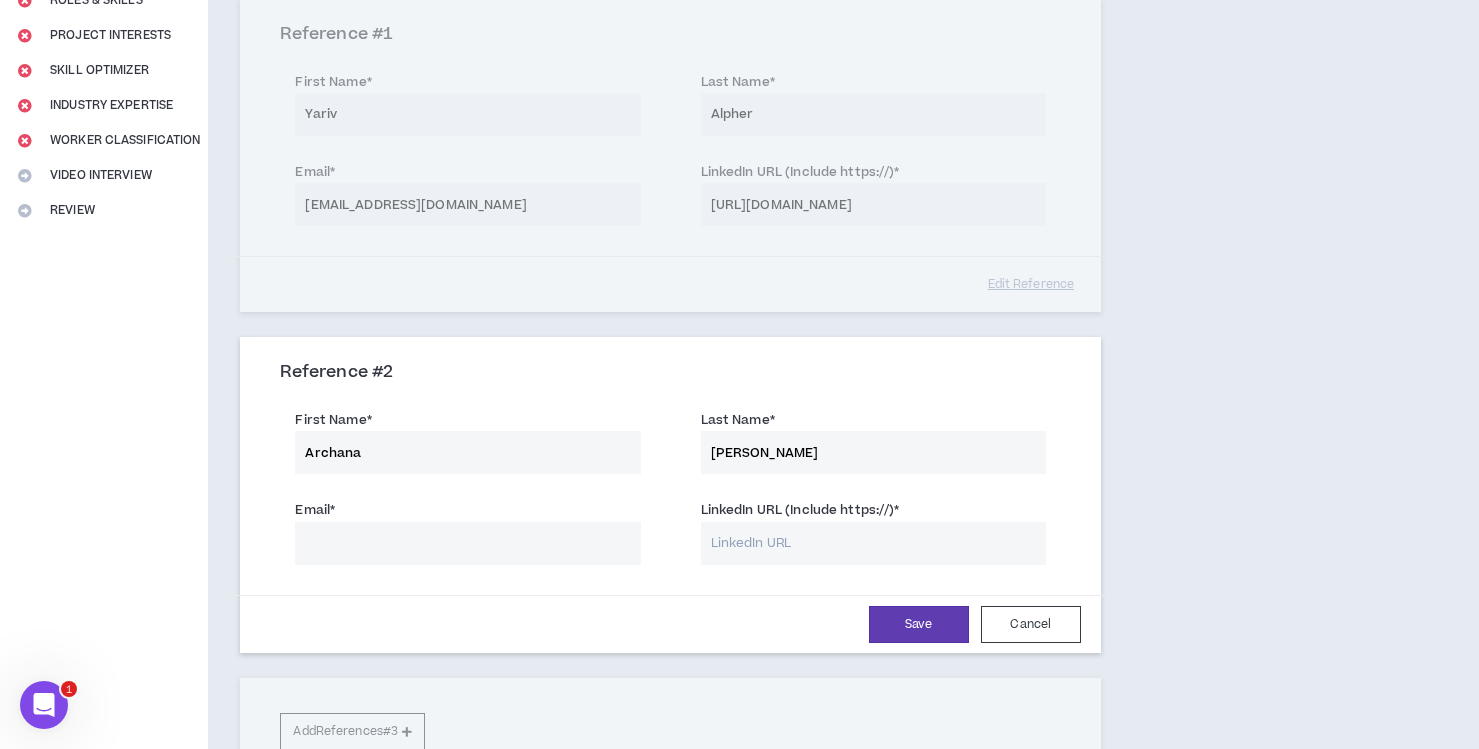 type on "[PERSON_NAME]" 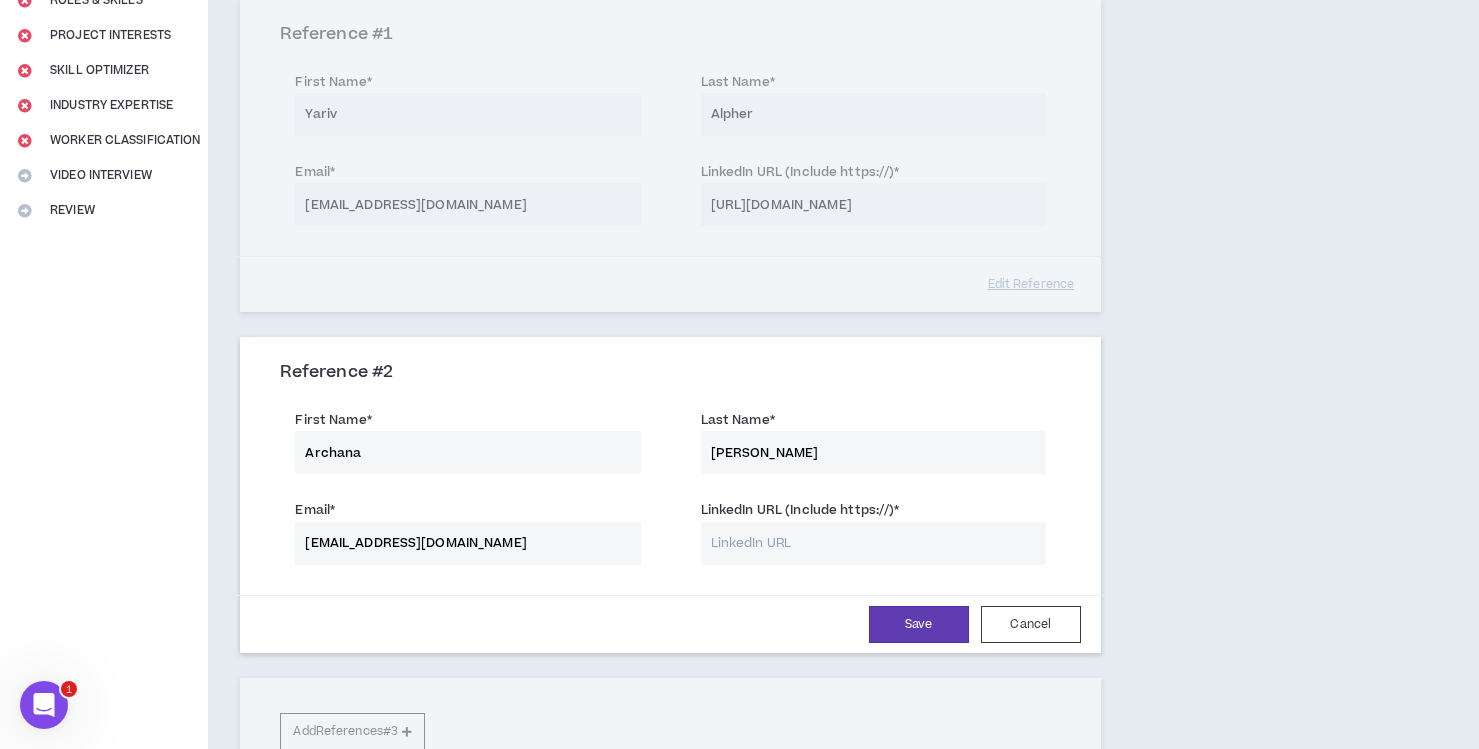 type on "[EMAIL_ADDRESS][DOMAIN_NAME]" 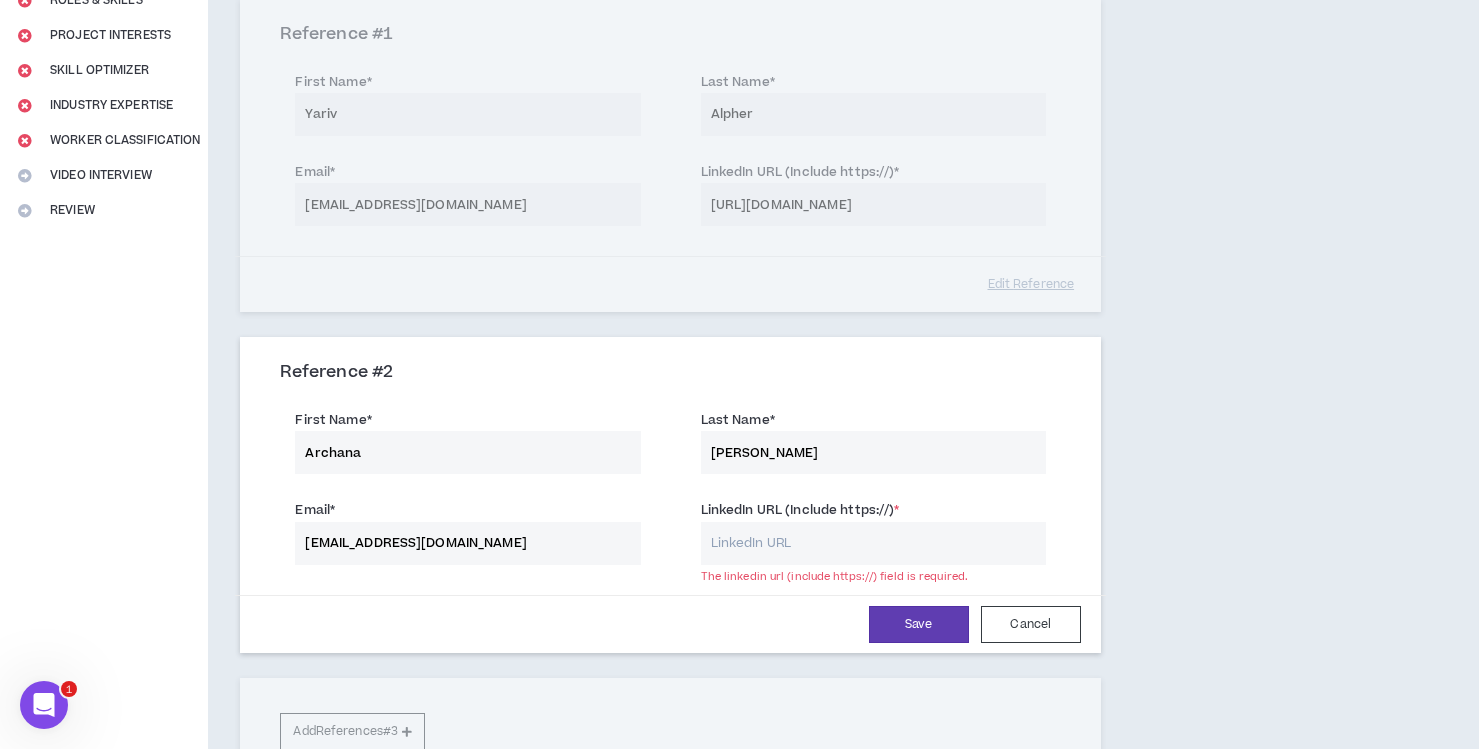 click on "LinkedIn URL (Include https://)  *" at bounding box center (873, 543) 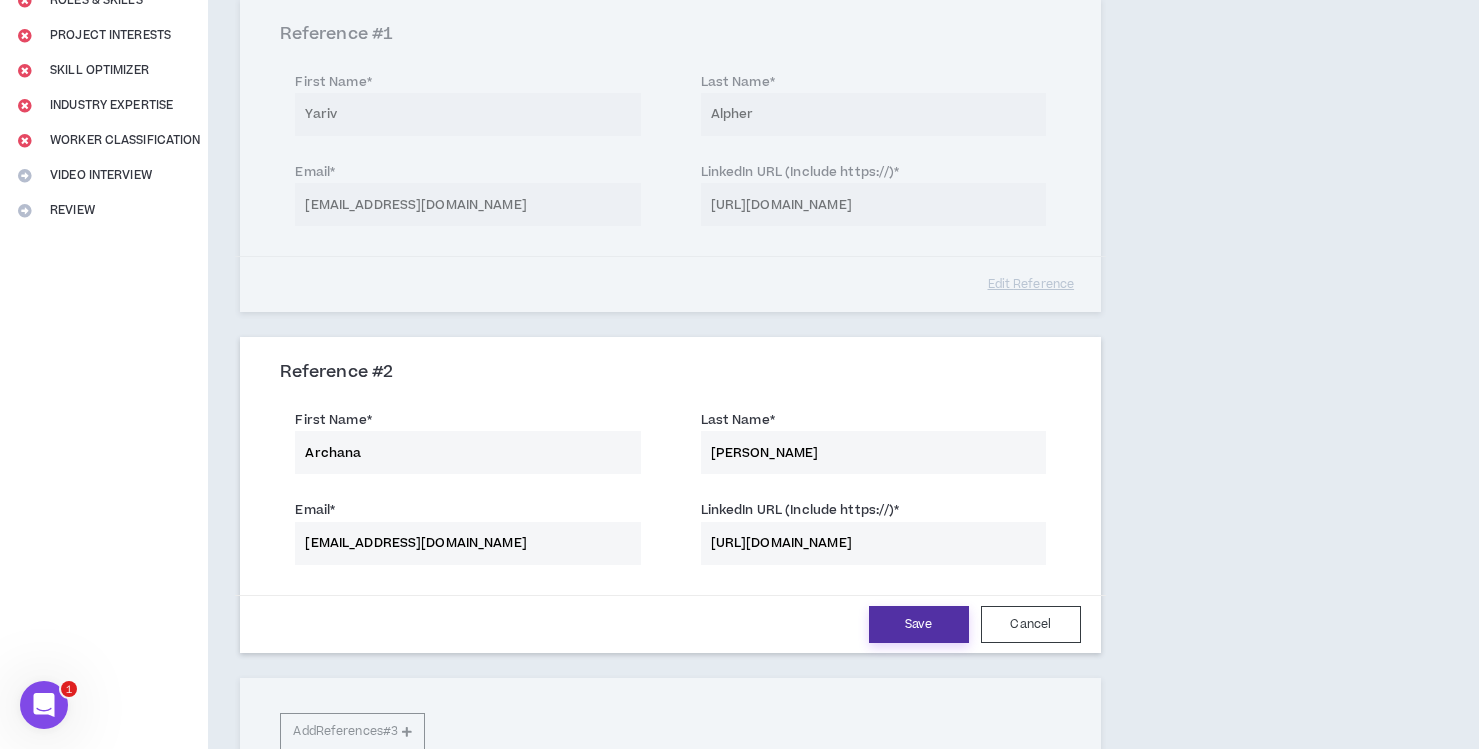 type on "[URL][DOMAIN_NAME]" 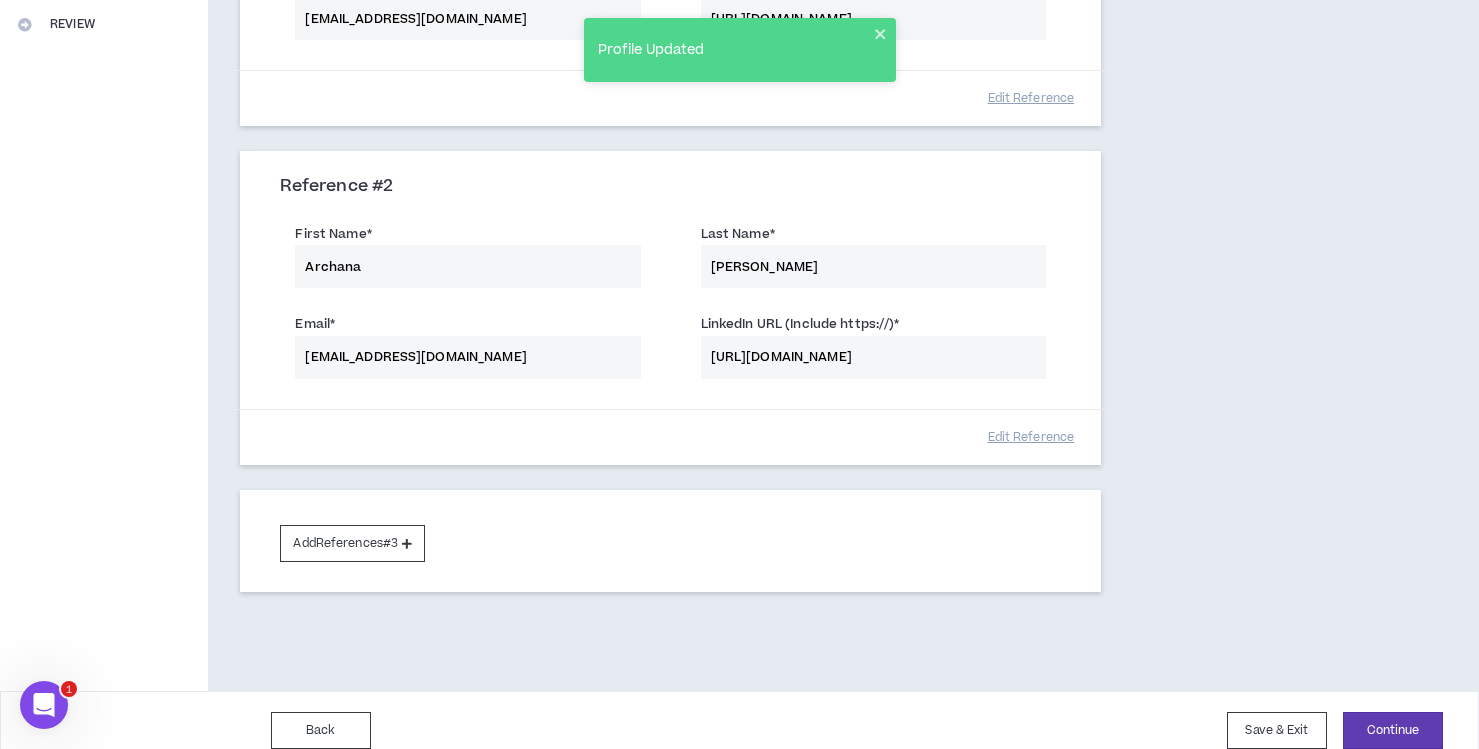 scroll, scrollTop: 482, scrollLeft: 0, axis: vertical 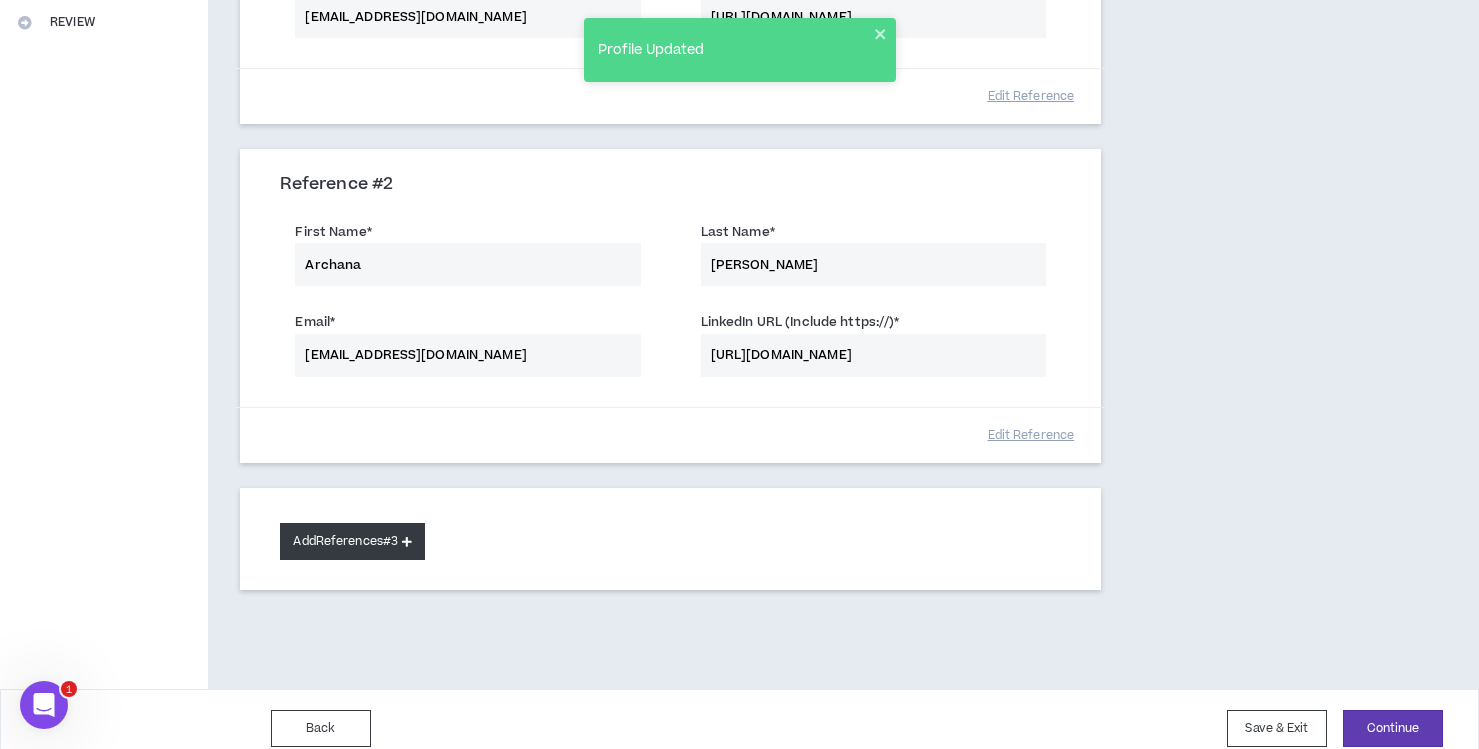 click on "Add  References  #3" at bounding box center (352, 541) 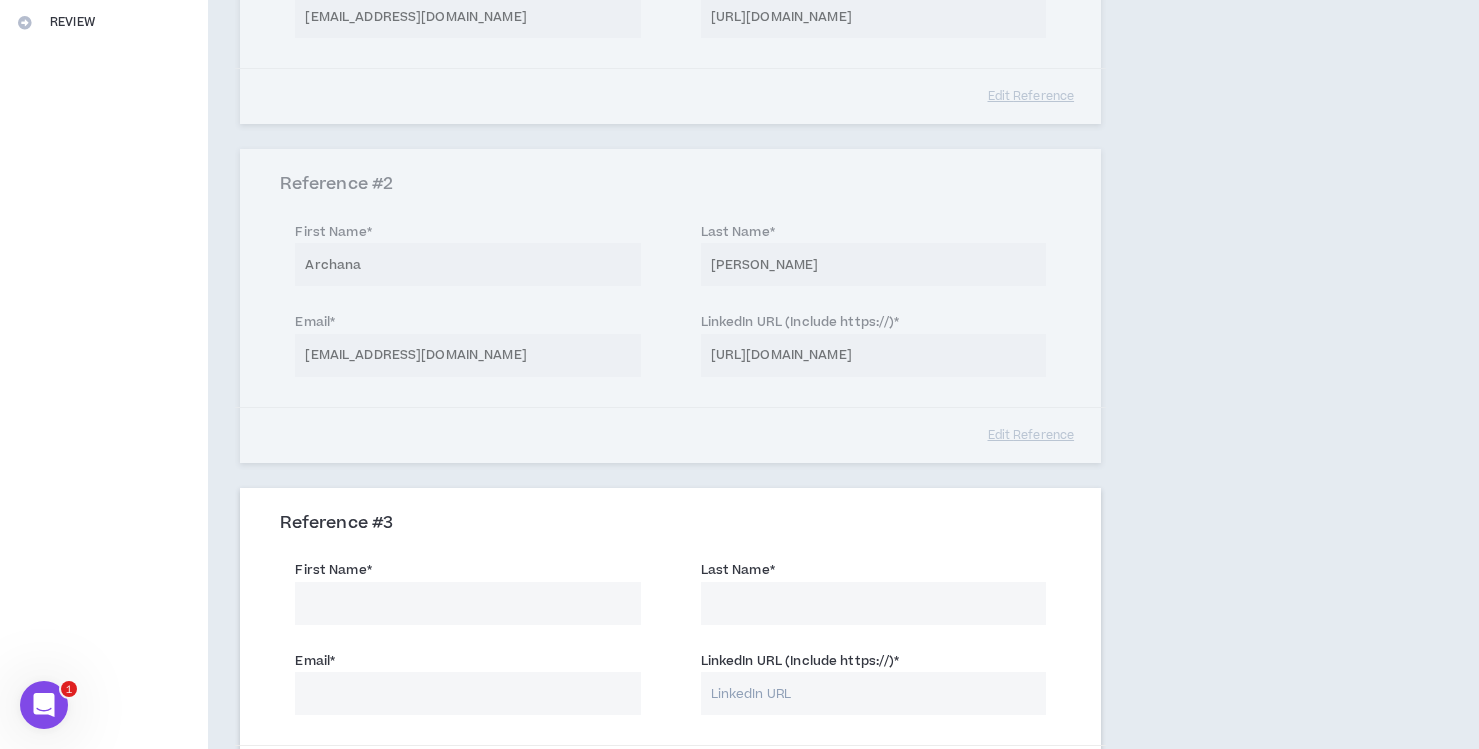 click on "First Name  *" at bounding box center (467, 603) 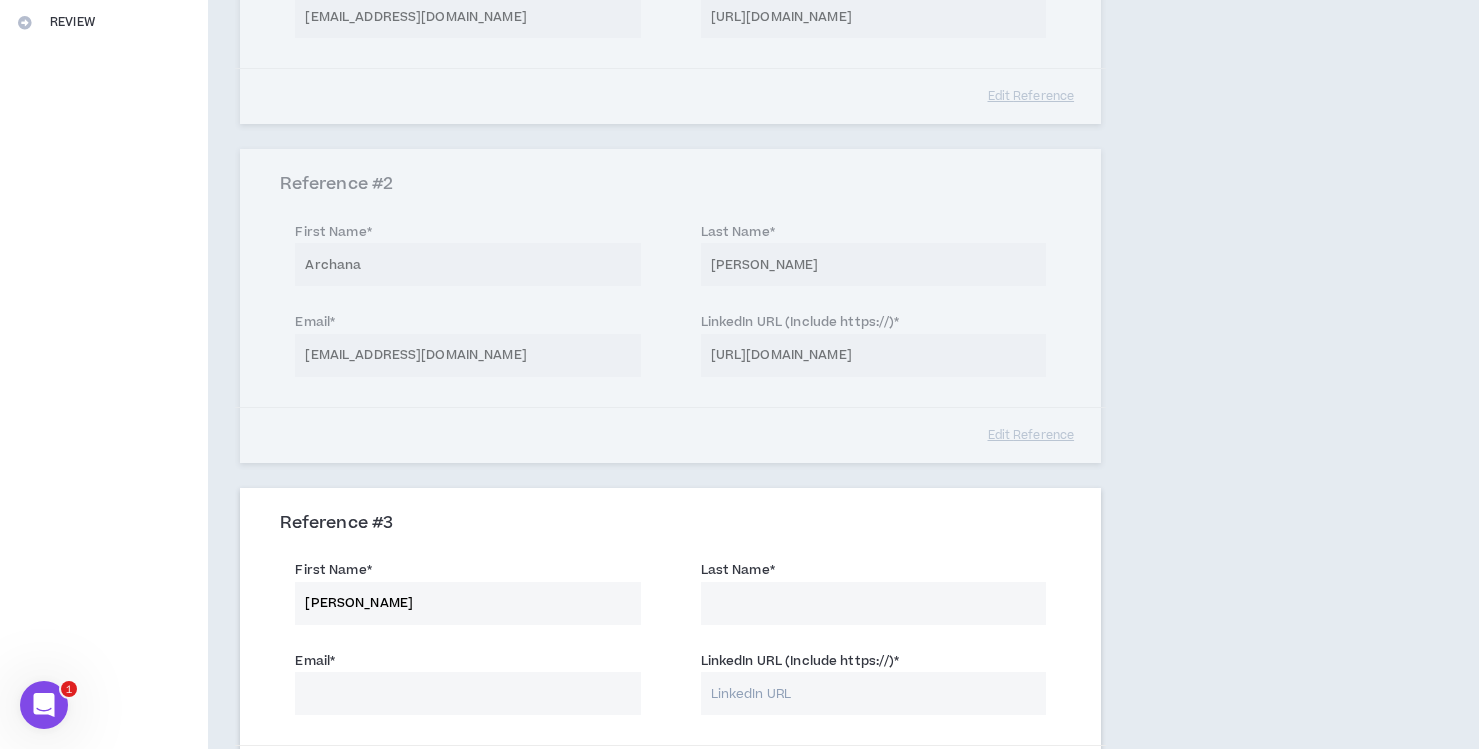 type on "[PERSON_NAME]" 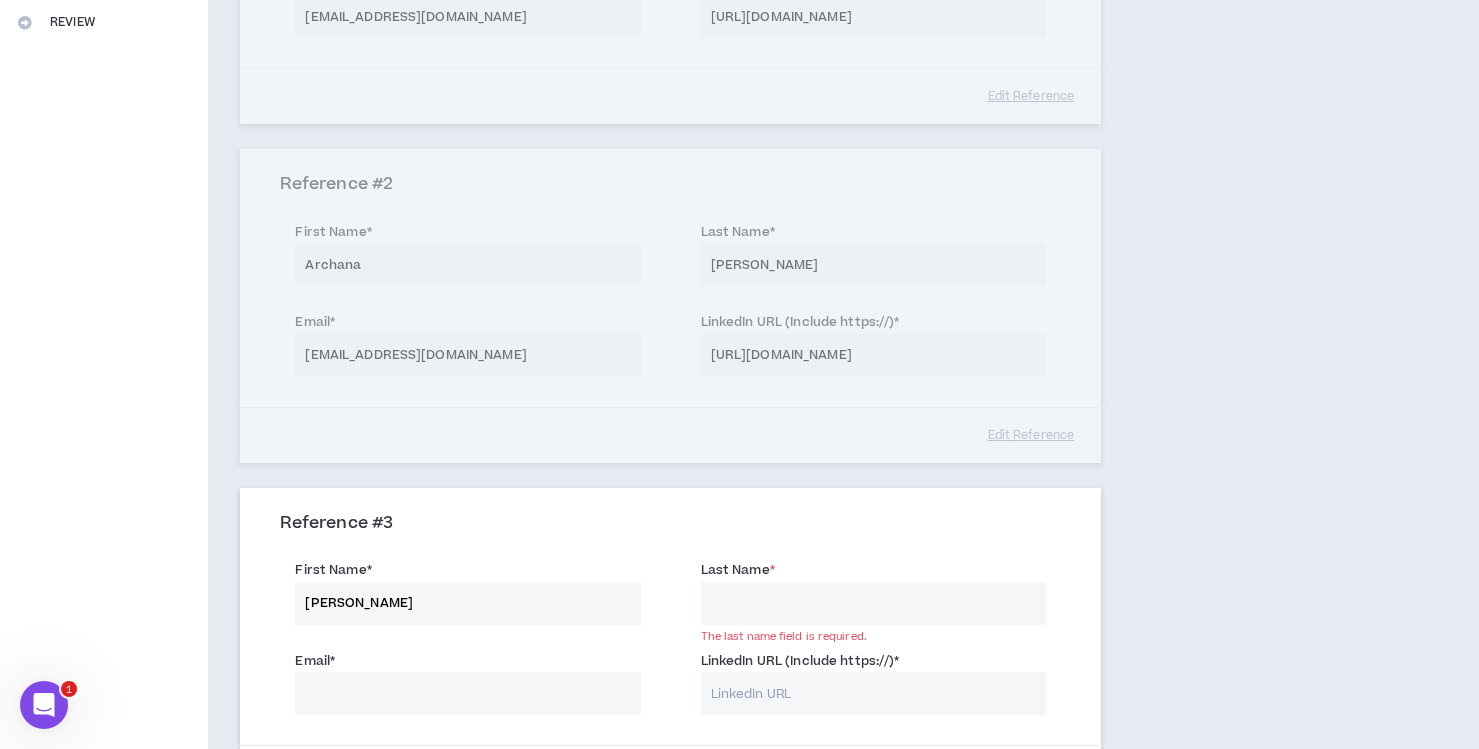paste on "Wood" 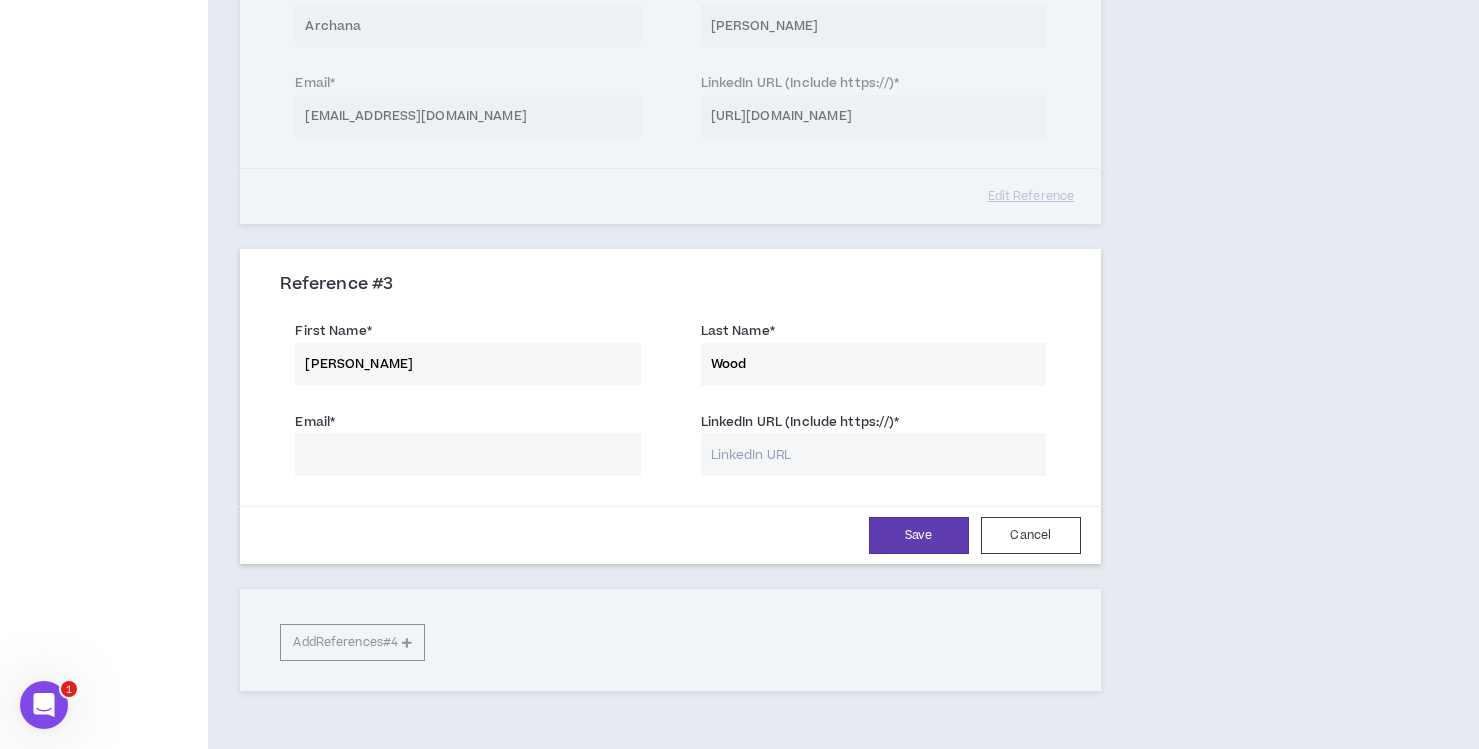 scroll, scrollTop: 725, scrollLeft: 0, axis: vertical 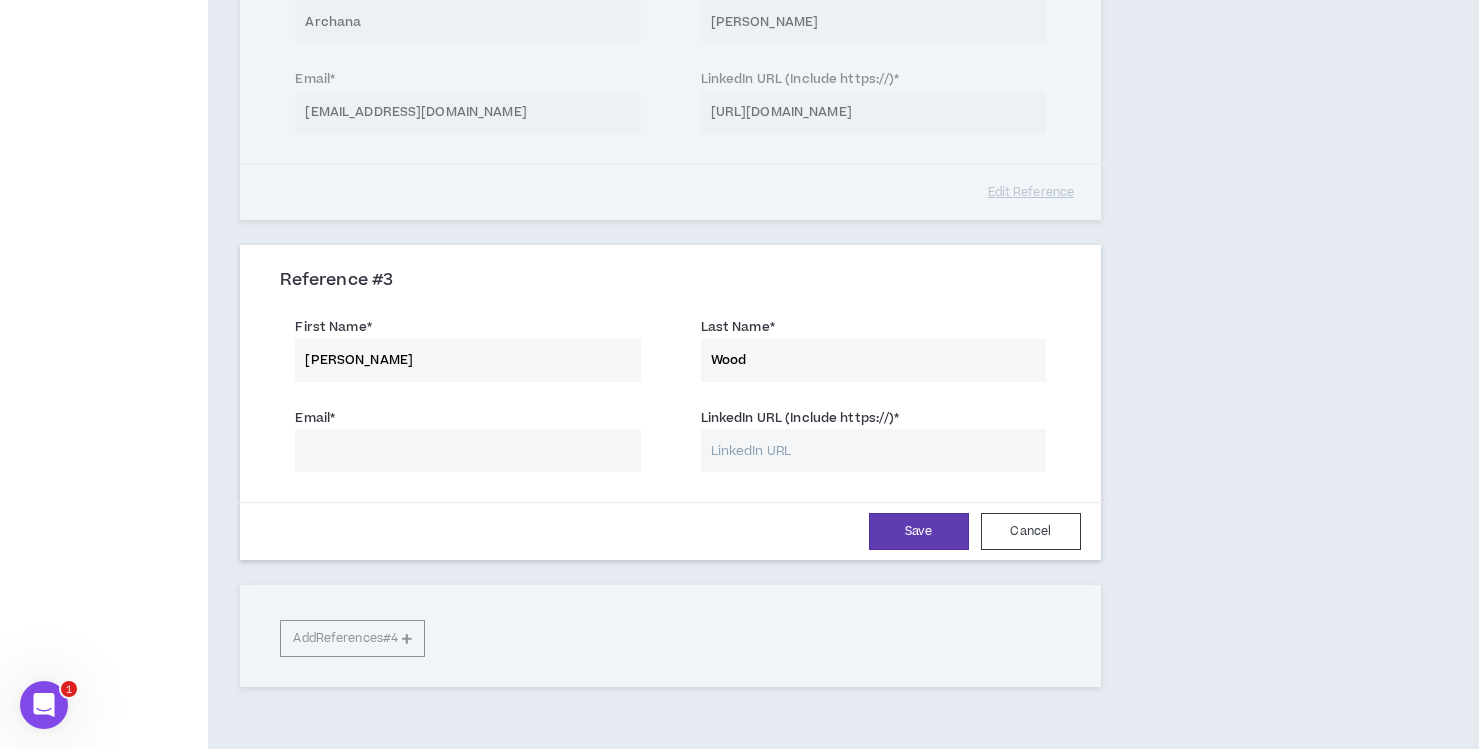 type on "Wood" 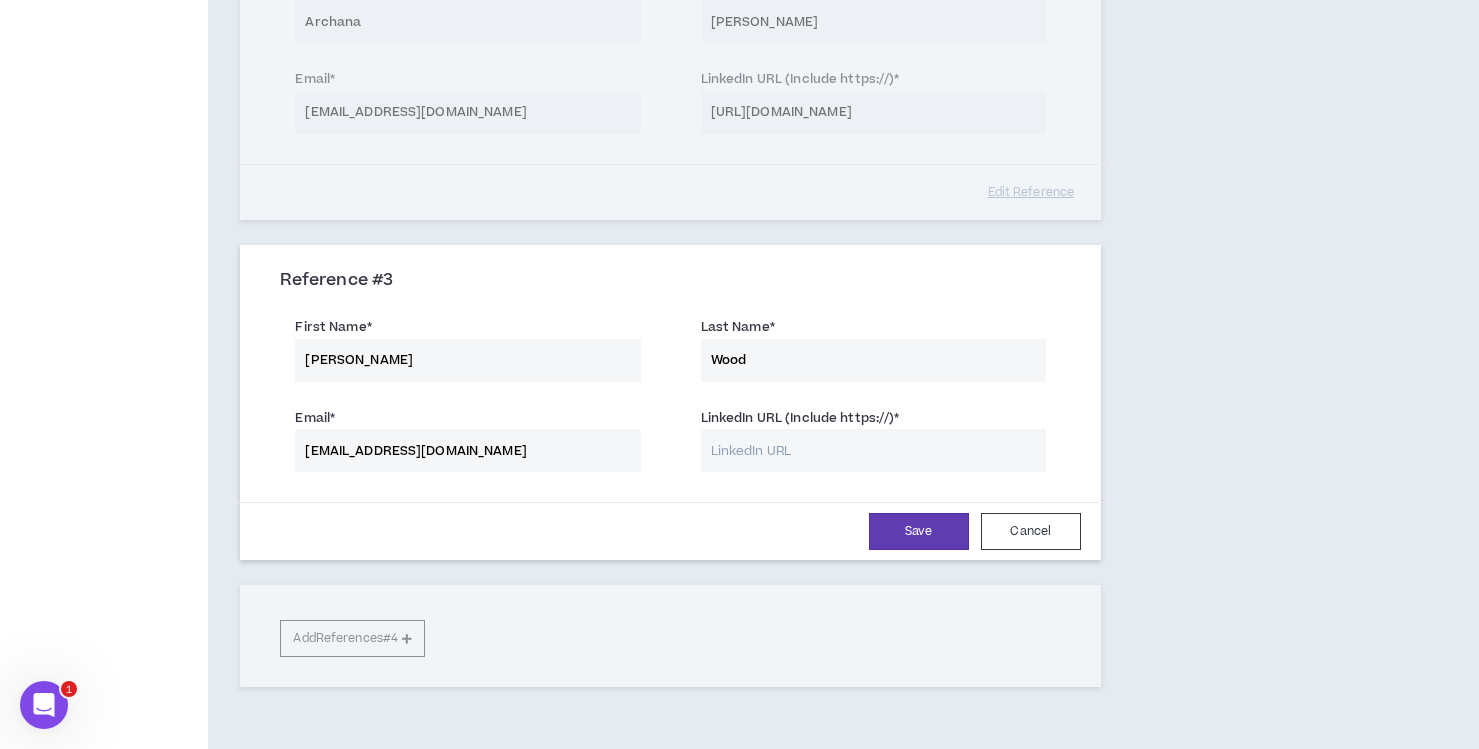 type on "[EMAIL_ADDRESS][DOMAIN_NAME]" 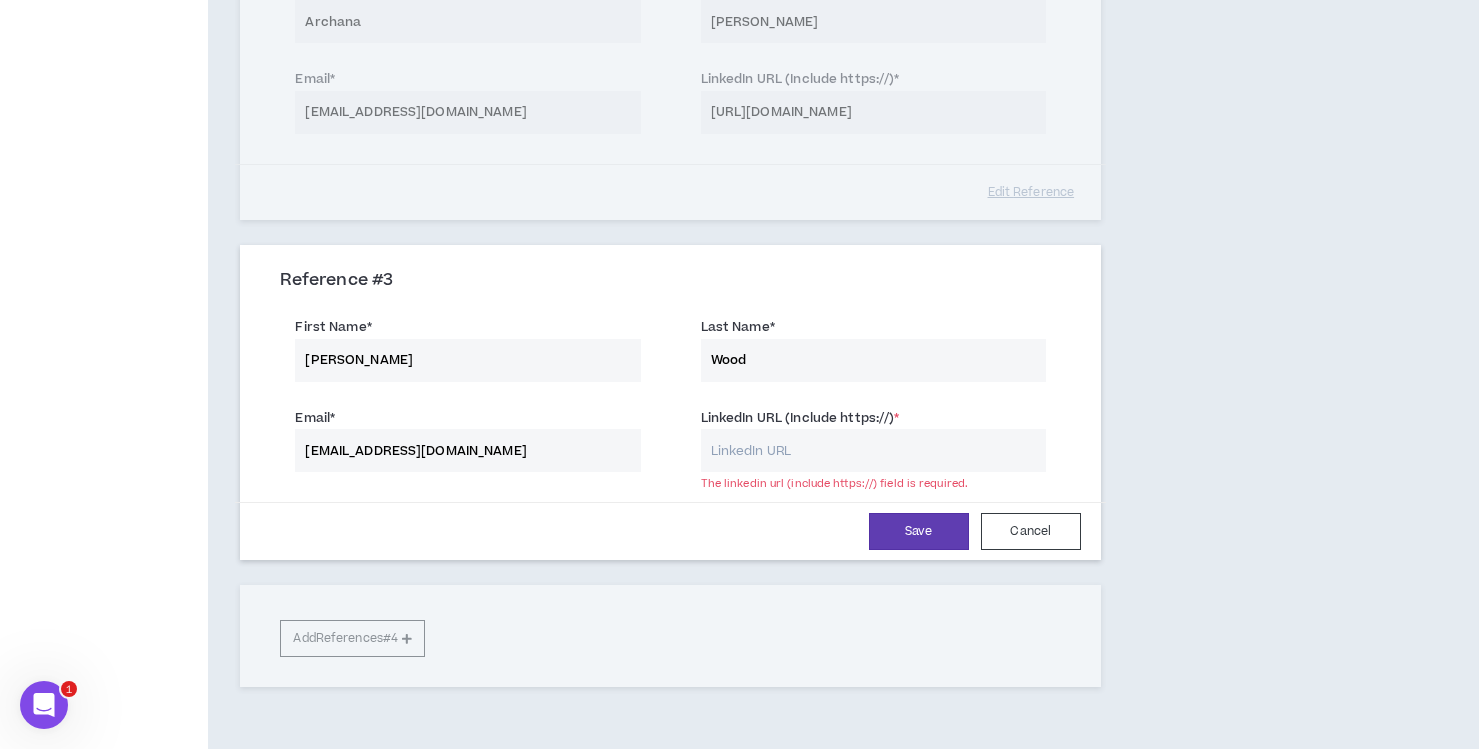 paste on "[URL][DOMAIN_NAME][PERSON_NAME]" 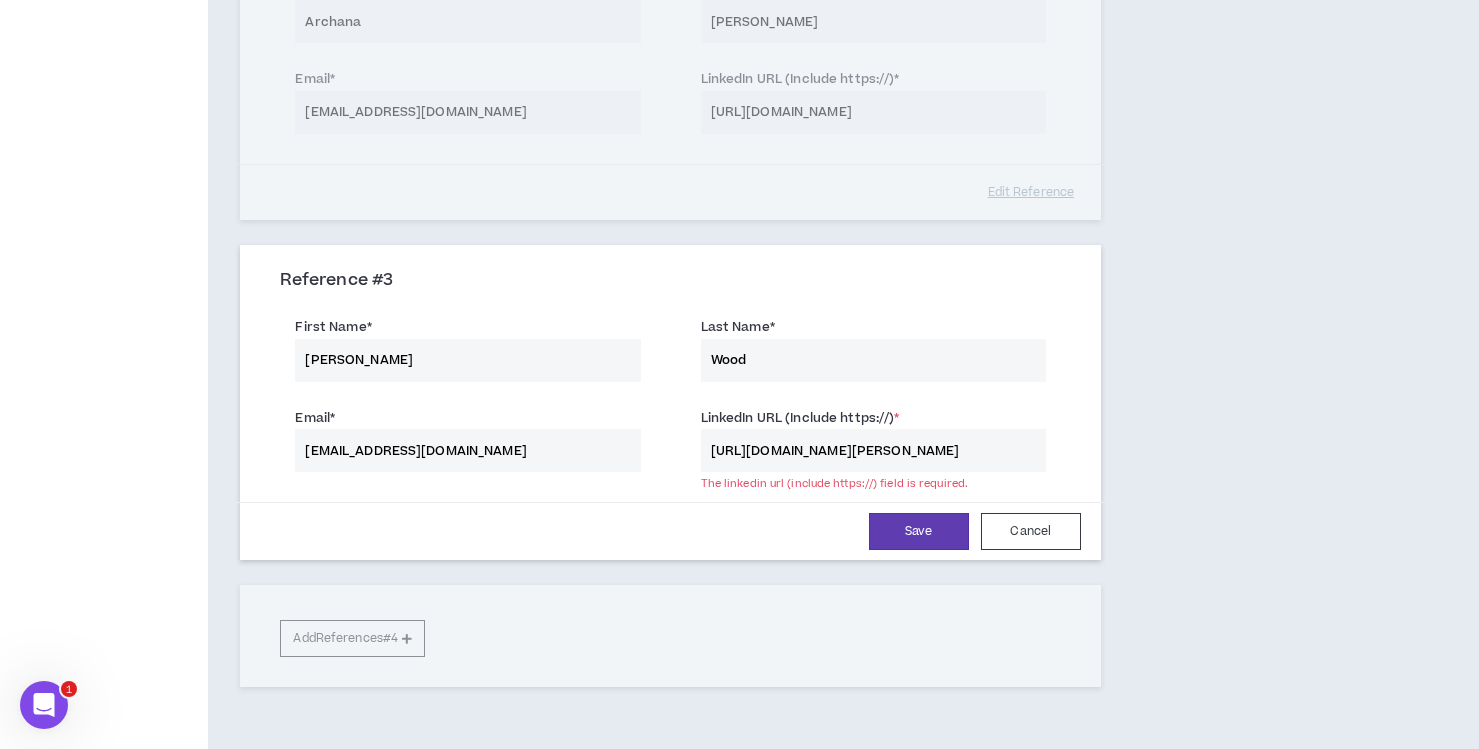 scroll, scrollTop: 0, scrollLeft: 14, axis: horizontal 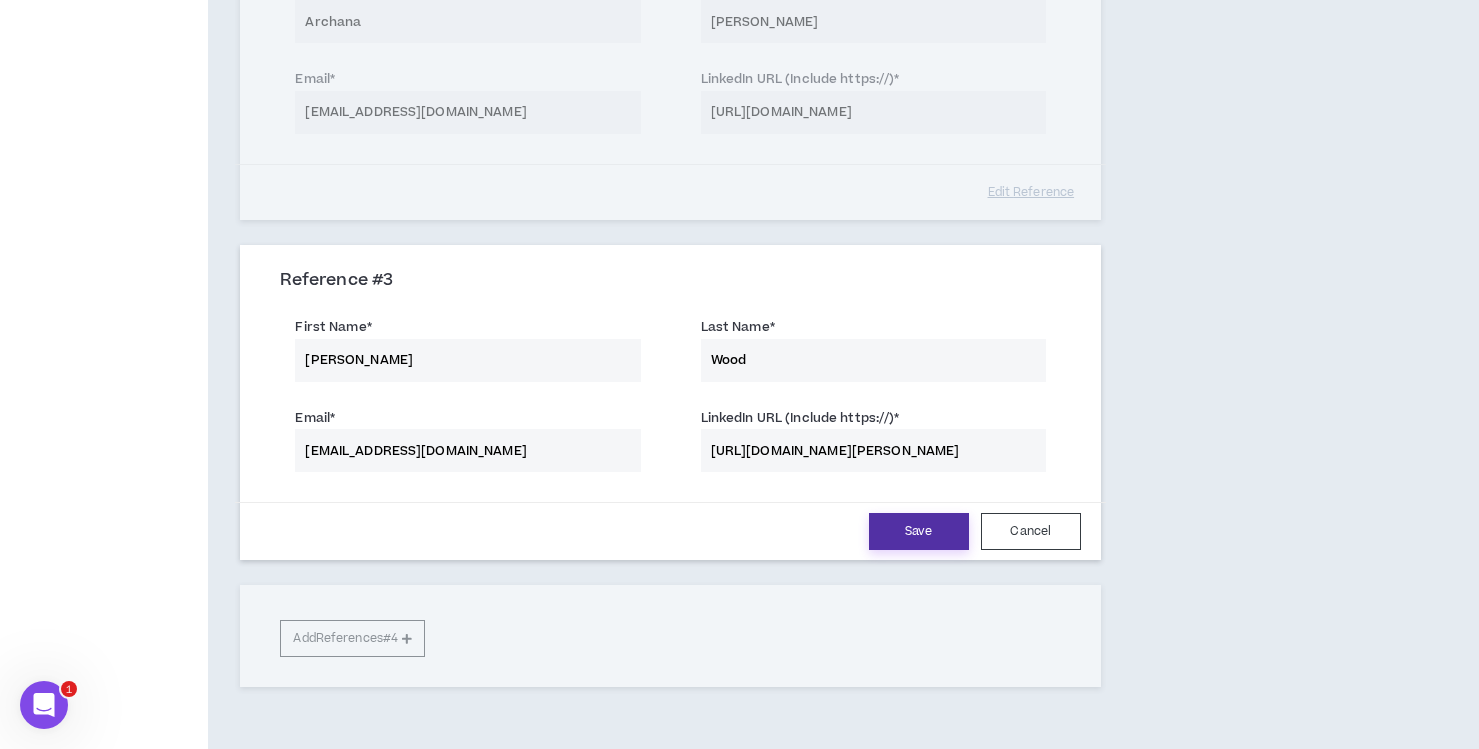type on "[URL][DOMAIN_NAME][PERSON_NAME]" 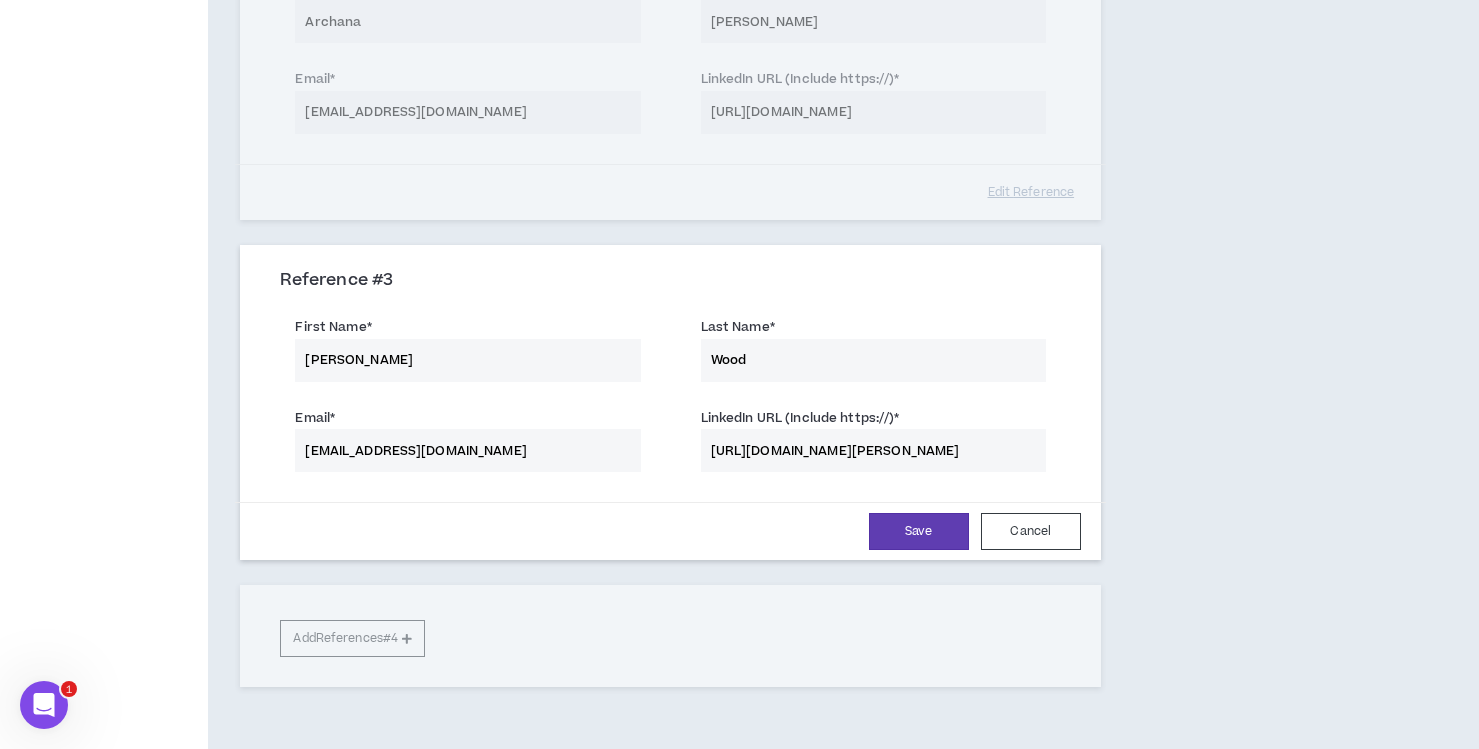 scroll, scrollTop: 0, scrollLeft: 0, axis: both 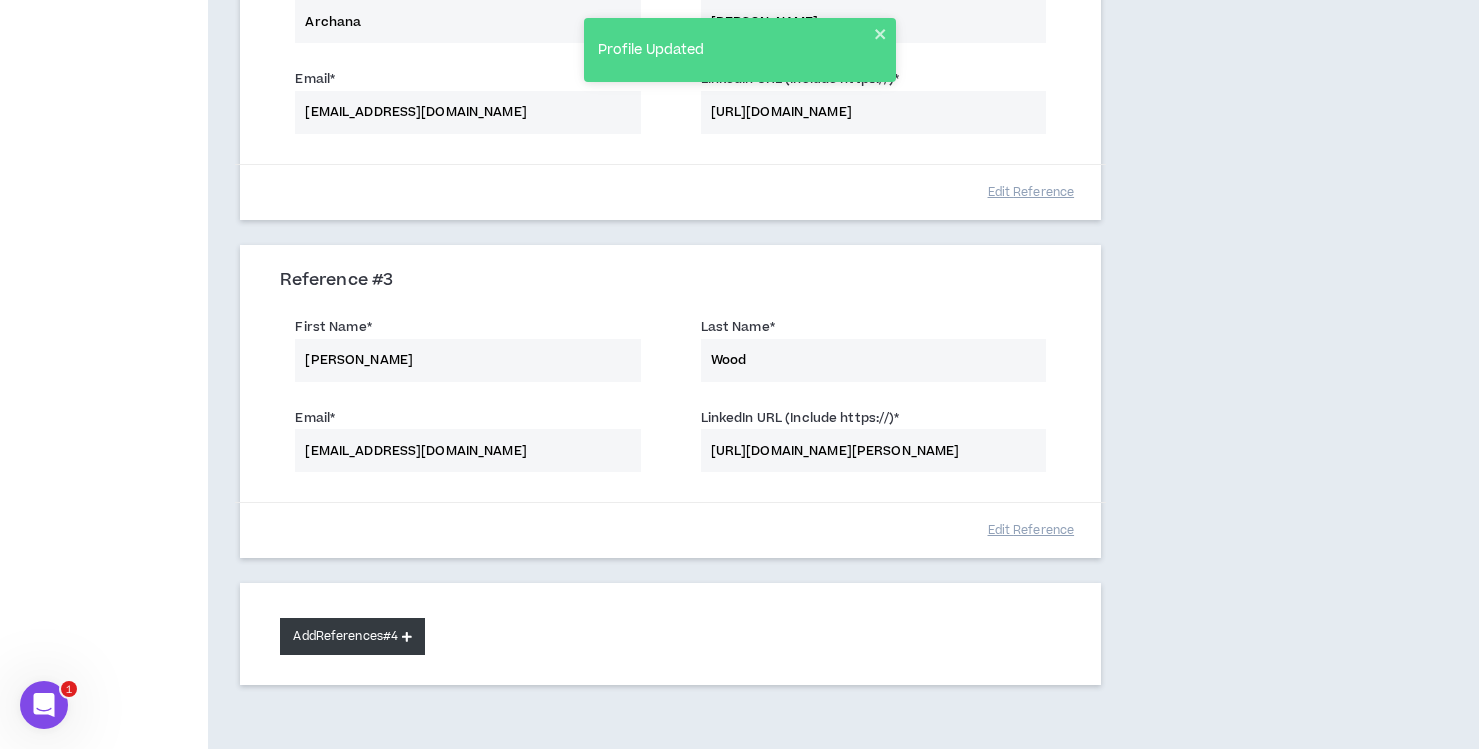 click on "Add  References  #4" at bounding box center (352, 636) 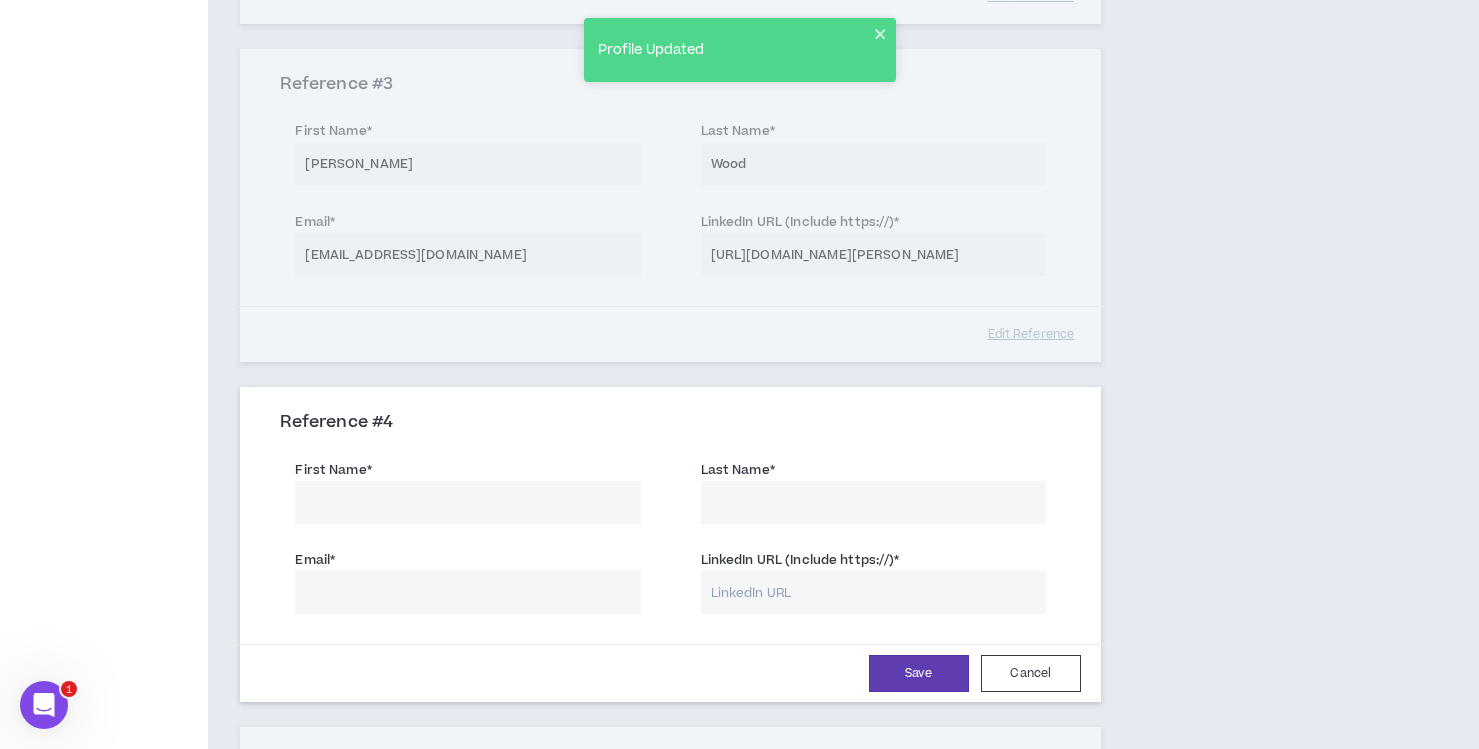scroll, scrollTop: 927, scrollLeft: 0, axis: vertical 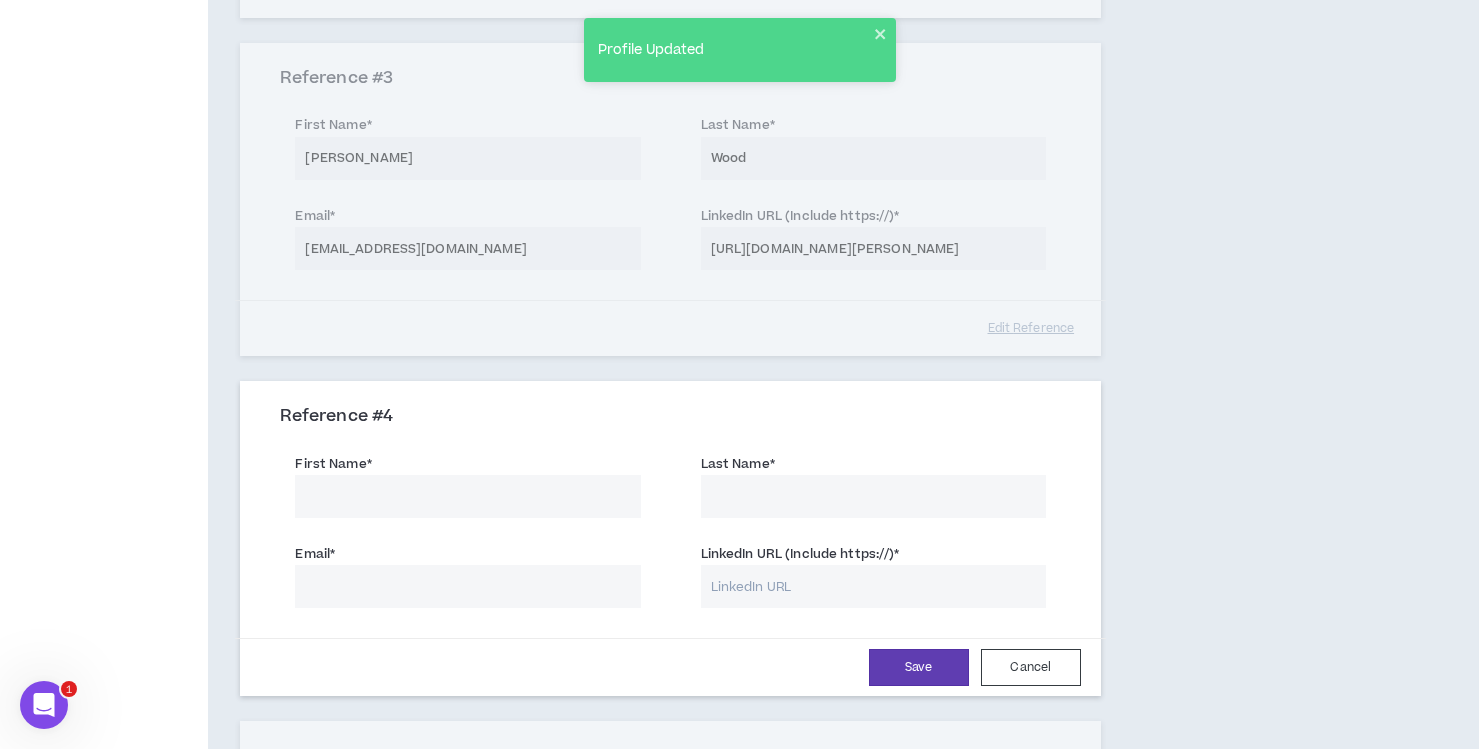 click on "First Name  *" at bounding box center (467, 496) 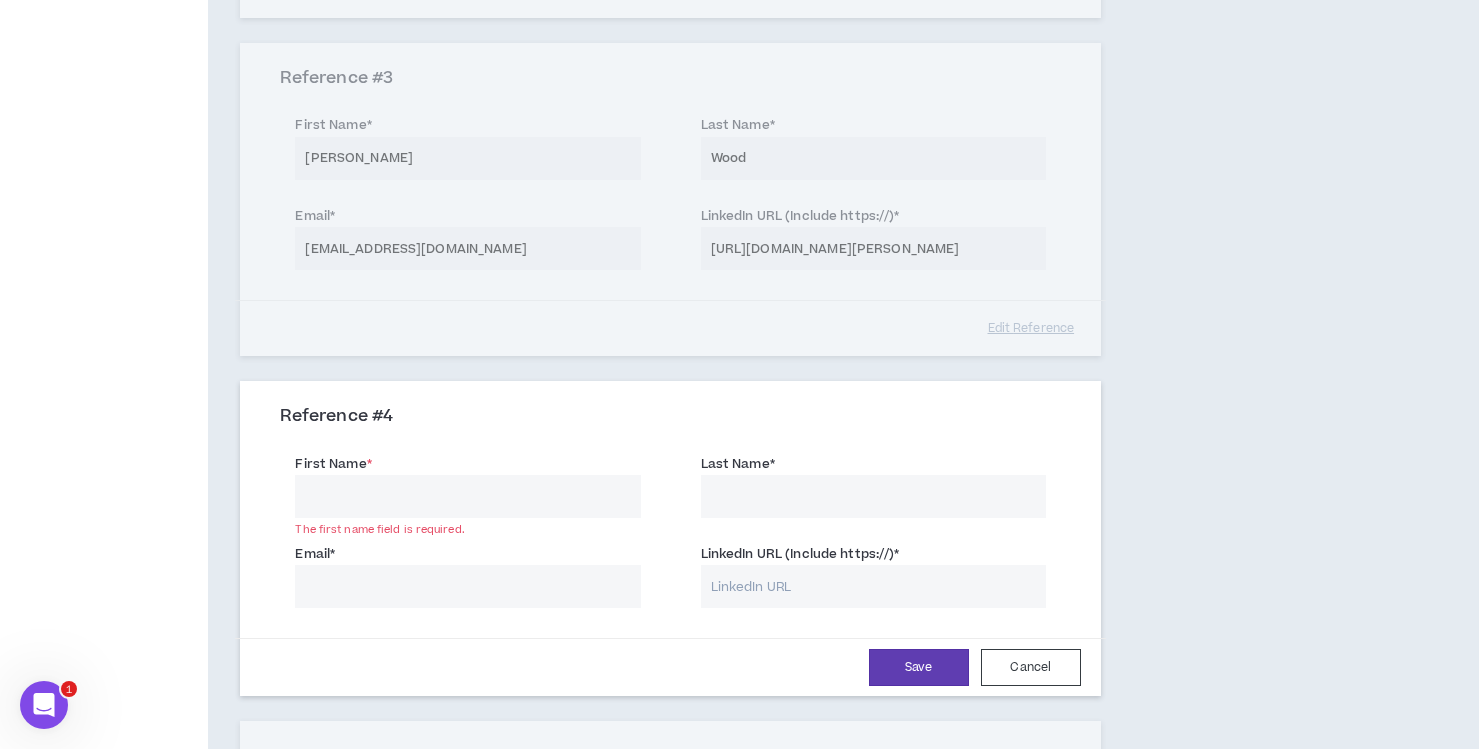 click on "First Name  *" at bounding box center [467, 496] 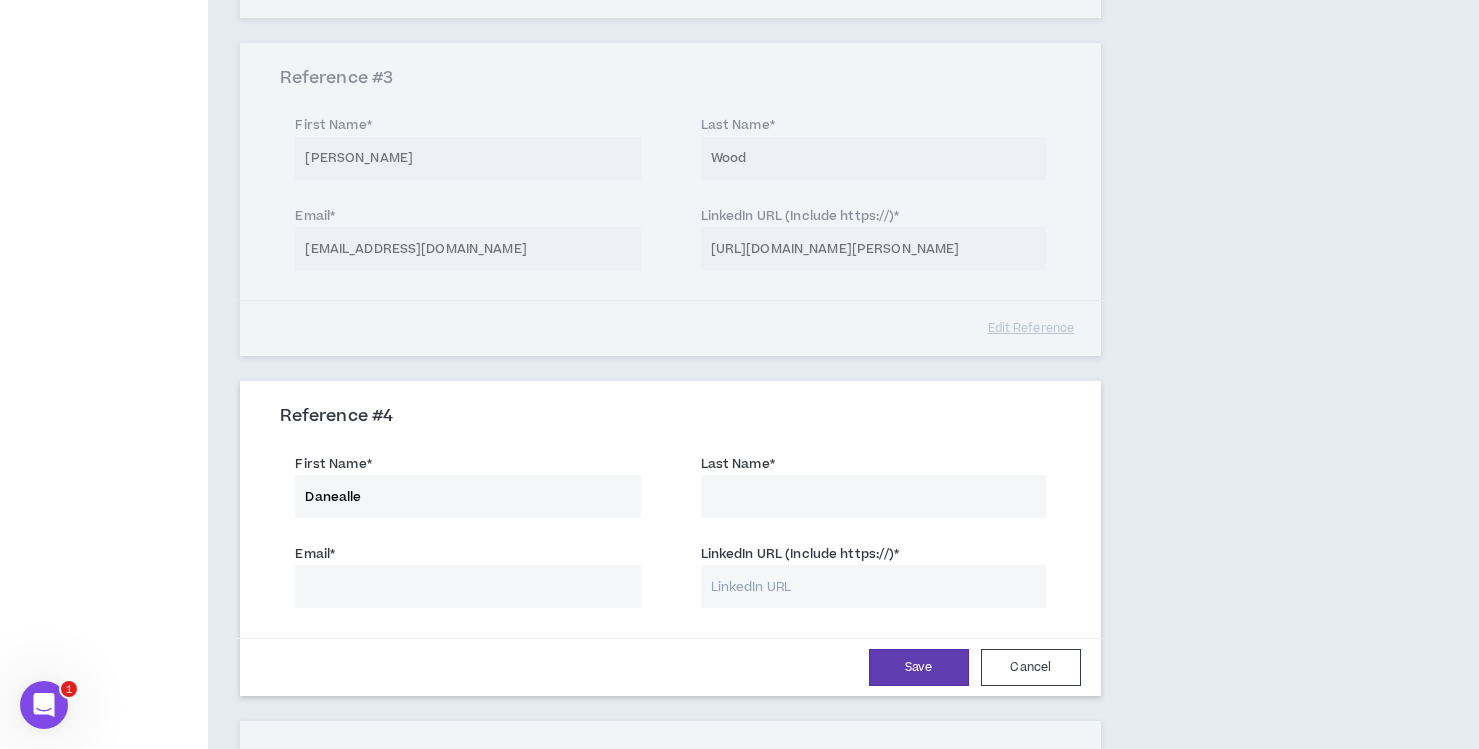 type on "Danealle" 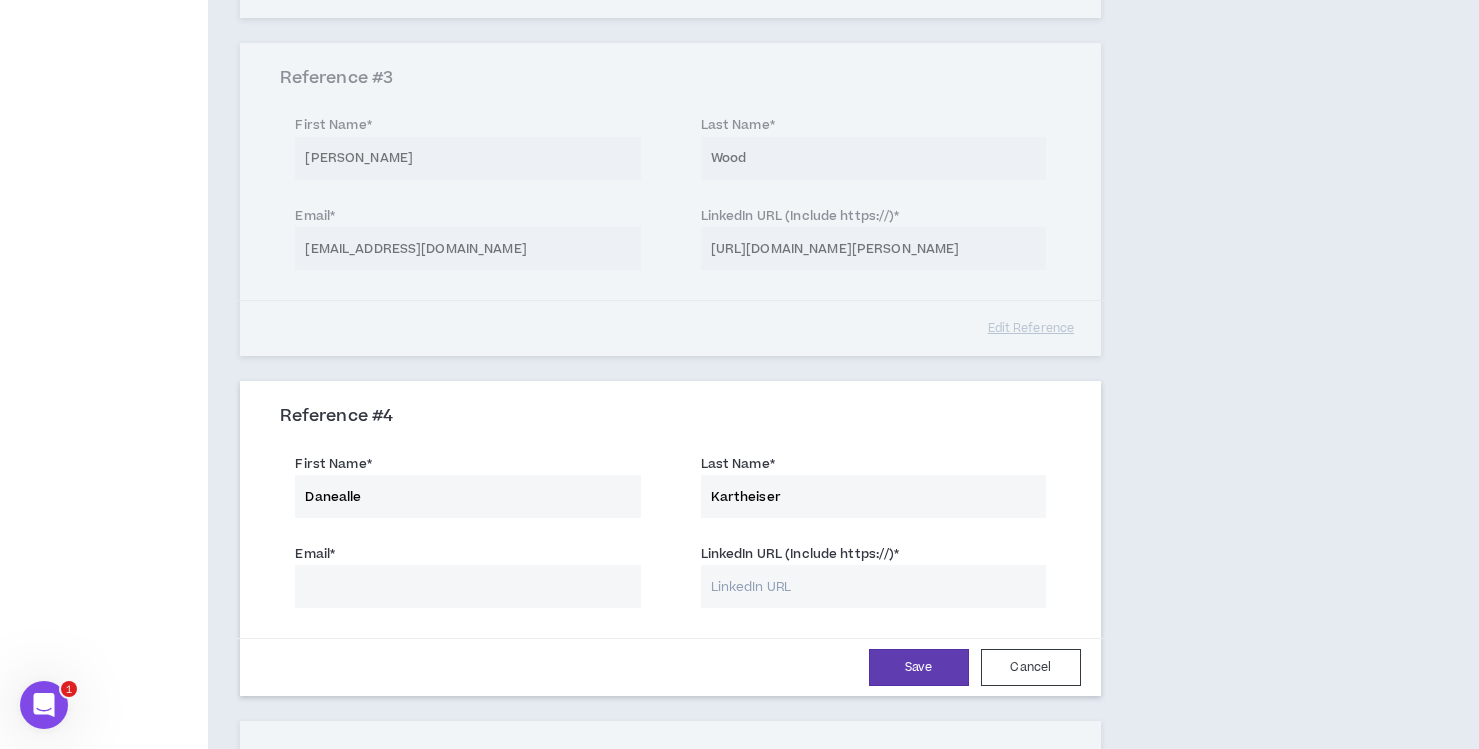 type on "Kartheiser" 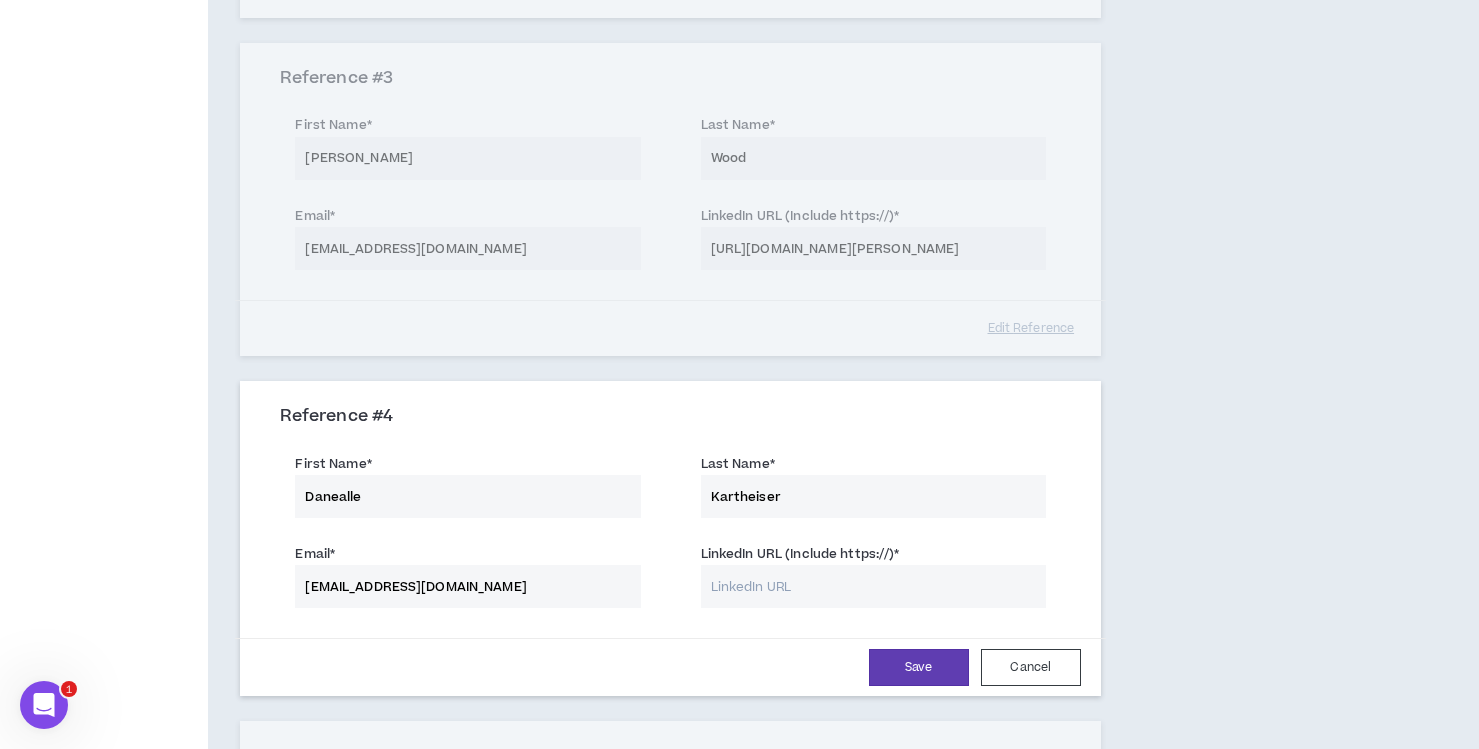 type on "[EMAIL_ADDRESS][DOMAIN_NAME]" 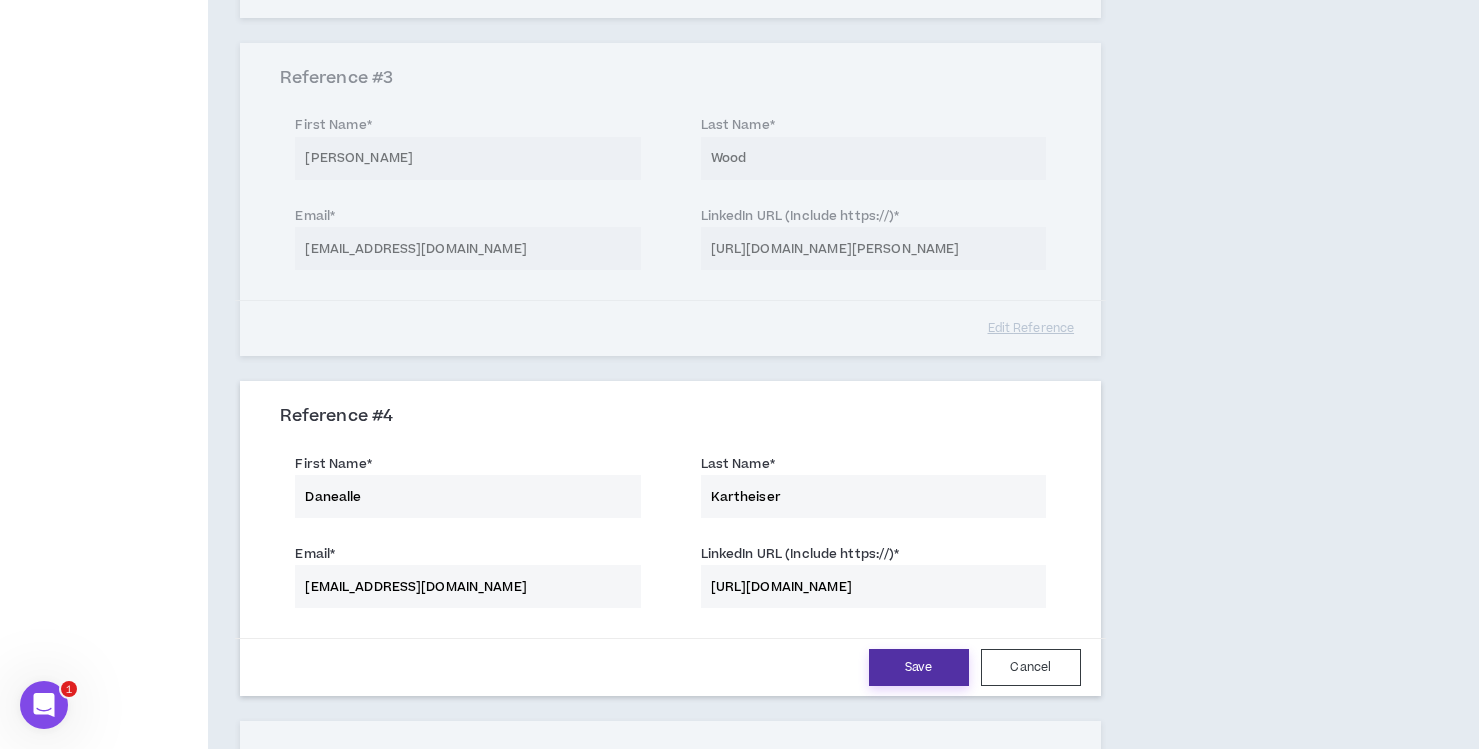 type on "[URL][DOMAIN_NAME]" 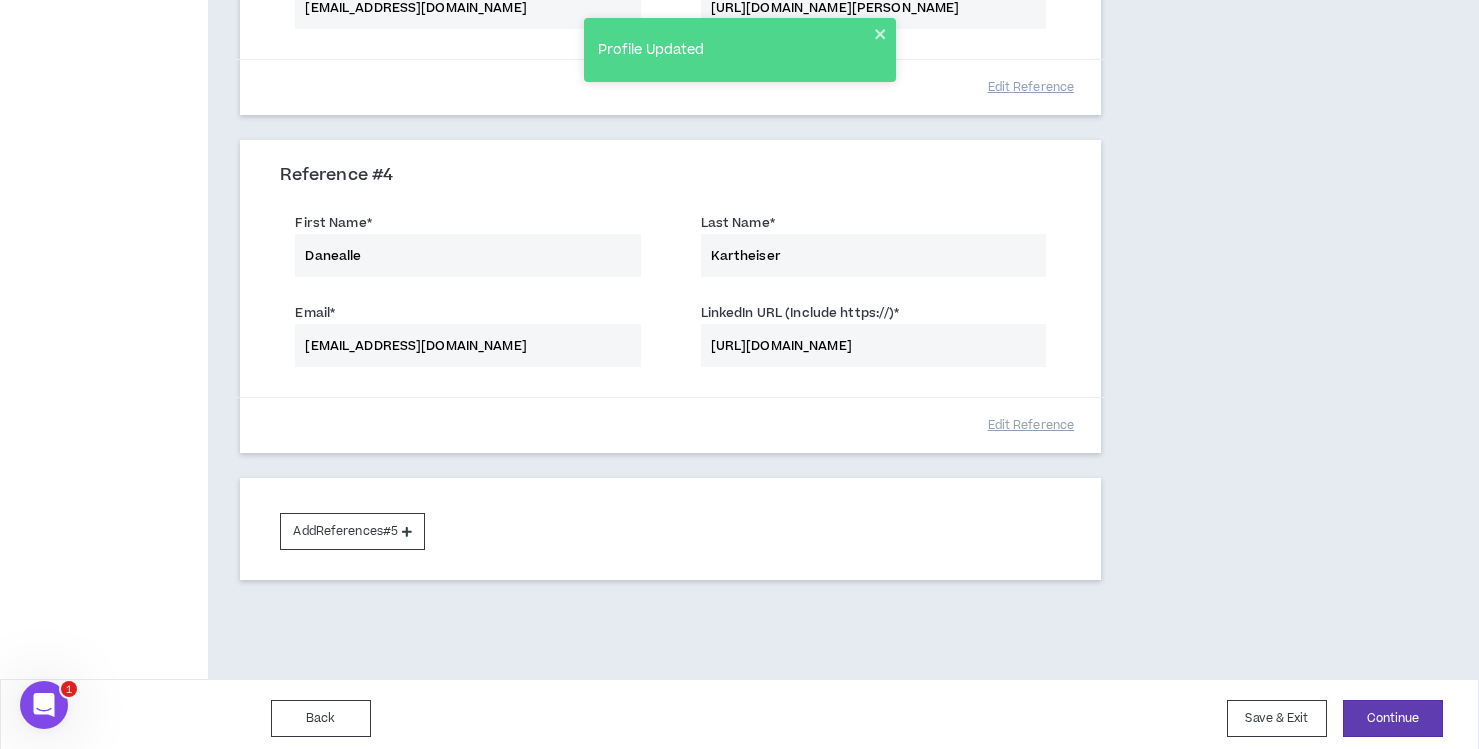 scroll, scrollTop: 1177, scrollLeft: 0, axis: vertical 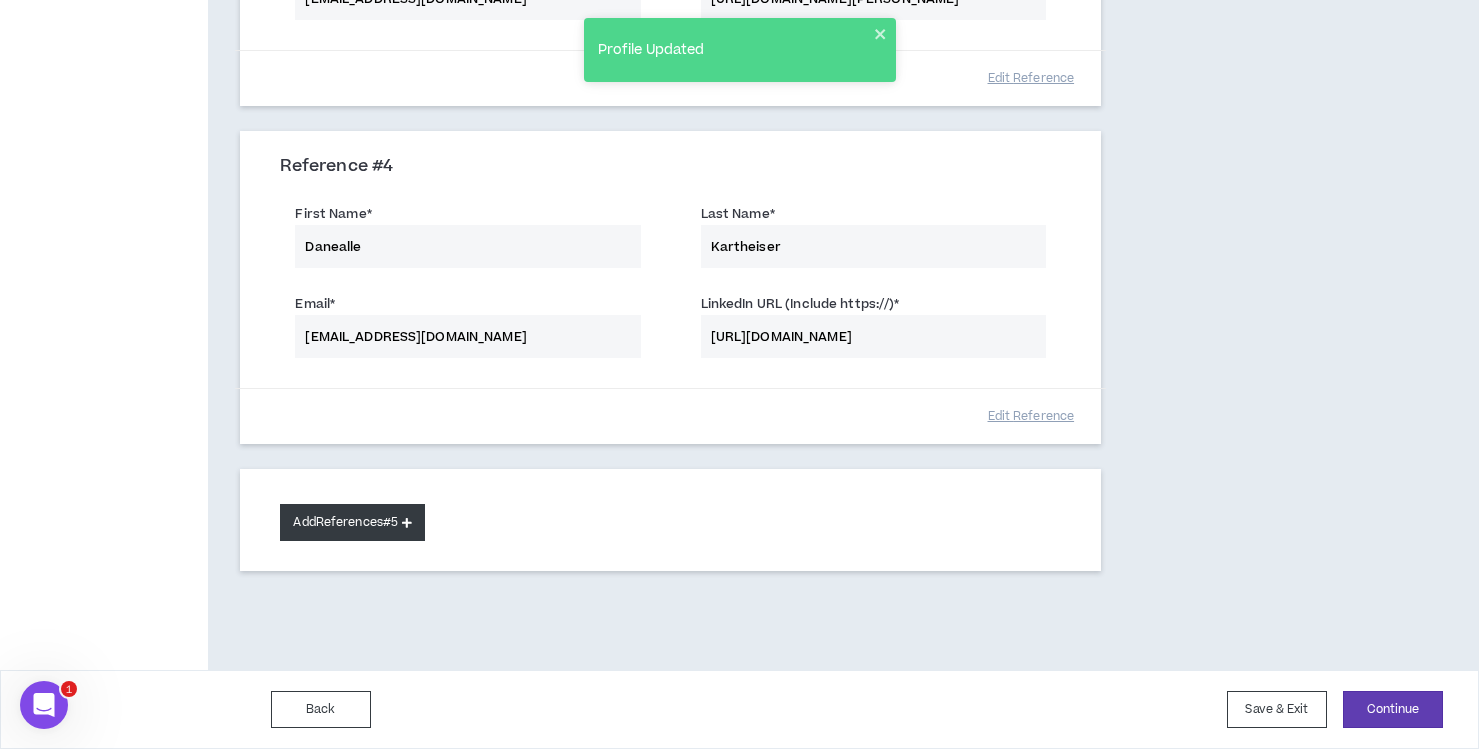 click on "Add  References  #5" at bounding box center [352, 522] 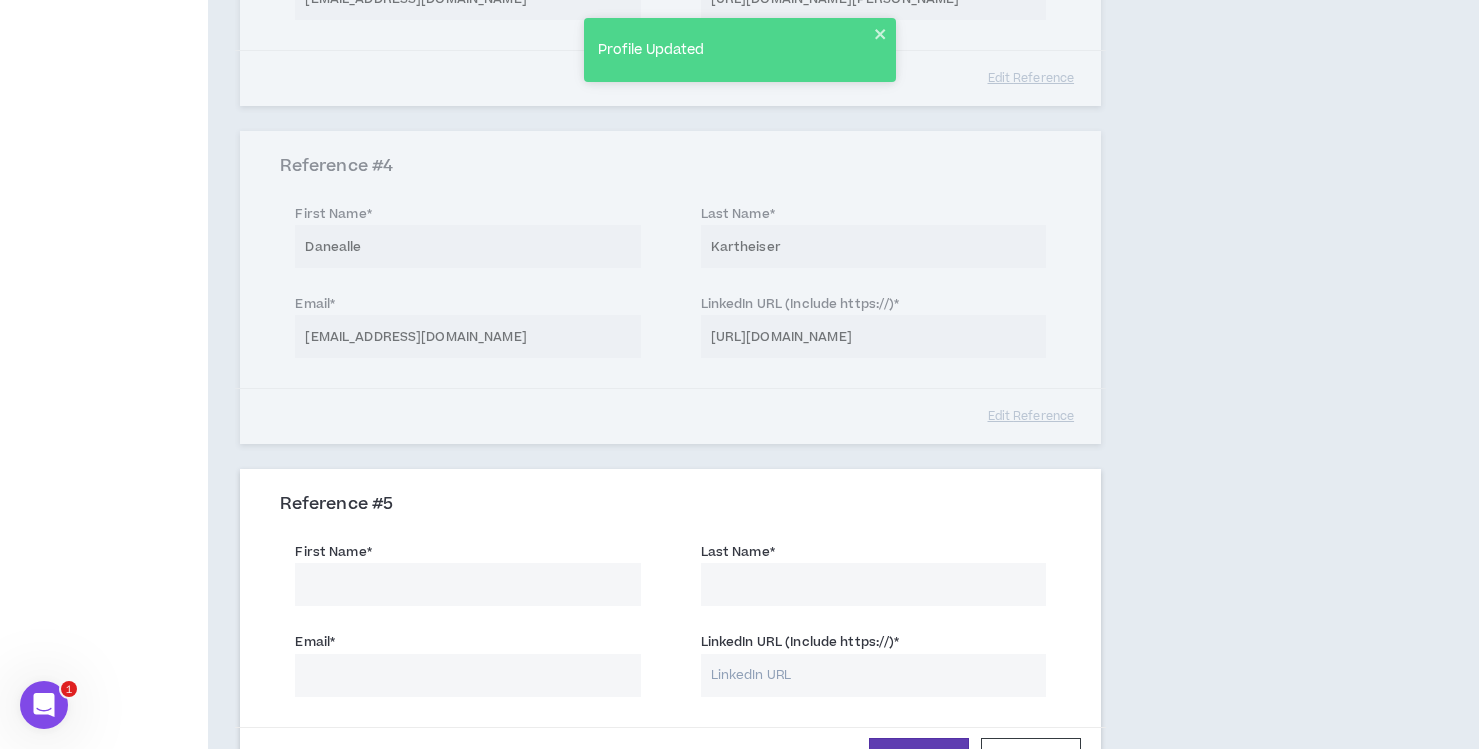 click on "First Name  *" at bounding box center (467, 584) 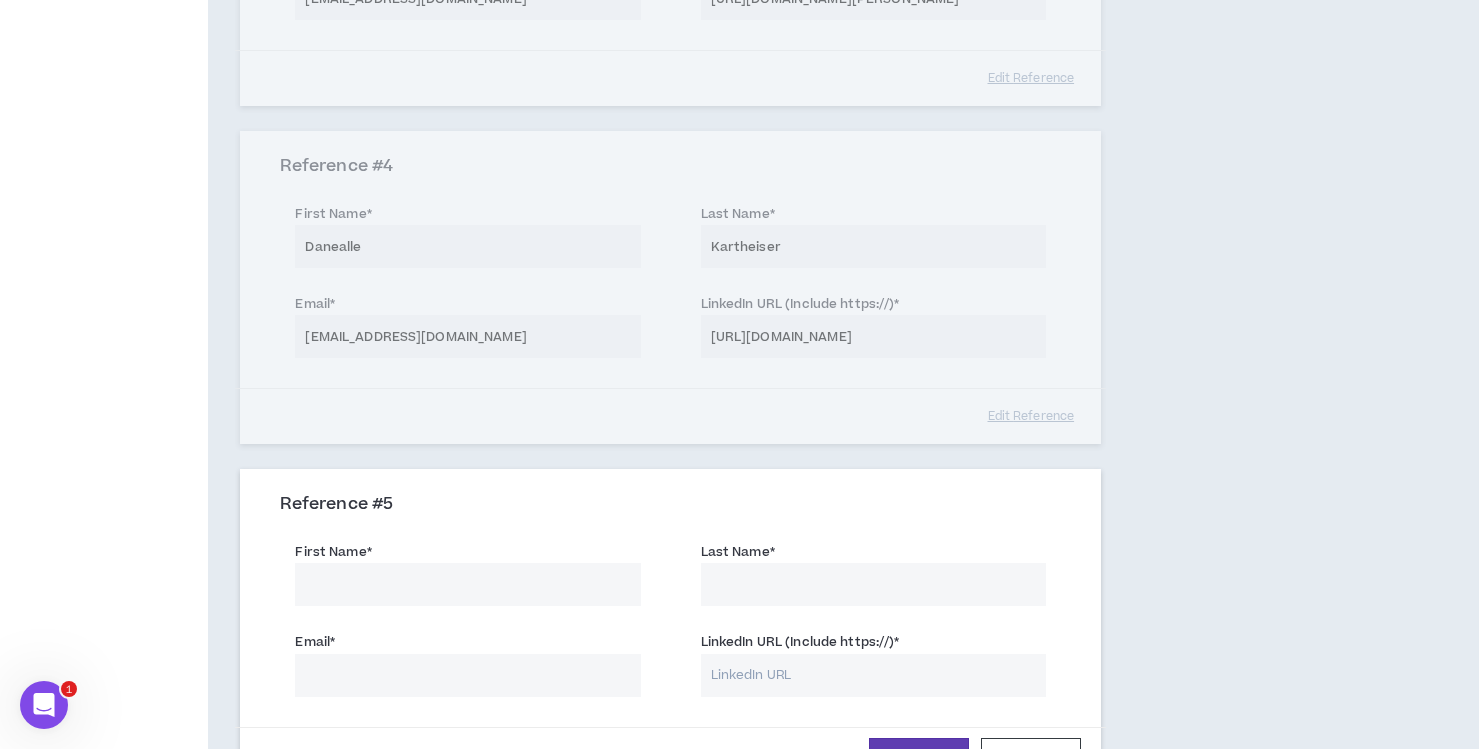 type on "[PERSON_NAME]" 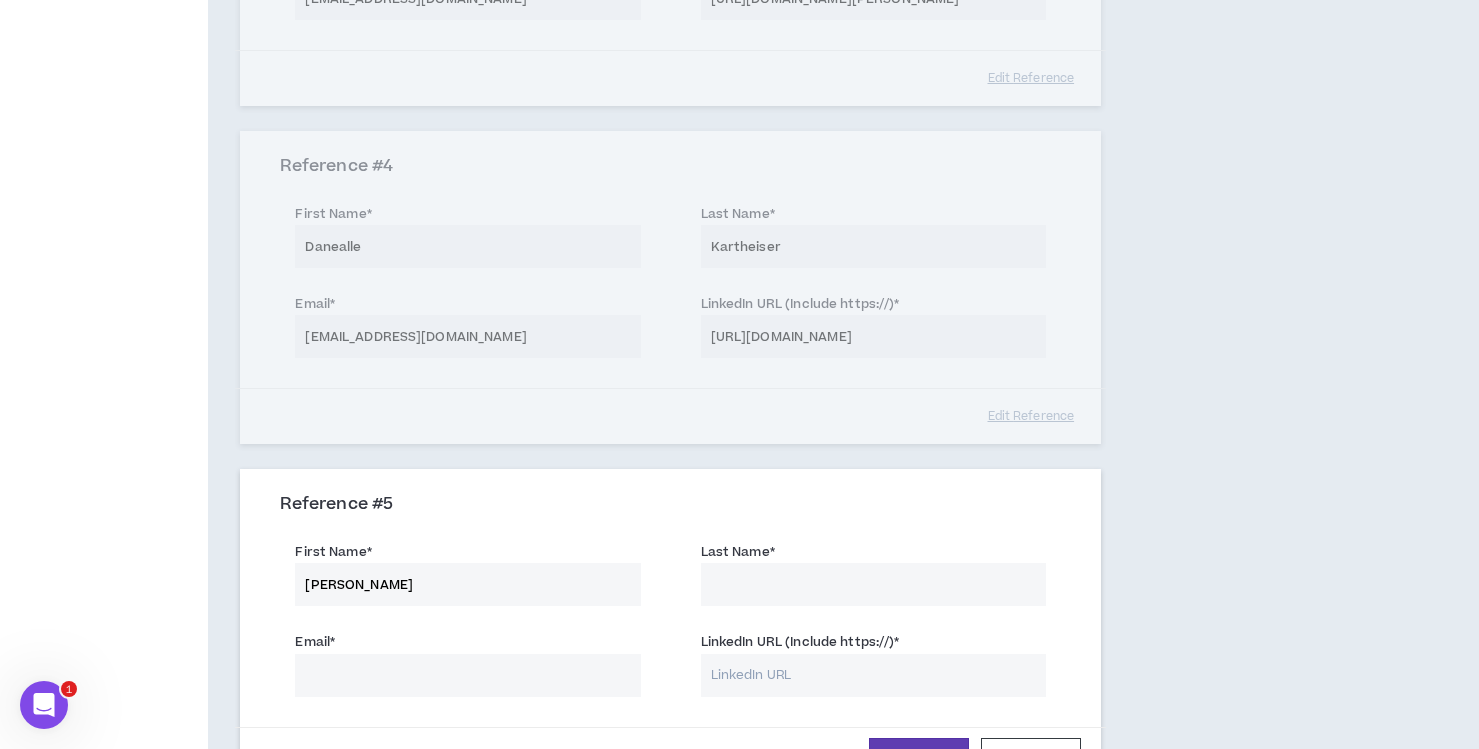 click on "Last Name  *" at bounding box center (873, 584) 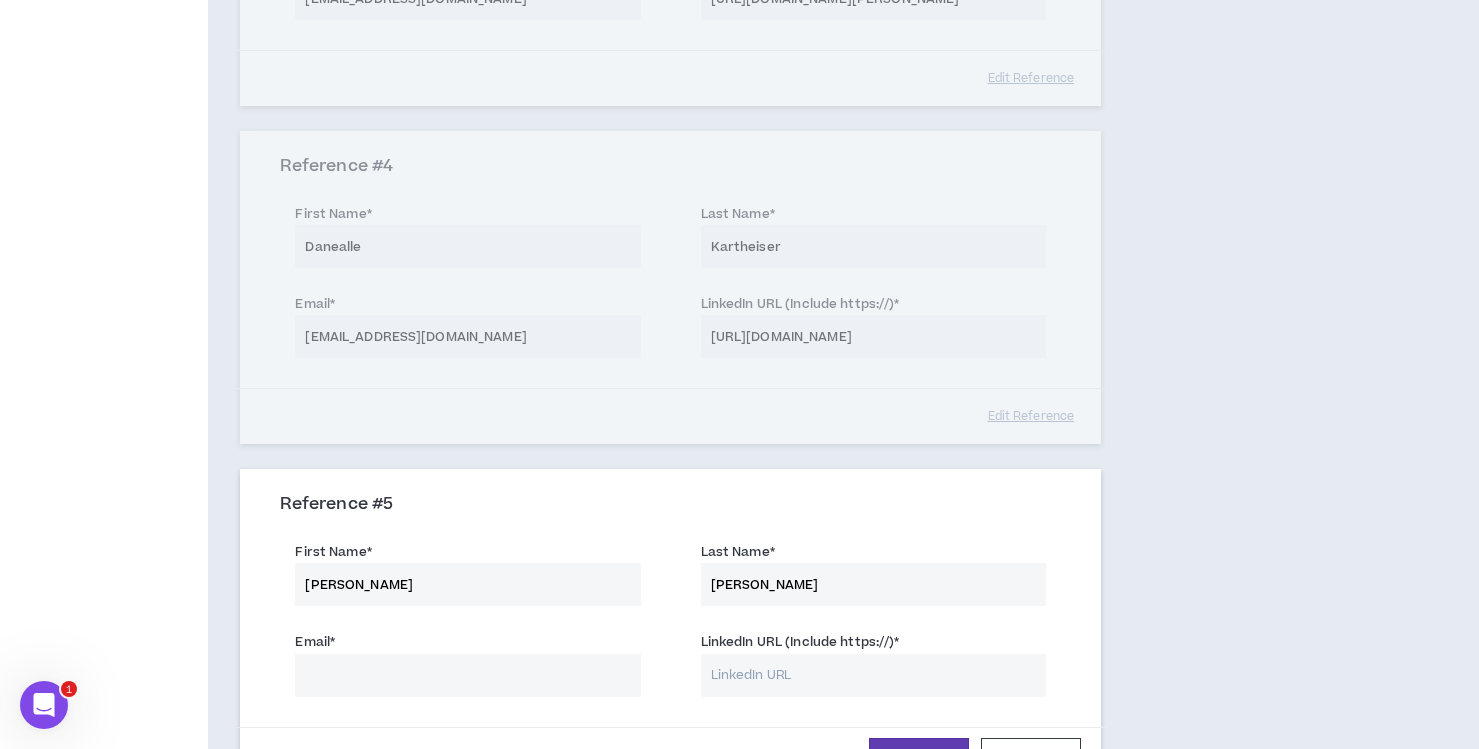 click on "Email  *" at bounding box center (467, 675) 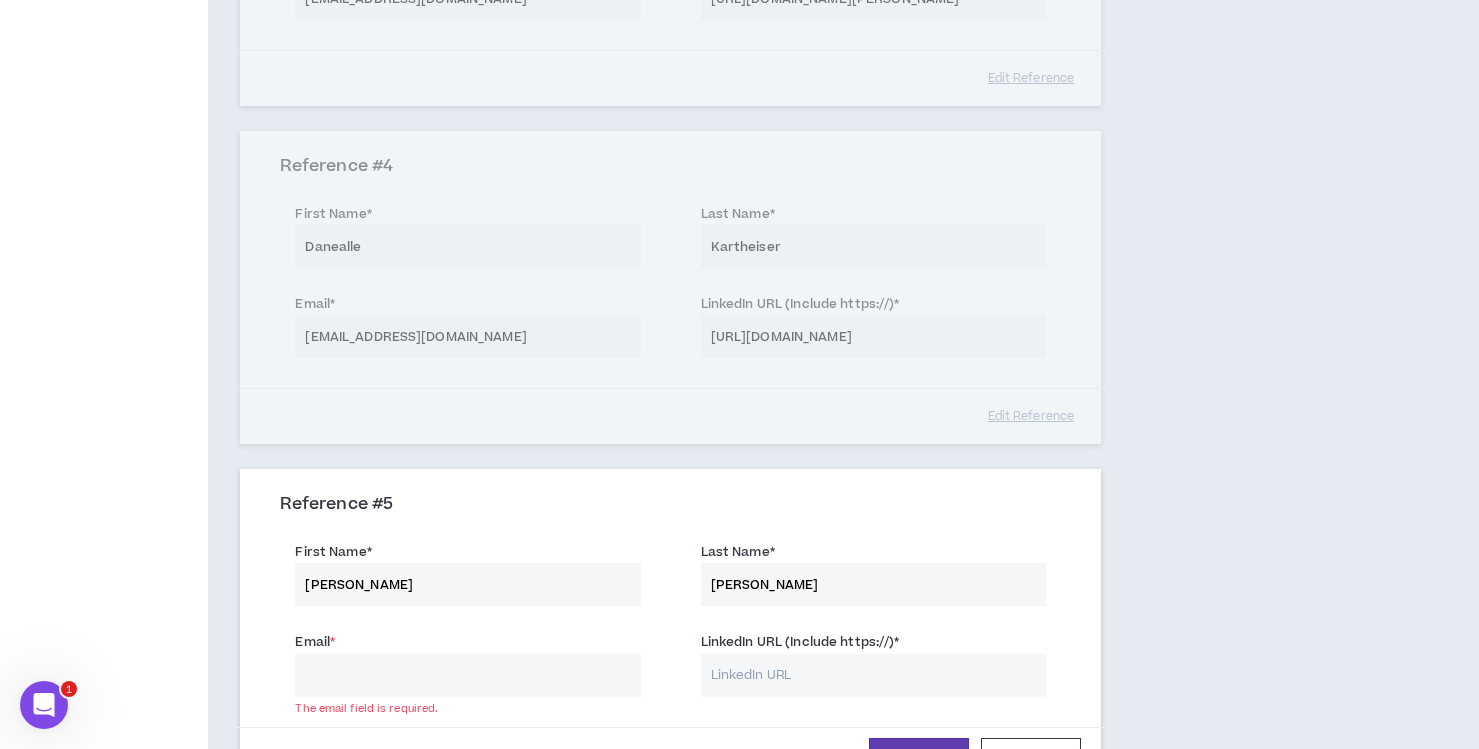 paste on "[EMAIL_ADDRESS][DOMAIN_NAME]" 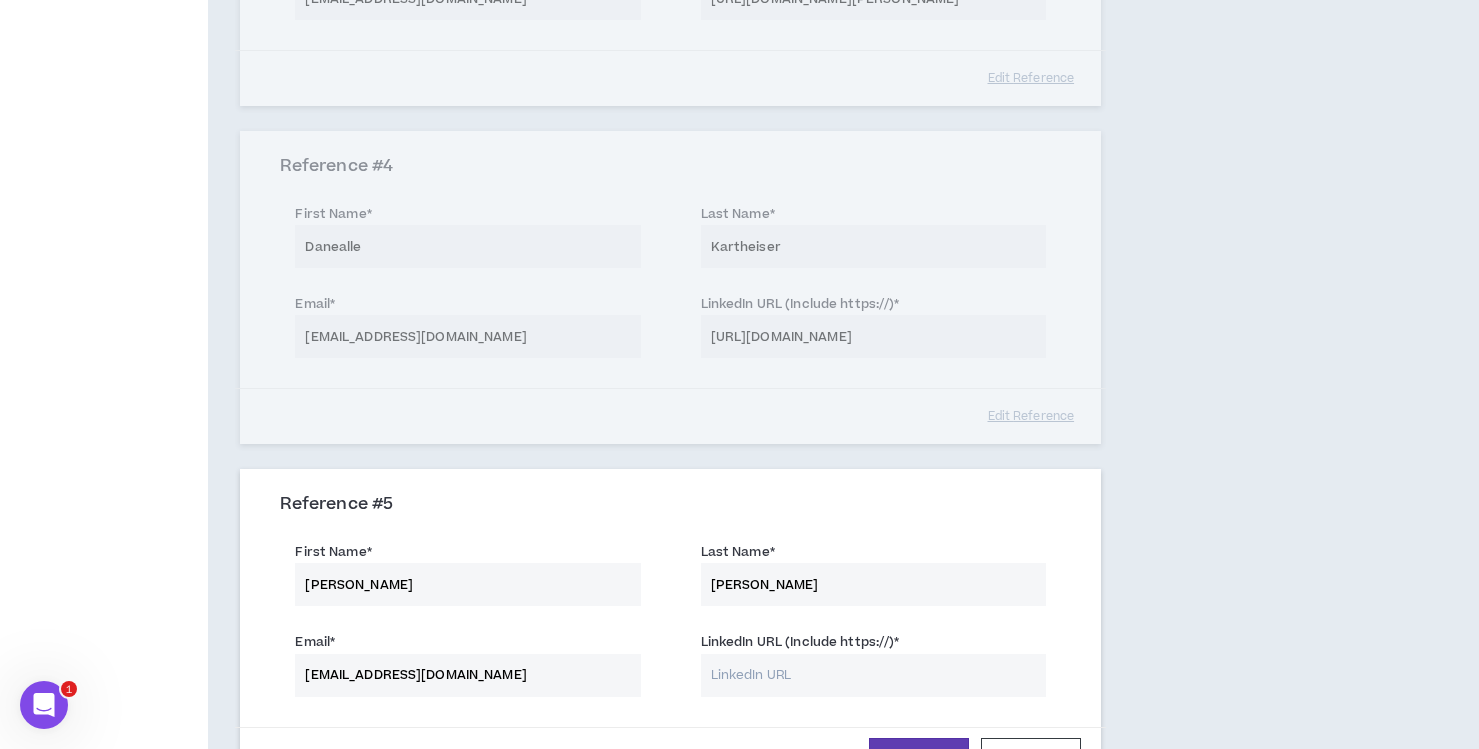type on "[EMAIL_ADDRESS][DOMAIN_NAME]" 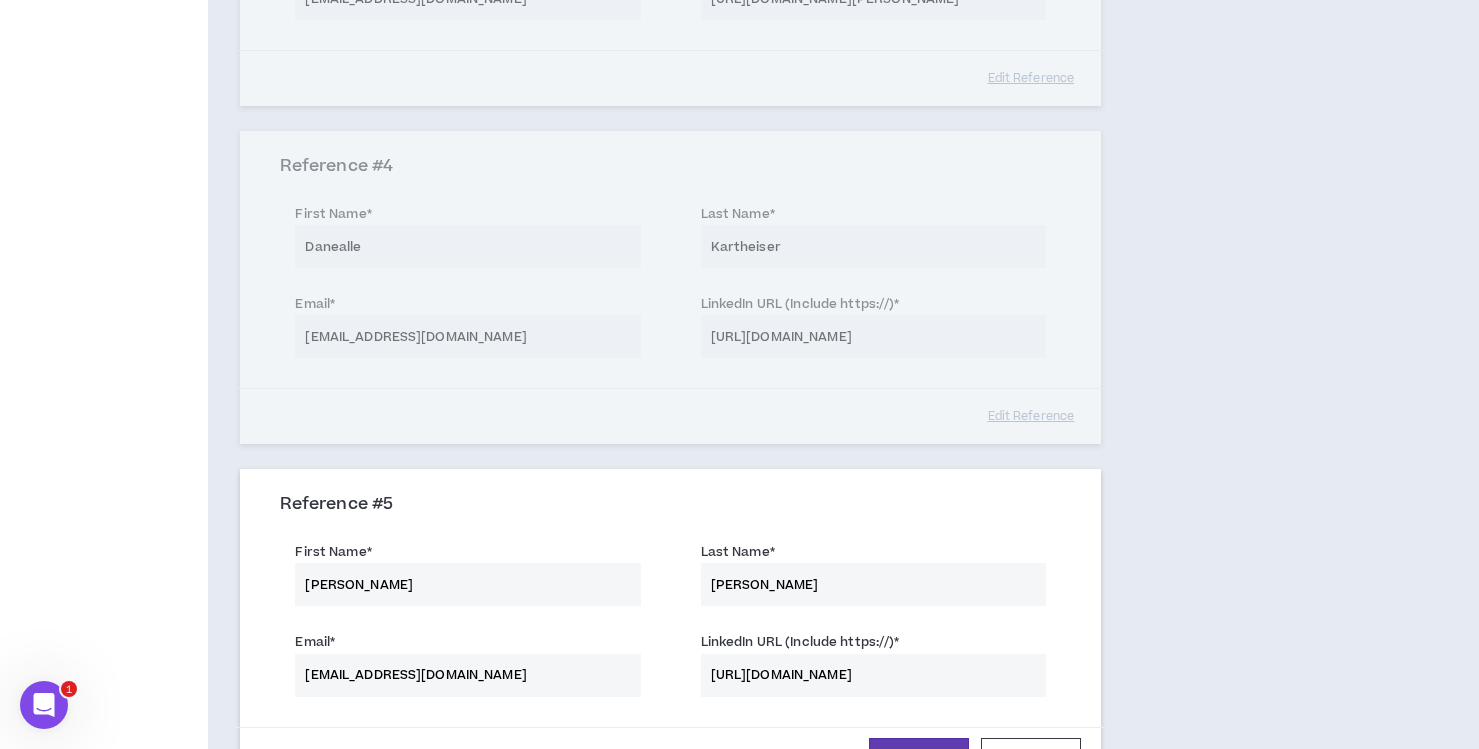 type on "[URL][DOMAIN_NAME]" 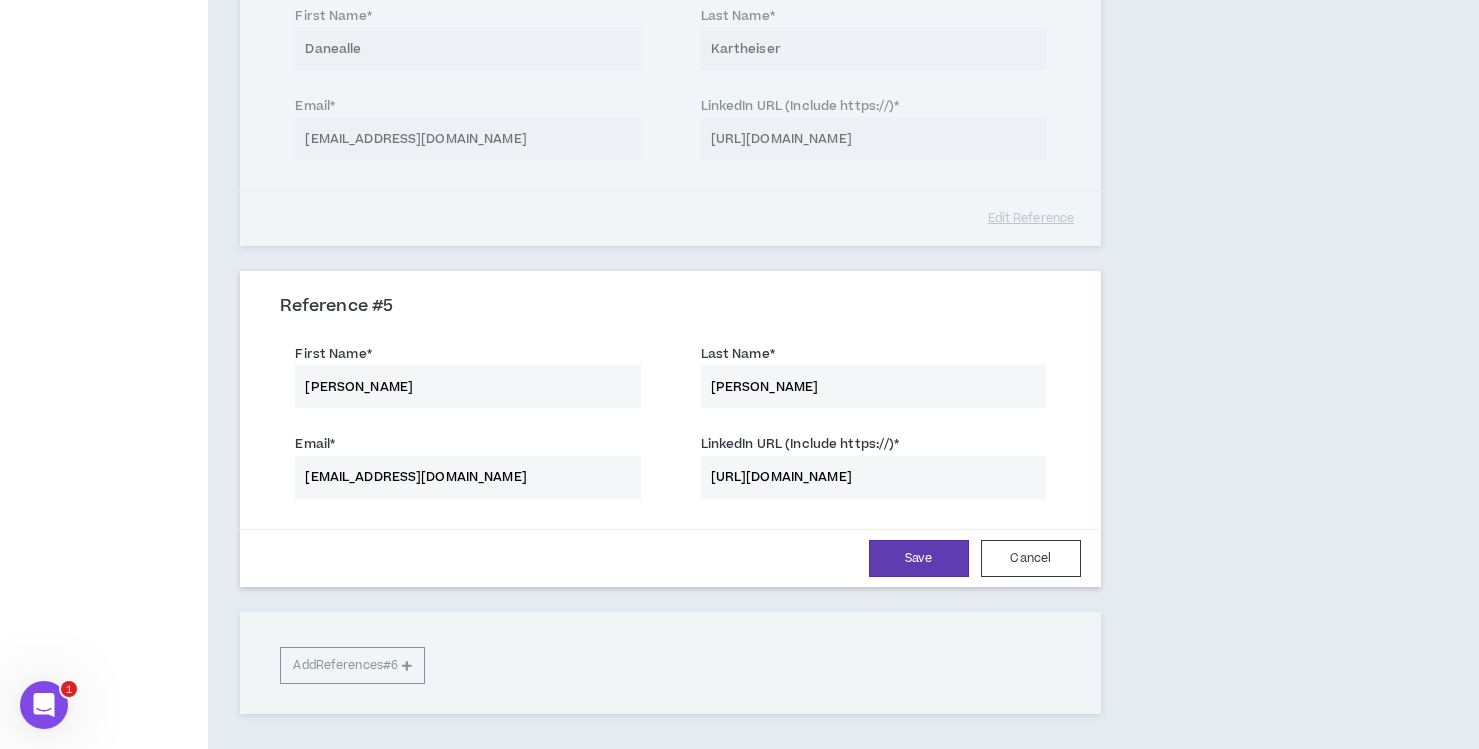 scroll, scrollTop: 1376, scrollLeft: 0, axis: vertical 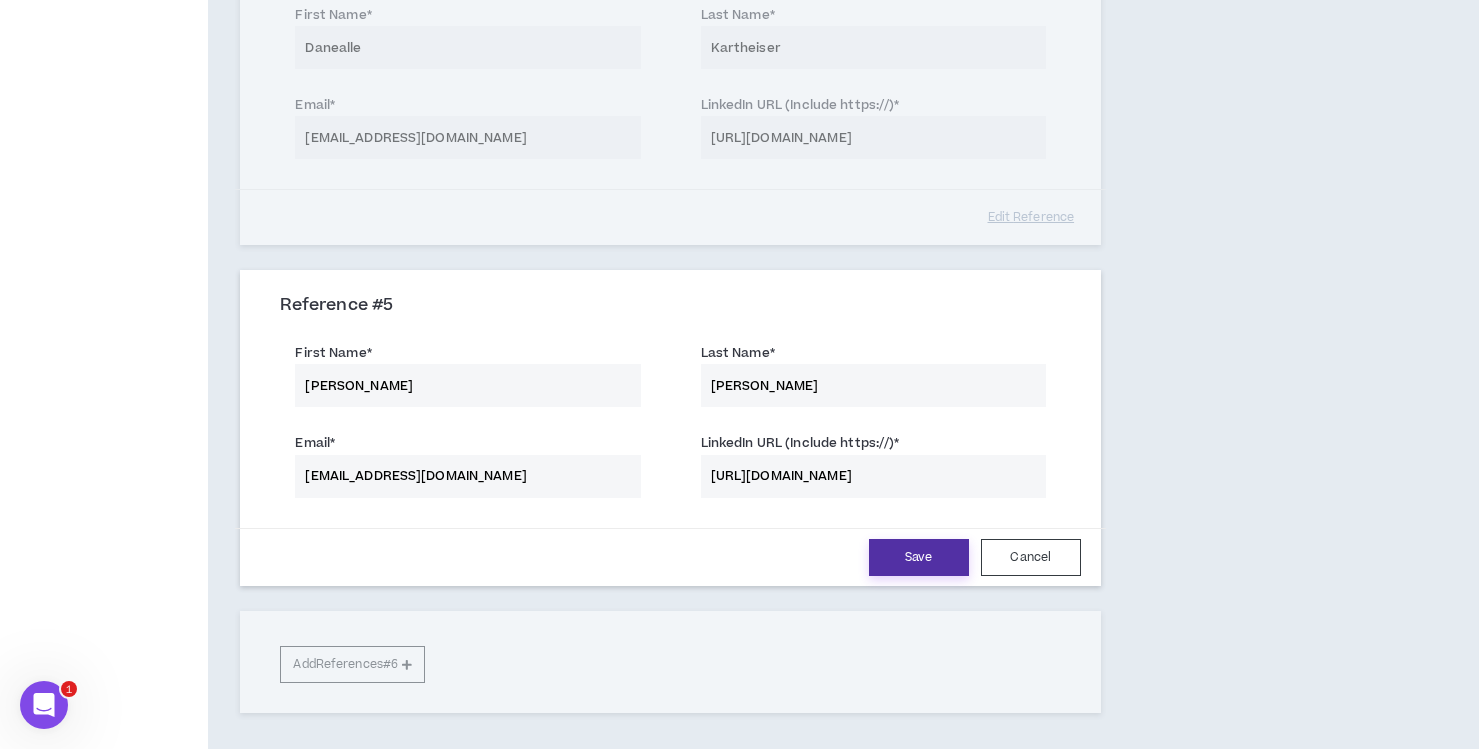 click on "Save" at bounding box center [919, 557] 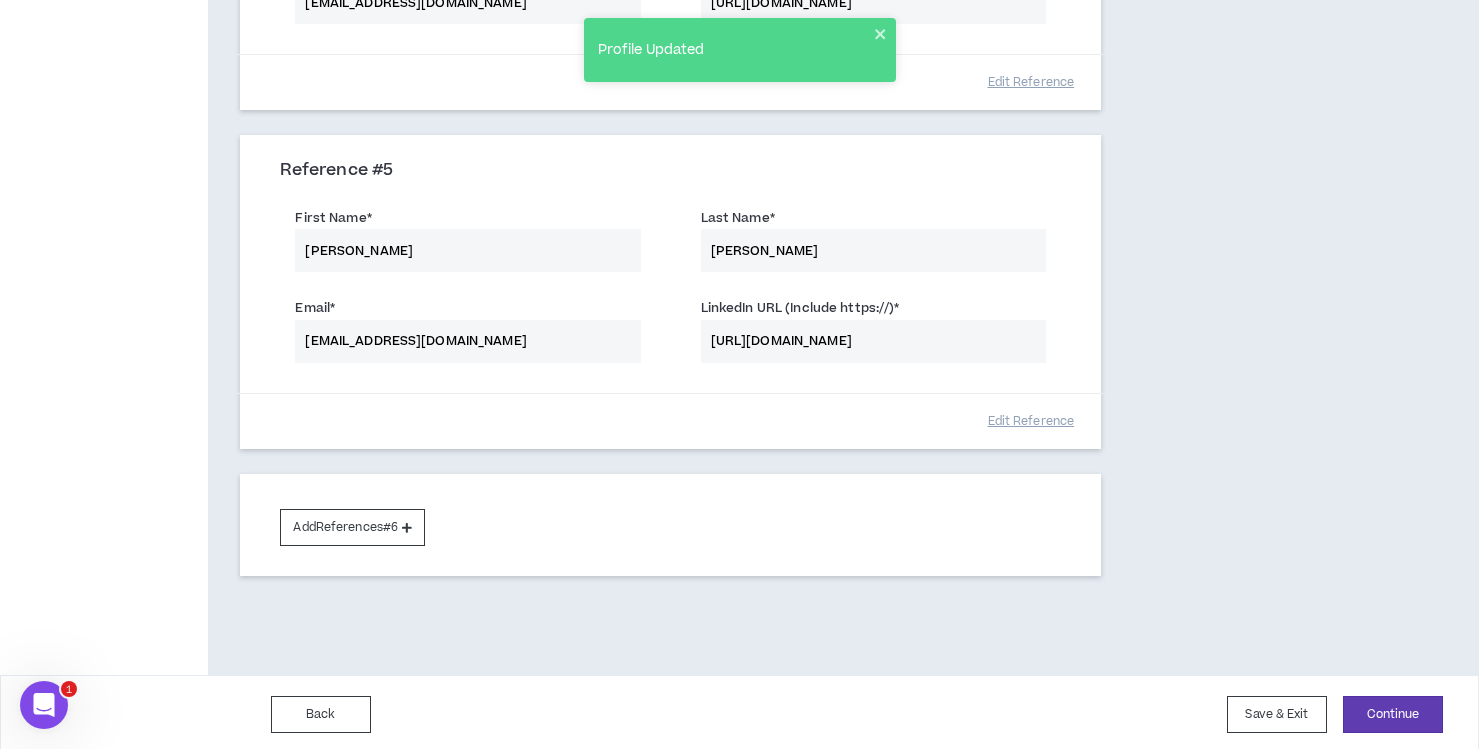 scroll, scrollTop: 1516, scrollLeft: 0, axis: vertical 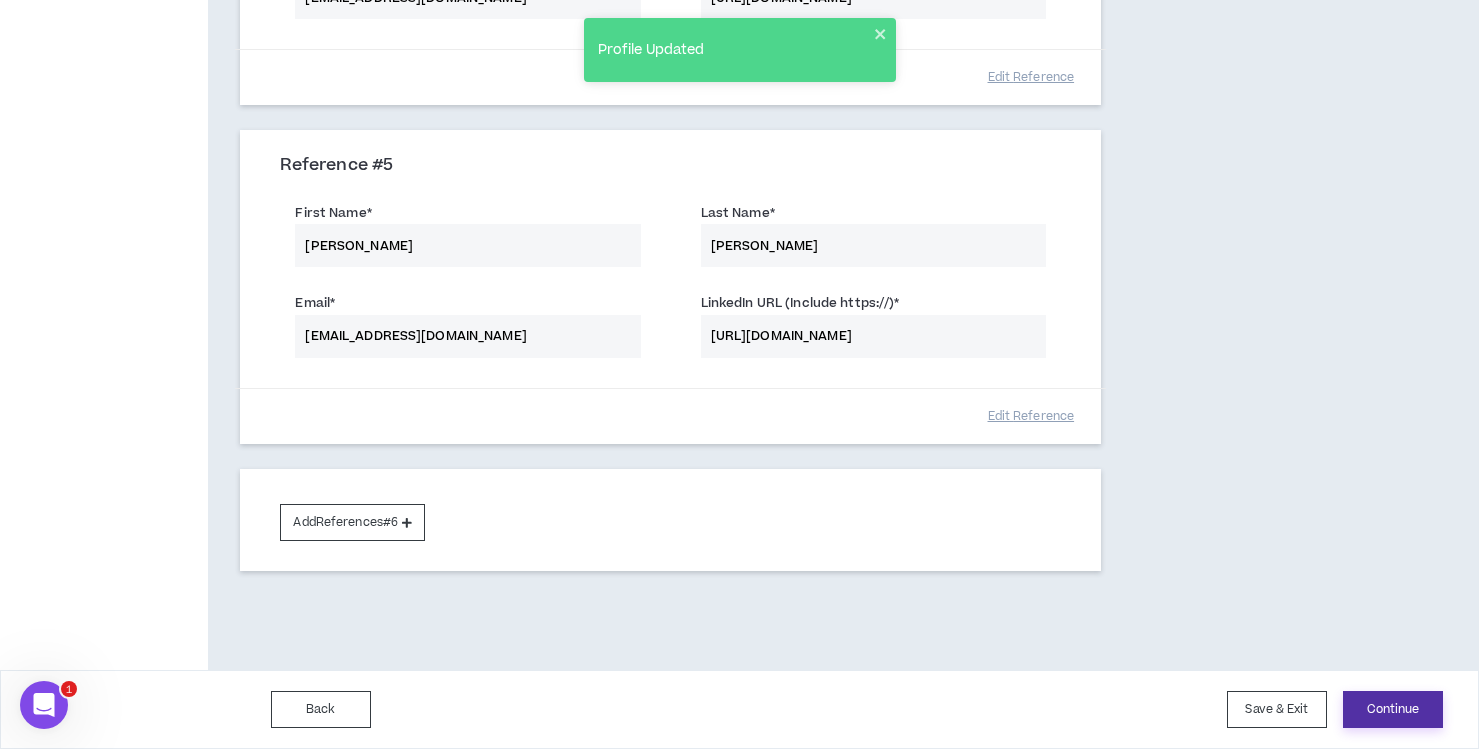 click on "Continue" at bounding box center (1393, 709) 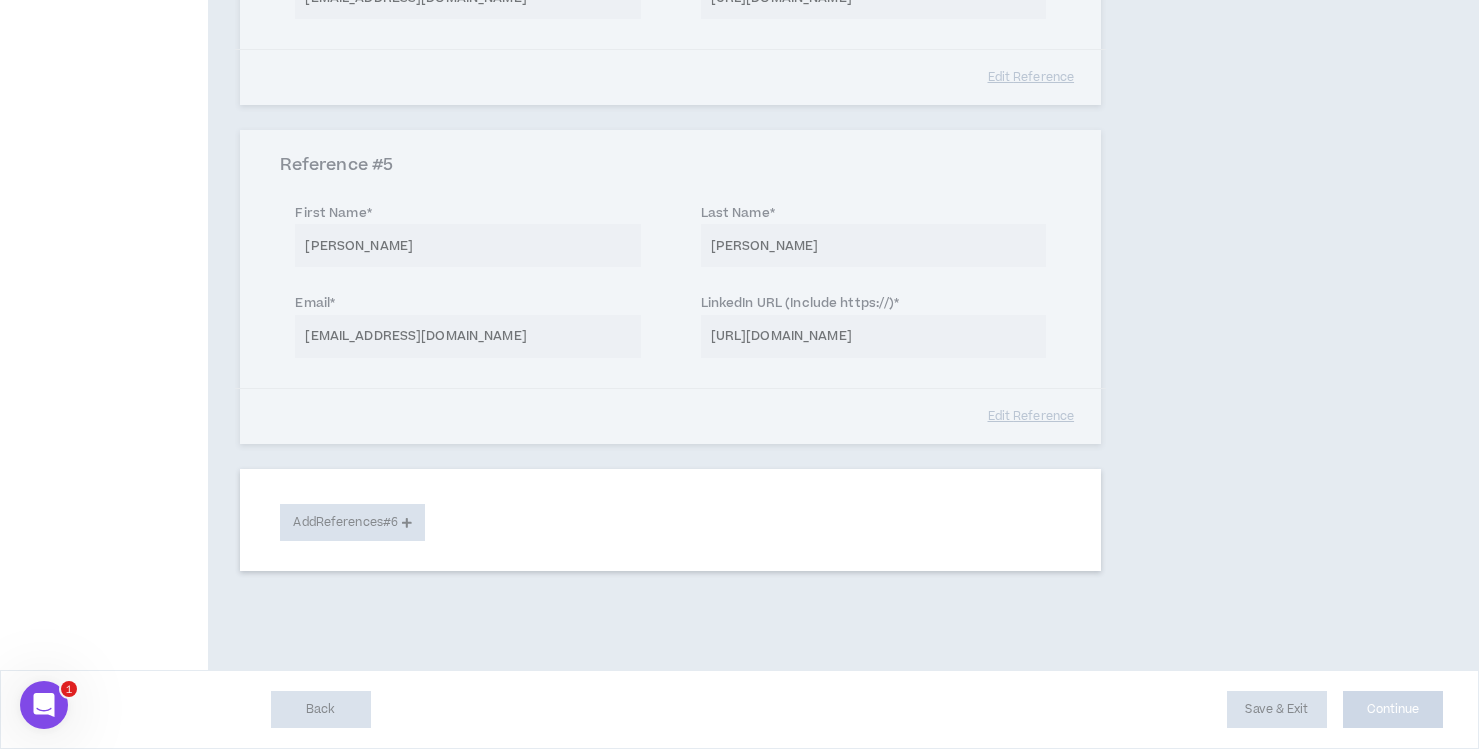 scroll, scrollTop: 0, scrollLeft: 0, axis: both 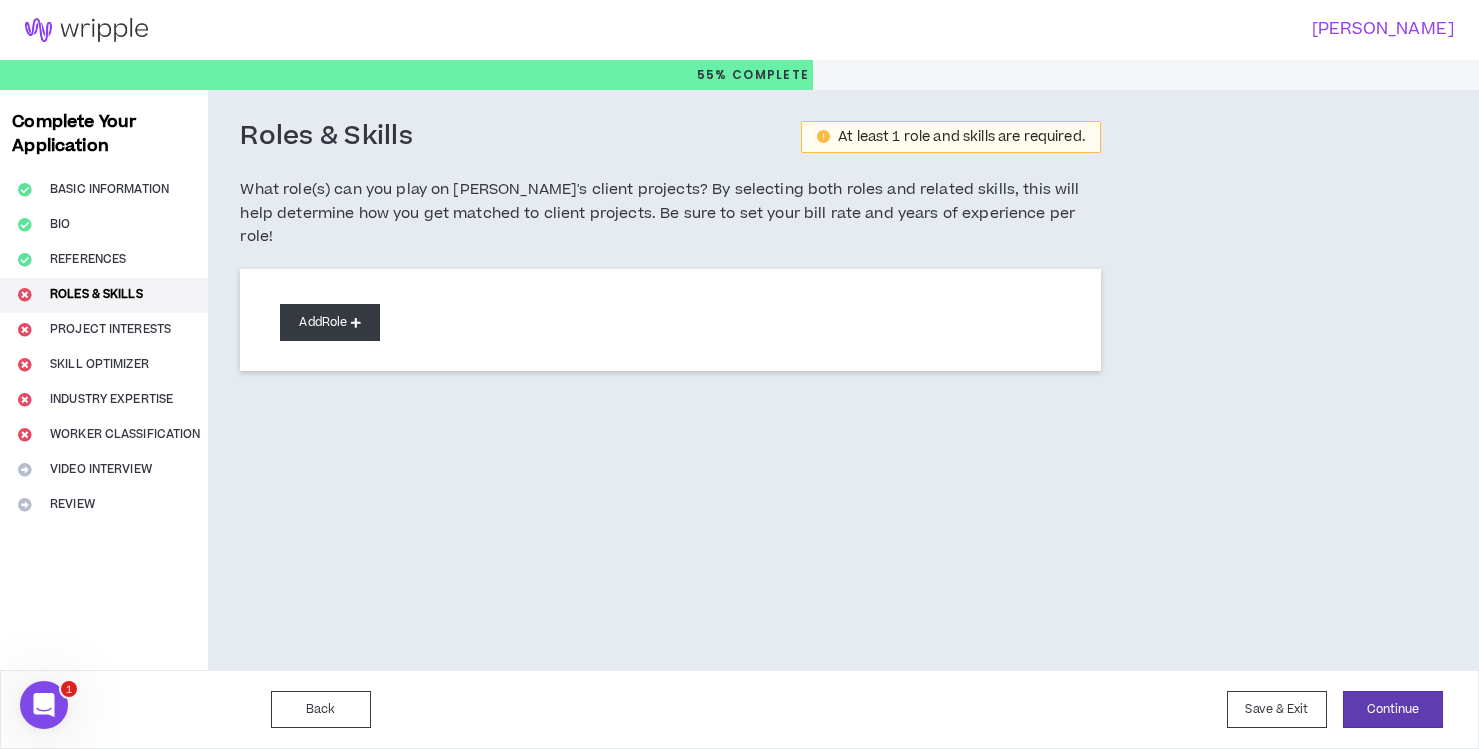 click at bounding box center (356, 322) 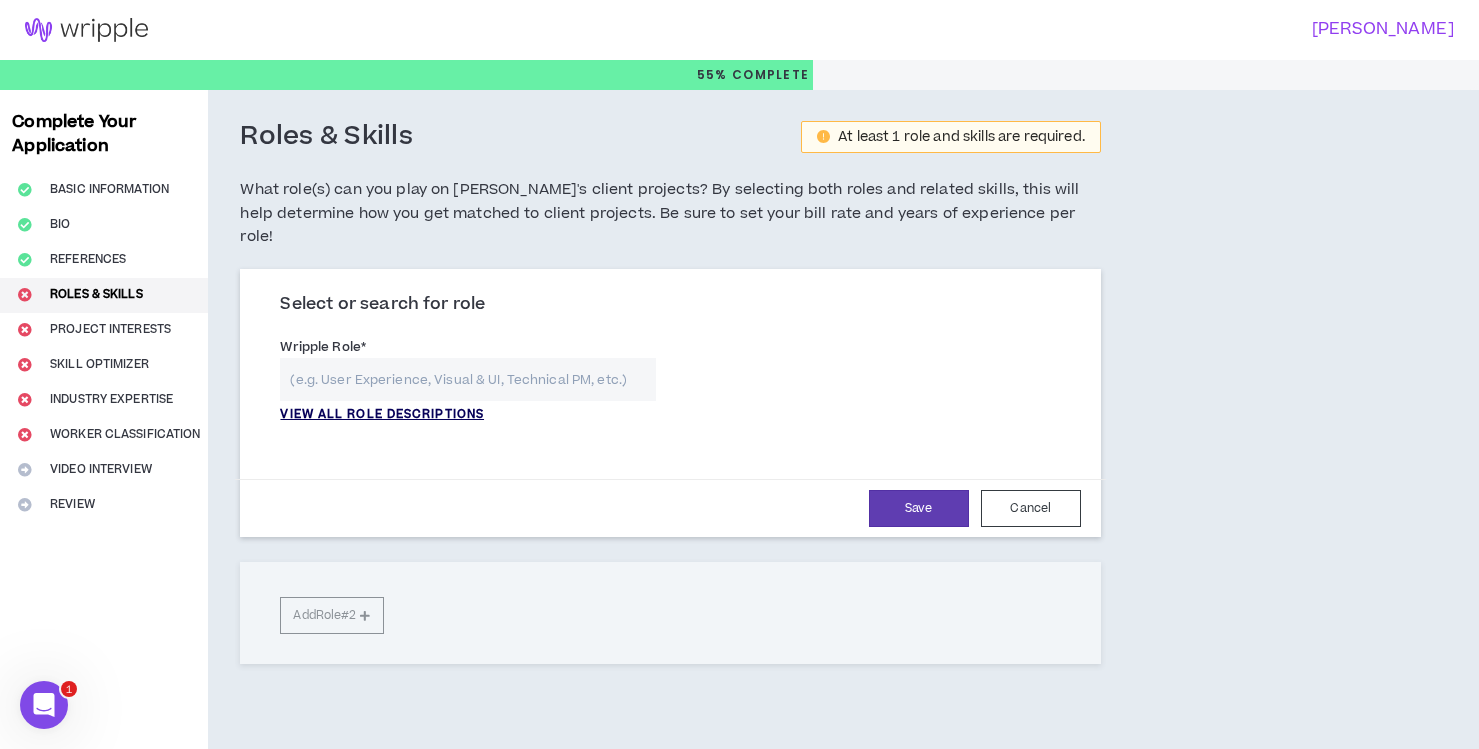 click on "VIEW ALL ROLE DESCRIPTIONS" at bounding box center [382, 415] 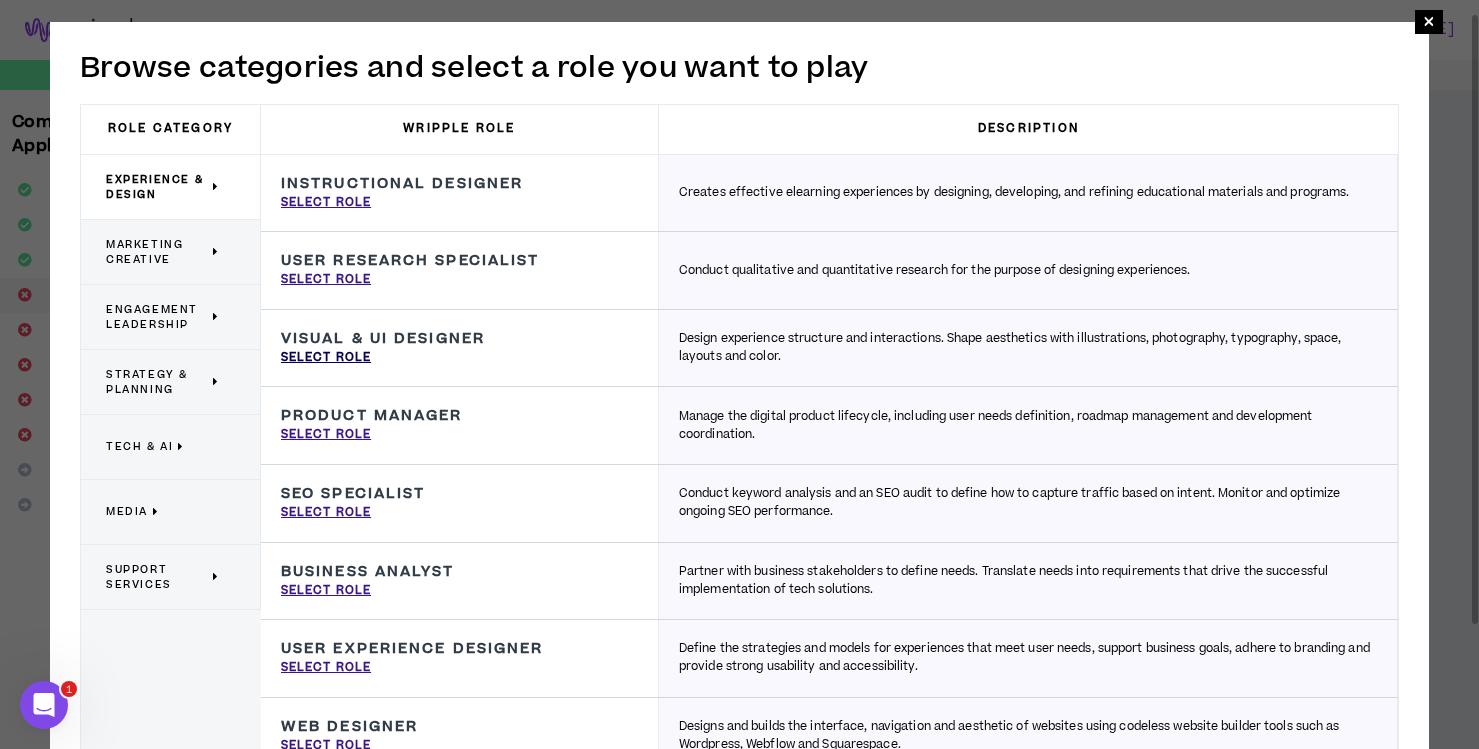 click on "Select Role" at bounding box center [326, 358] 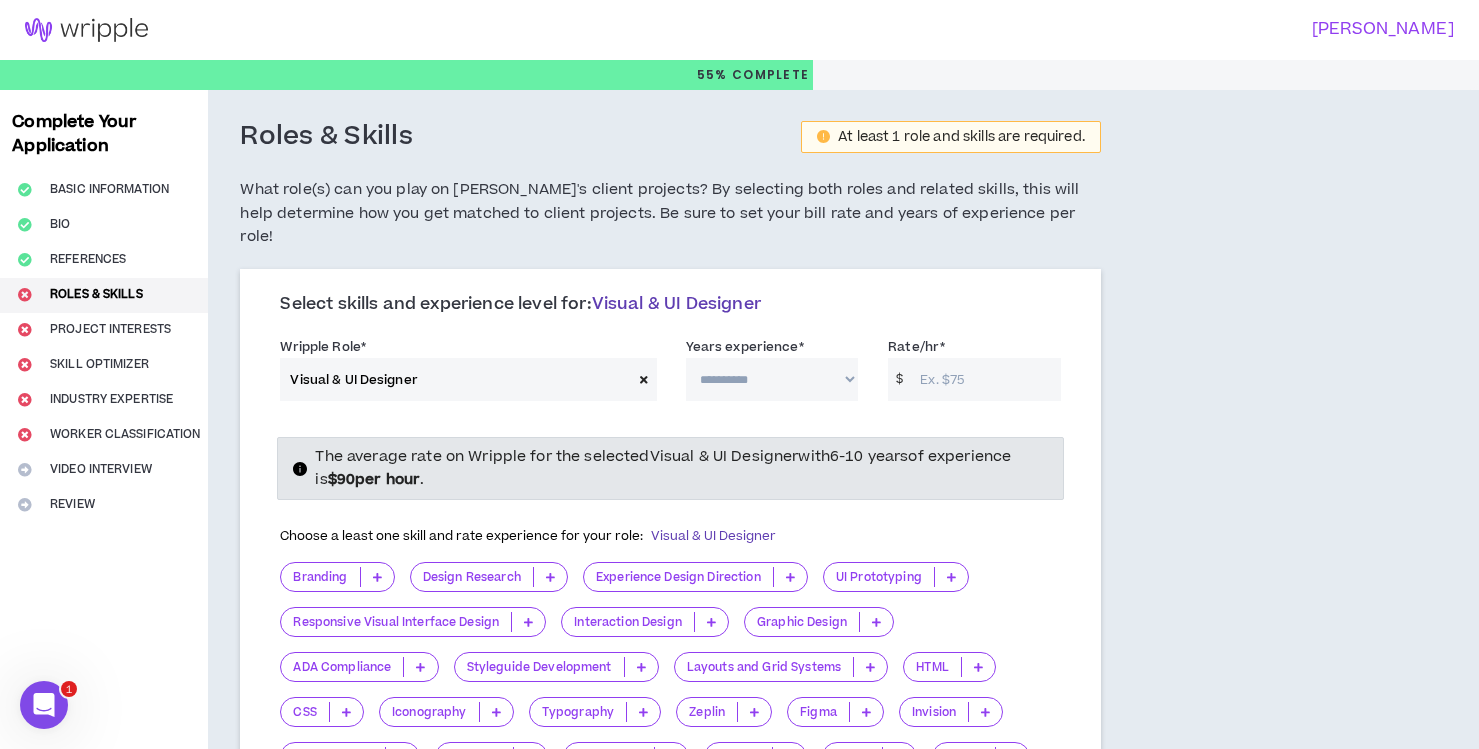 click on "**********" at bounding box center (772, 379) 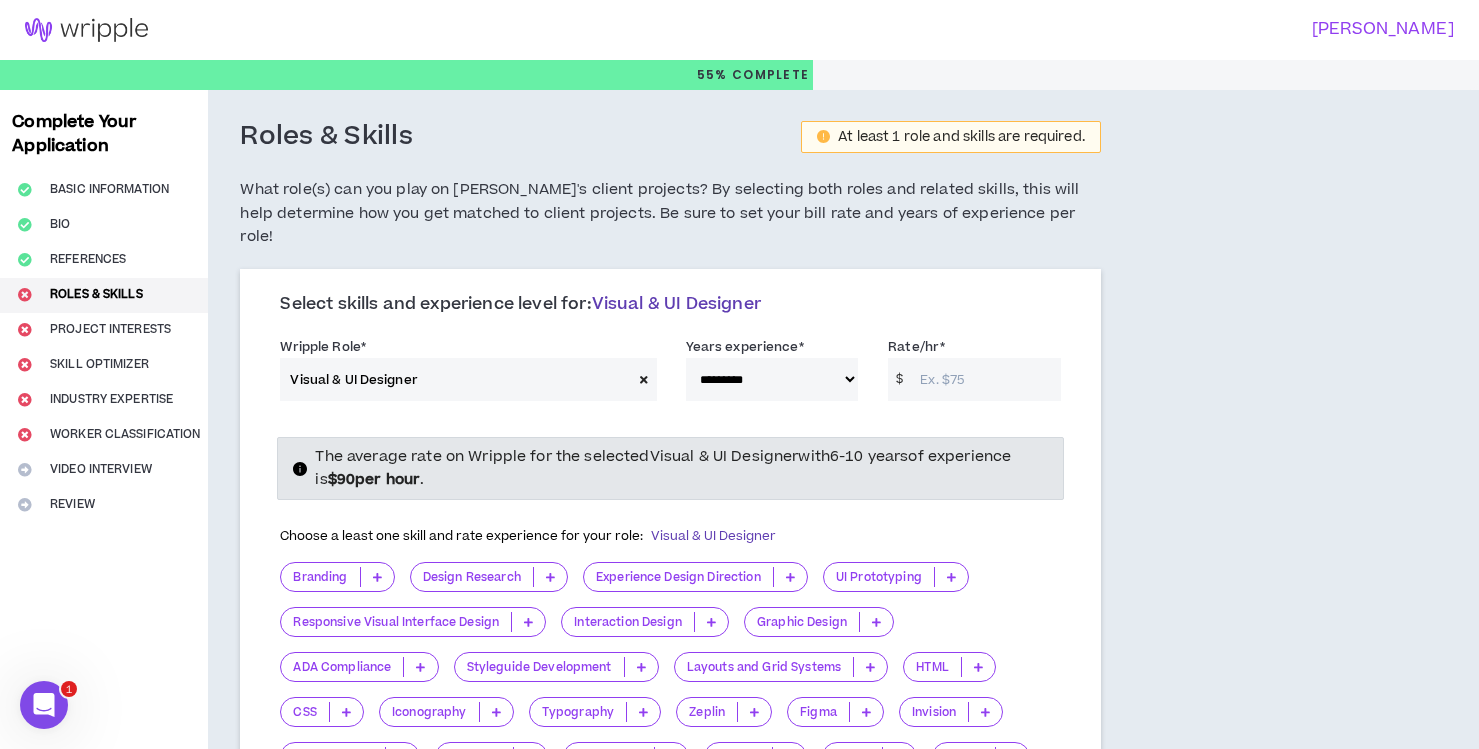 click on "Rate/hr  *" at bounding box center (985, 379) 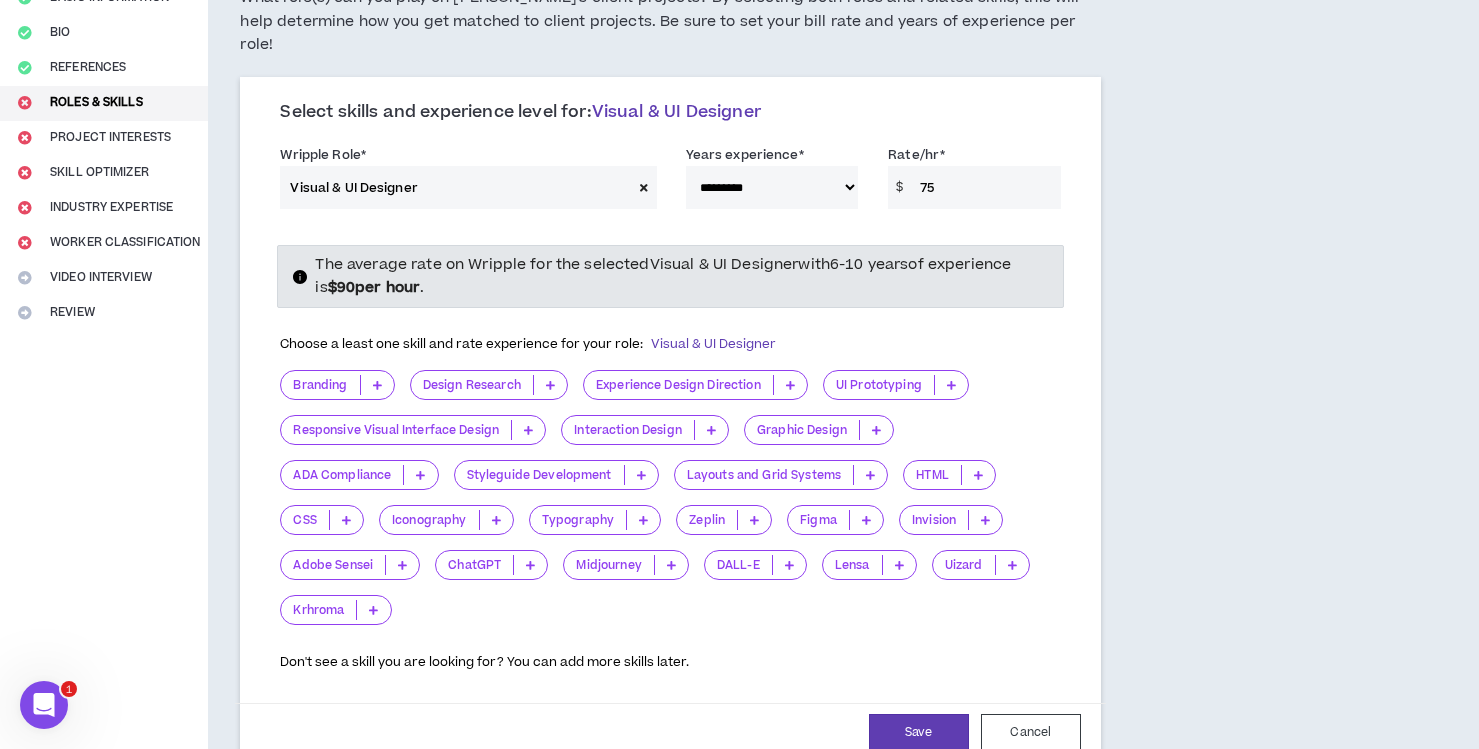 scroll, scrollTop: 193, scrollLeft: 0, axis: vertical 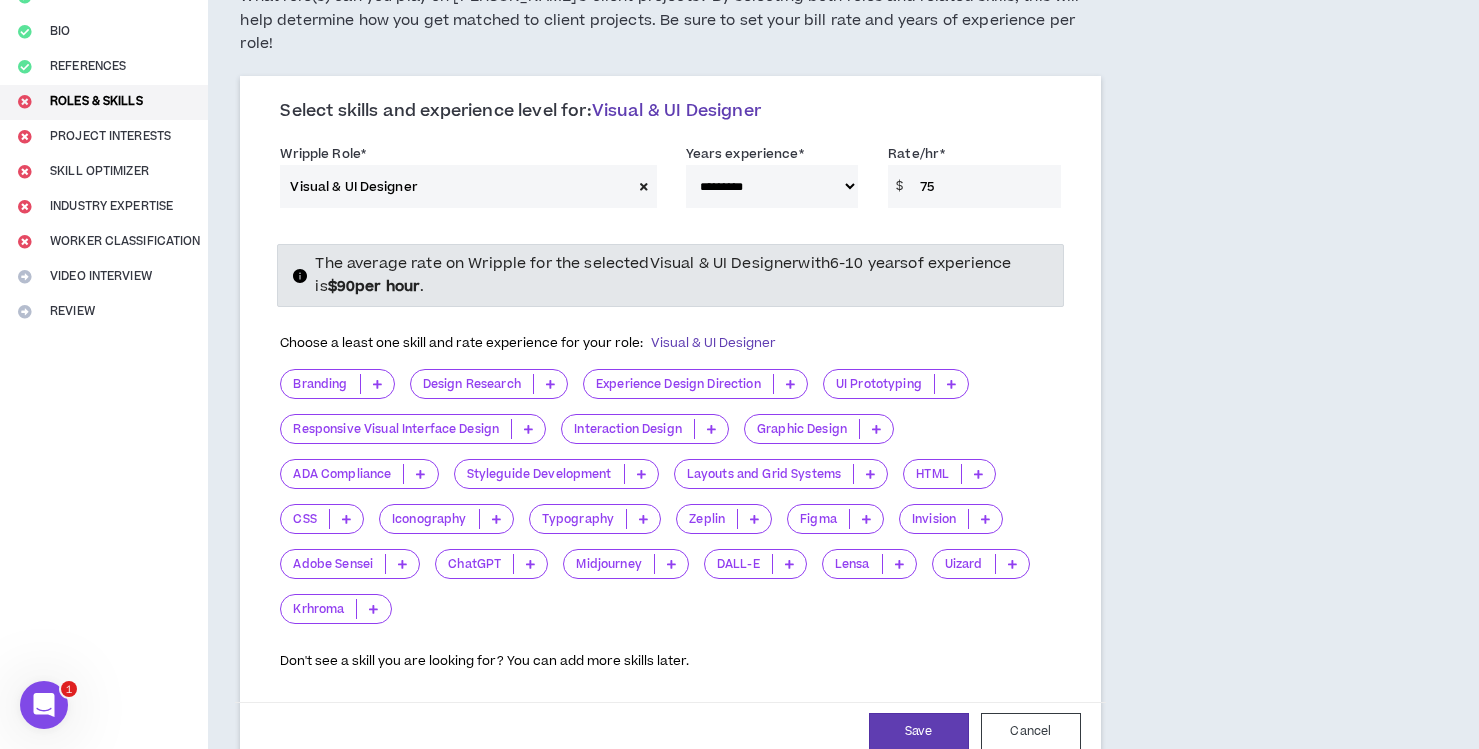 type on "75" 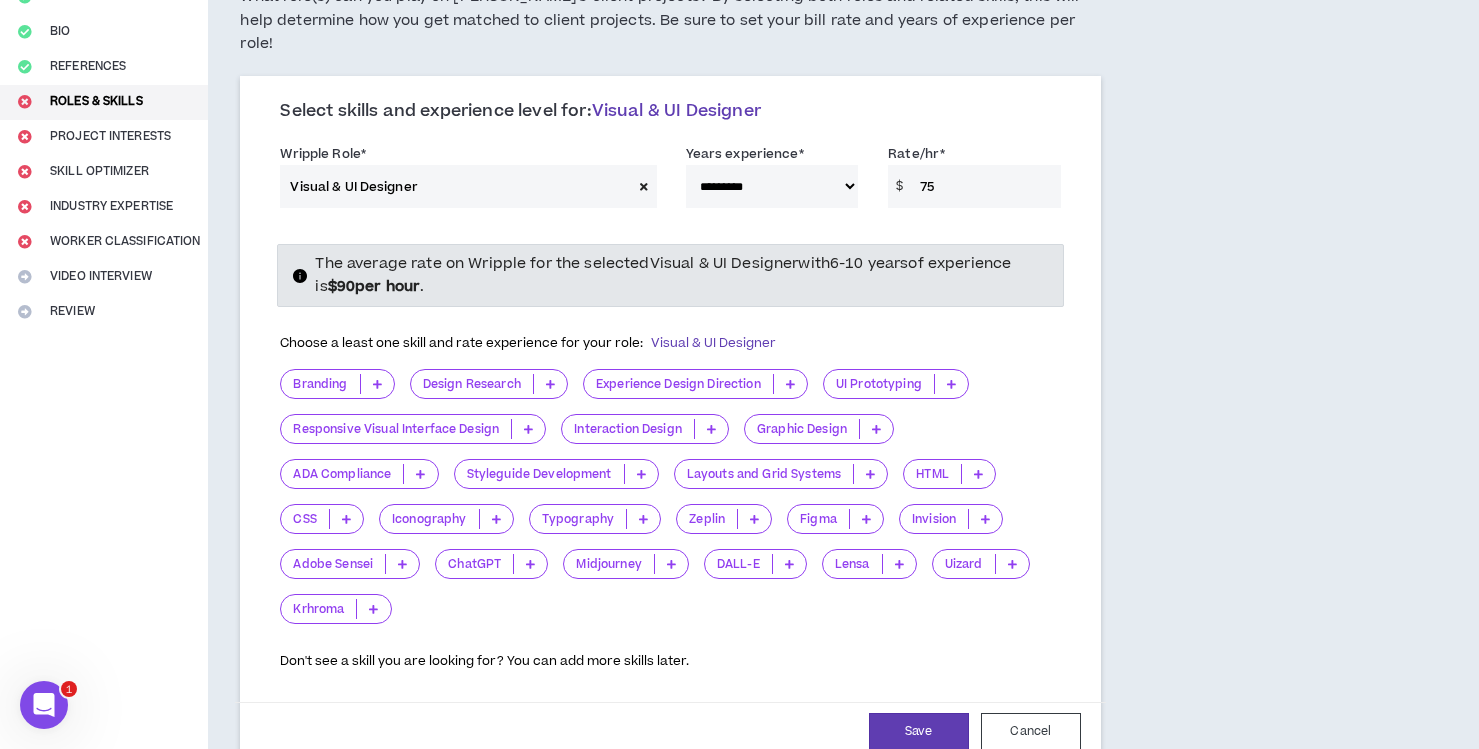 click at bounding box center (377, 384) 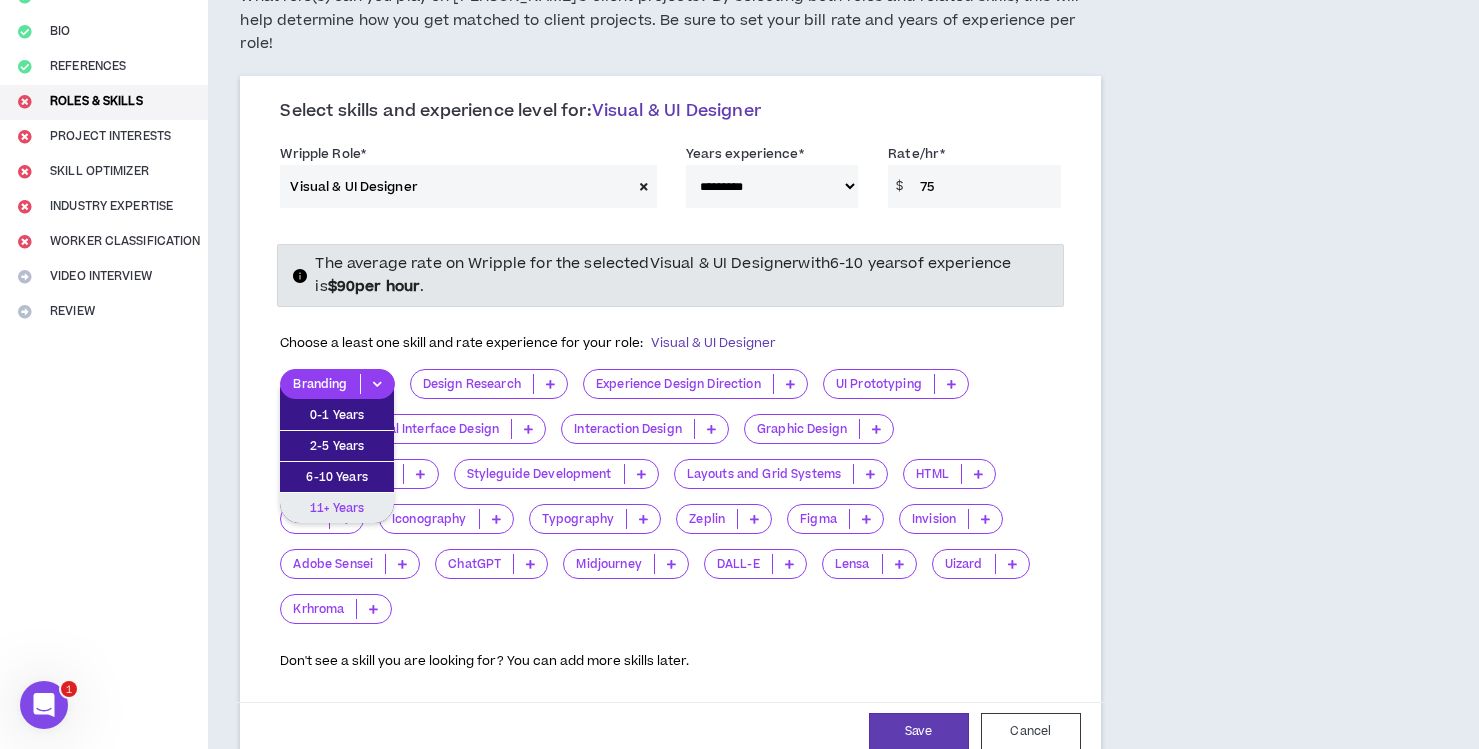 click on "11+ Years" at bounding box center [337, 508] 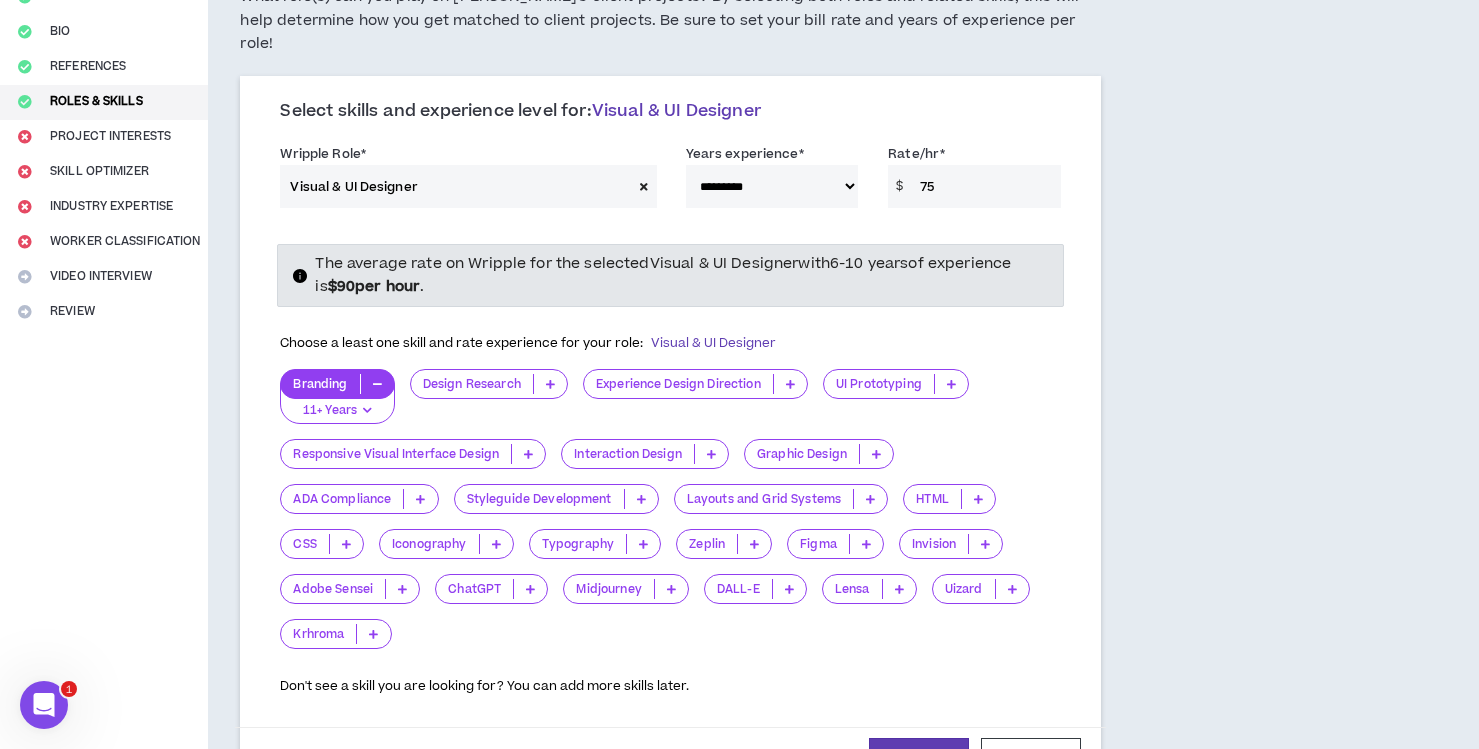 click at bounding box center (790, 384) 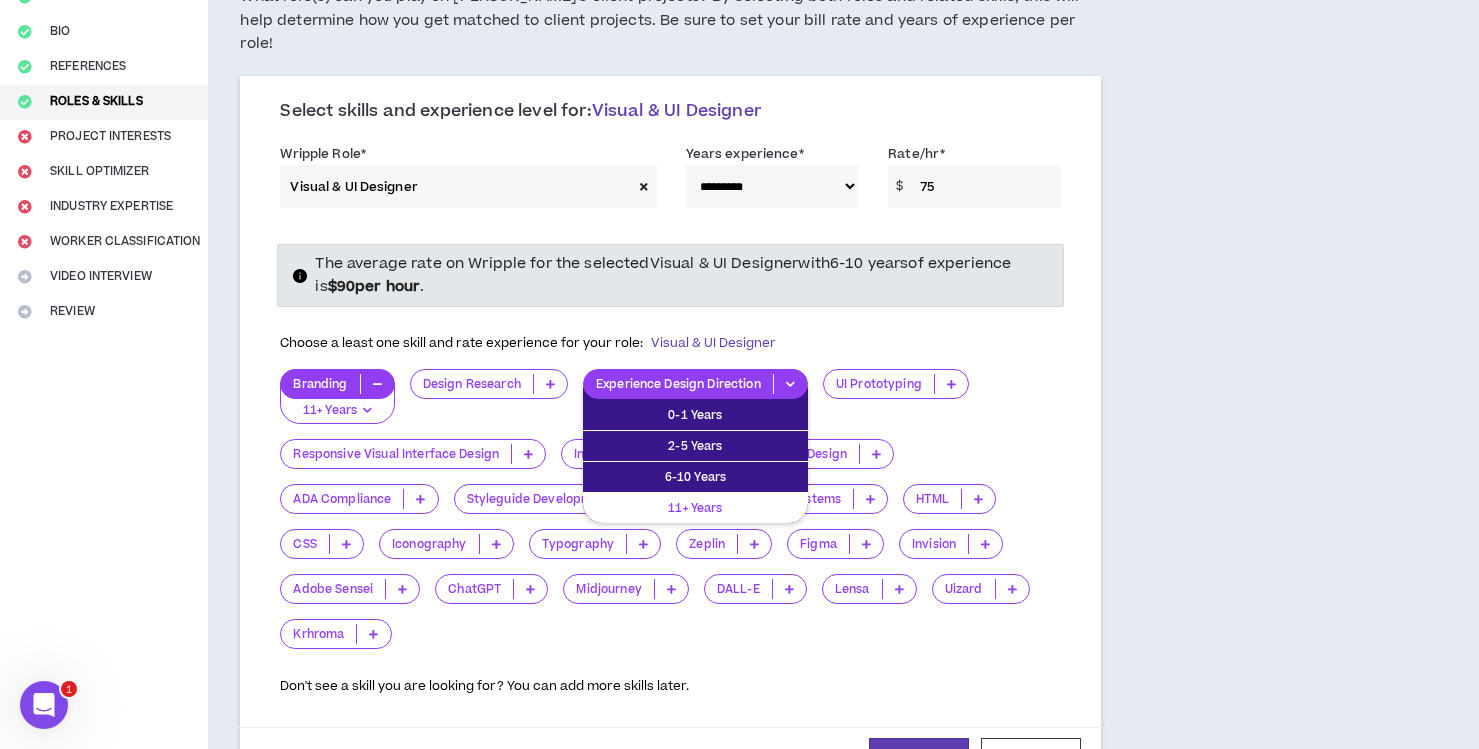 click on "11+ Years" at bounding box center [695, 508] 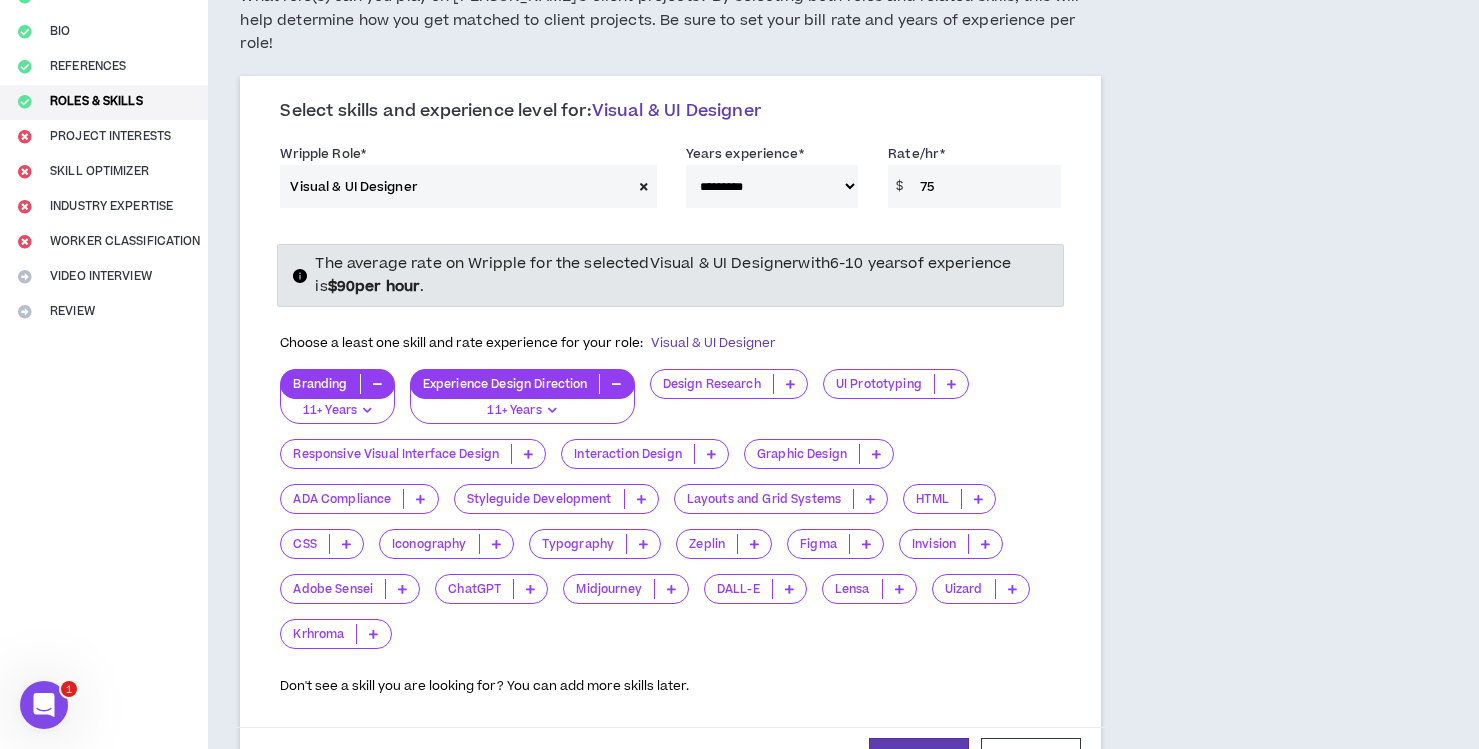 click at bounding box center [671, 589] 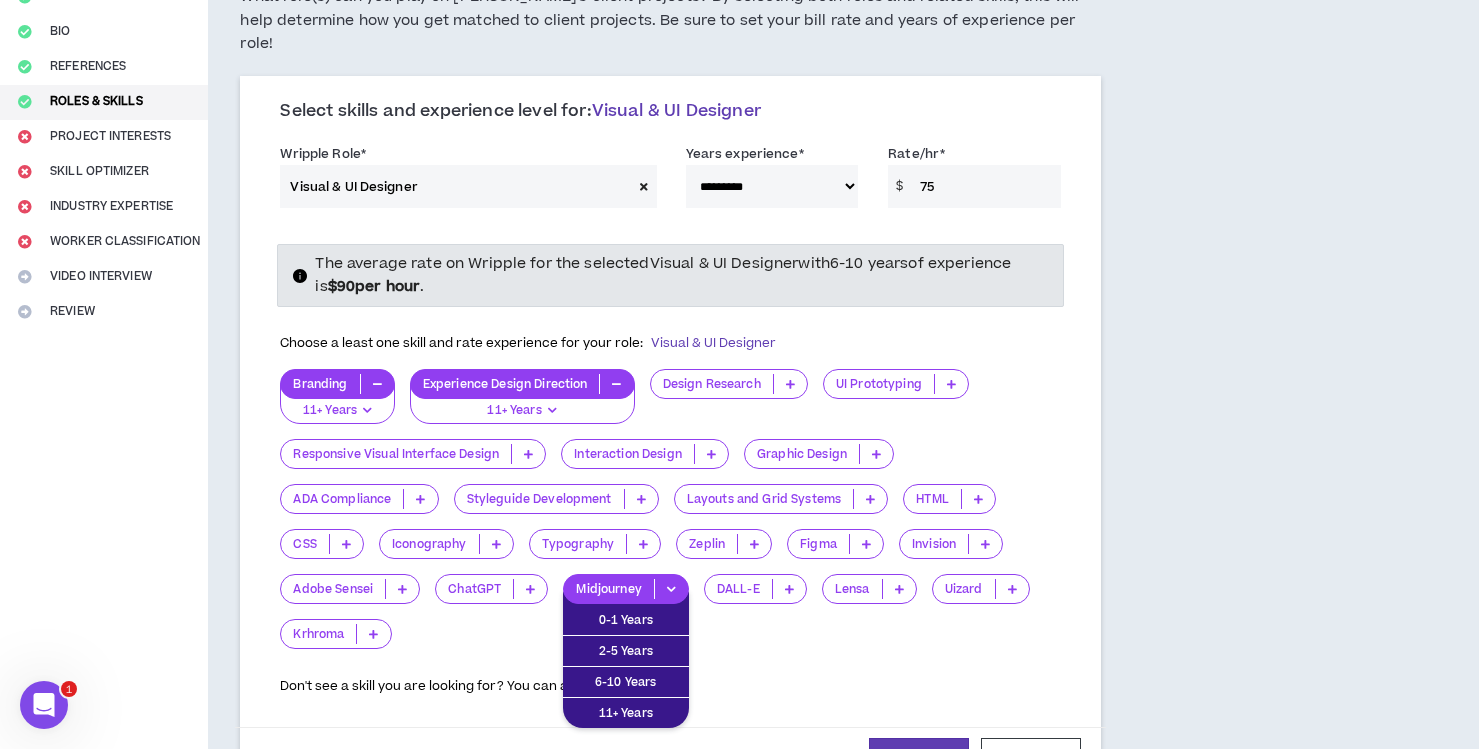 click on "Branding 11+ Years 0-1 Years 2-5 Years 6-10 Years 11+ Years Experience Design Direction 11+ Years 0-1 Years 2-5 Years 6-10 Years 11+ Years Design Research 0-1 Years 2-5 Years 6-10 Years 11+ Years UI Prototyping 0-1 Years 2-5 Years 6-10 Years 11+ Years Responsive Visual Interface Design 0-1 Years 2-5 Years 6-10 Years 11+ Years Interaction Design 0-1 Years 2-5 Years 6-10 Years 11+ Years Graphic Design 0-1 Years 2-5 Years 6-10 Years 11+ Years ADA Compliance 0-1 Years 2-5 Years 6-10 Years 11+ Years Styleguide Development 0-1 Years 2-5 Years 6-10 Years 11+ Years Layouts and Grid Systems 0-1 Years 2-5 Years 6-10 Years 11+ Years HTML 0-1 Years 2-5 Years 6-10 Years 11+ Years CSS 0-1 Years 2-5 Years 6-10 Years 11+ Years Iconography 0-1 Years 2-5 Years 6-10 Years 11+ Years Typography 0-1 Years 2-5 Years 6-10 Years 11+ Years Zeplin 0-1 Years 2-5 Years 6-10 Years 11+ Years Figma 0-1 Years 2-5 Years 6-10 Years 11+ Years Invision 0-1 Years 2-5 Years 6-10 Years 11+ Years Adobe Sensei 0-1 Years 2-5 Years 6-10 Years 11+ Years" at bounding box center (670, 516) 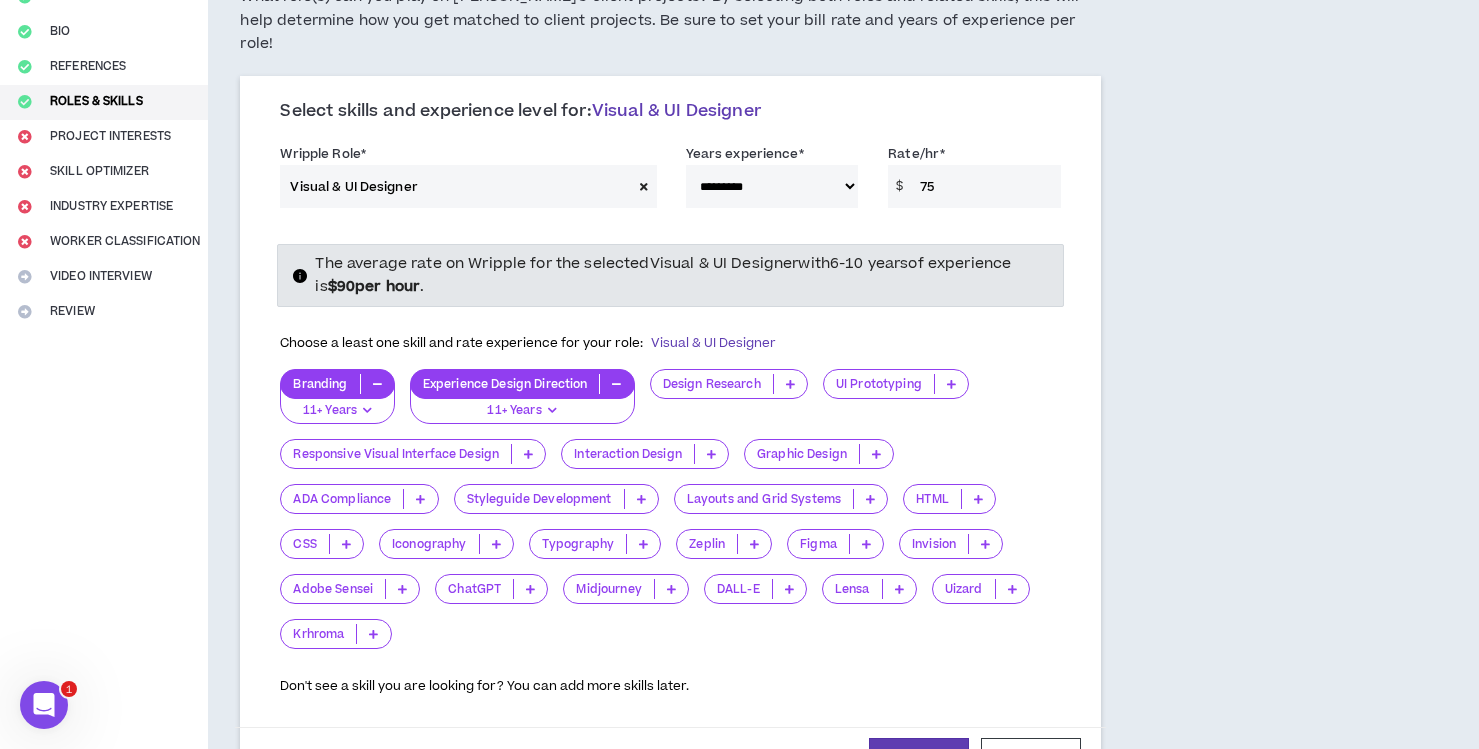 click at bounding box center (866, 544) 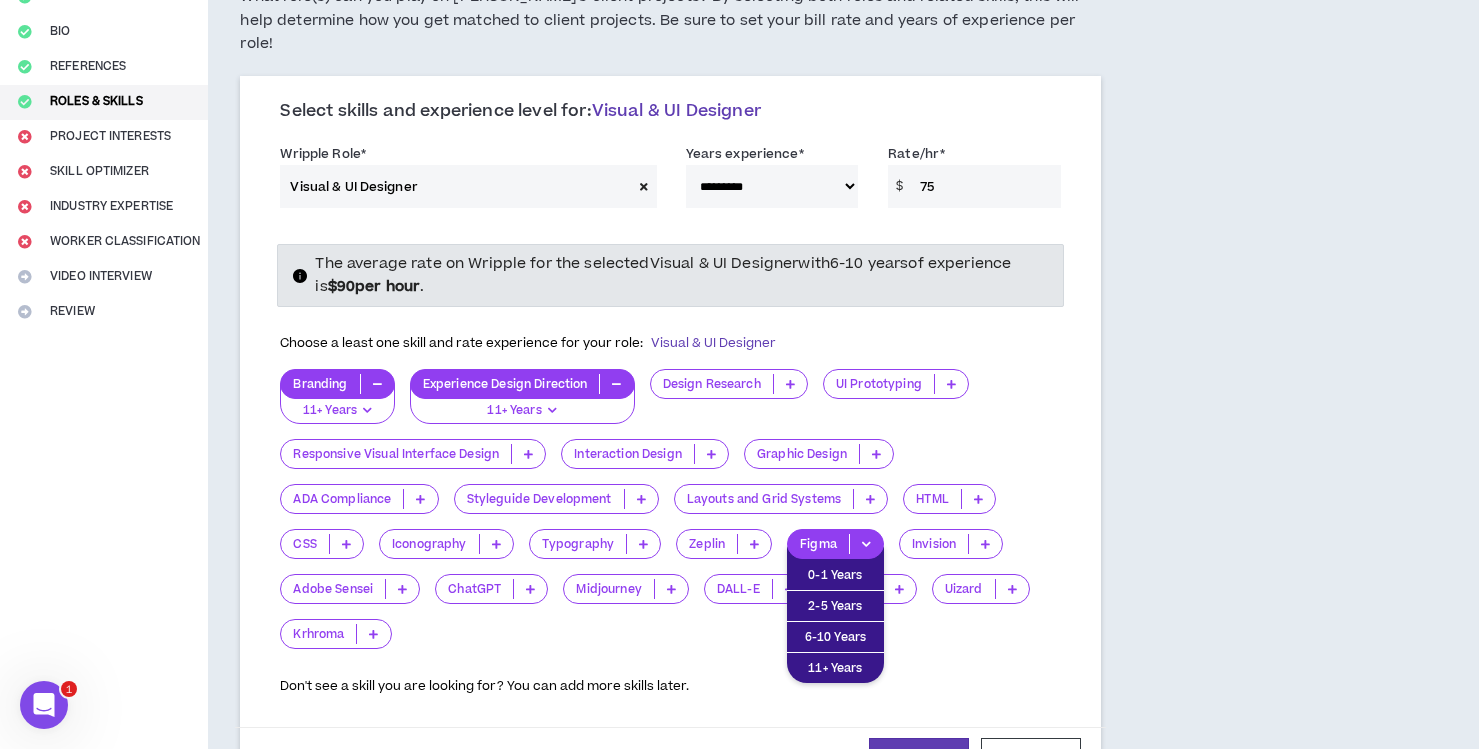 click on "Figma" at bounding box center (818, 544) 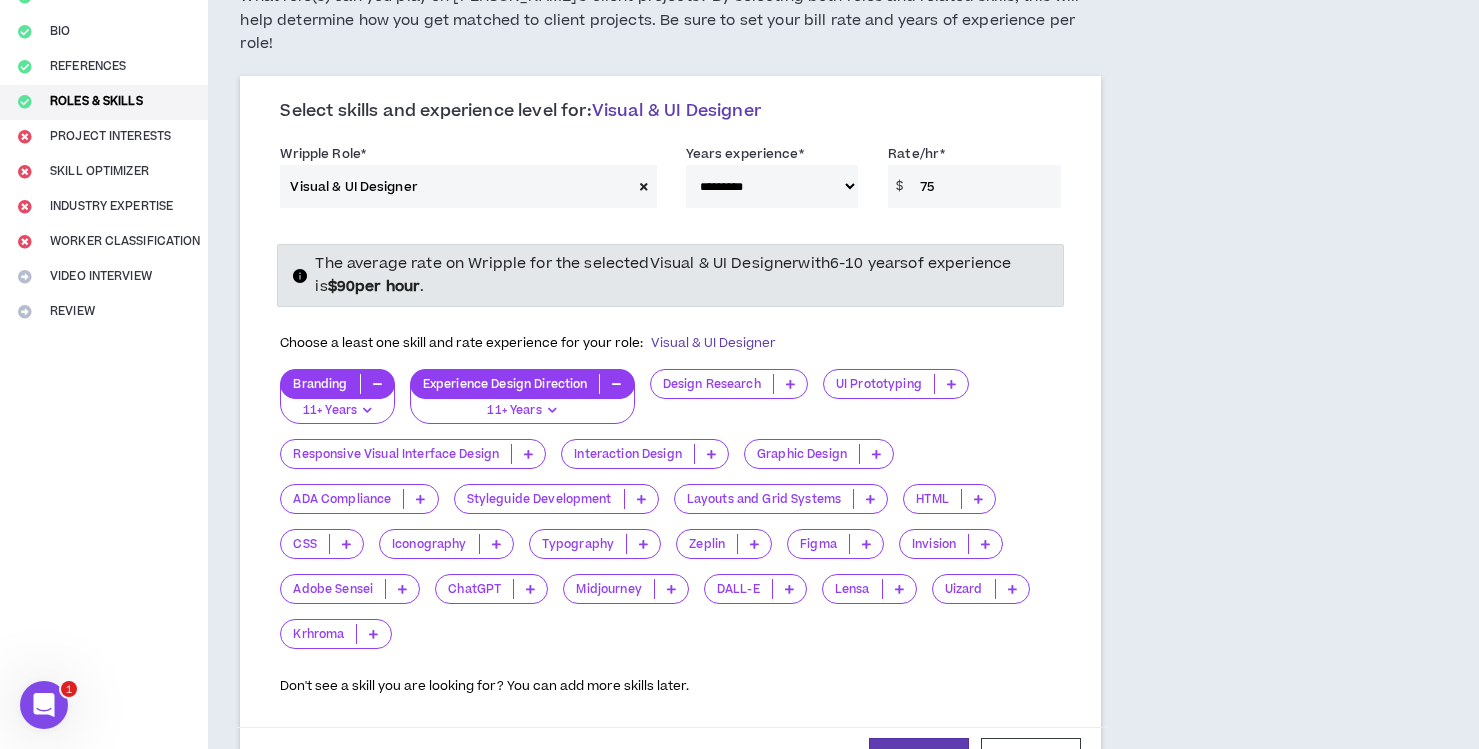 click on "Figma" at bounding box center (818, 544) 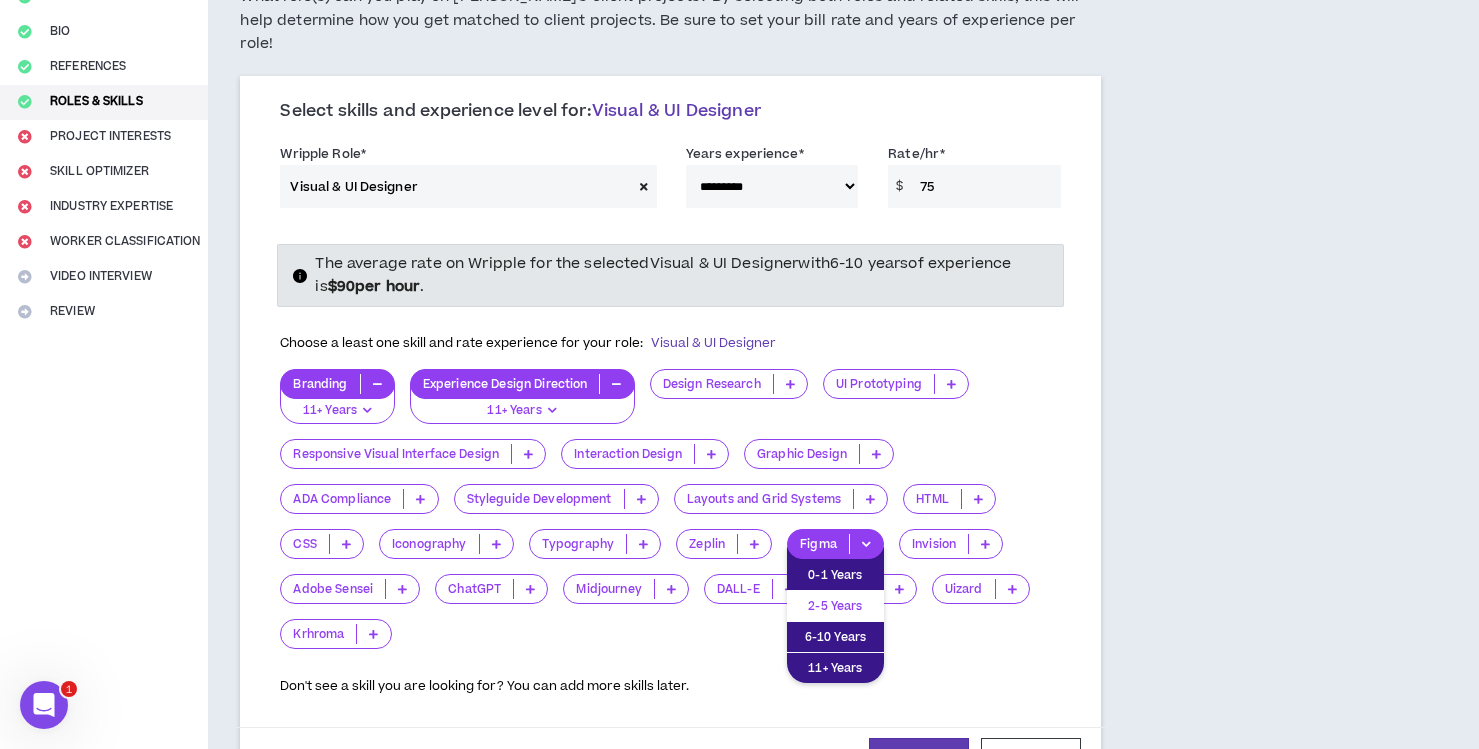click on "2-5 Years" at bounding box center (835, 606) 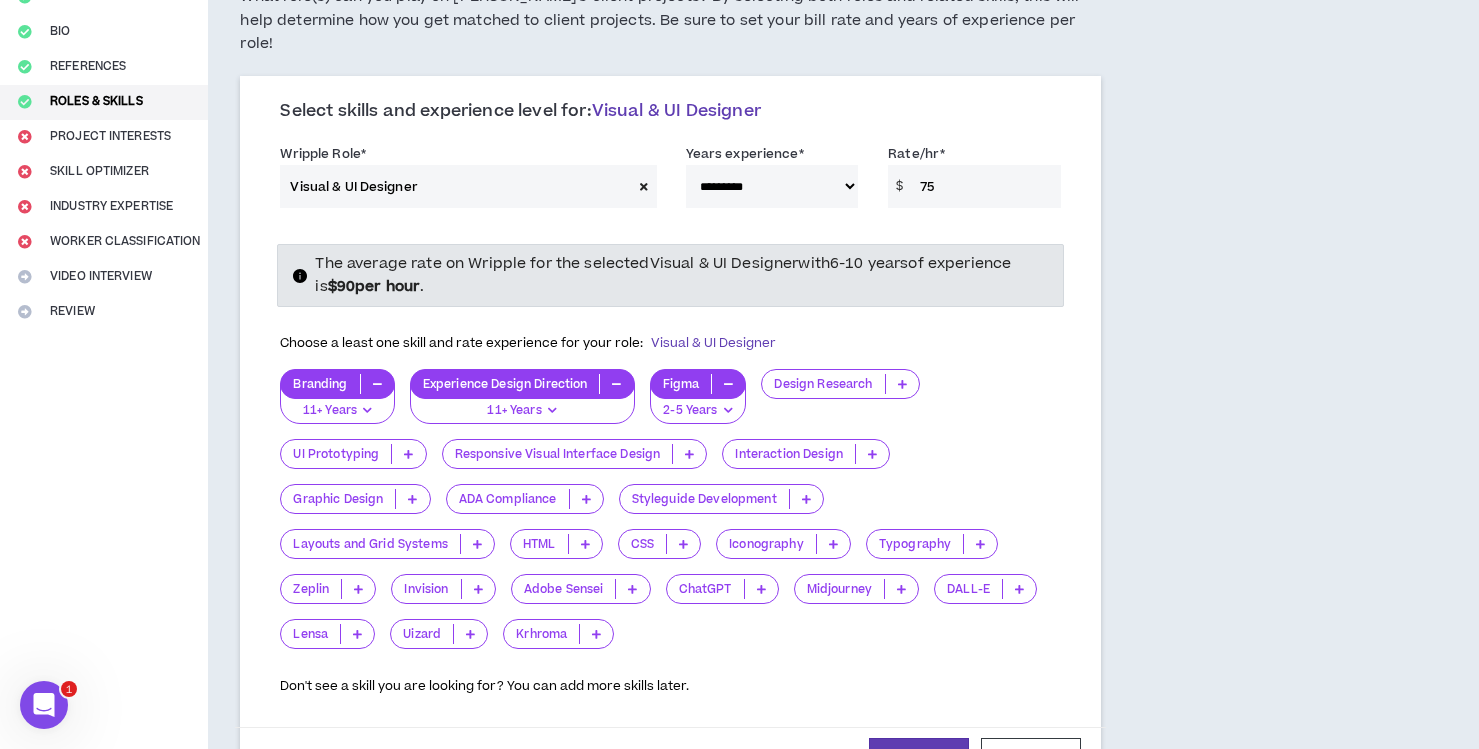 click at bounding box center (689, 454) 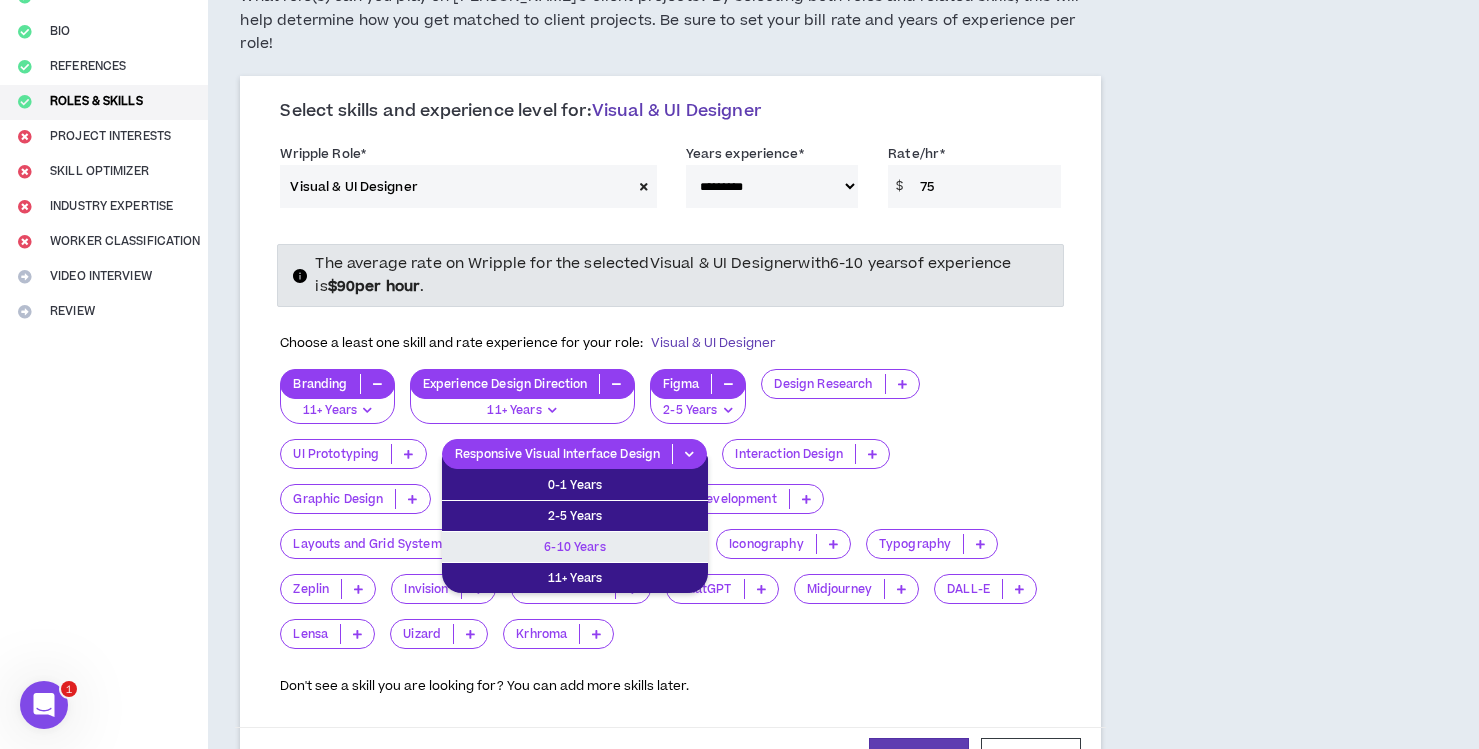 click on "6-10 Years" at bounding box center (575, 547) 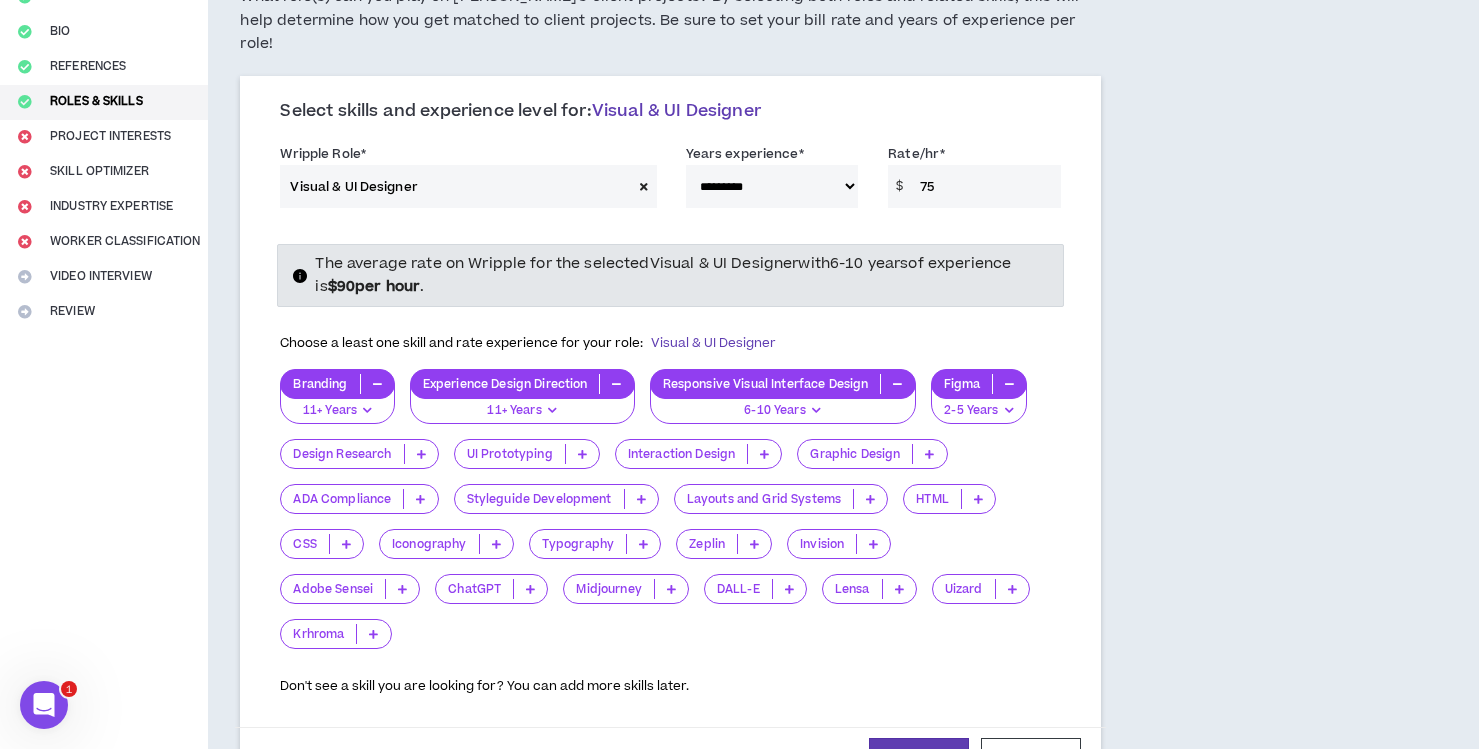 click at bounding box center (764, 454) 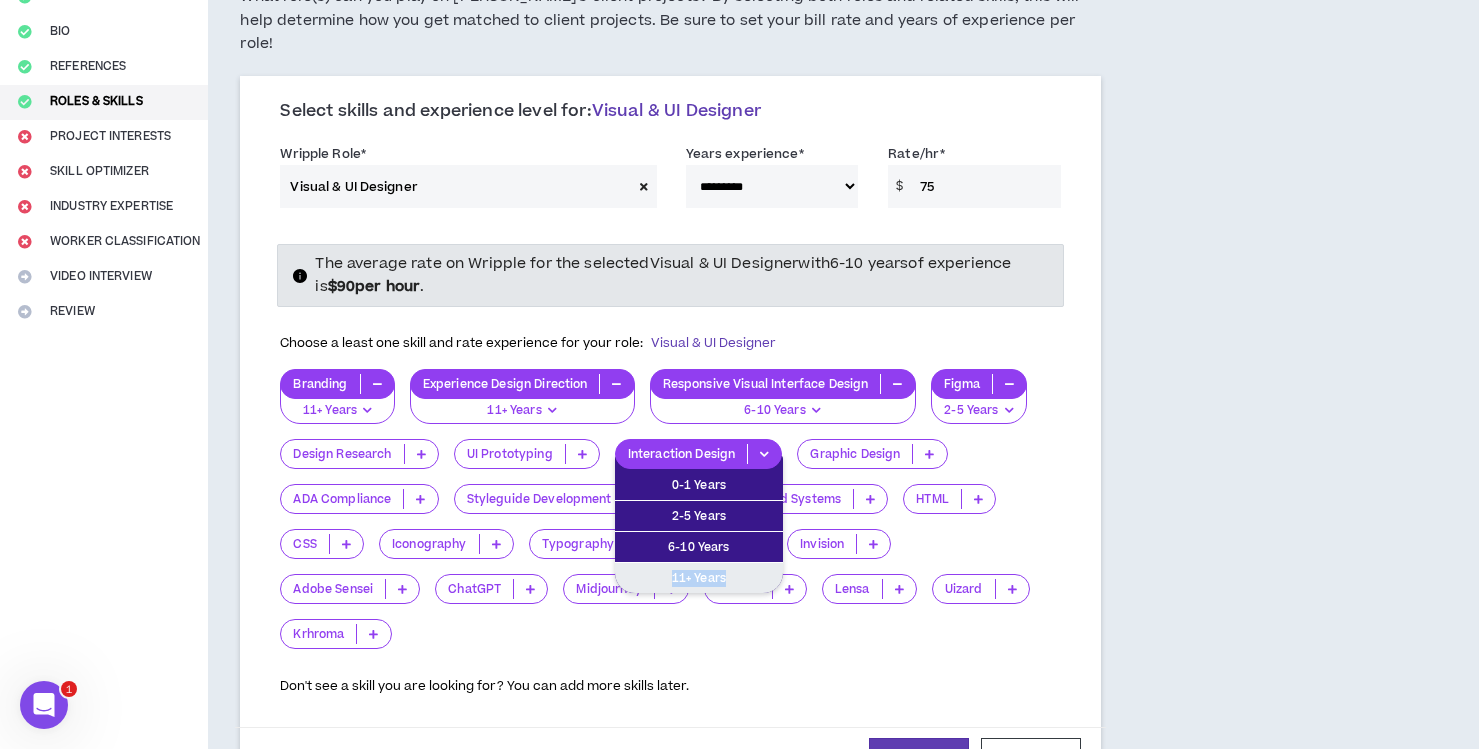 click on "11+ Years" at bounding box center [699, 578] 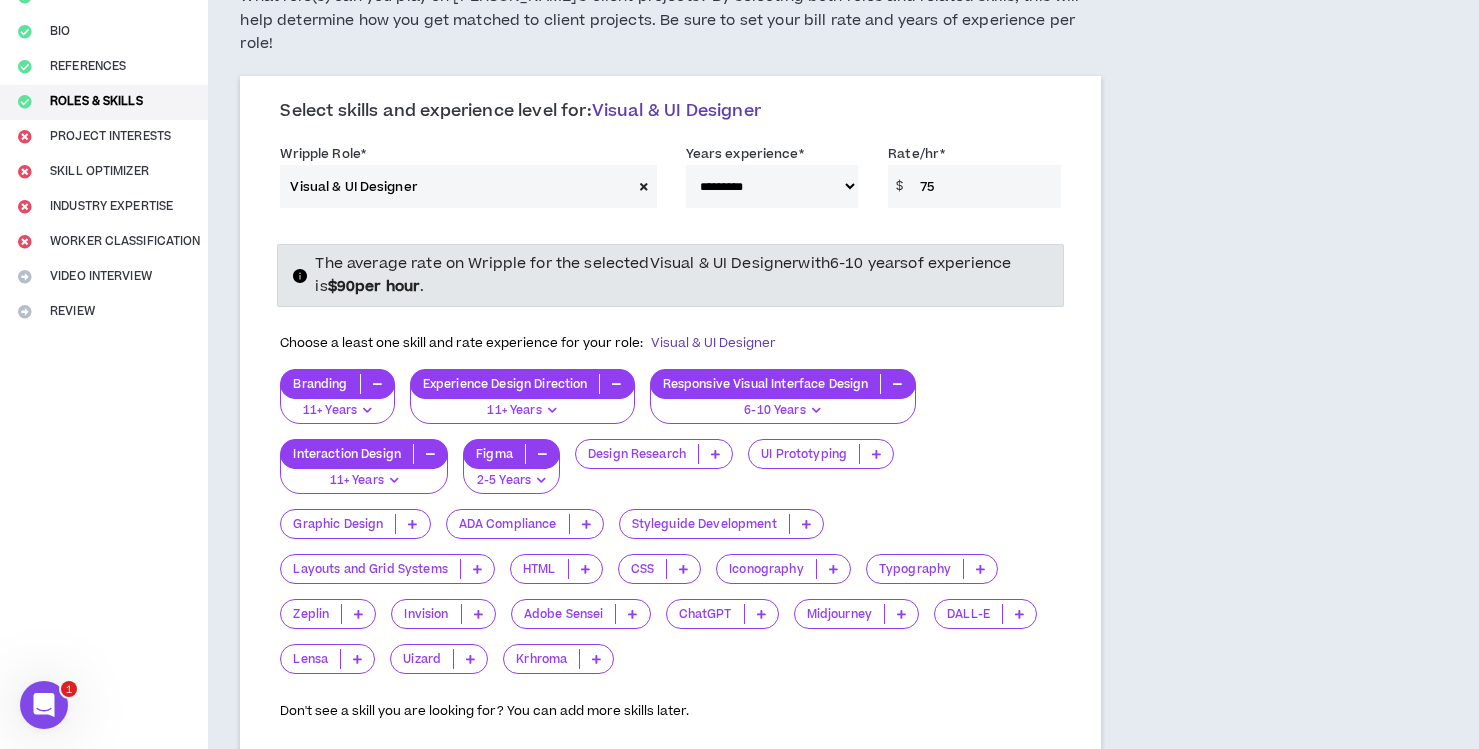 click at bounding box center [412, 524] 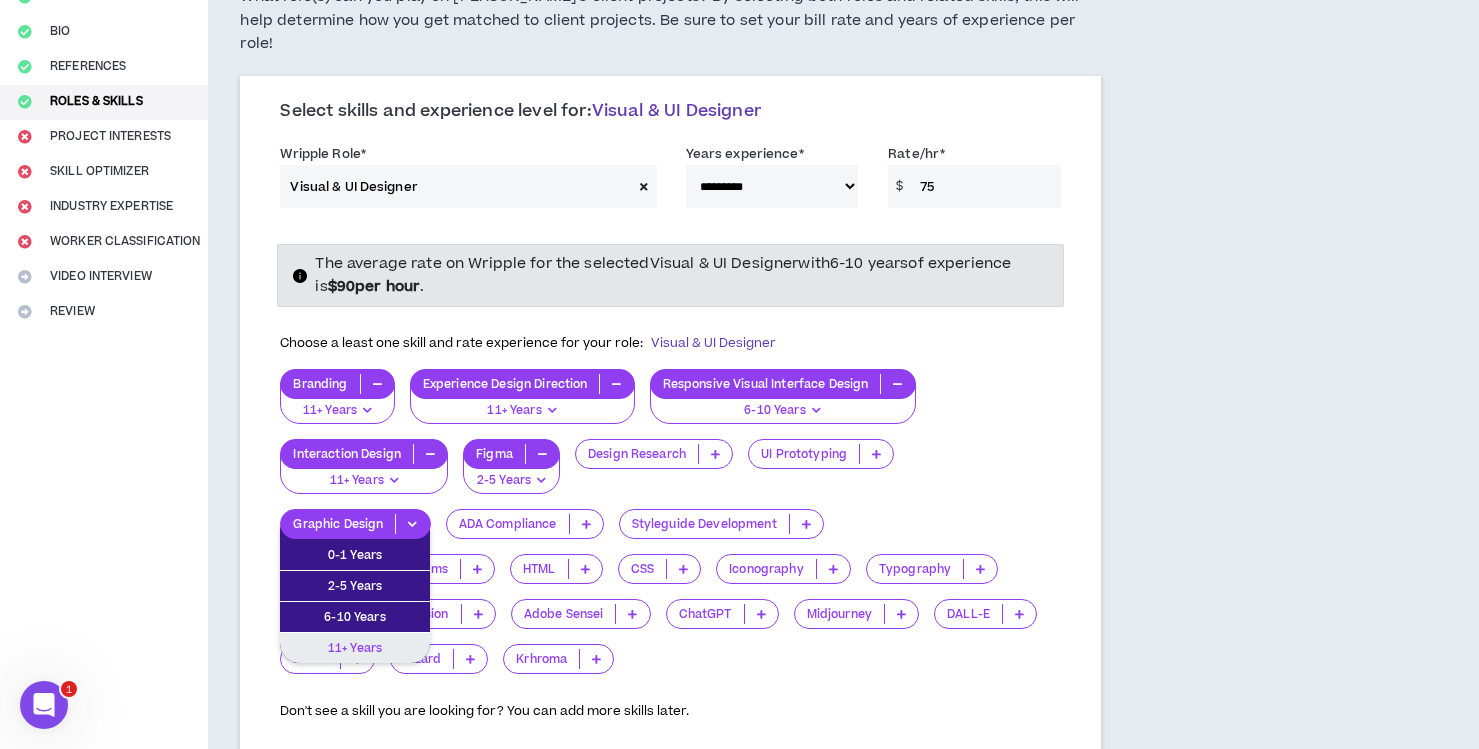 drag, startPoint x: 376, startPoint y: 622, endPoint x: 390, endPoint y: 616, distance: 15.231546 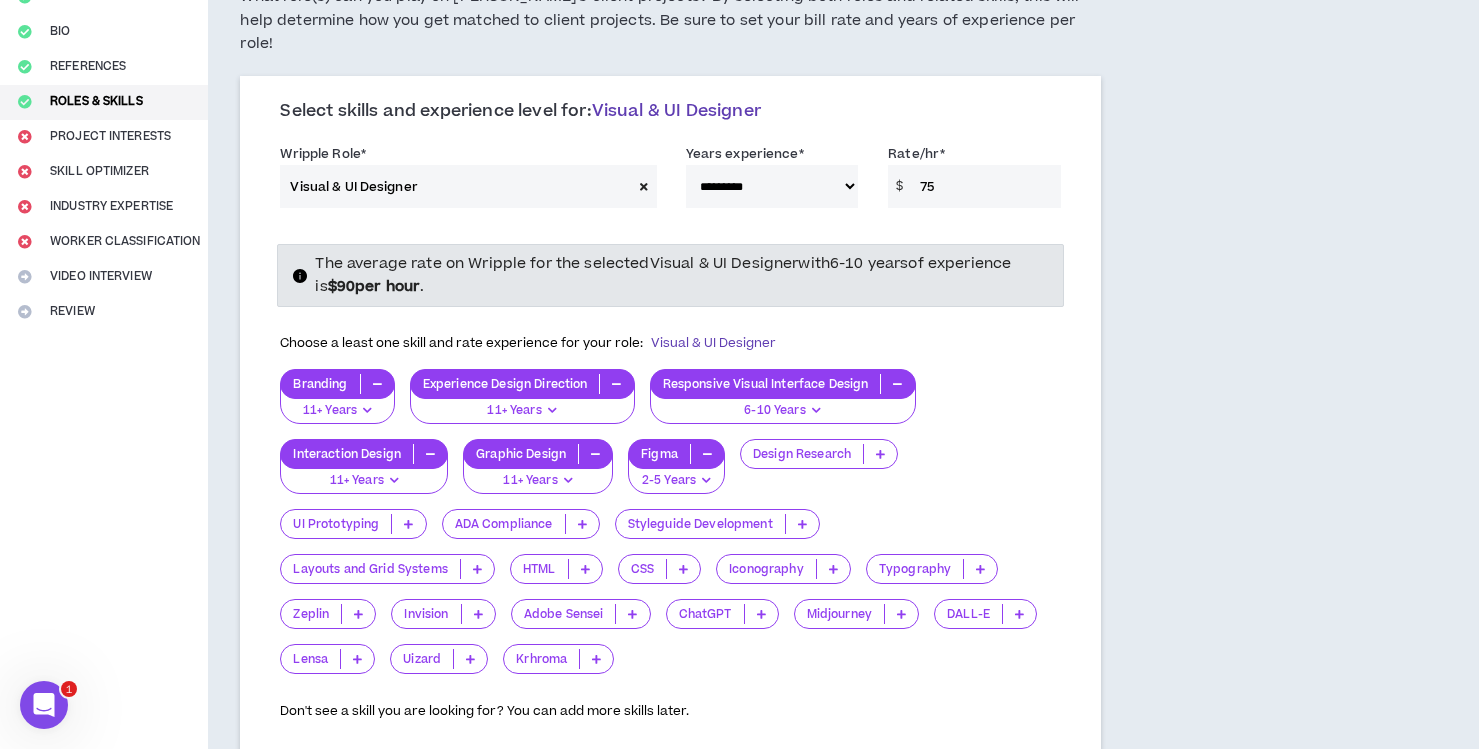 click at bounding box center (582, 524) 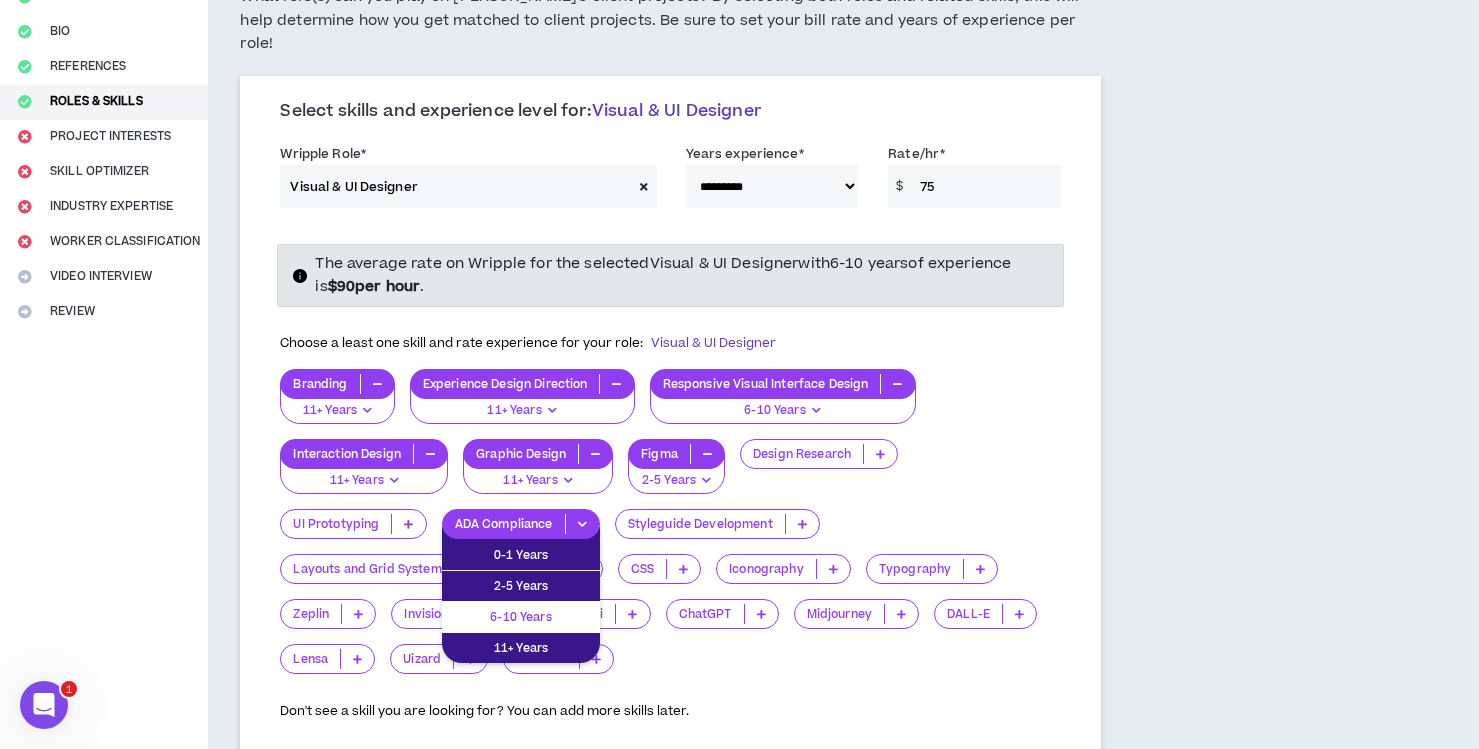 click on "6-10 Years" at bounding box center [521, 617] 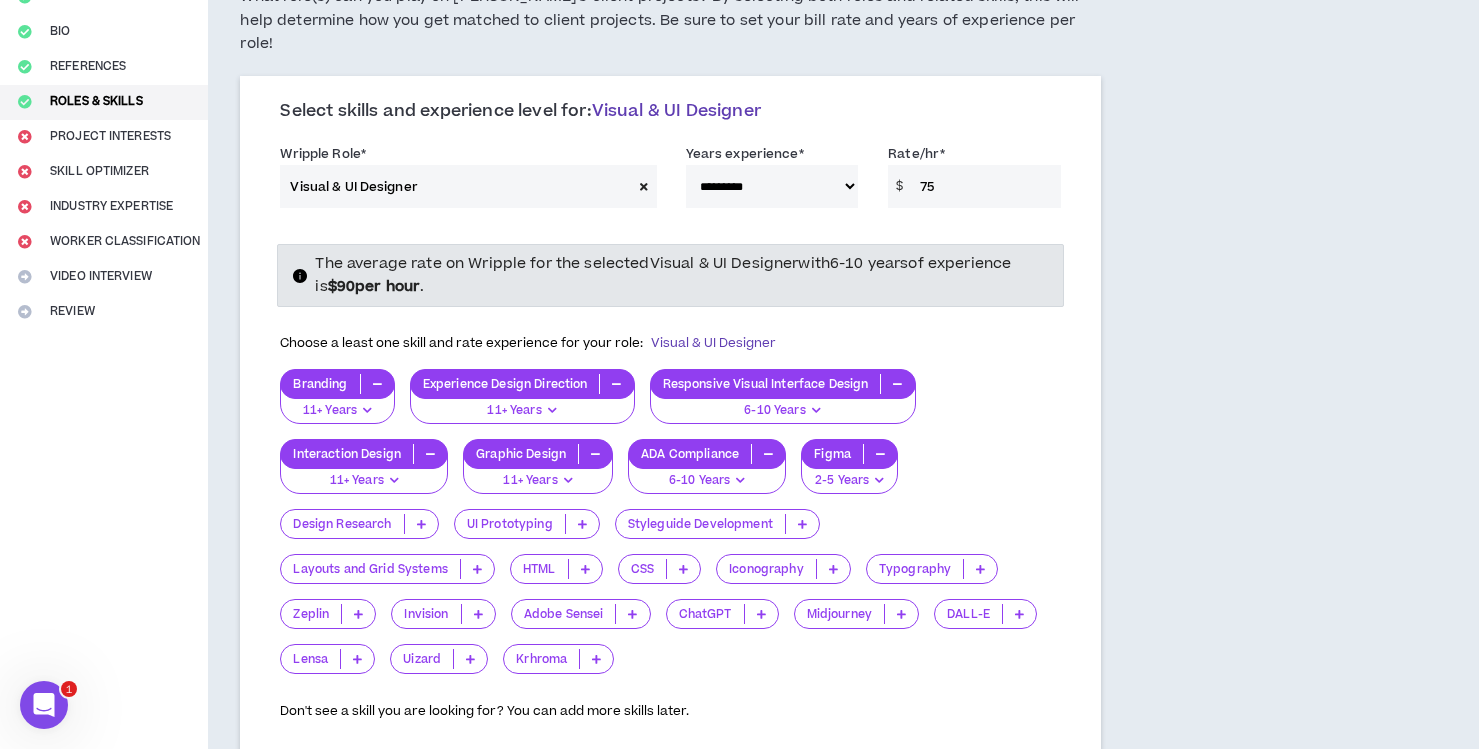 click at bounding box center [802, 524] 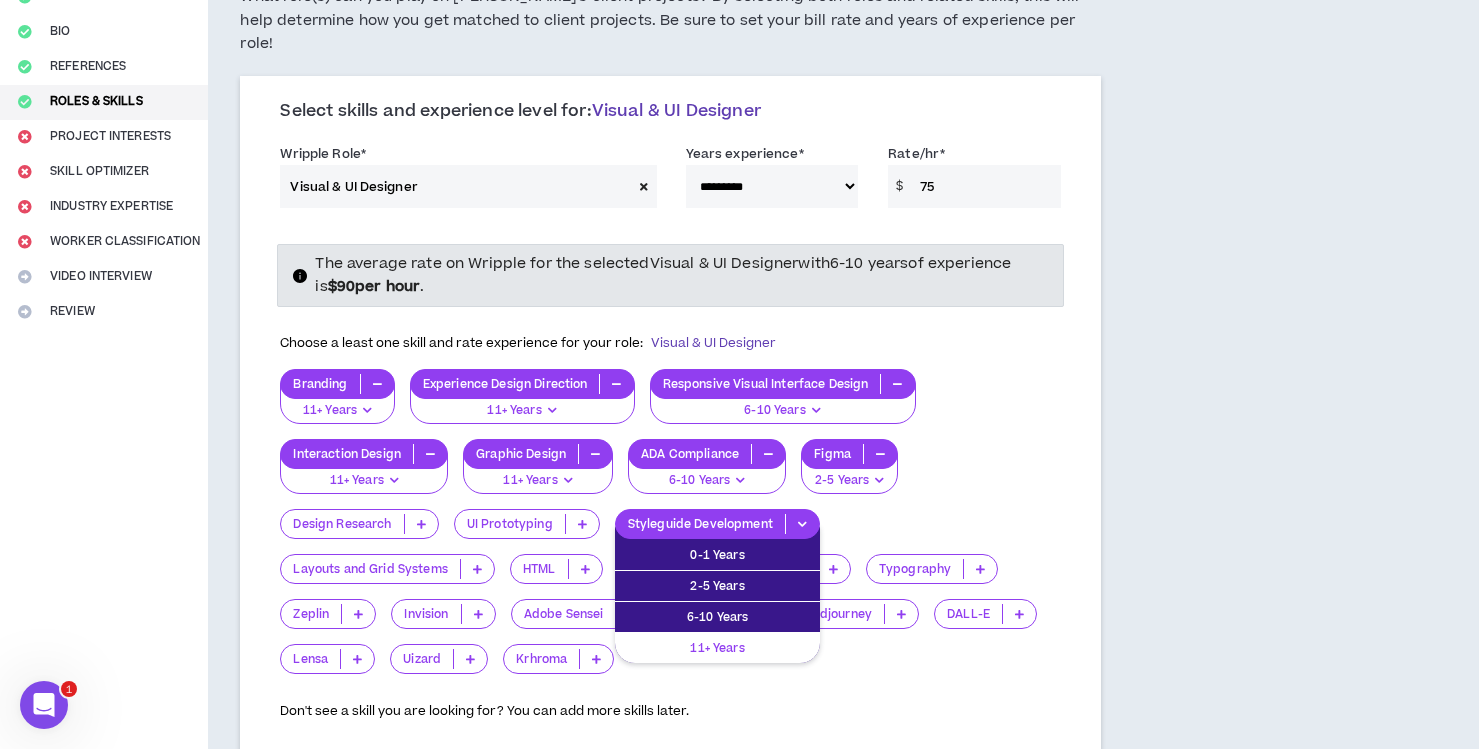 click on "11+ Years" at bounding box center (717, 648) 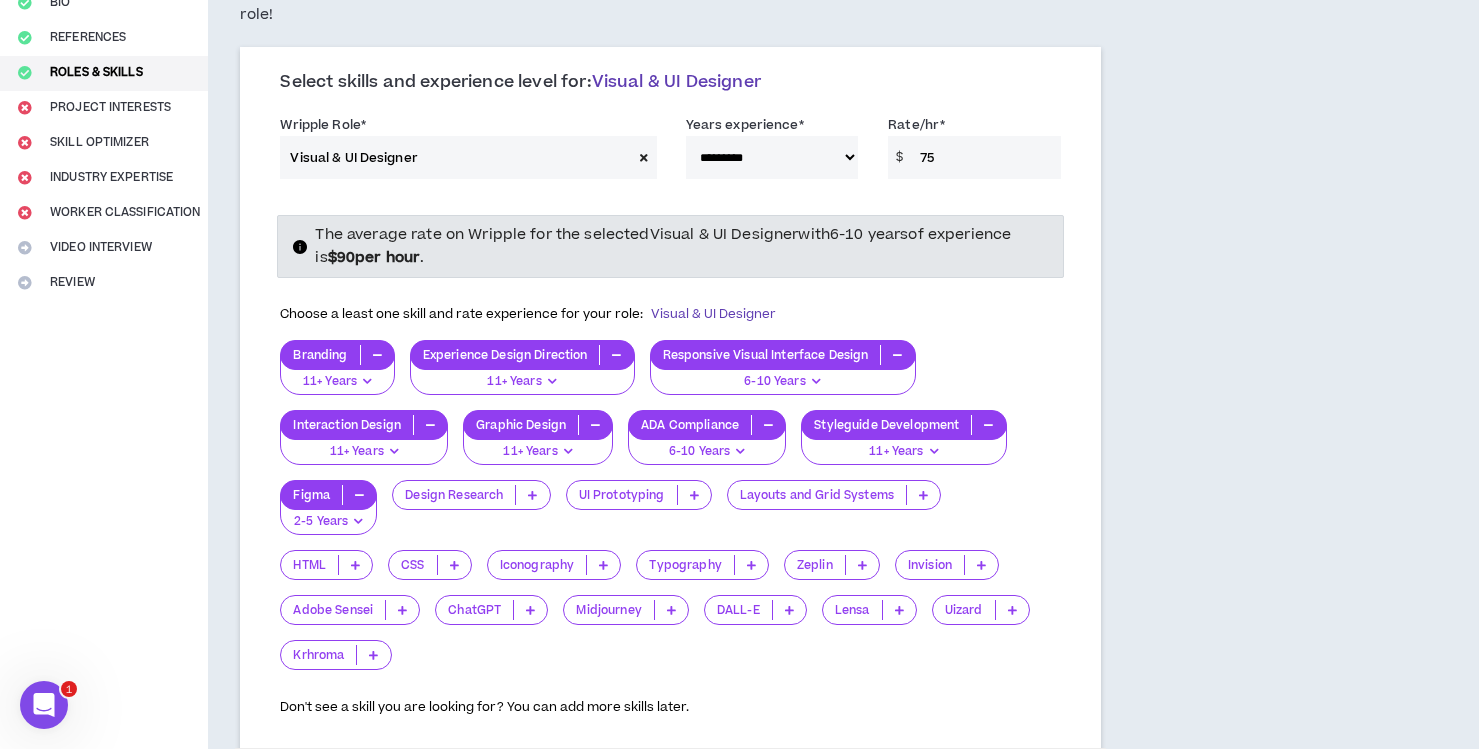 scroll, scrollTop: 220, scrollLeft: 0, axis: vertical 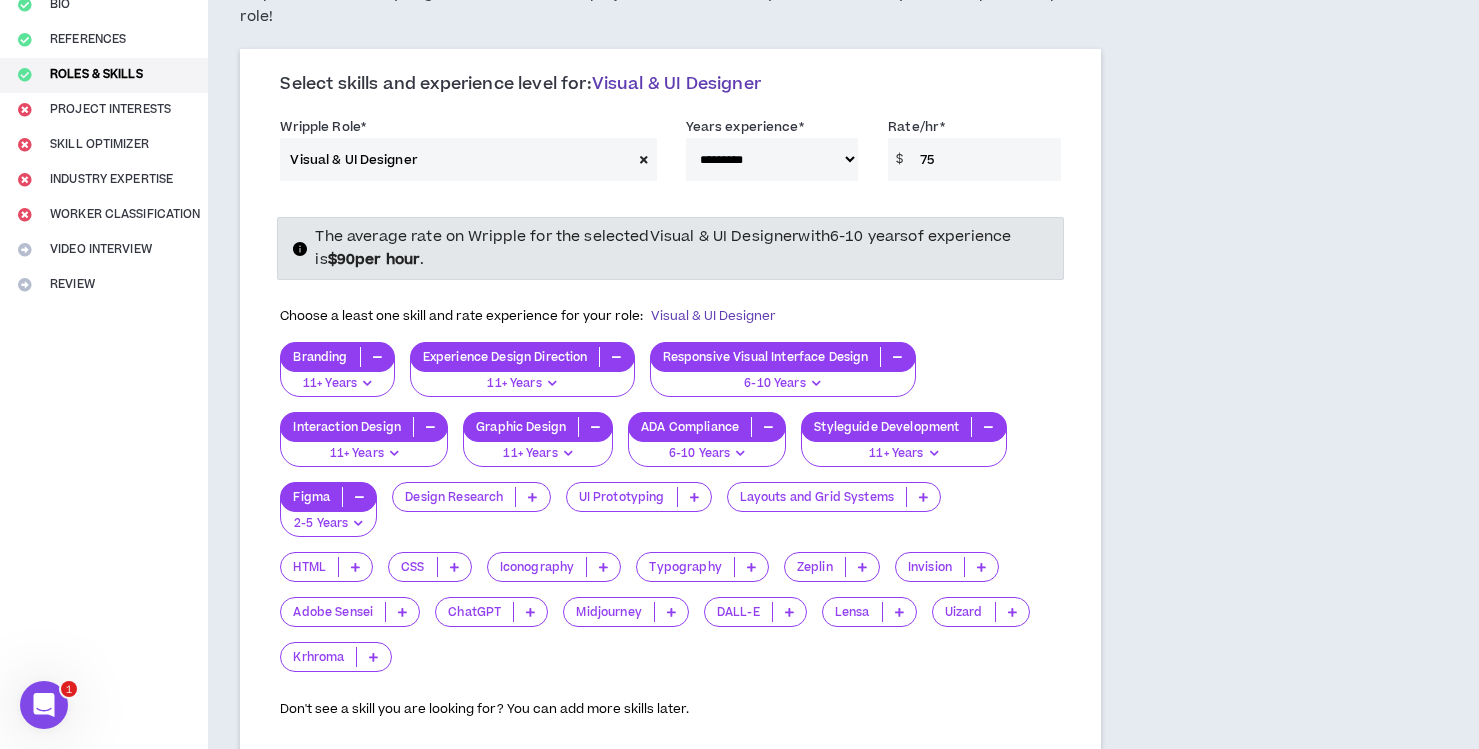 click at bounding box center [751, 567] 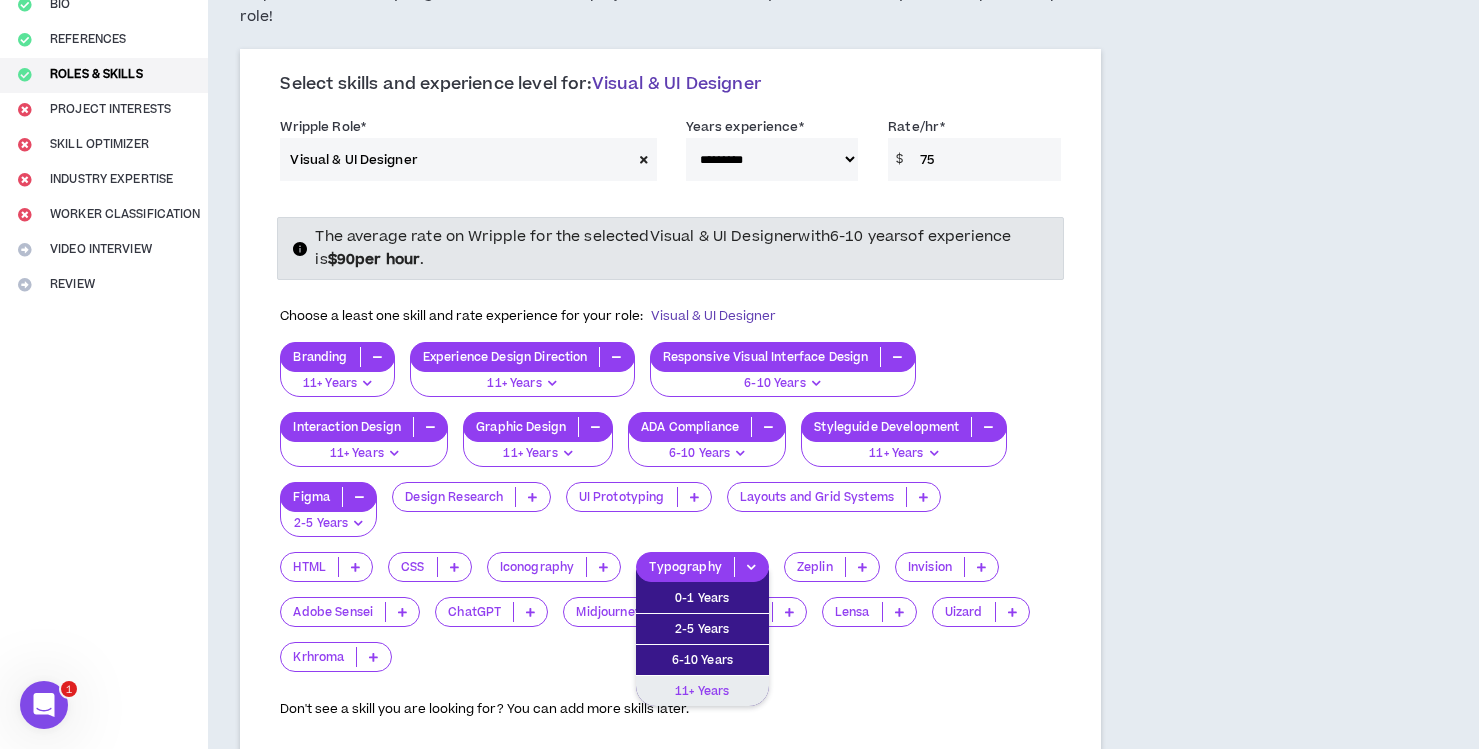 click on "11+ Years" at bounding box center [702, 691] 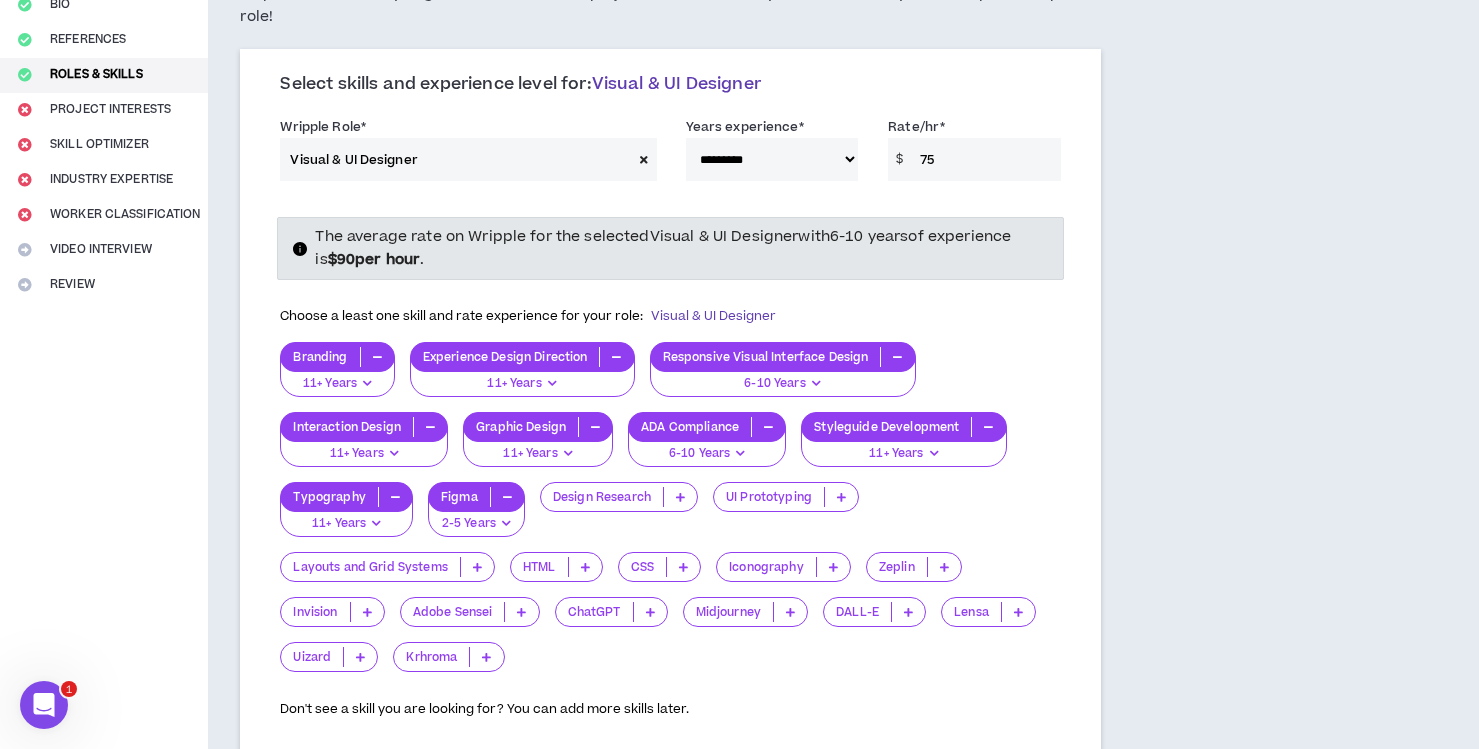 click at bounding box center [650, 612] 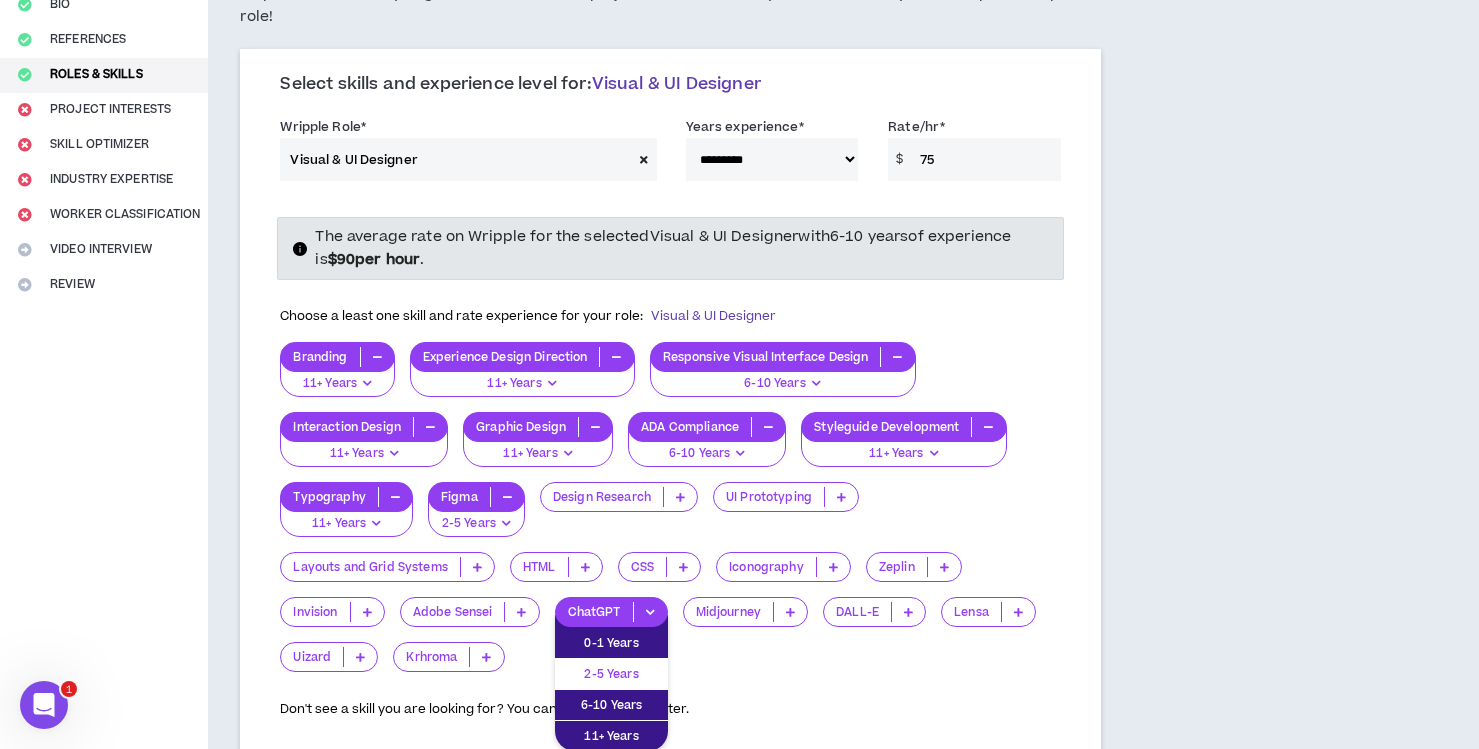 click on "2-5 Years" at bounding box center (611, 674) 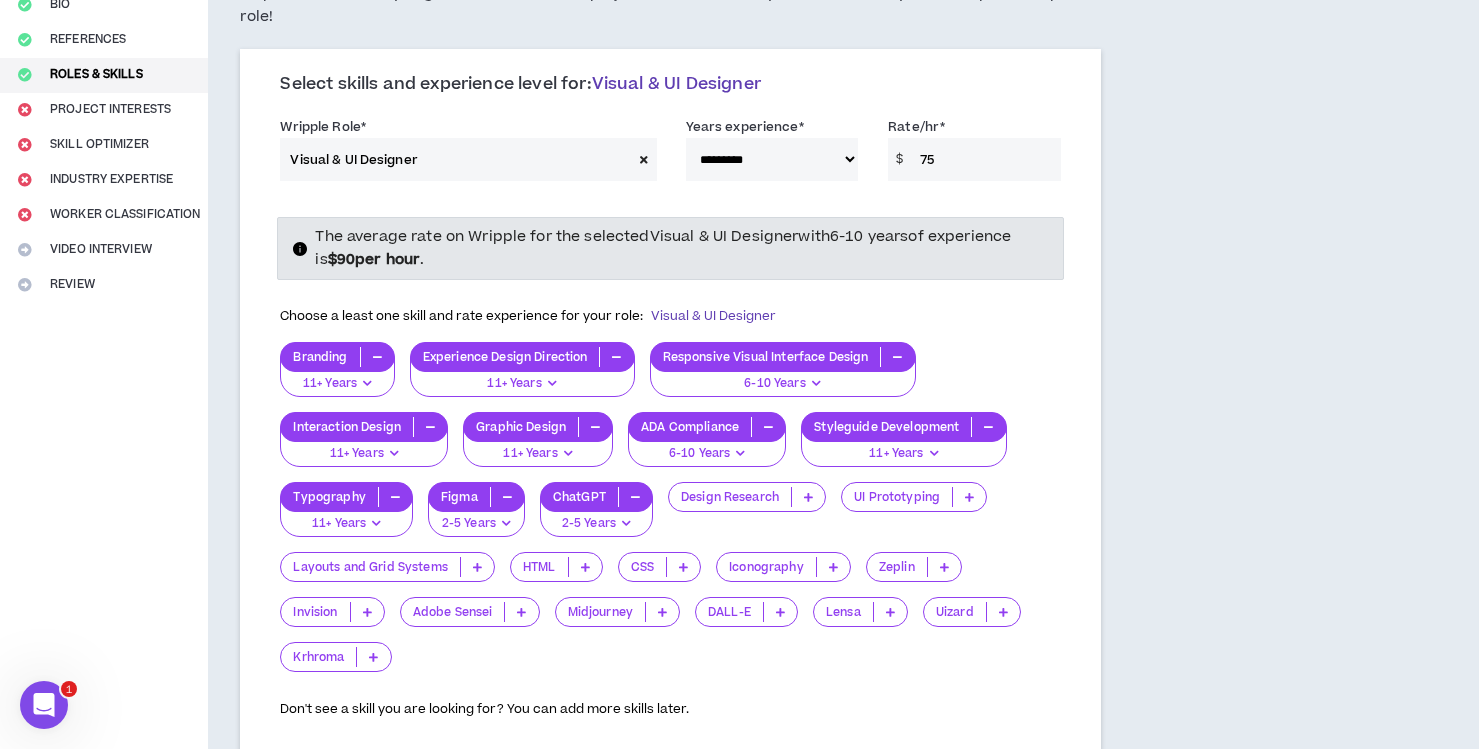 click at bounding box center (662, 612) 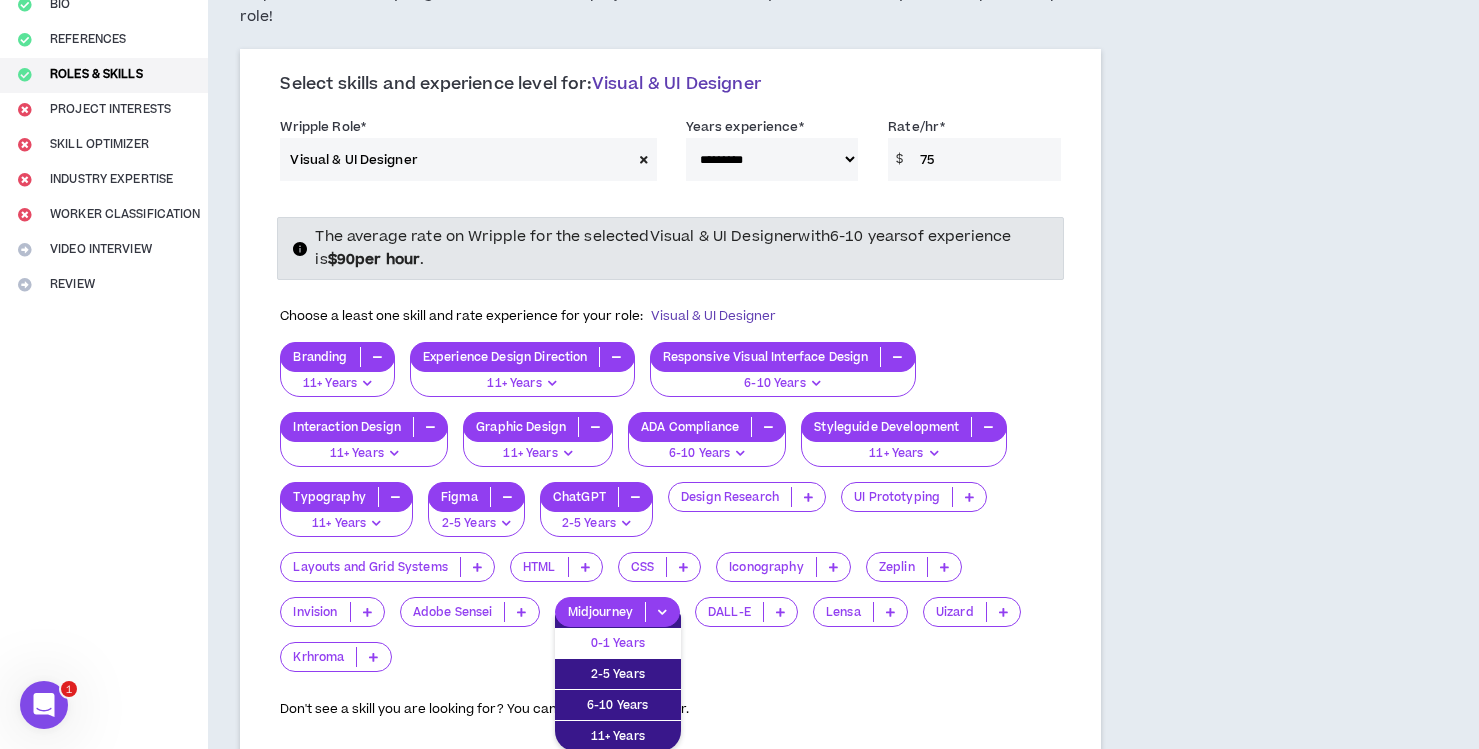 click on "0-1 Years" at bounding box center (618, 643) 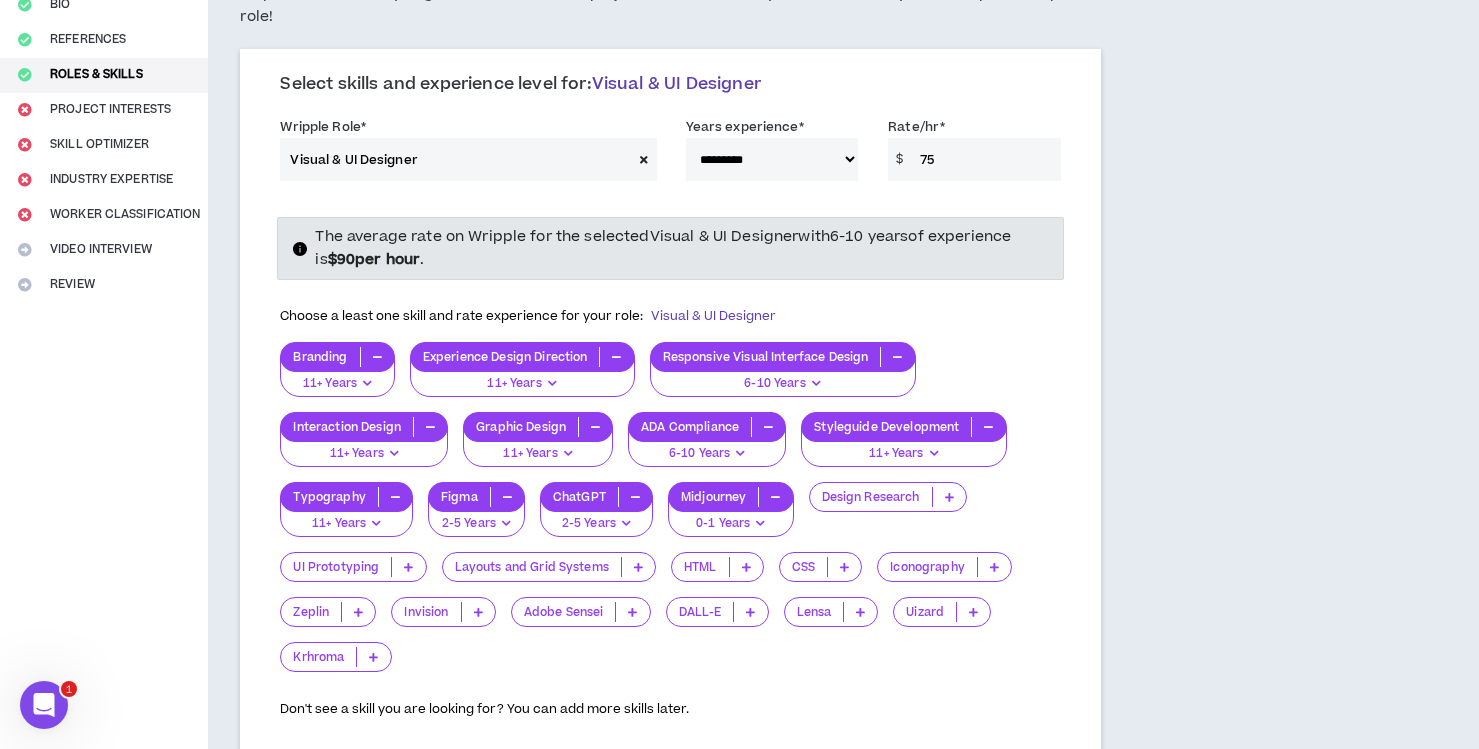 click at bounding box center (994, 567) 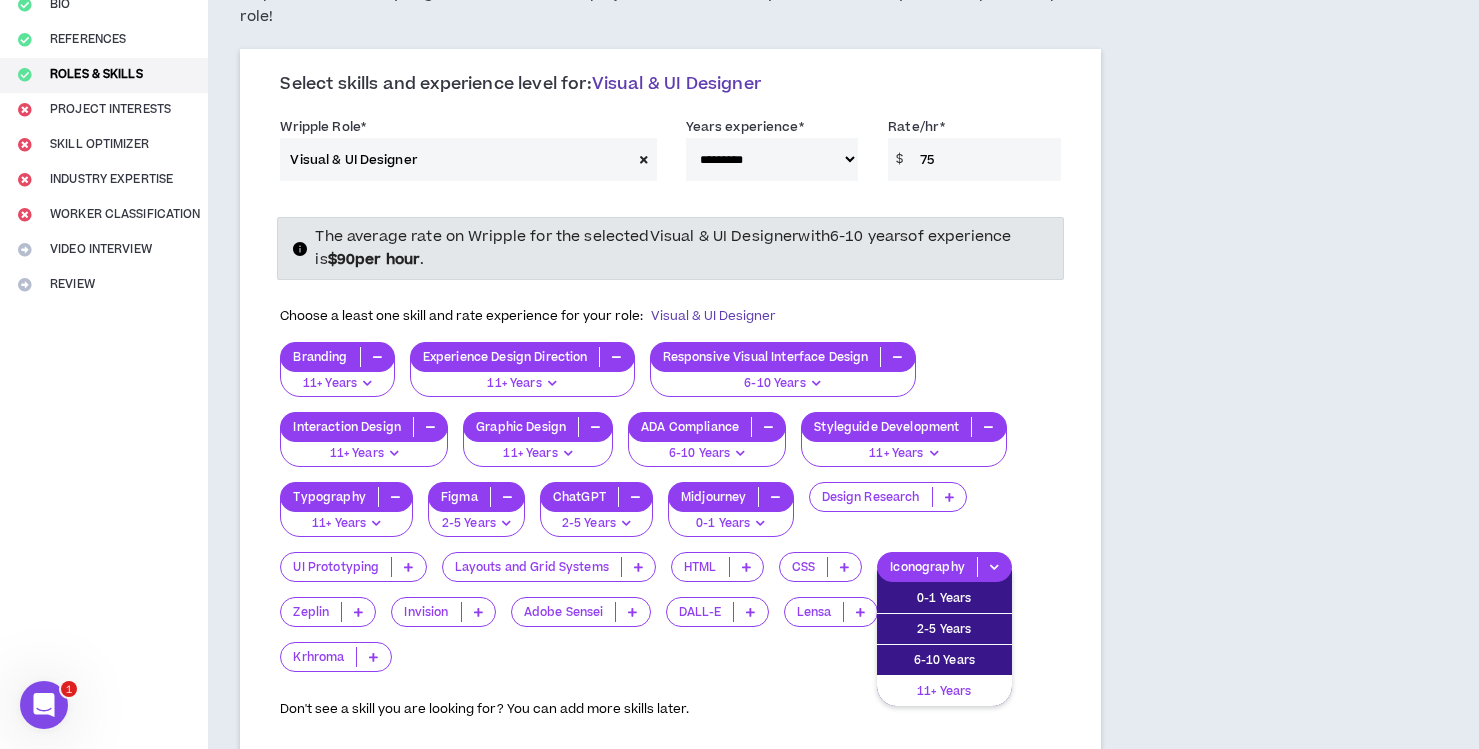 click on "11+ Years" at bounding box center (944, 691) 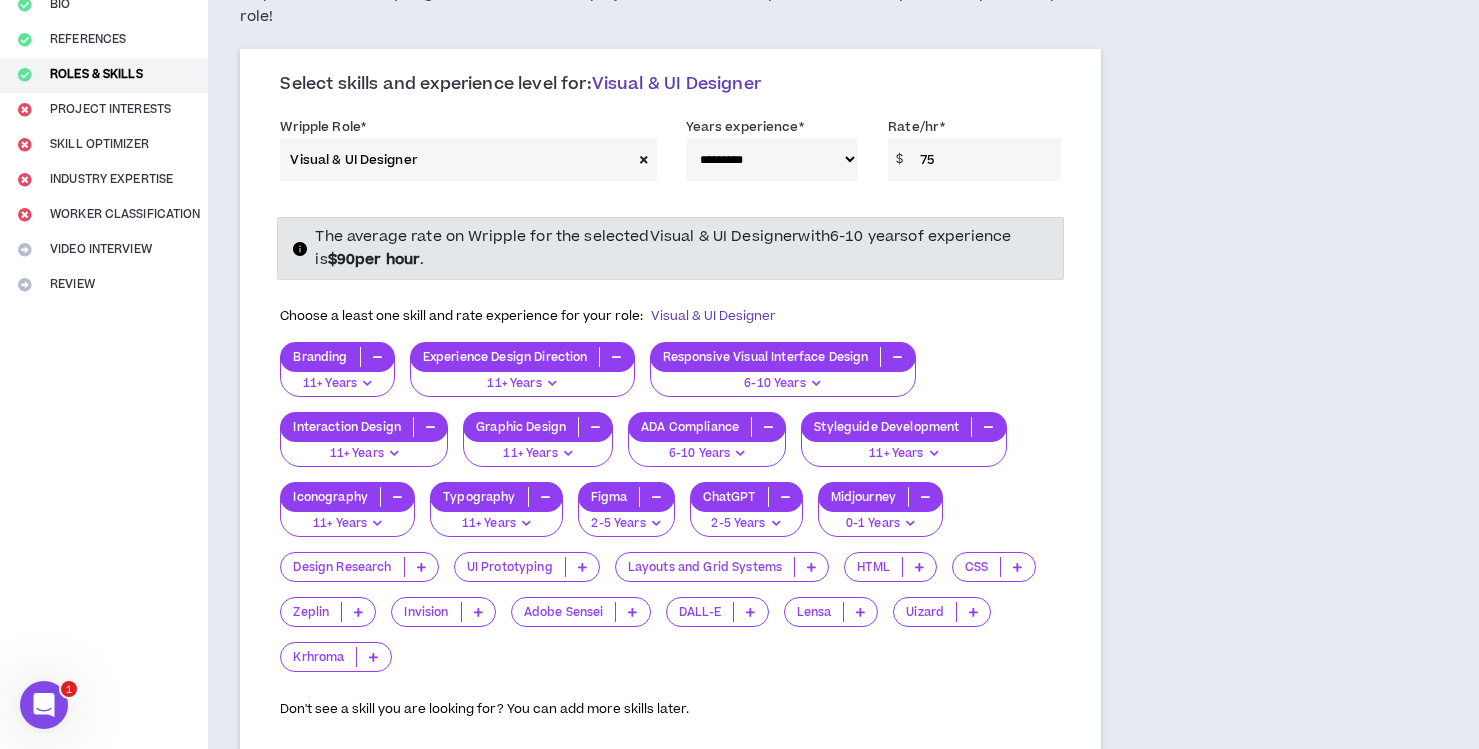 click at bounding box center [811, 567] 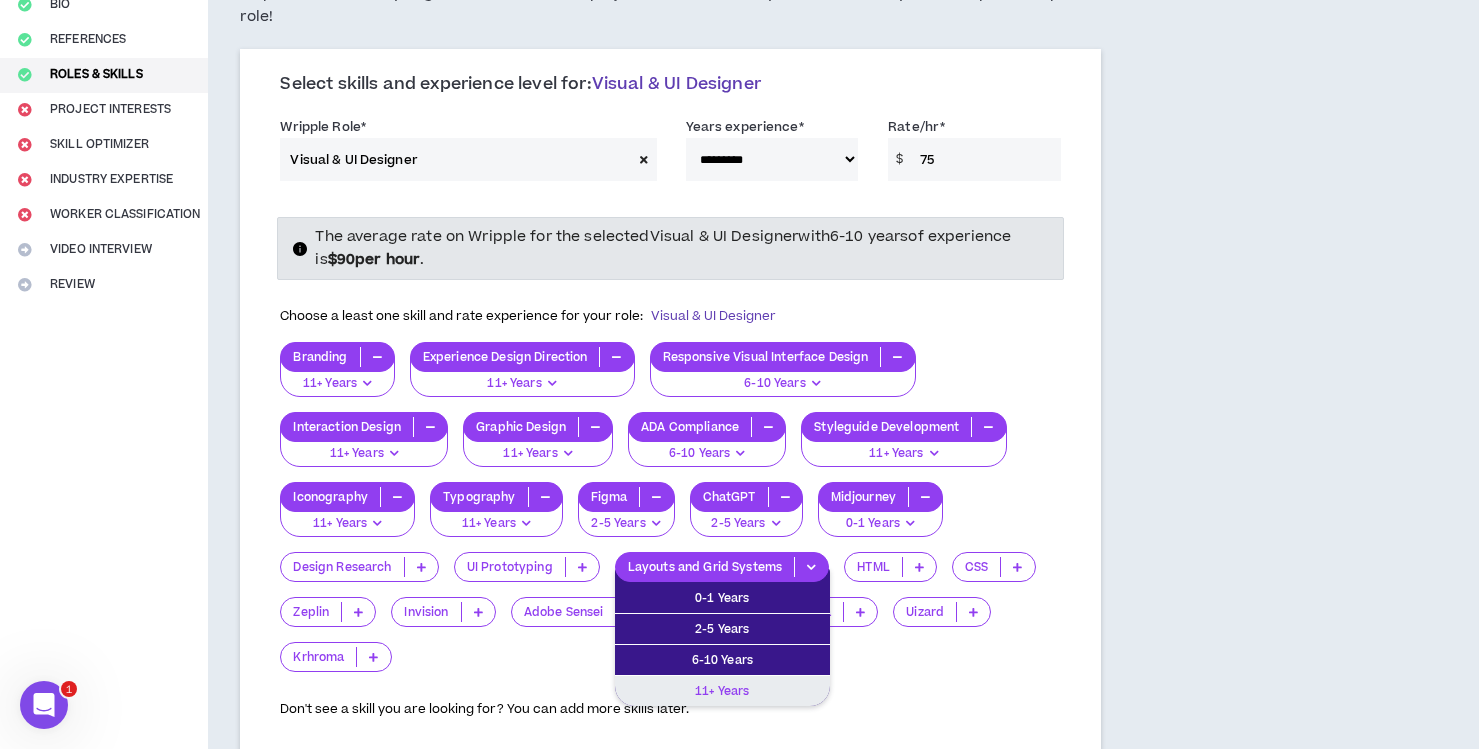 click on "11+ Years" at bounding box center [722, 691] 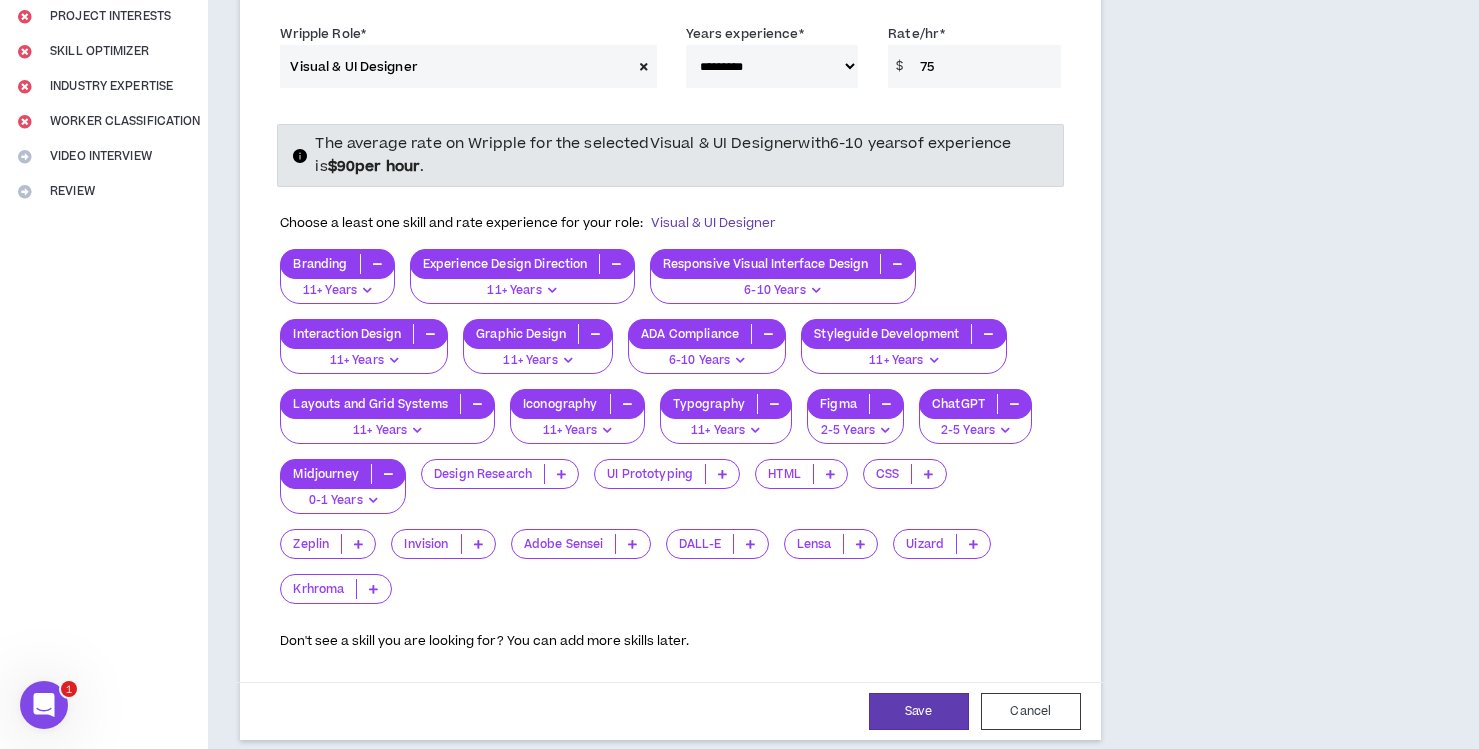 scroll, scrollTop: 312, scrollLeft: 0, axis: vertical 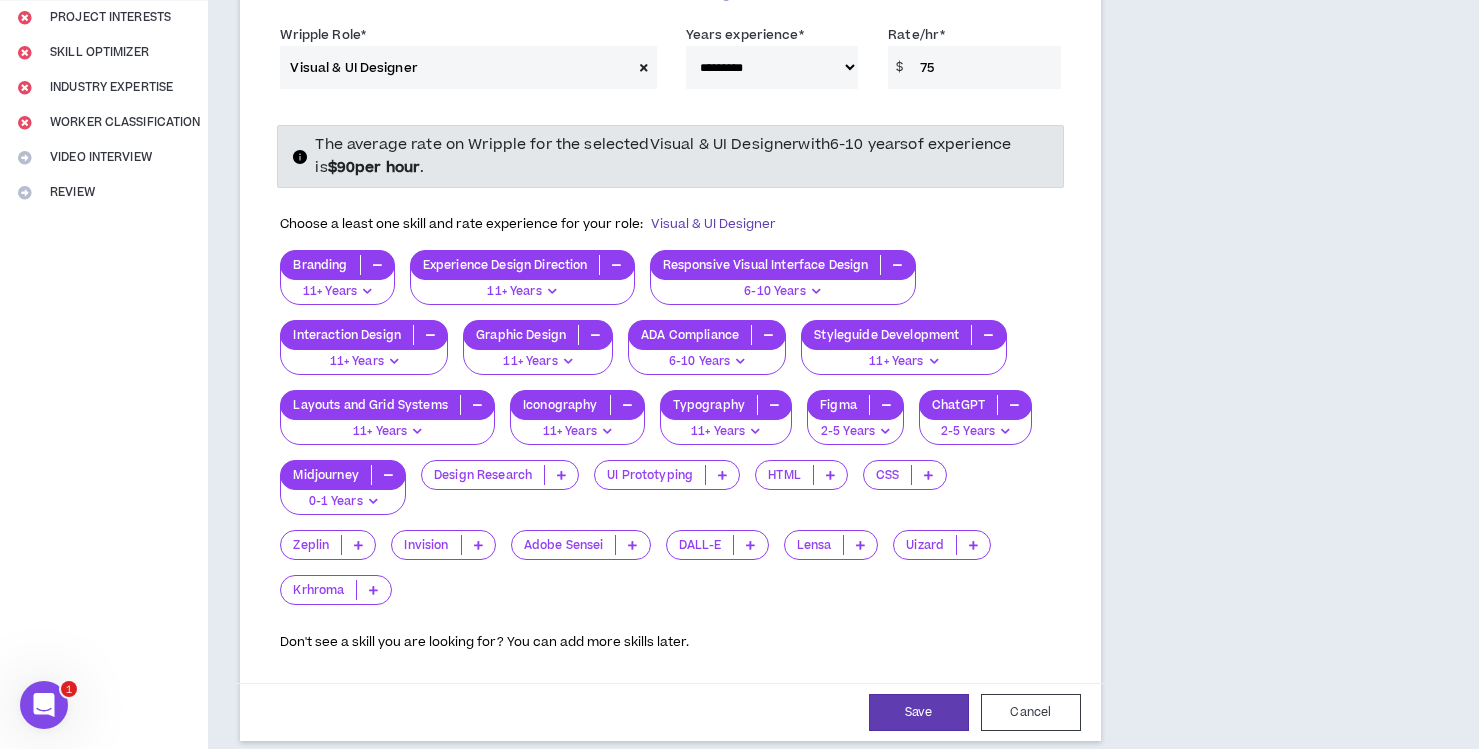 click at bounding box center [561, 475] 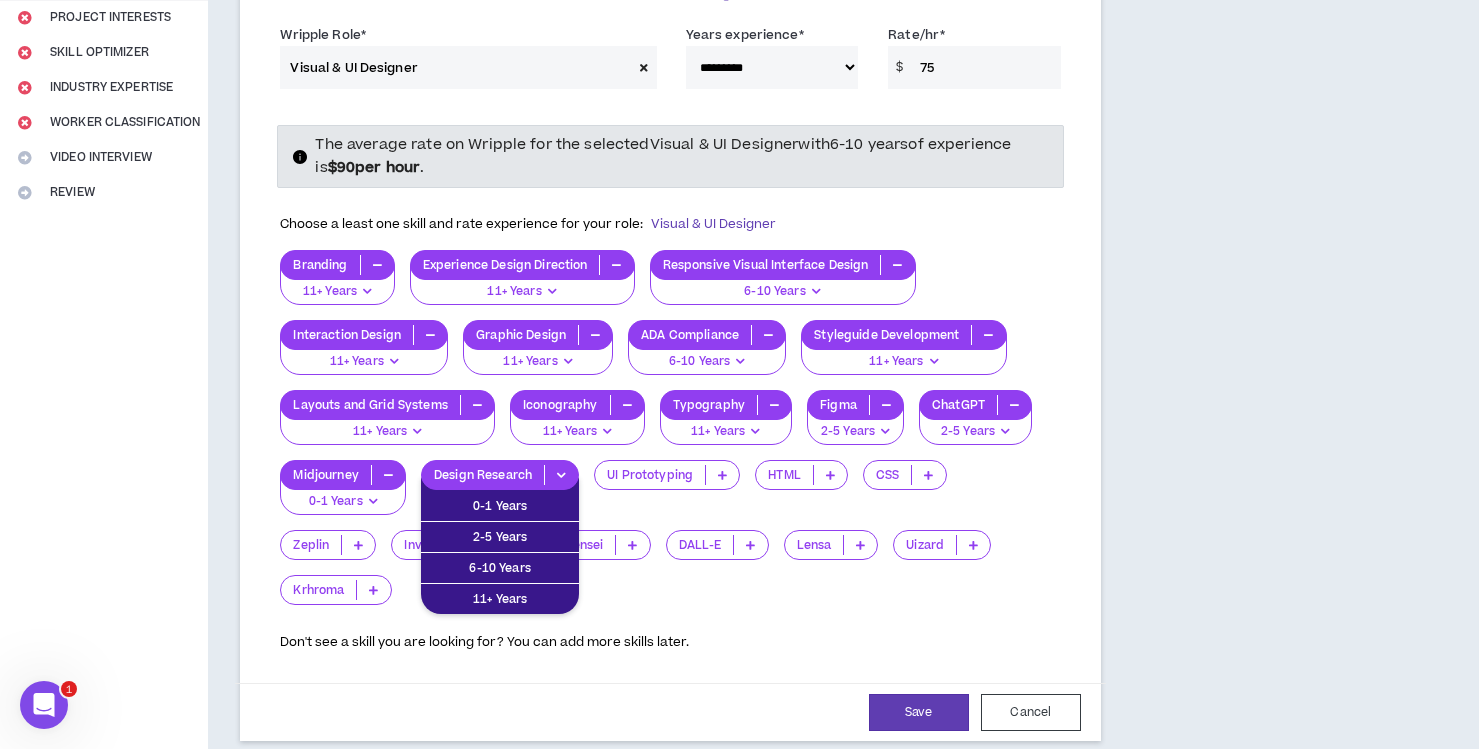 click on "UI Prototyping" at bounding box center [674, 482] 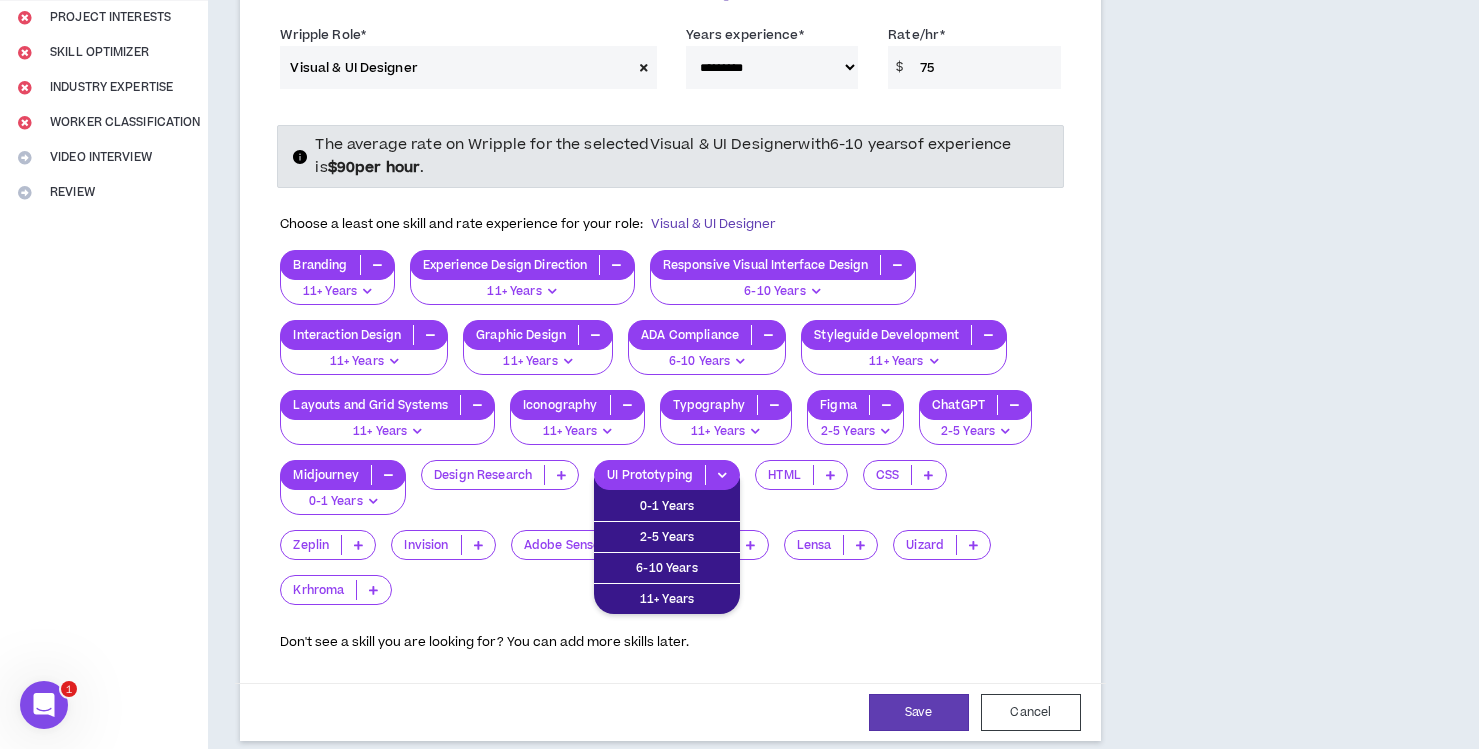 click on "Branding 11+ Years 0-1 Years 2-5 Years 6-10 Years 11+ Years Experience Design Direction 11+ Years 0-1 Years 2-5 Years 6-10 Years 11+ Years Responsive Visual Interface Design 6-10 Years 0-1 Years 2-5 Years 6-10 Years 11+ Years Interaction Design 11+ Years 0-1 Years 2-5 Years 6-10 Years 11+ Years Graphic Design 11+ Years 0-1 Years 2-5 Years 6-10 Years 11+ Years ADA Compliance 6-10 Years 0-1 Years 2-5 Years 6-10 Years 11+ Years Styleguide Development 11+ Years 0-1 Years 2-5 Years 6-10 Years 11+ Years Layouts and Grid Systems 11+ Years 0-1 Years 2-5 Years 6-10 Years 11+ Years Iconography 11+ Years 0-1 Years 2-5 Years 6-10 Years 11+ Years Typography 11+ Years 0-1 Years 2-5 Years 6-10 Years 11+ Years Figma 2-5 Years 0-1 Years 2-5 Years 6-10 Years 11+ Years ChatGPT 2-5 Years 0-1 Years 2-5 Years 6-10 Years 11+ Years Midjourney 0-1 Years 0-1 Years 2-5 Years 6-10 Years 11+ Years Design Research 0-1 Years 2-5 Years 6-10 Years 11+ Years UI Prototyping 0-1 Years 2-5 Years 6-10 Years 11+ Years HTML 0-1 Years 2-5 Years CSS" at bounding box center (670, 435) 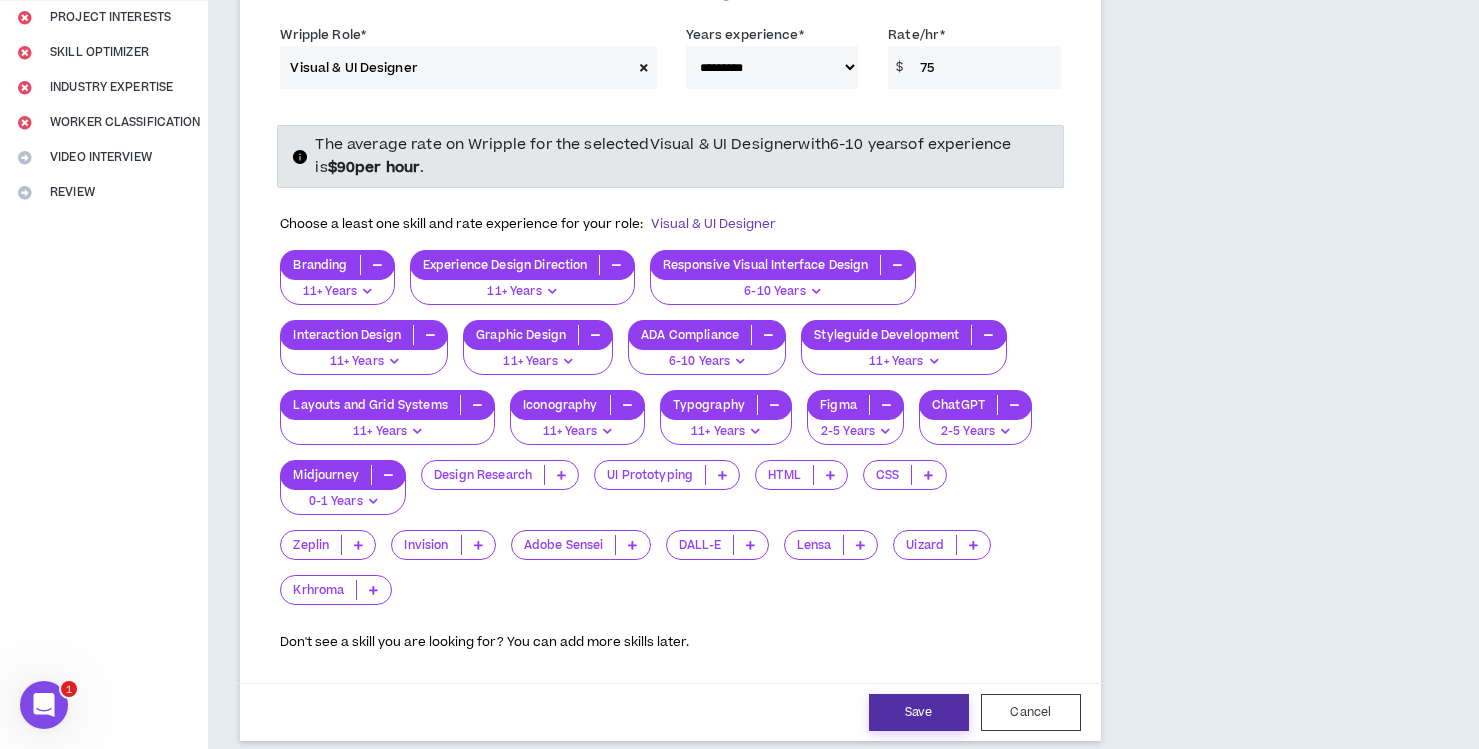 click on "Save" at bounding box center [919, 712] 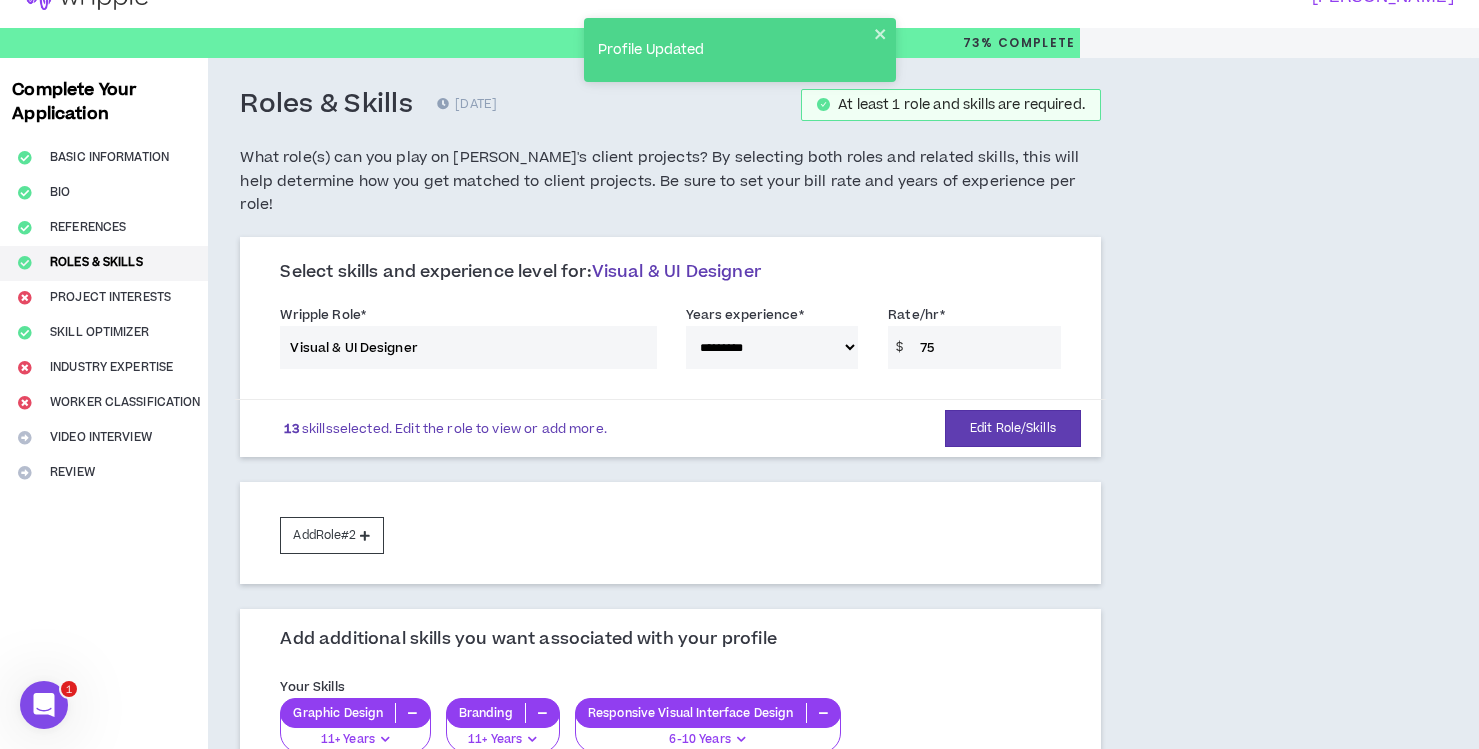 scroll, scrollTop: 31, scrollLeft: 0, axis: vertical 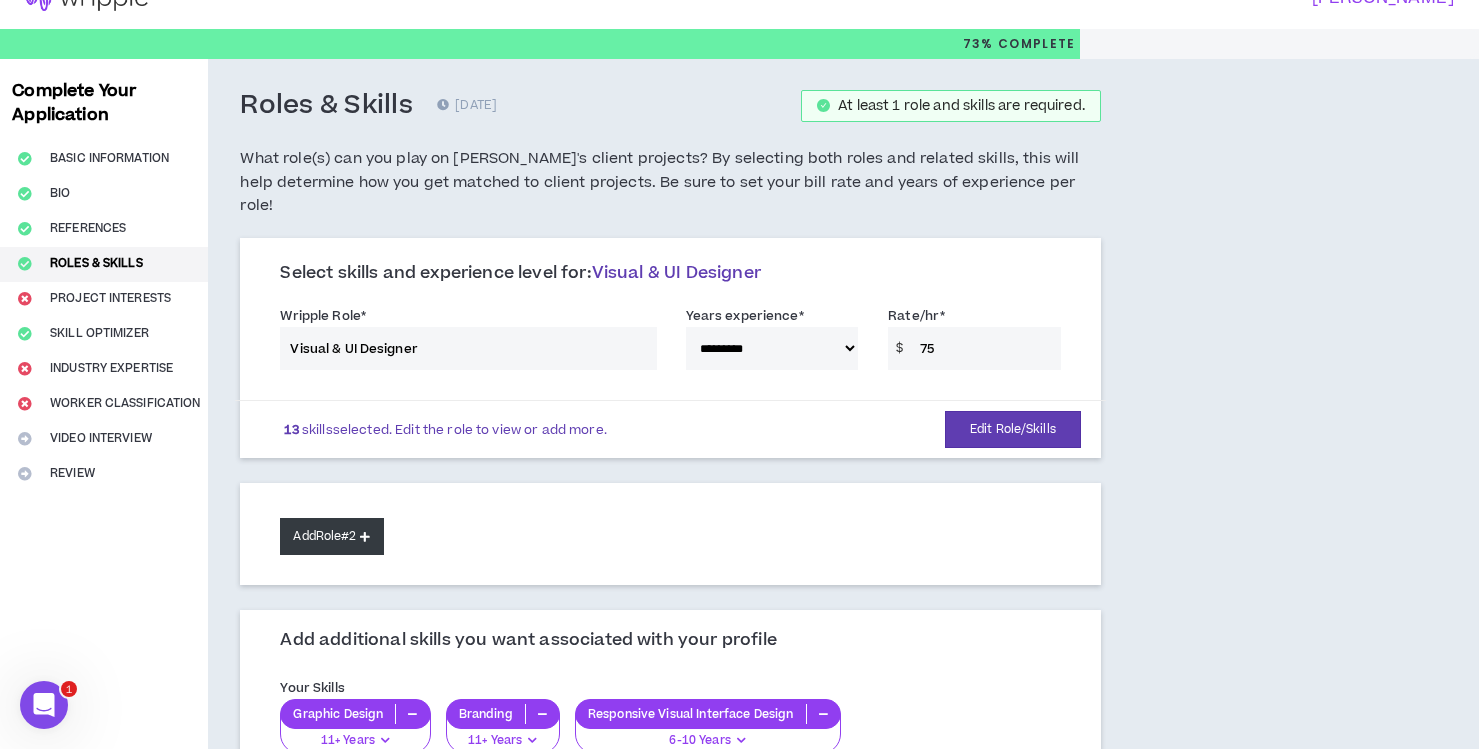 click at bounding box center [365, 536] 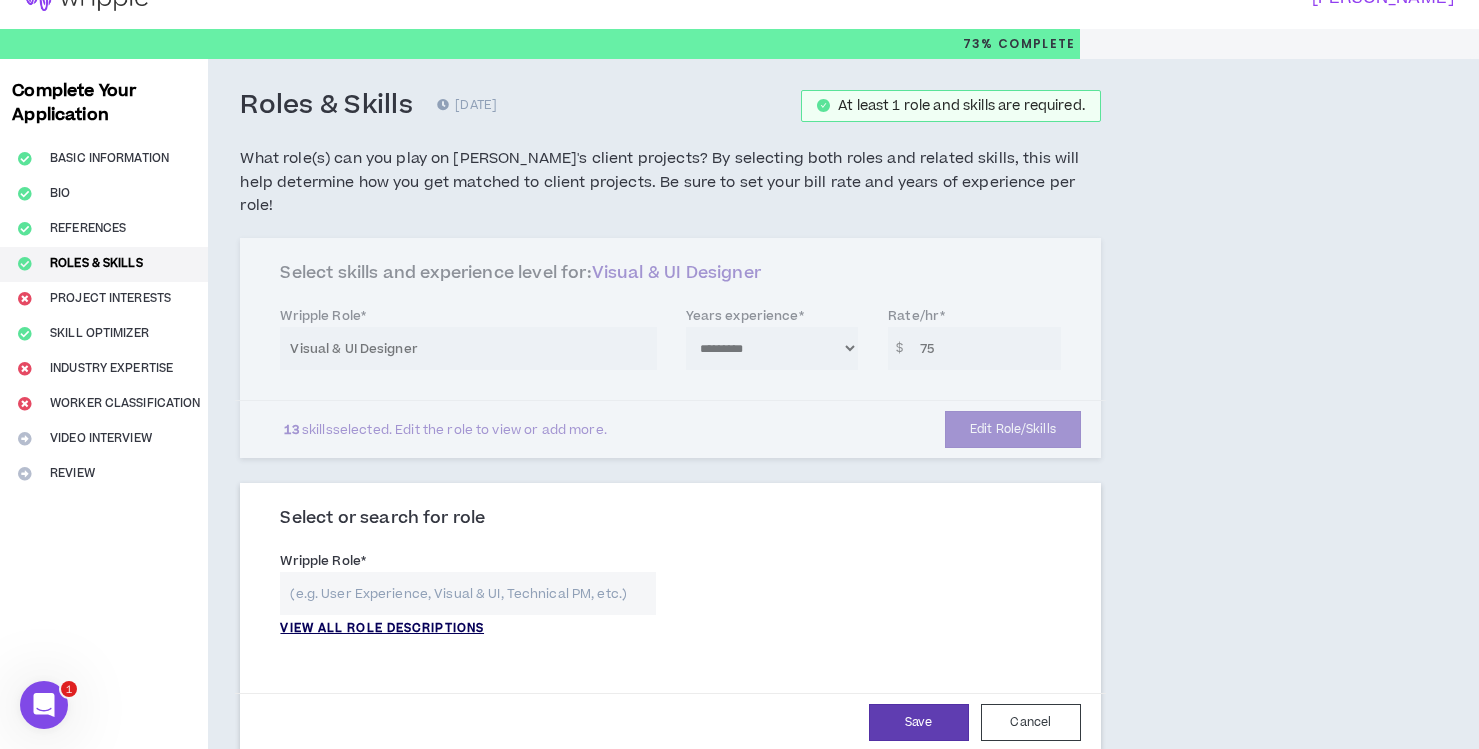 click on "VIEW ALL ROLE DESCRIPTIONS" at bounding box center (382, 629) 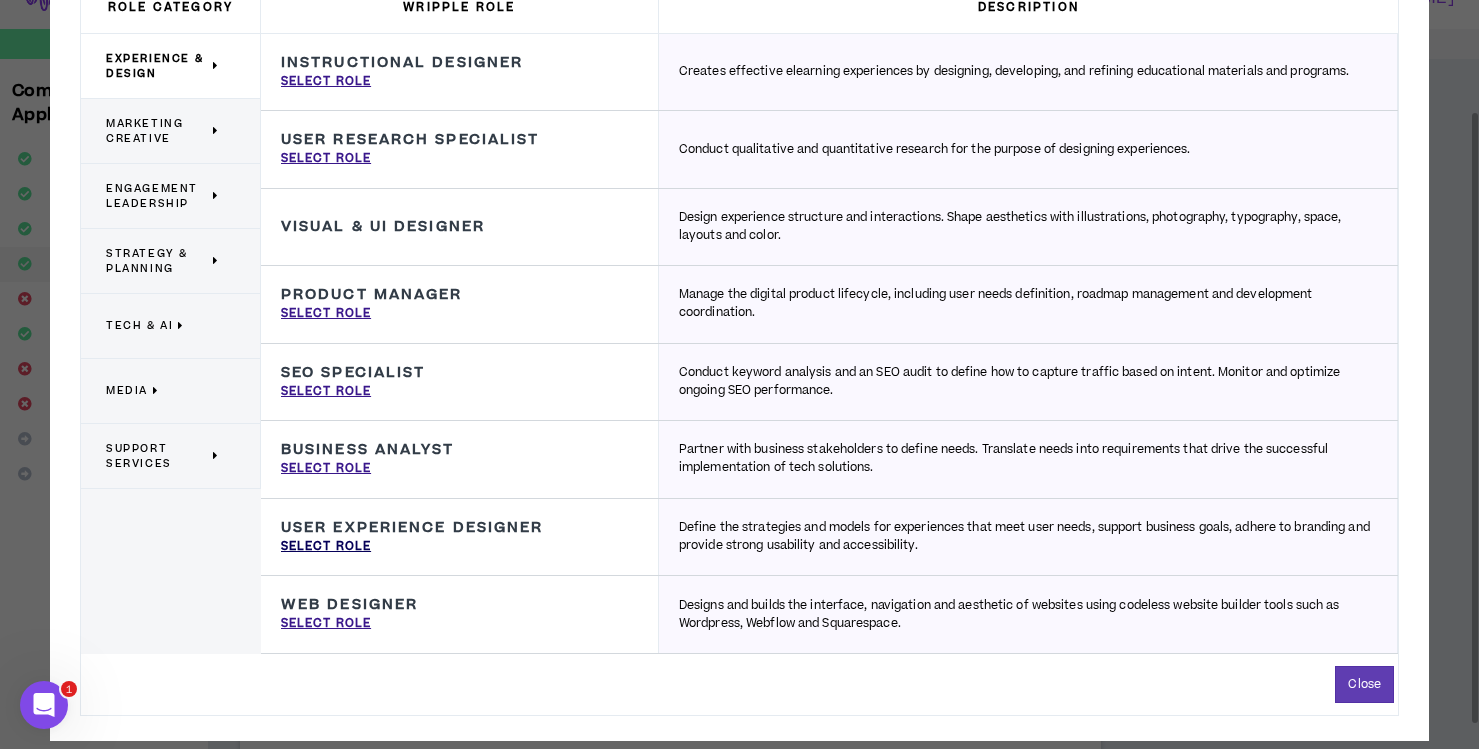 click on "Select Role" at bounding box center (326, 547) 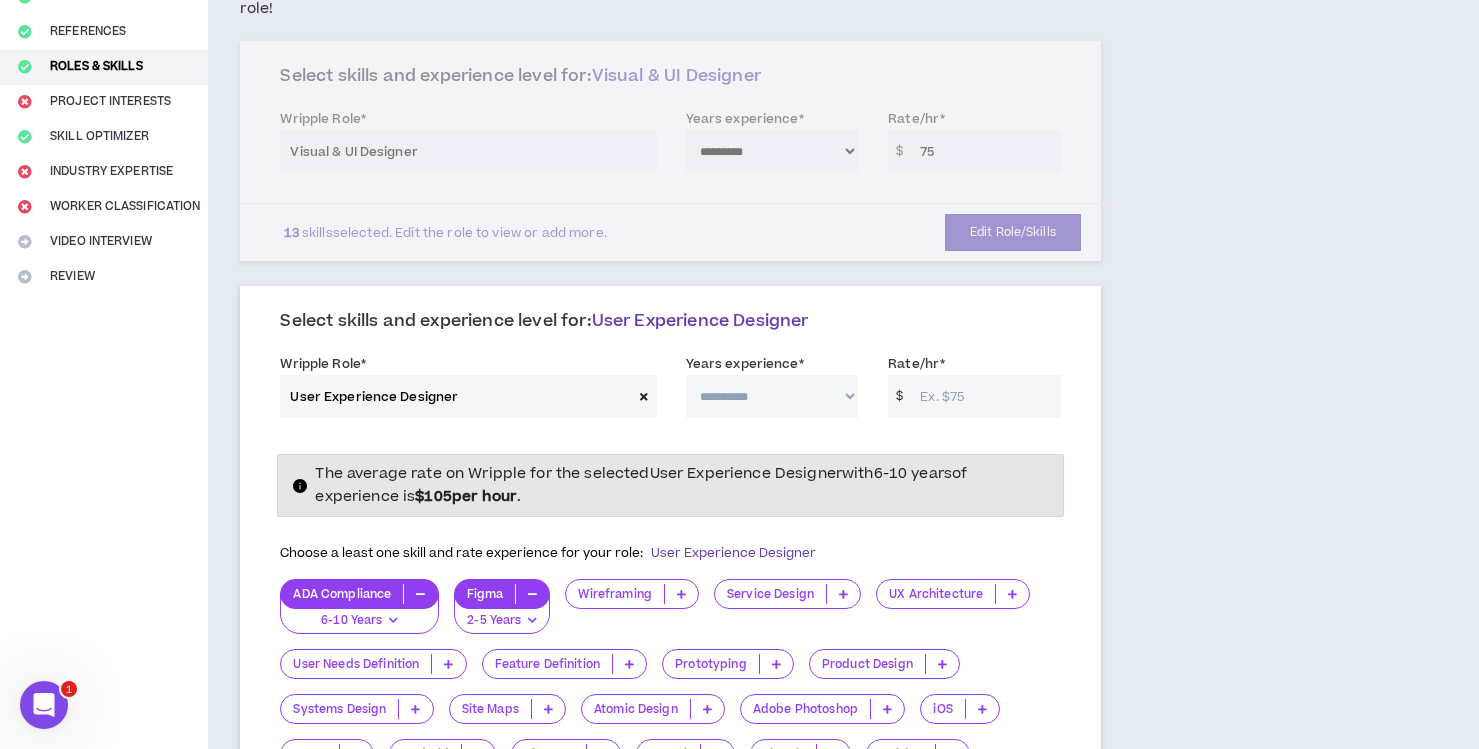scroll, scrollTop: 234, scrollLeft: 0, axis: vertical 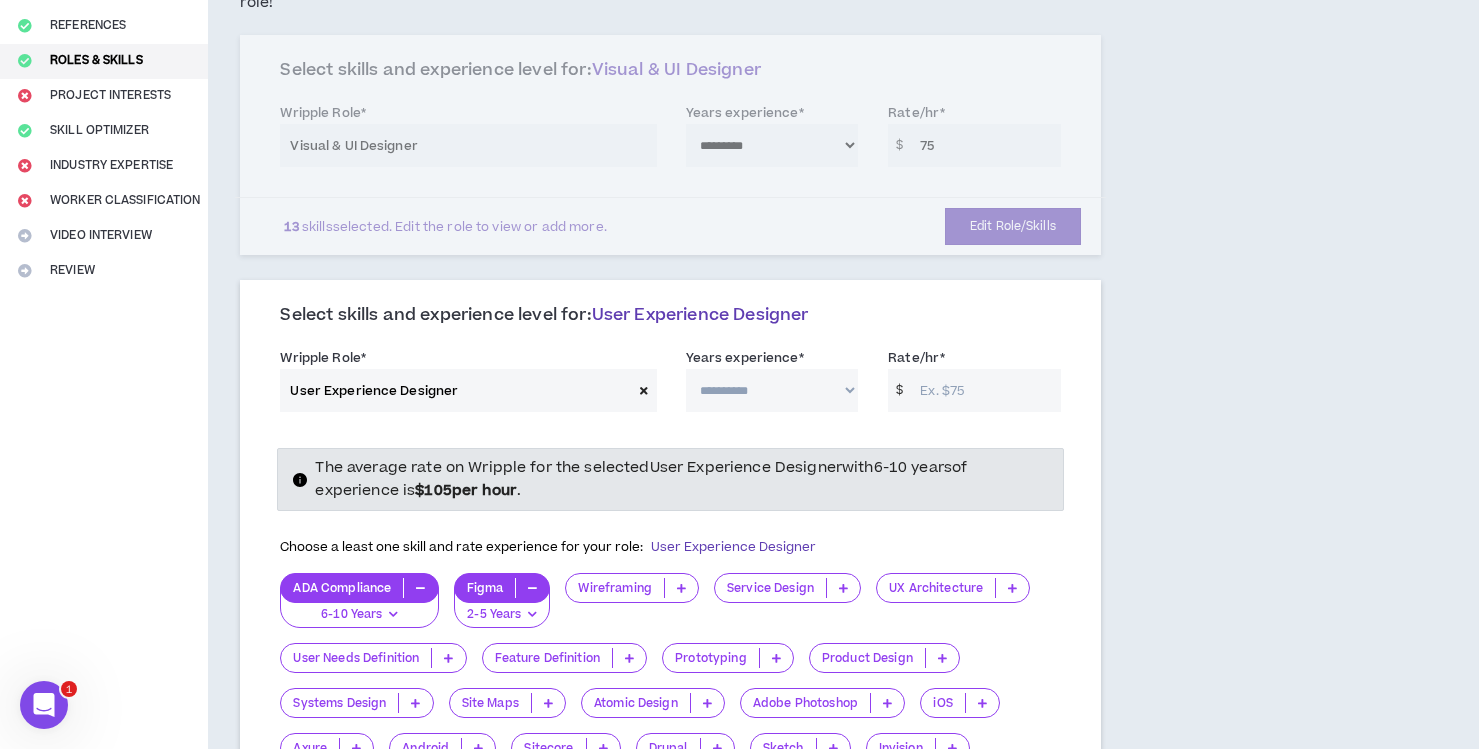 click on "**********" at bounding box center [772, 390] 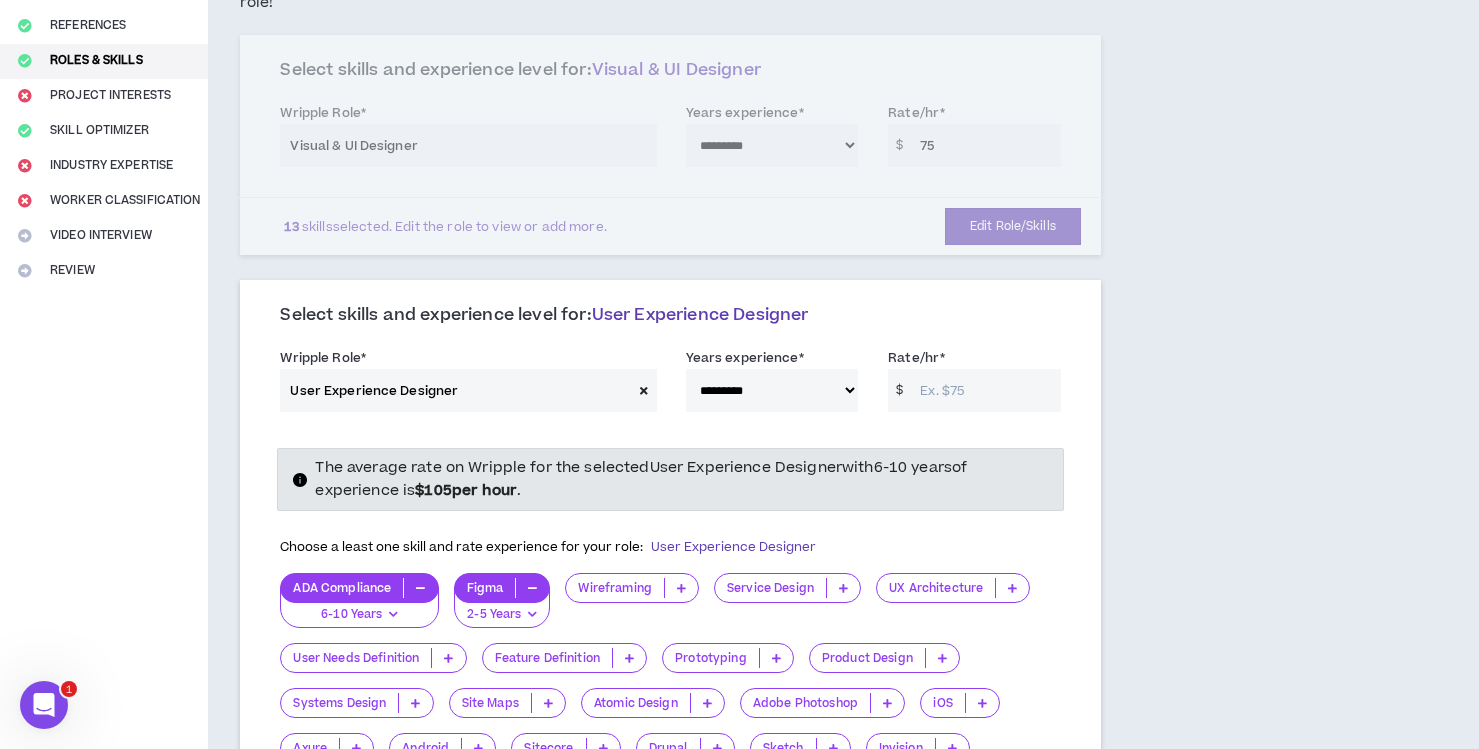 drag, startPoint x: 981, startPoint y: 371, endPoint x: 971, endPoint y: 373, distance: 10.198039 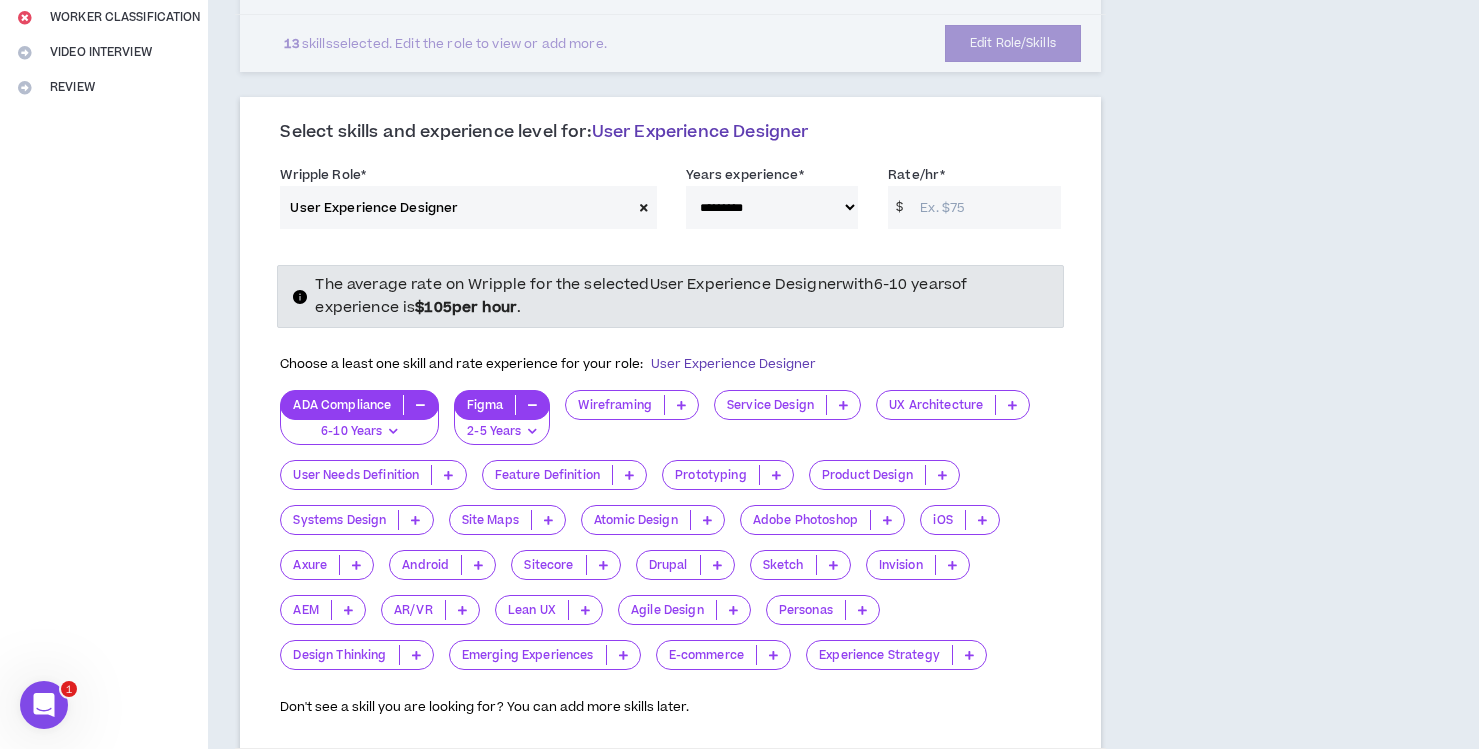 scroll, scrollTop: 415, scrollLeft: 0, axis: vertical 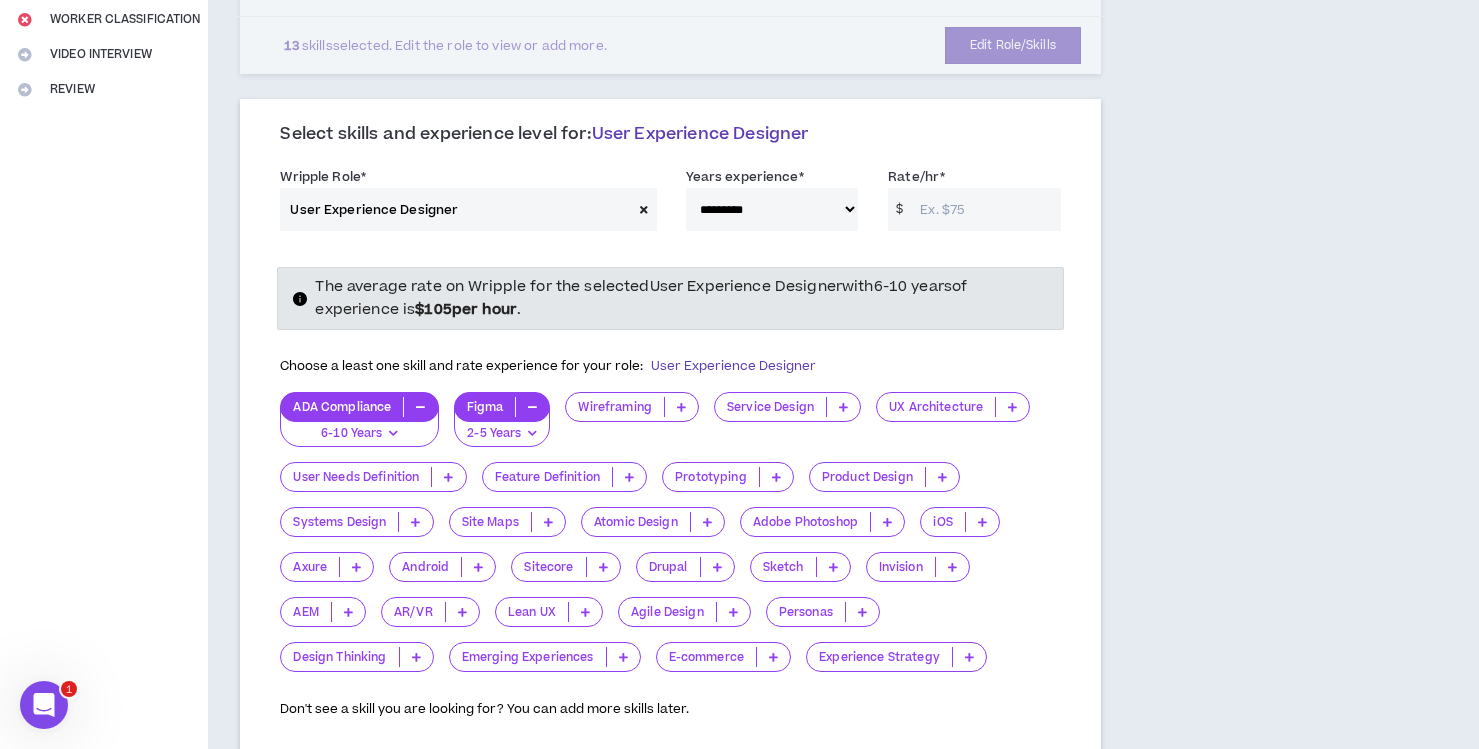 click at bounding box center [681, 407] 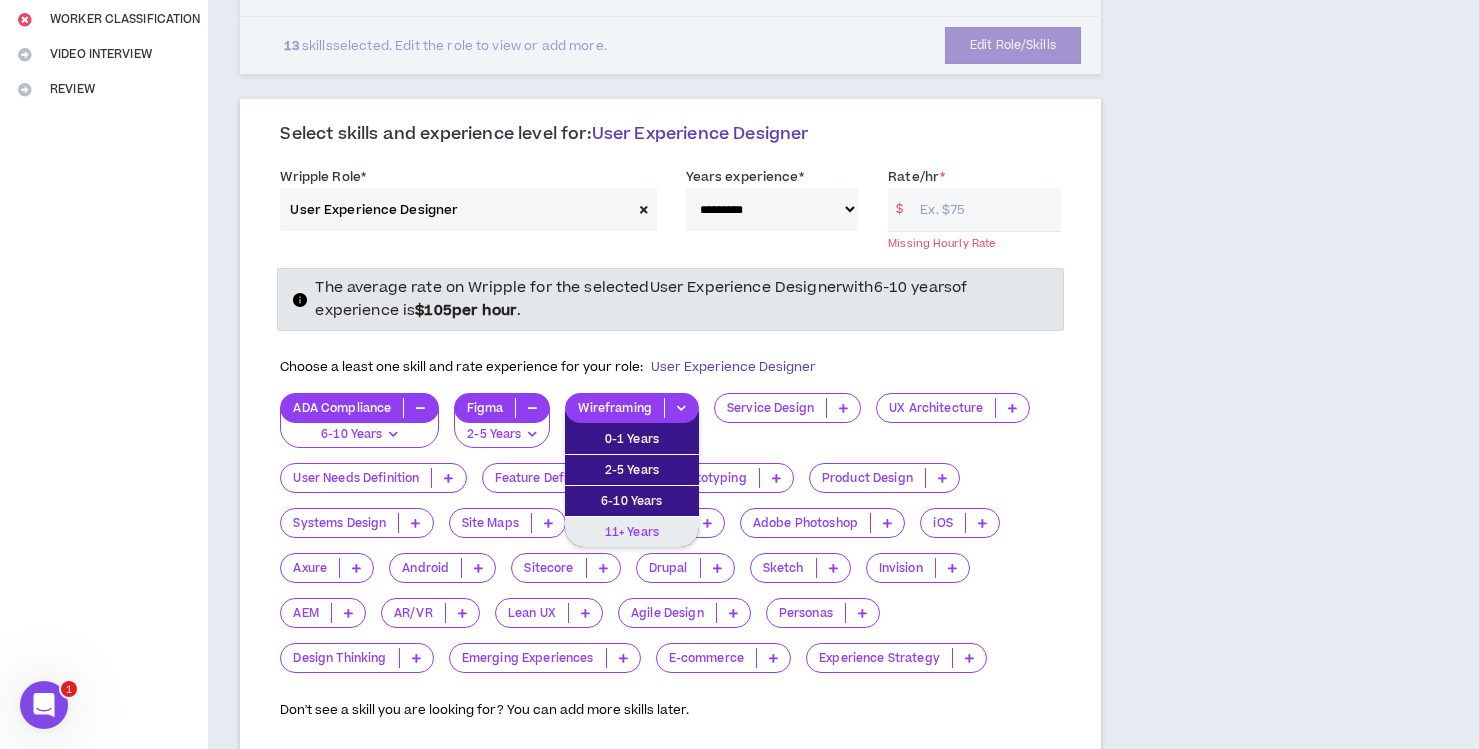 click on "11+ Years" at bounding box center [632, 532] 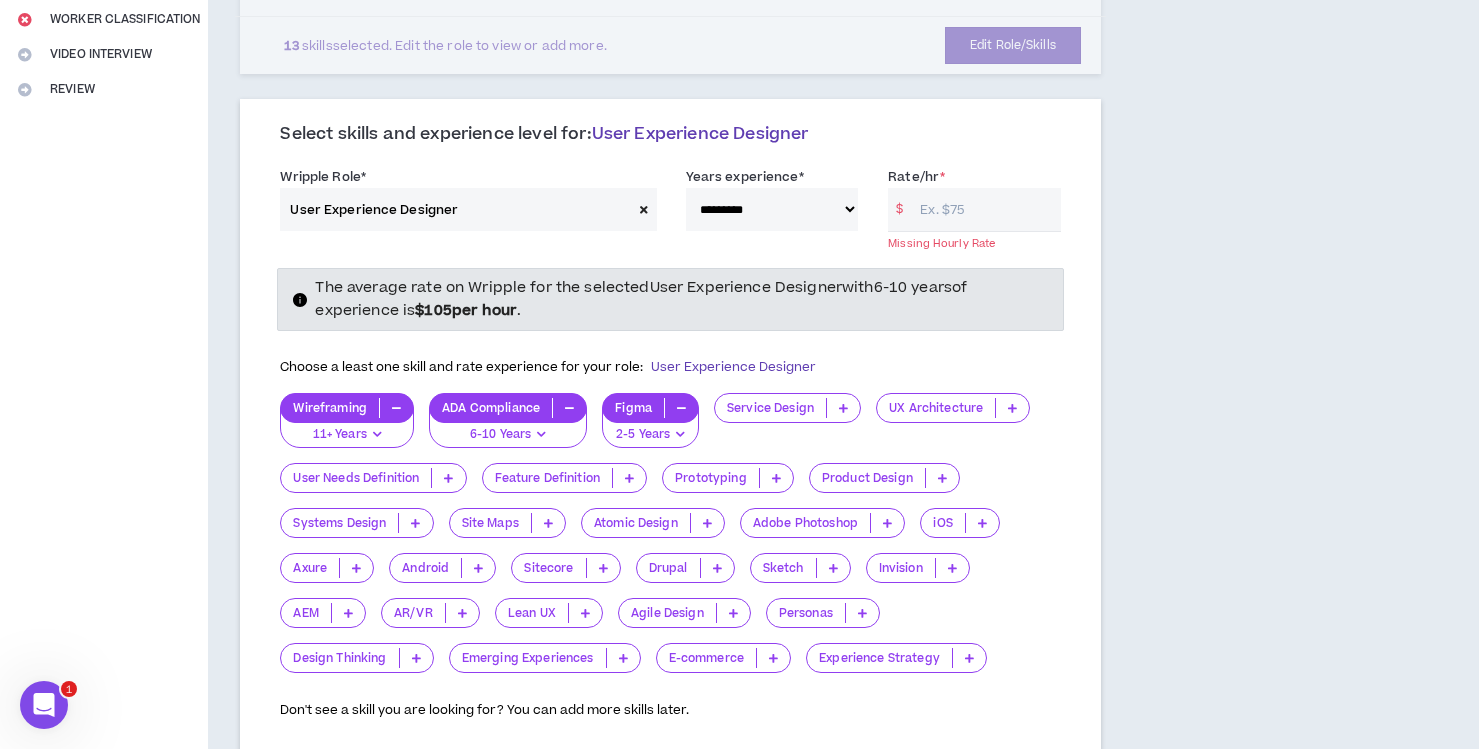 click at bounding box center [843, 408] 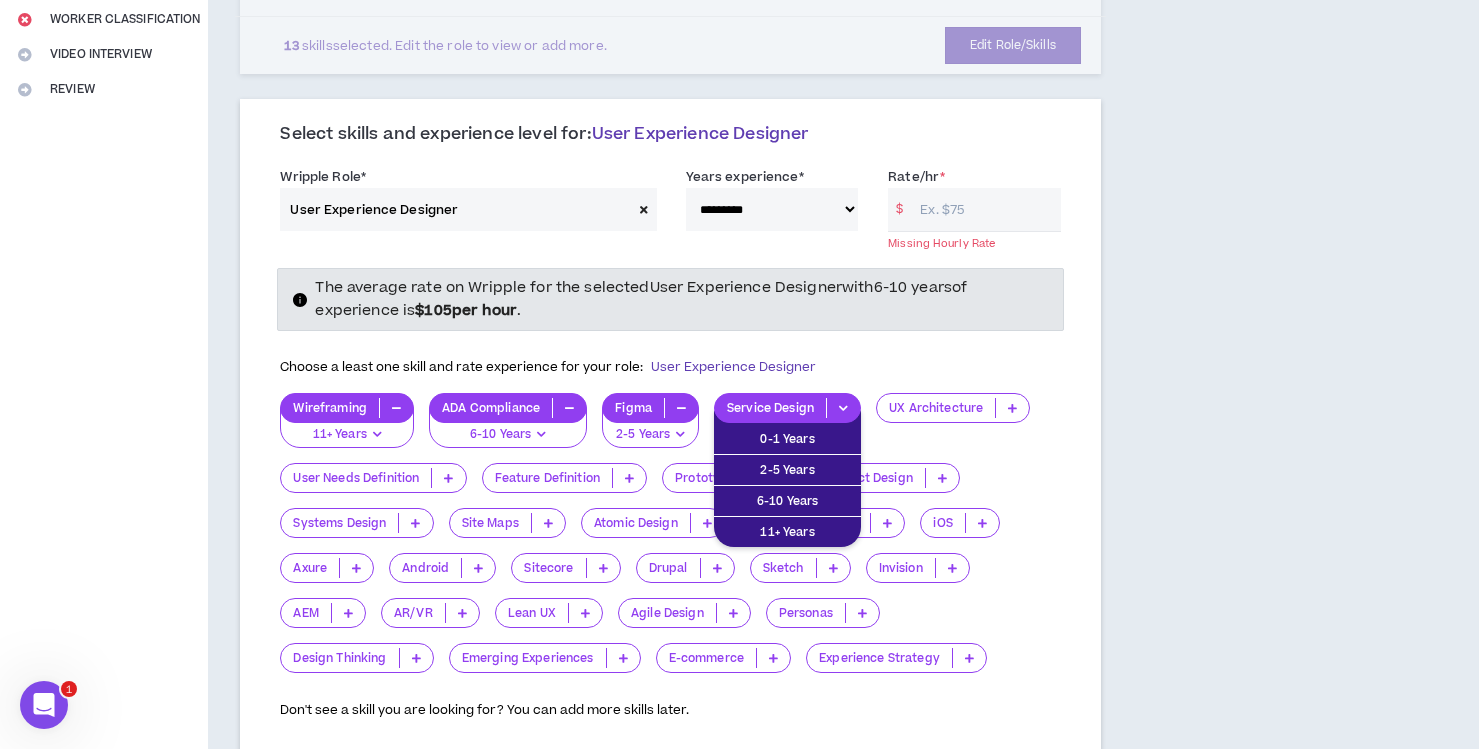 click on "UX Architecture 0-1 Years 2-5 Years 6-10 Years 11+ Years" at bounding box center [960, 428] 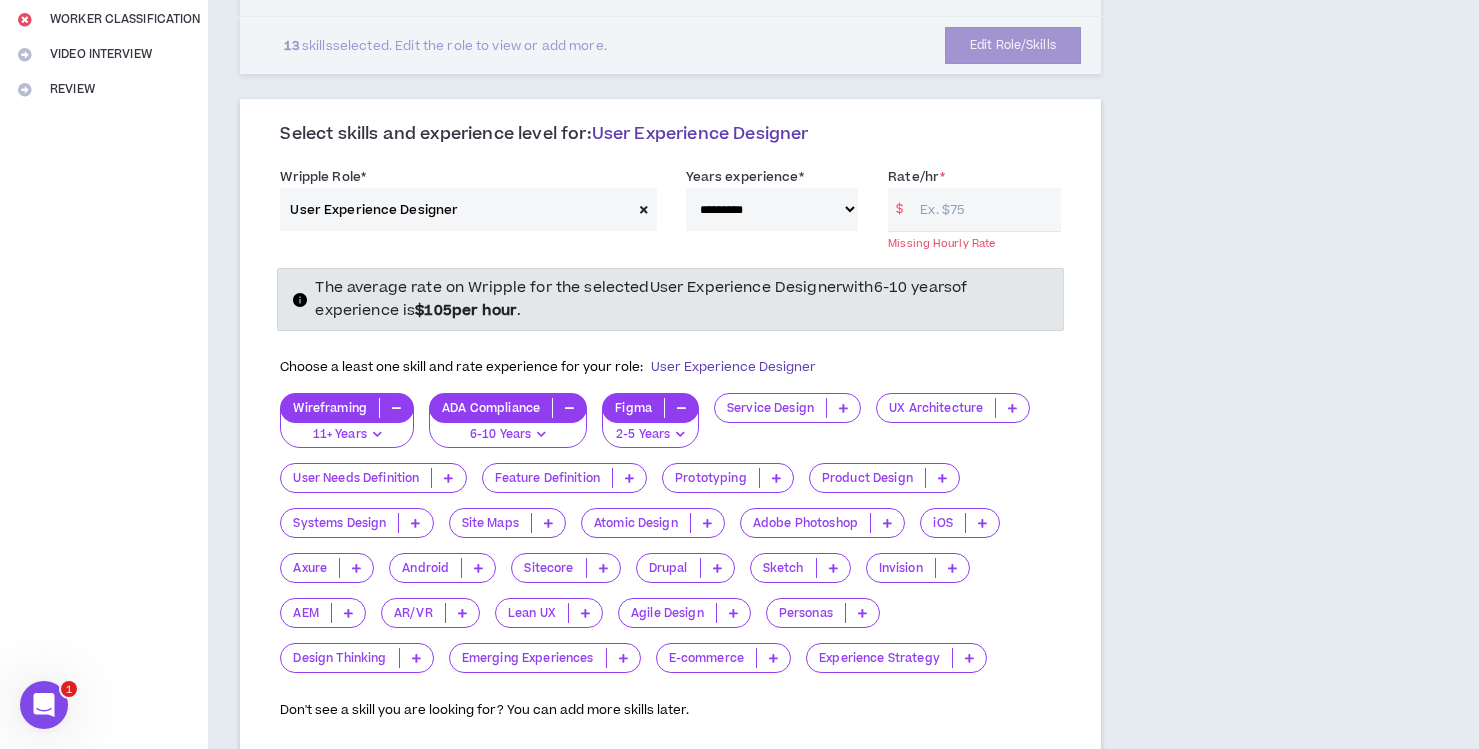 click at bounding box center (1012, 408) 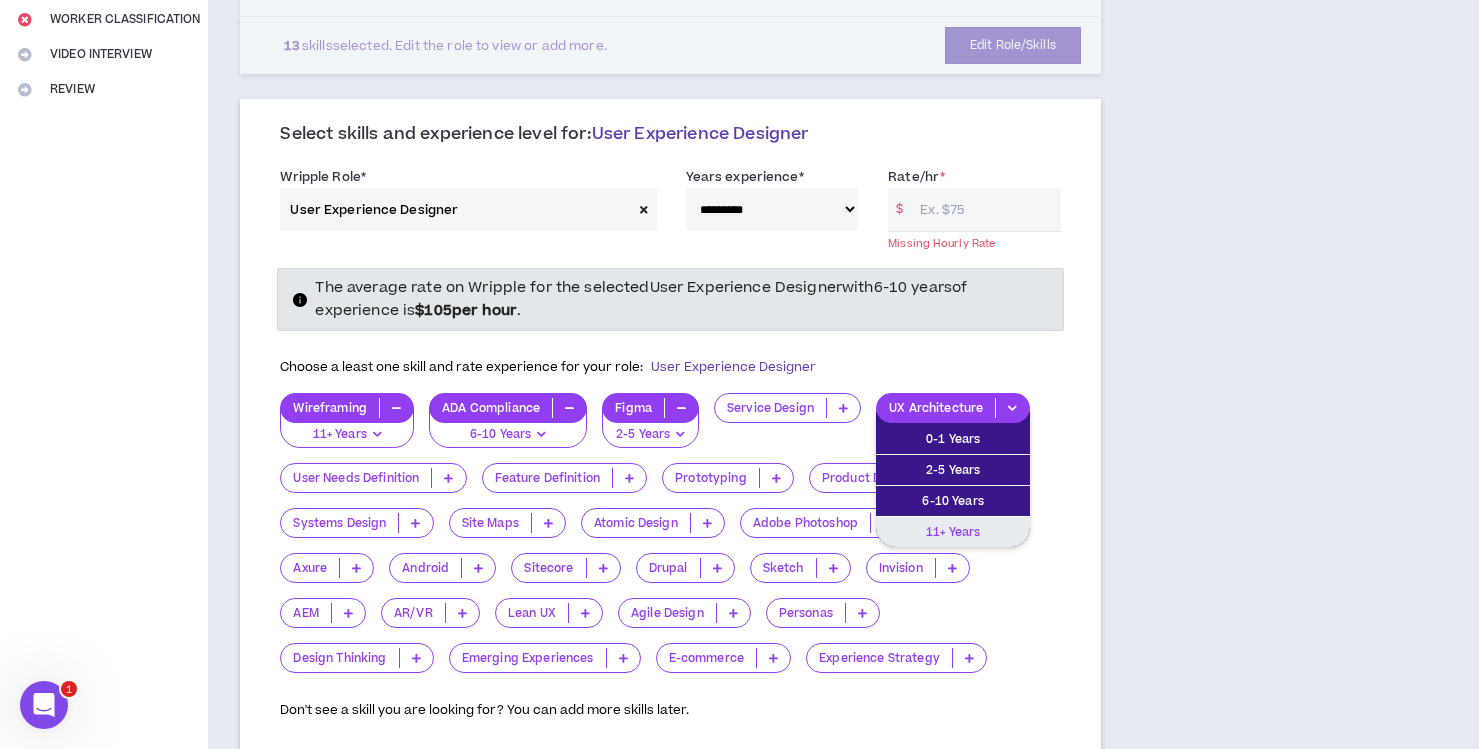 drag, startPoint x: 996, startPoint y: 505, endPoint x: 1016, endPoint y: 496, distance: 21.931713 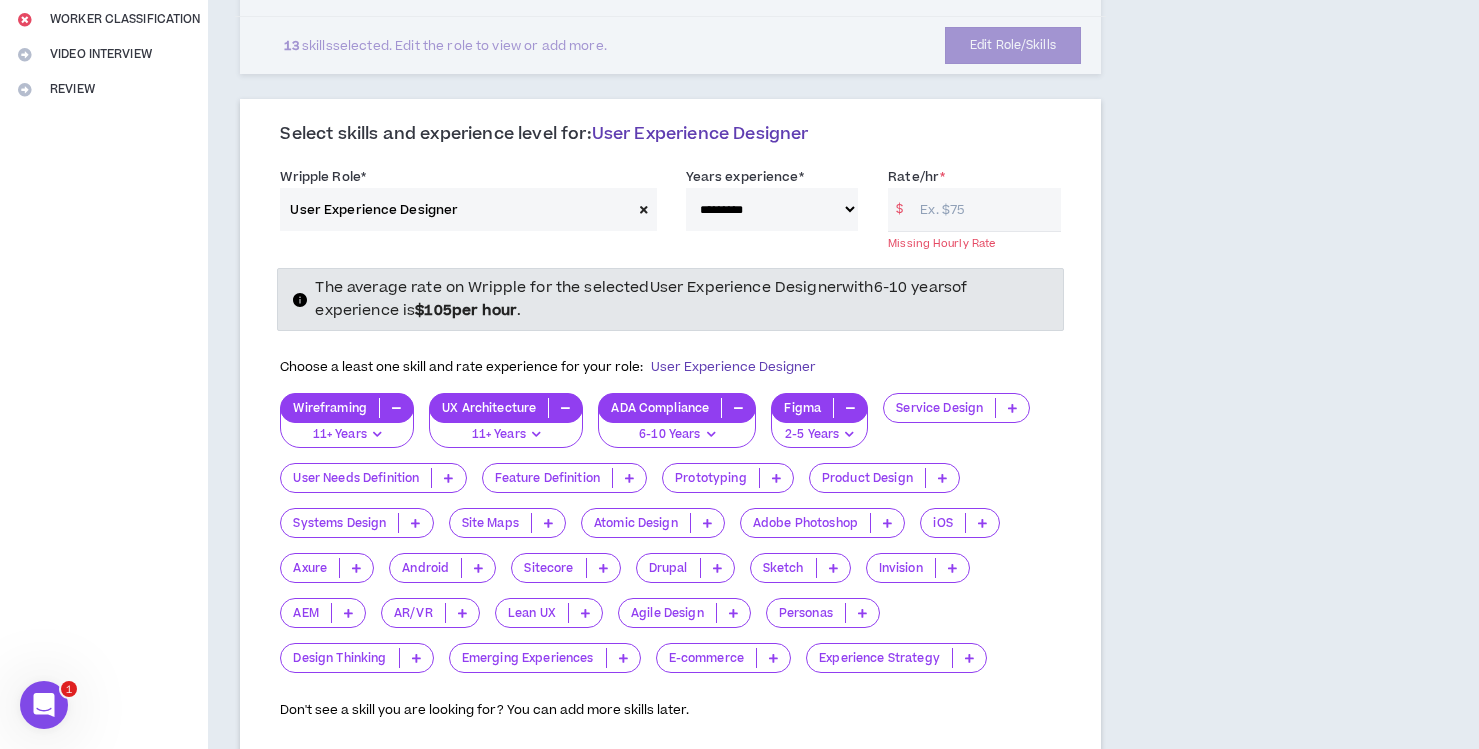 click on "Rate/hr  *" at bounding box center (985, 209) 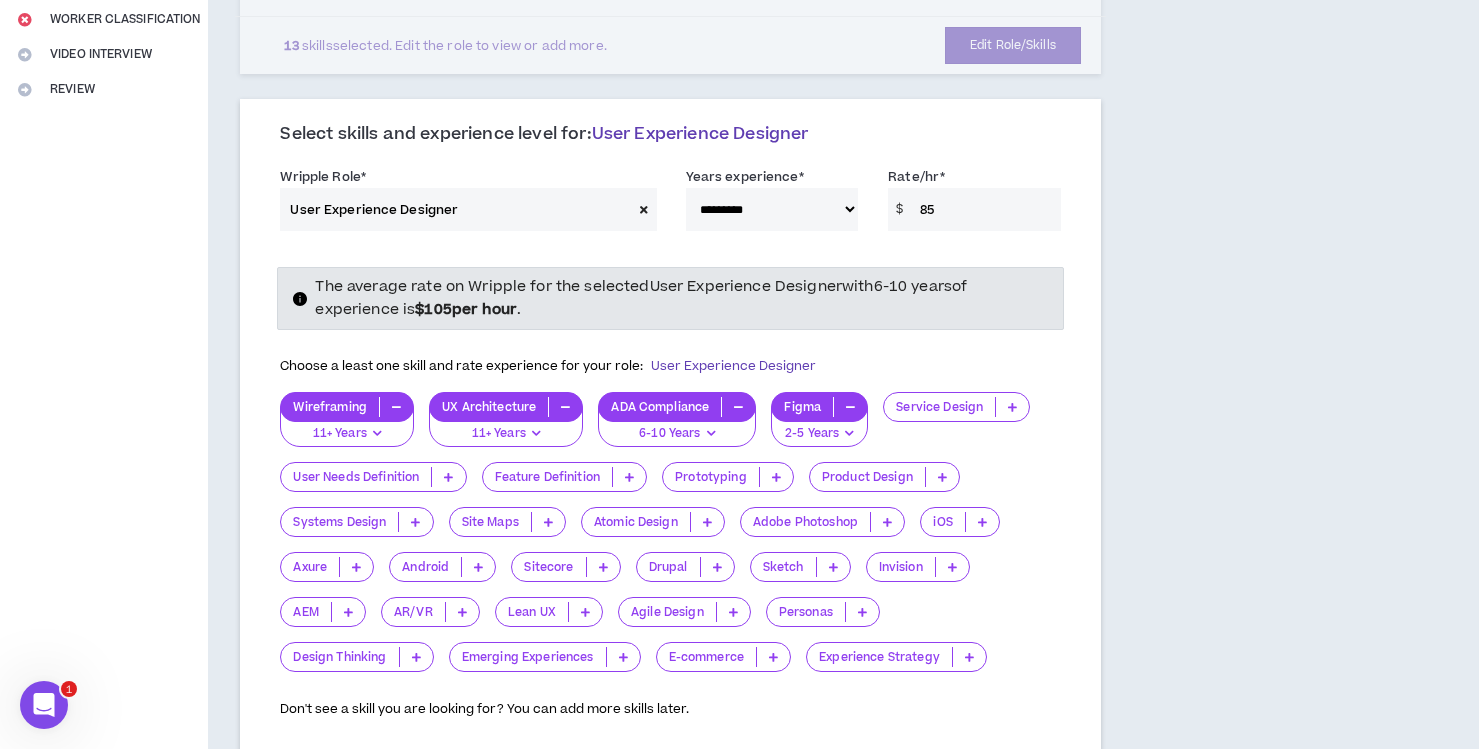 type on "85" 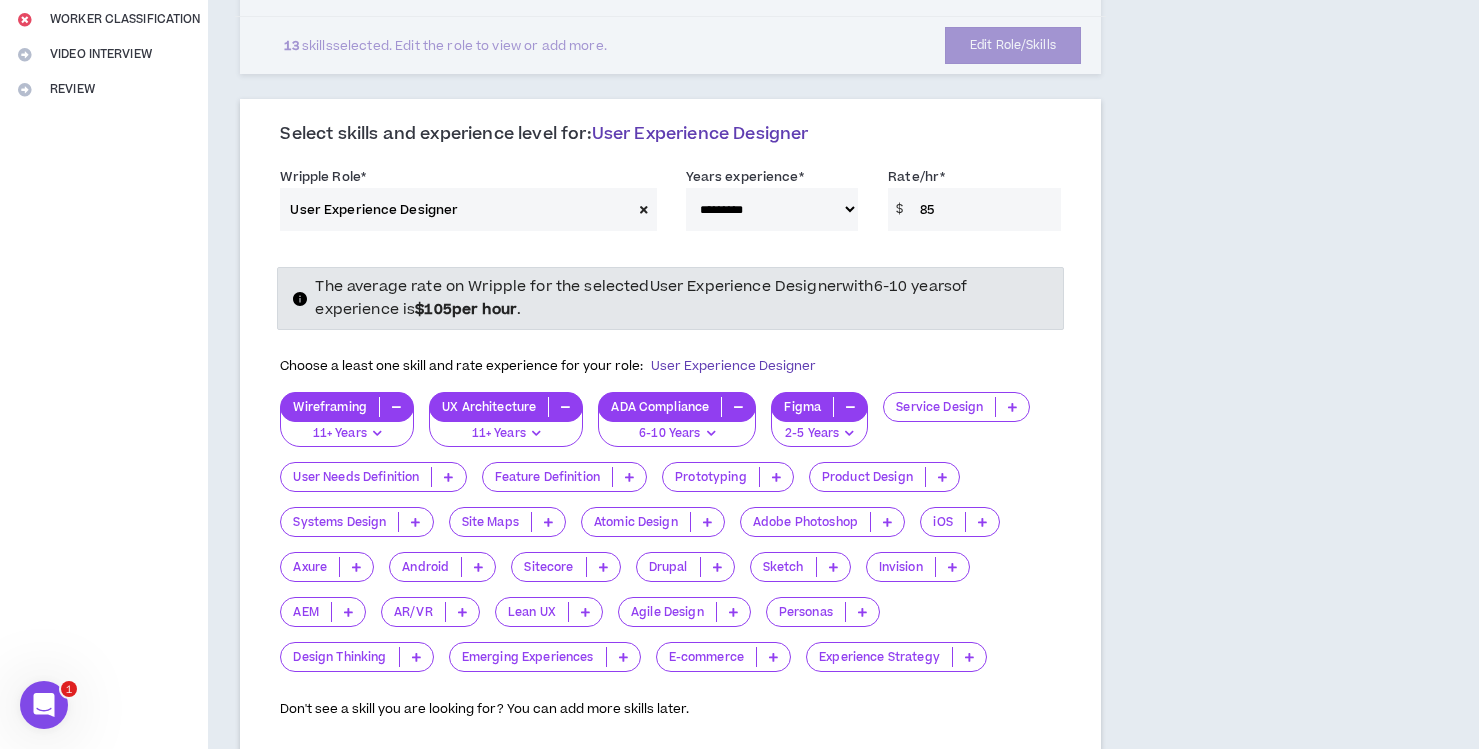 click at bounding box center [833, 567] 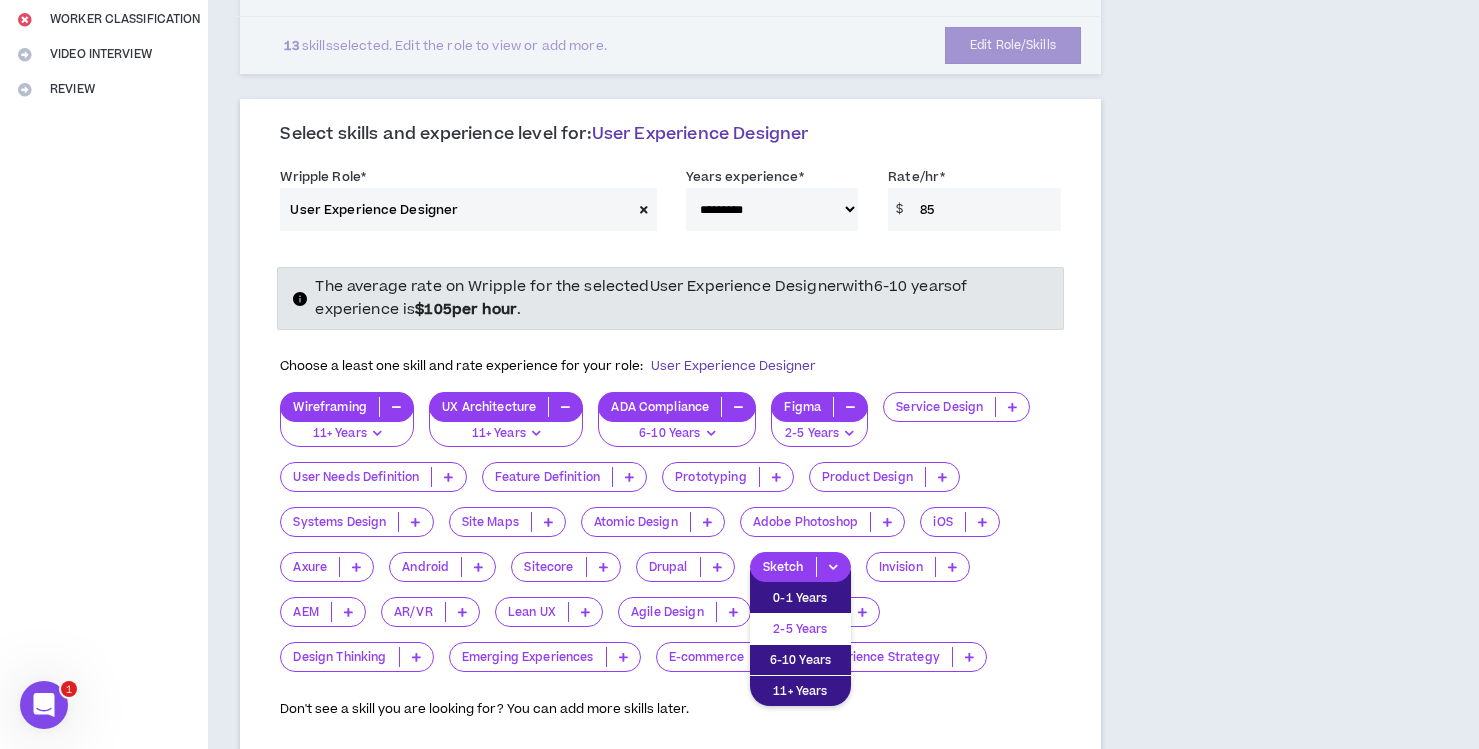 click on "2-5 Years" at bounding box center (800, 629) 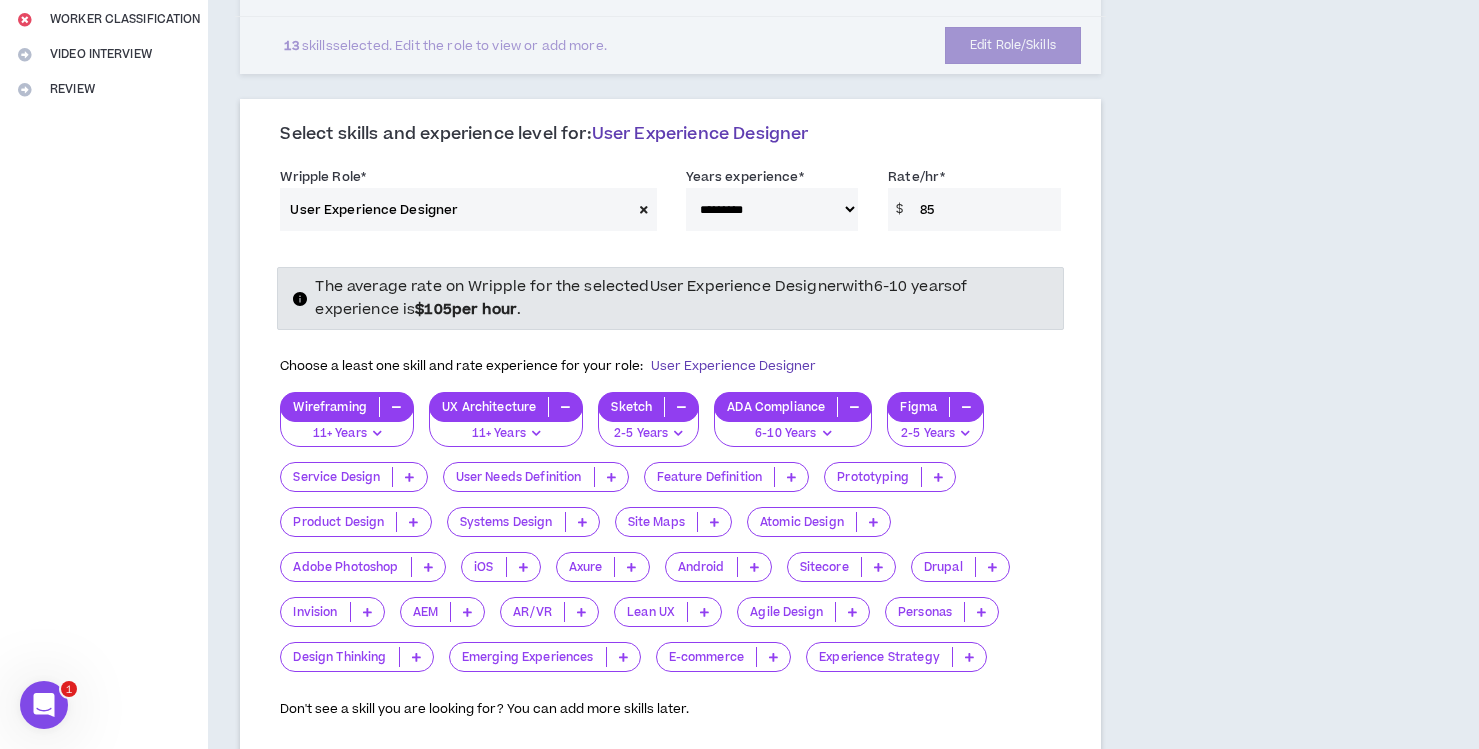 click at bounding box center [428, 567] 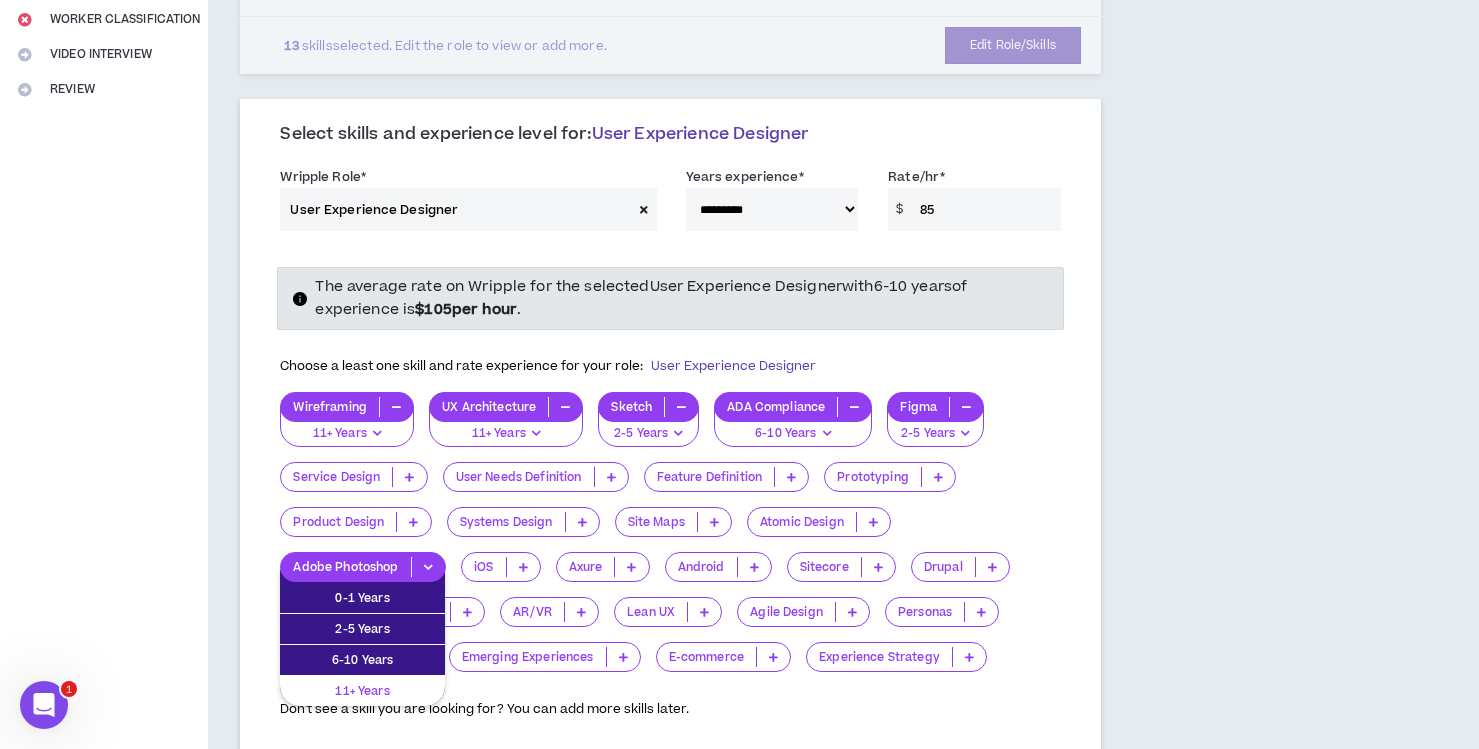 click on "11+ Years" at bounding box center [362, 691] 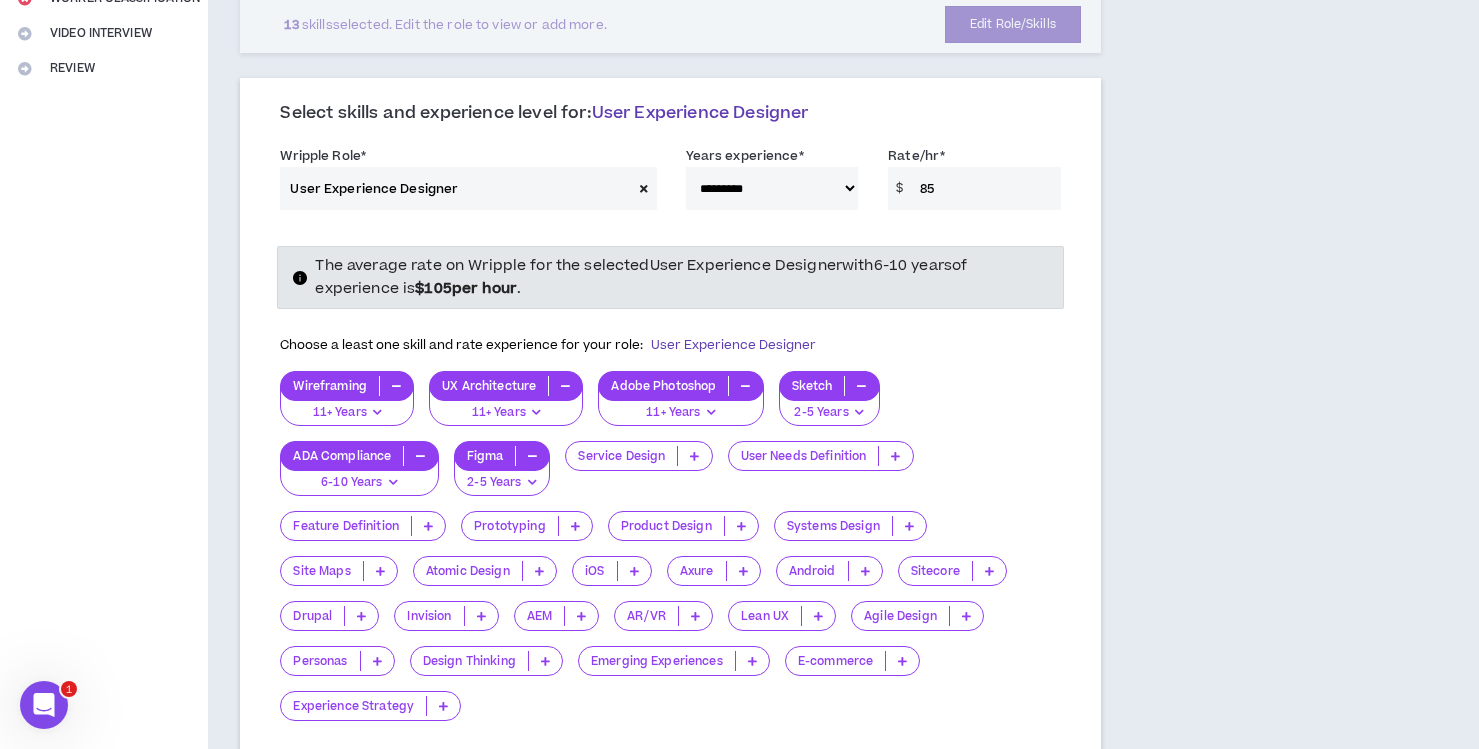 scroll, scrollTop: 440, scrollLeft: 0, axis: vertical 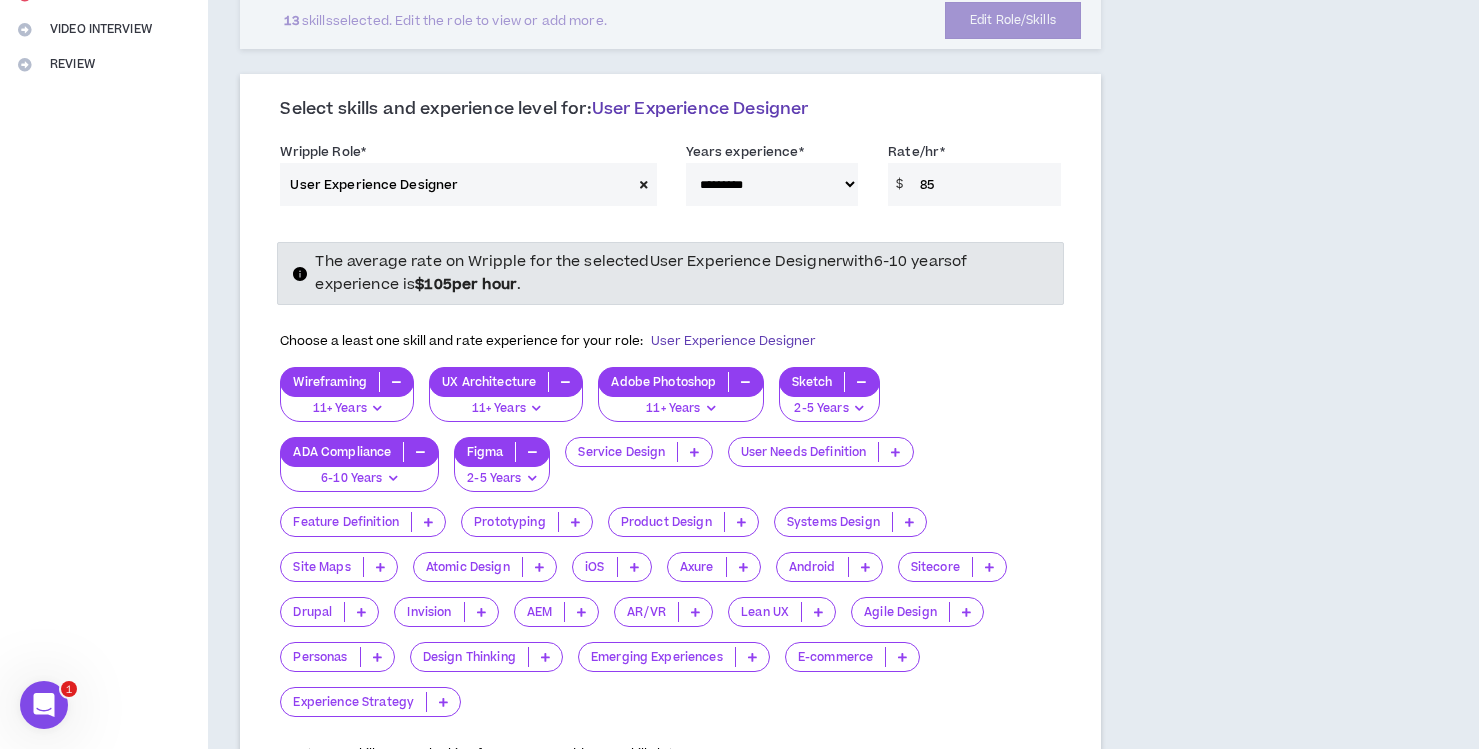 click at bounding box center (377, 657) 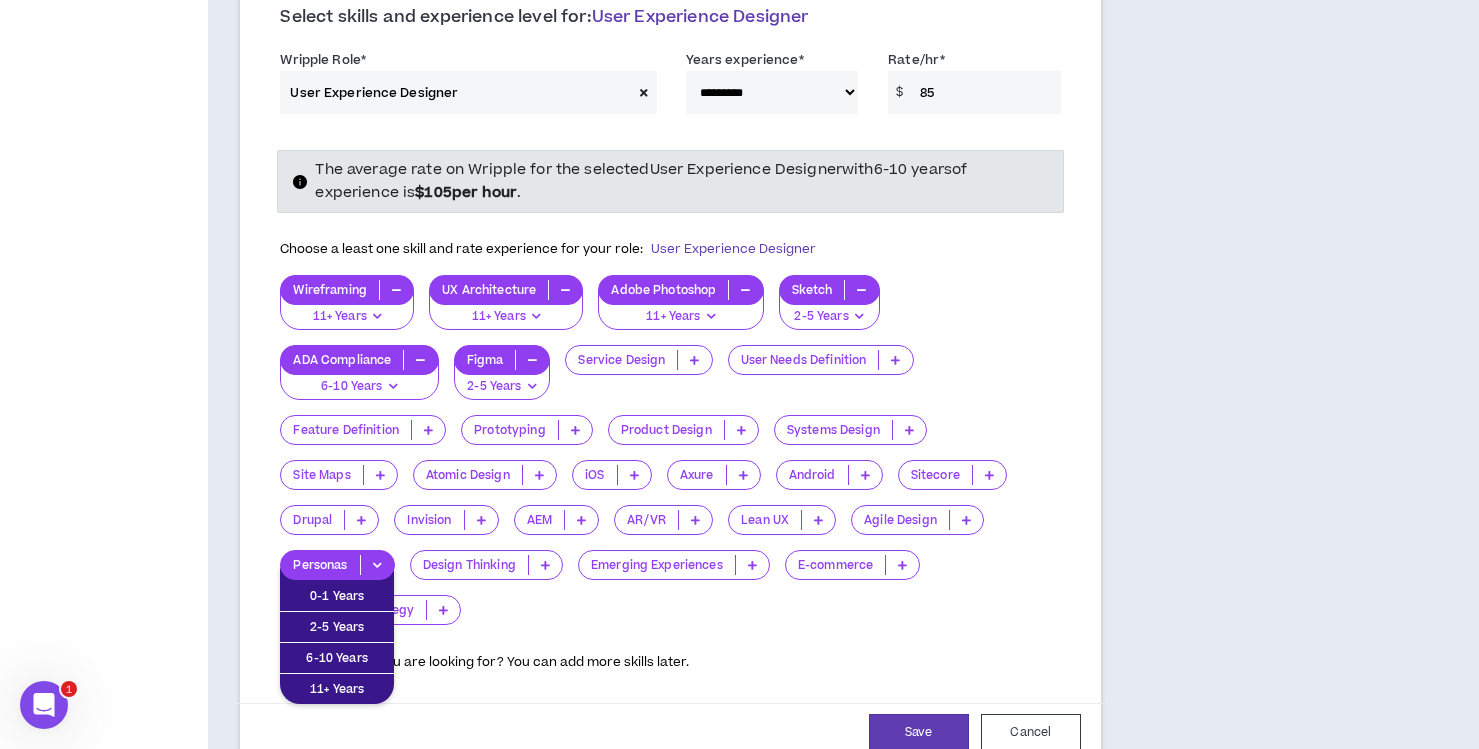 scroll, scrollTop: 558, scrollLeft: 0, axis: vertical 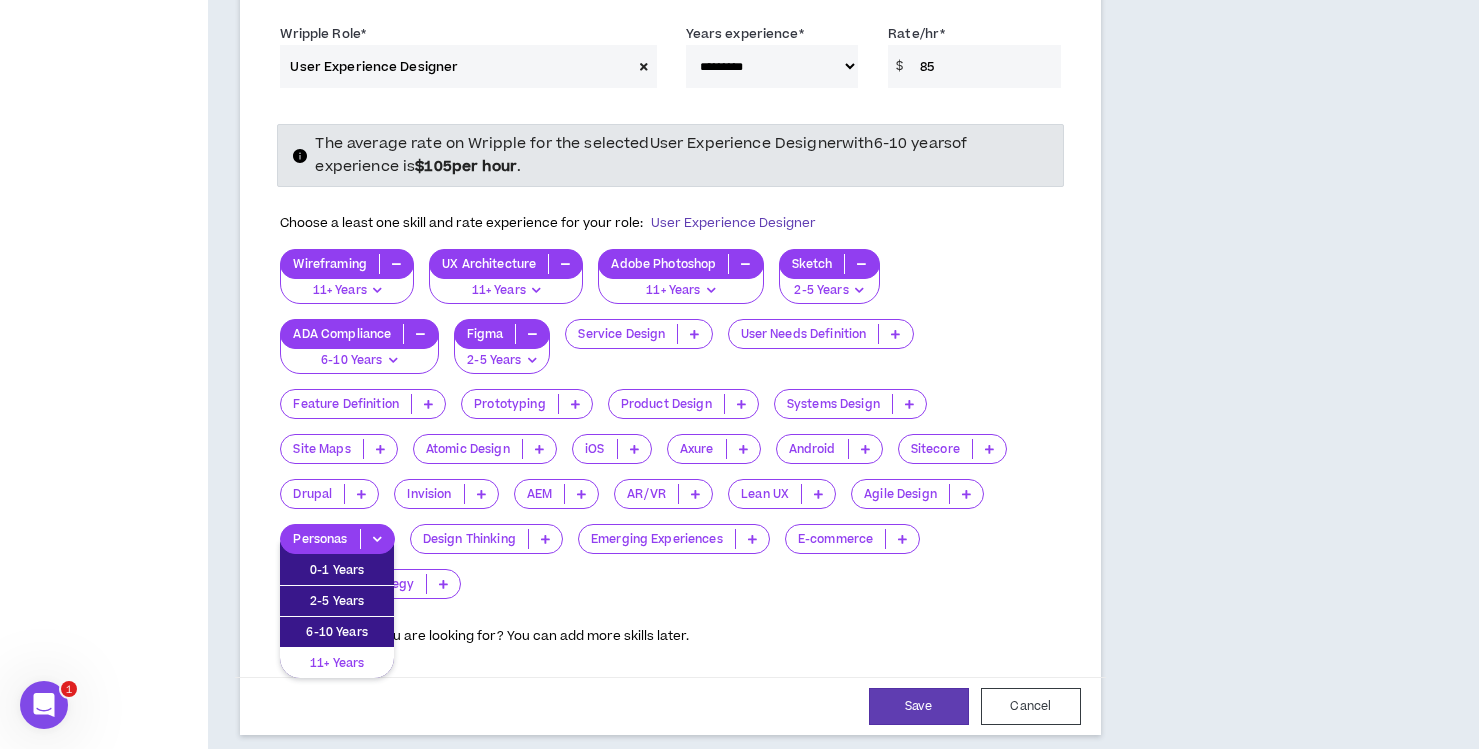 click on "11+ Years" at bounding box center (337, 663) 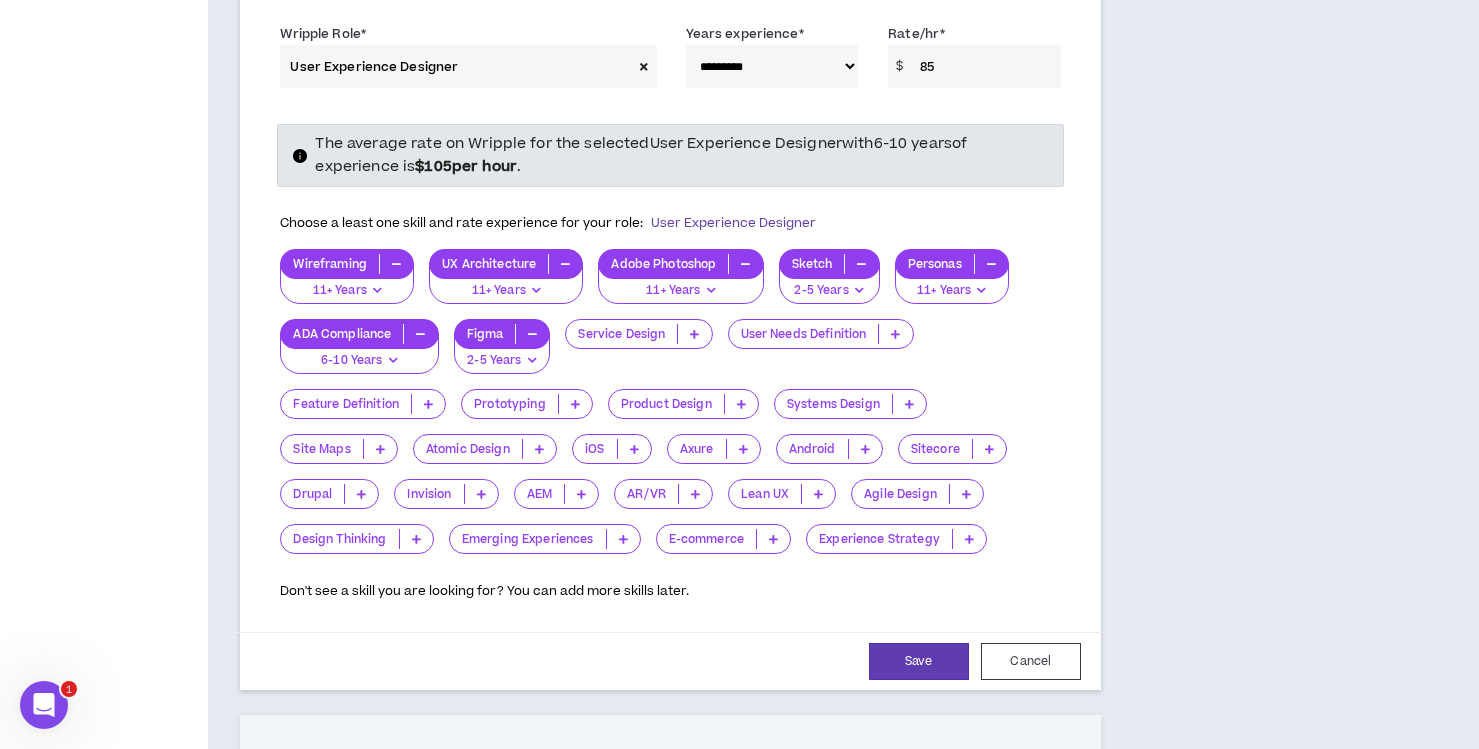 click at bounding box center (416, 539) 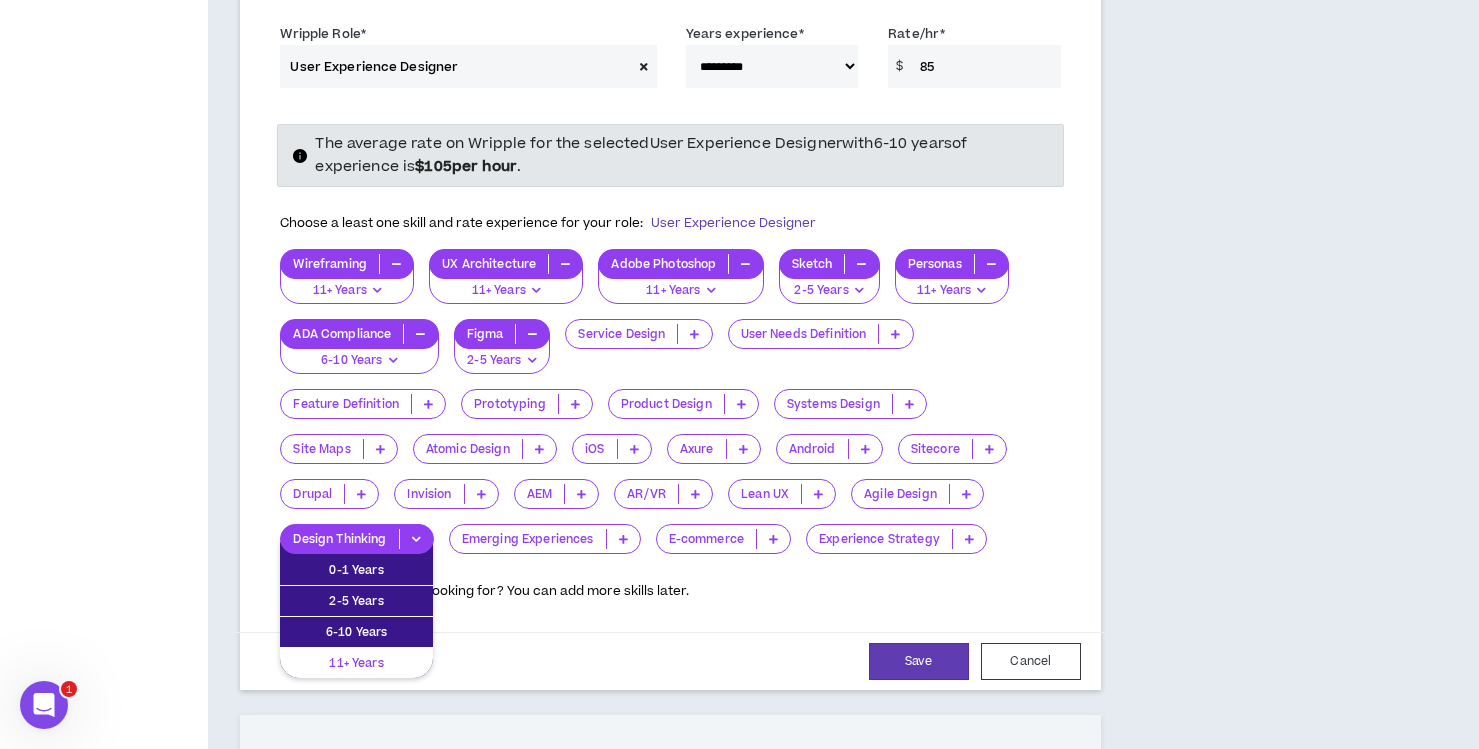 click on "11+ Years" at bounding box center (356, 663) 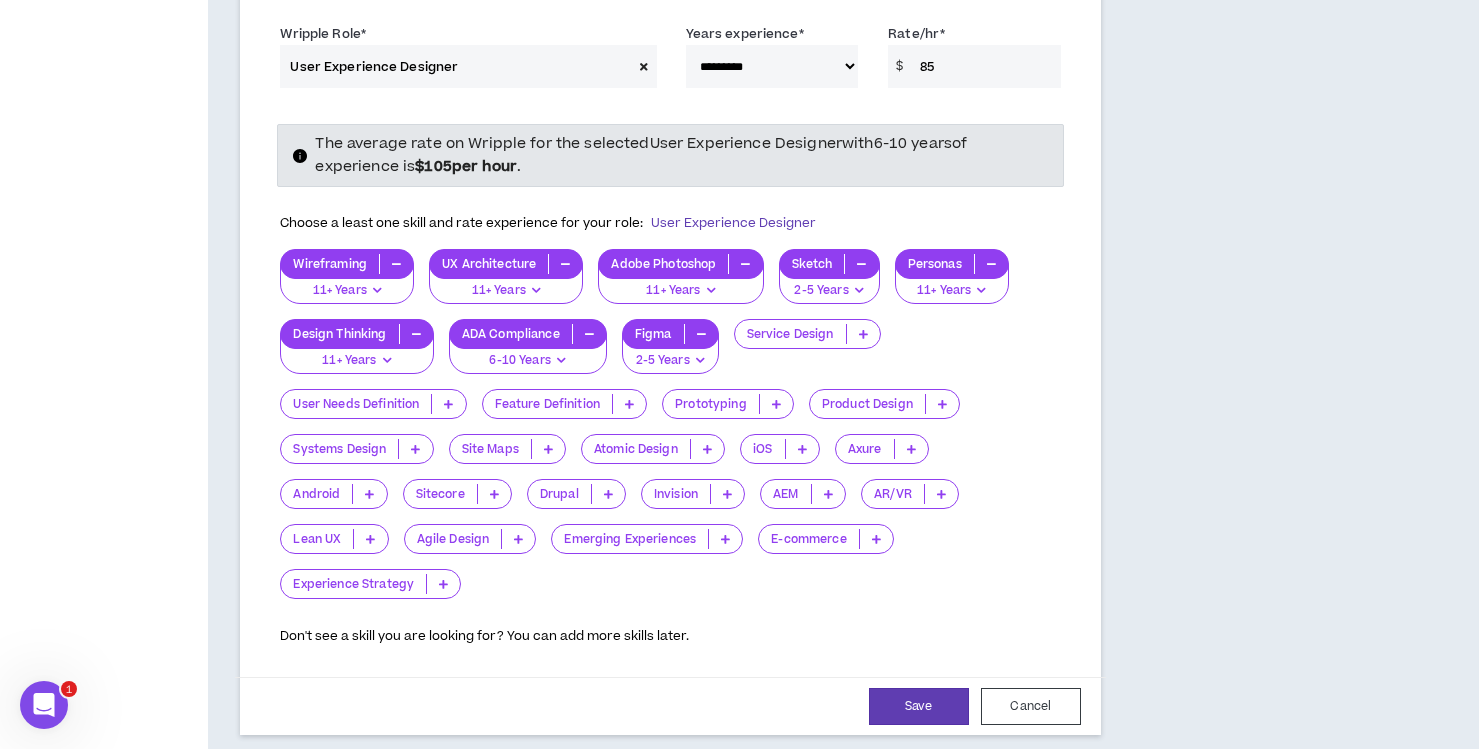 click at bounding box center [548, 449] 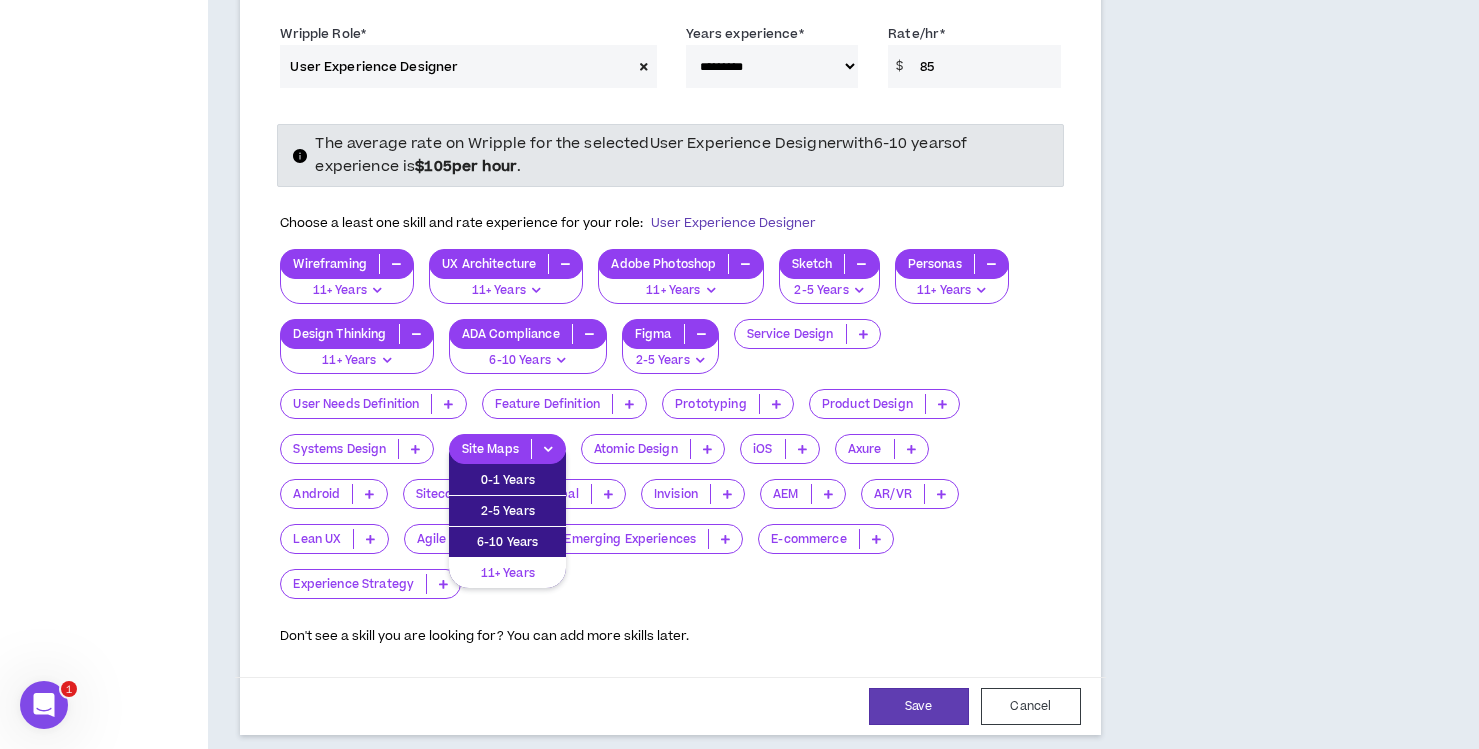 click on "11+ Years" at bounding box center [507, 573] 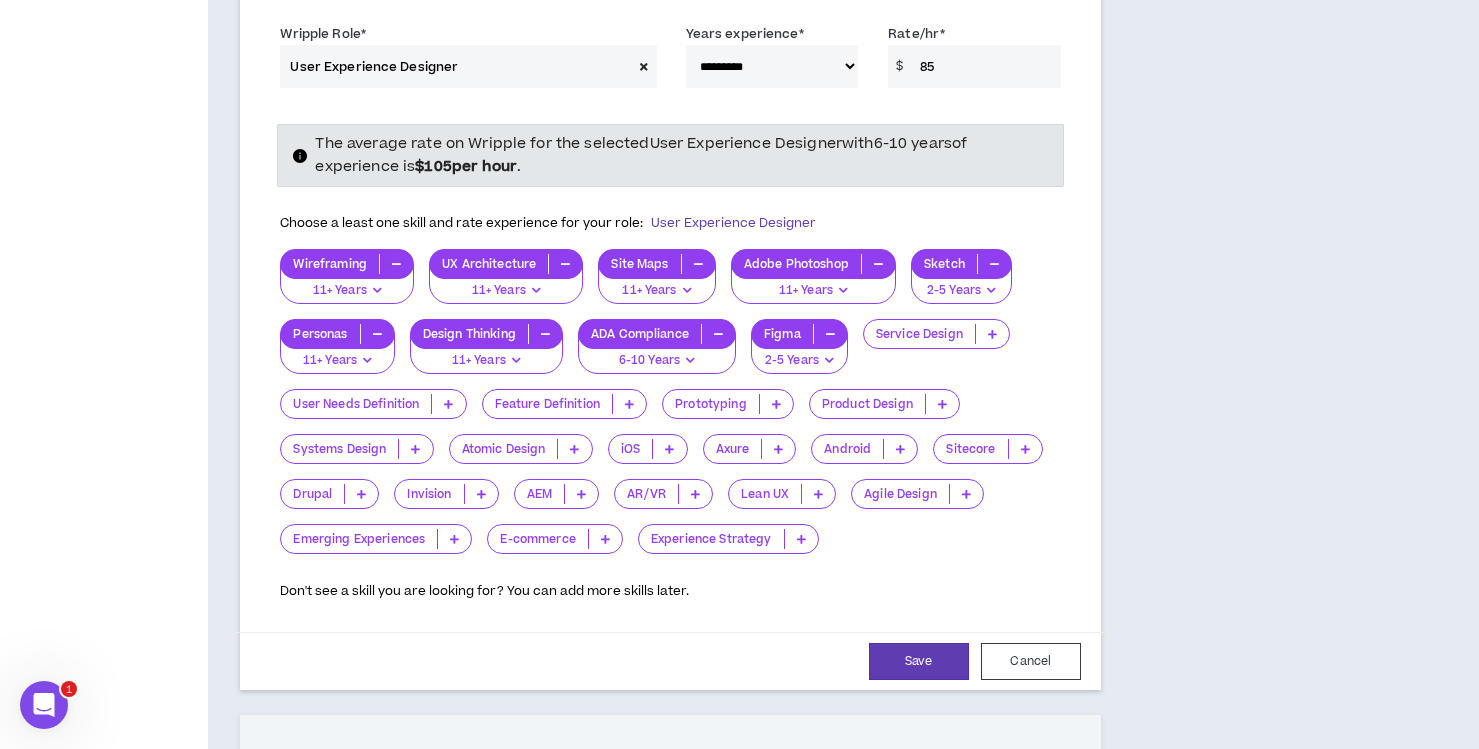 click at bounding box center [801, 539] 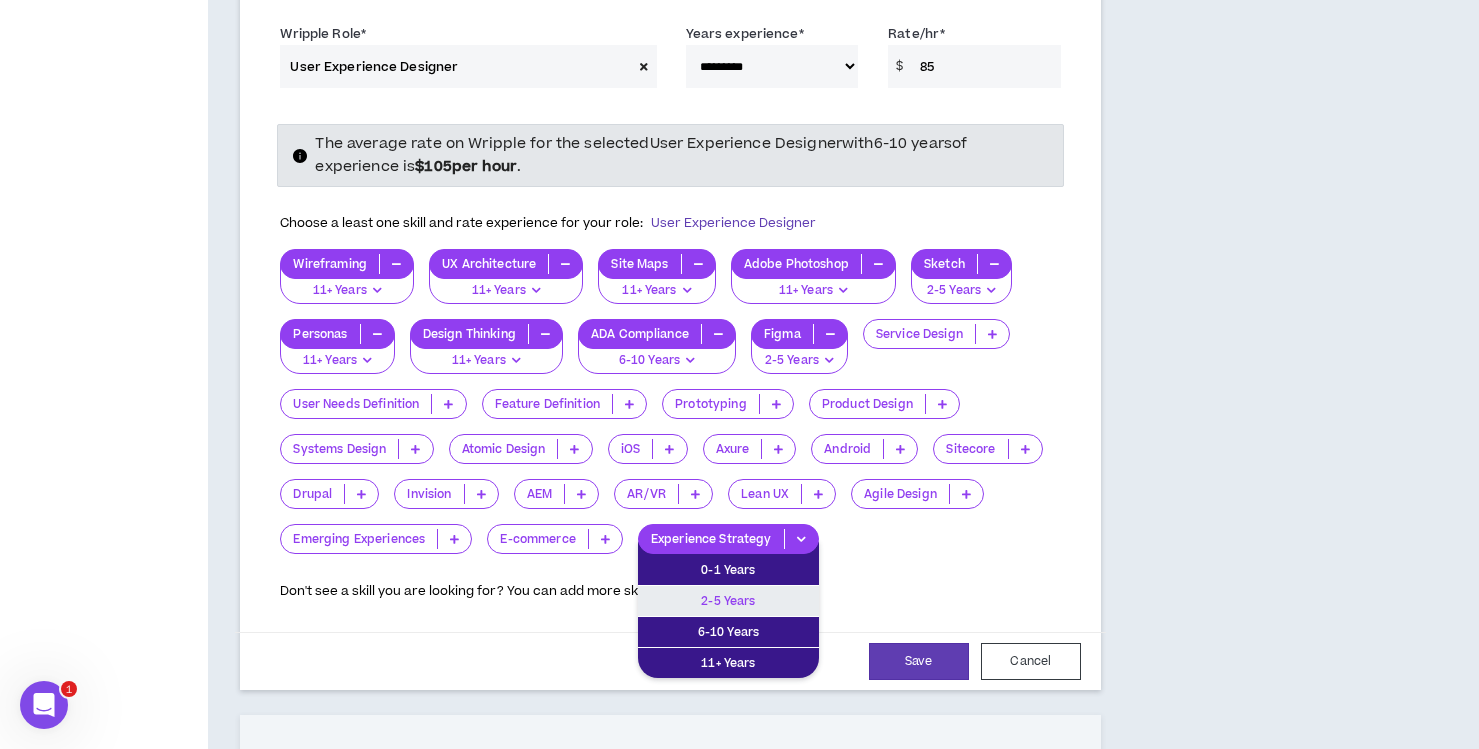 click on "2-5 Years" at bounding box center [728, 601] 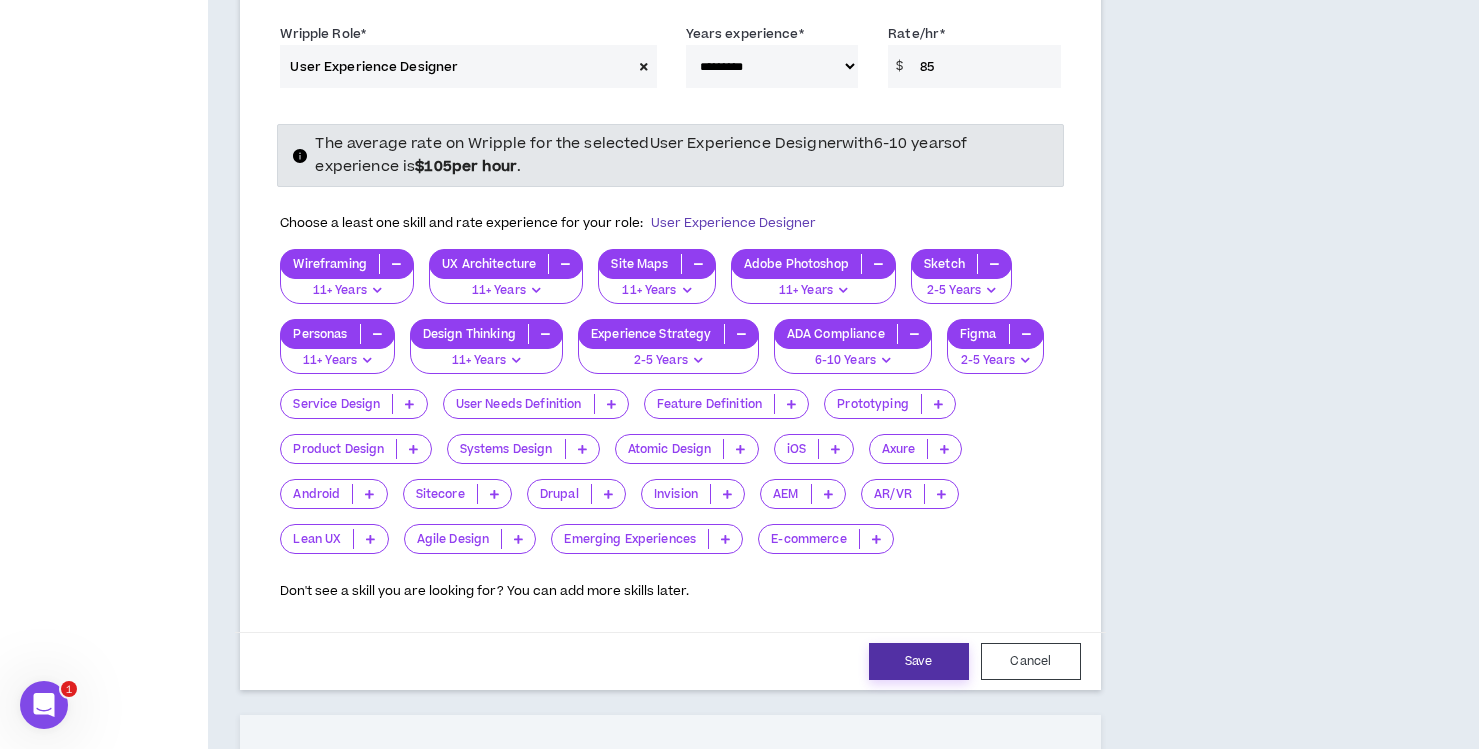 click on "Save" at bounding box center (919, 661) 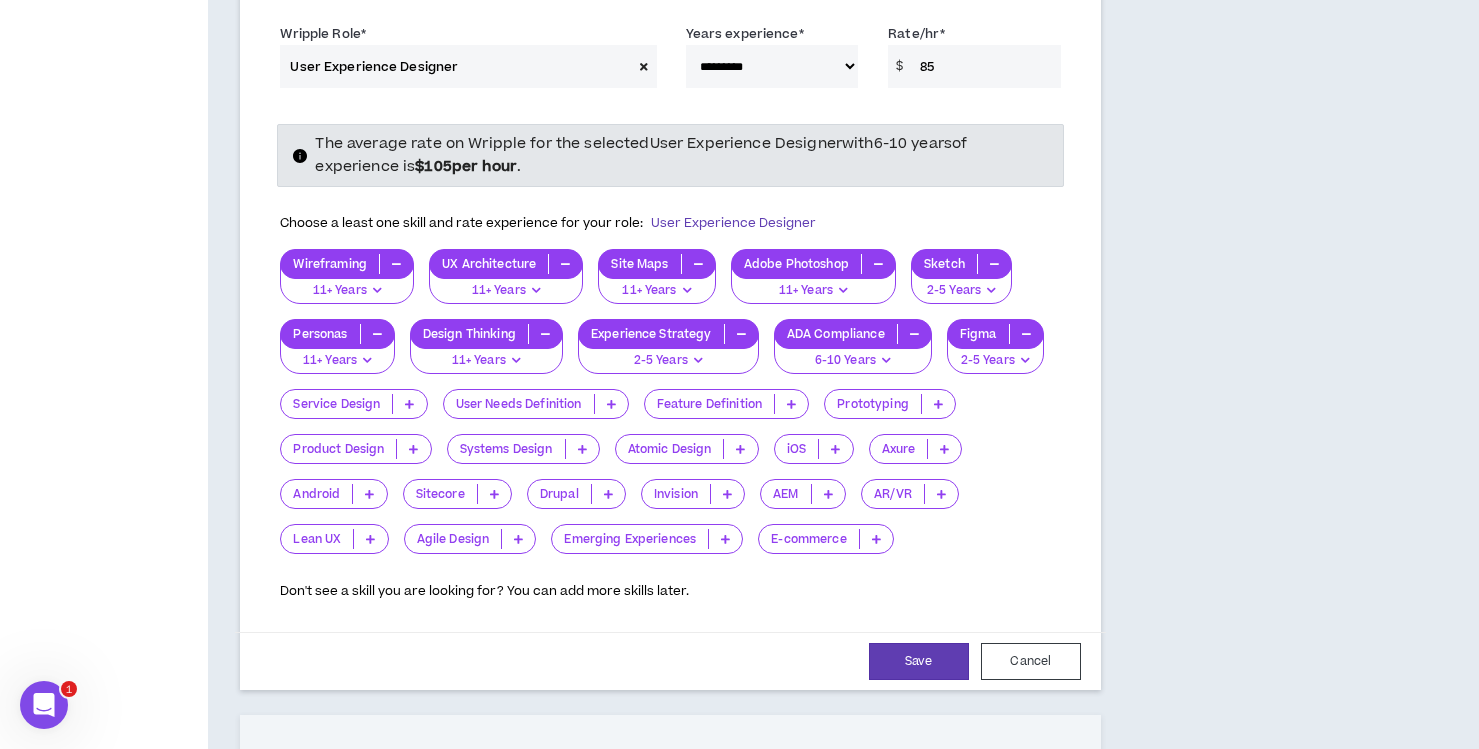 select on "***" 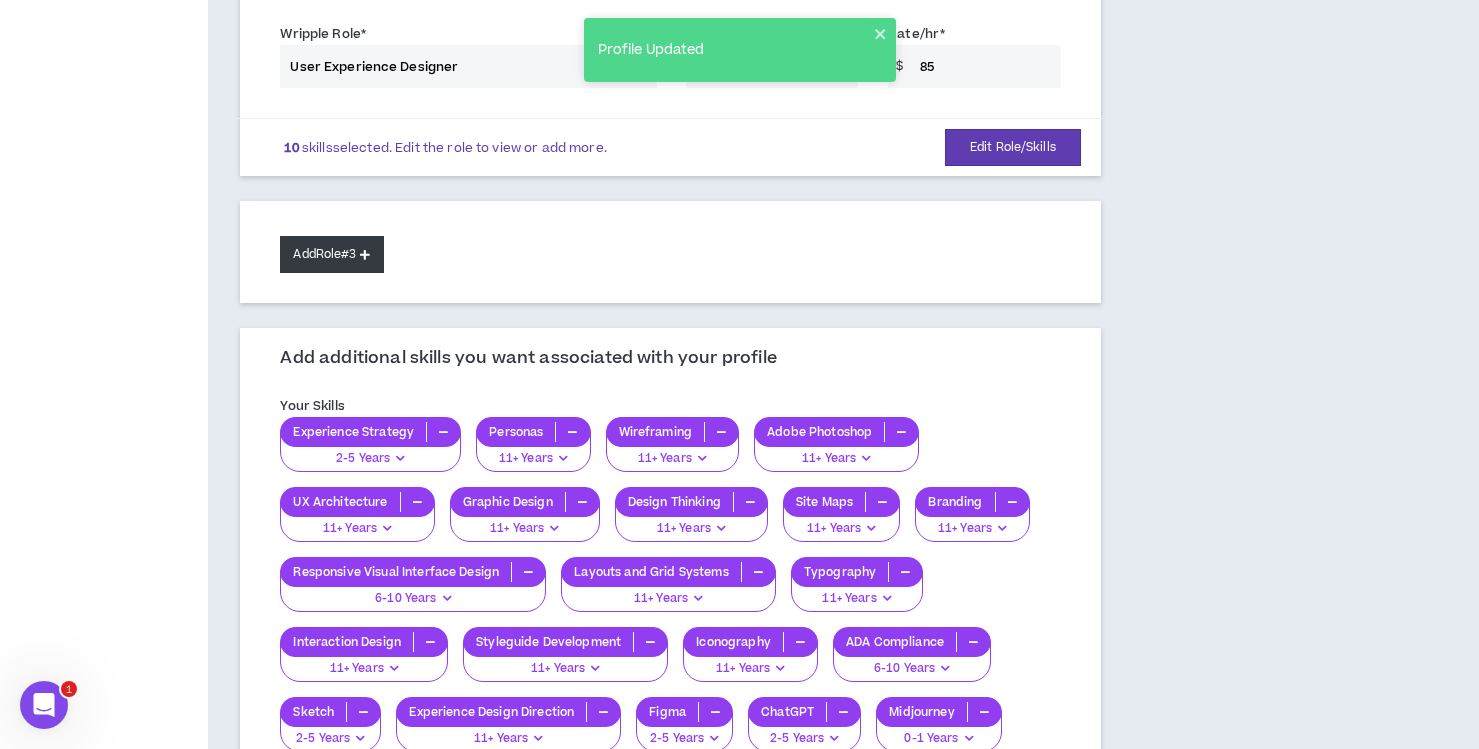 click at bounding box center [365, 254] 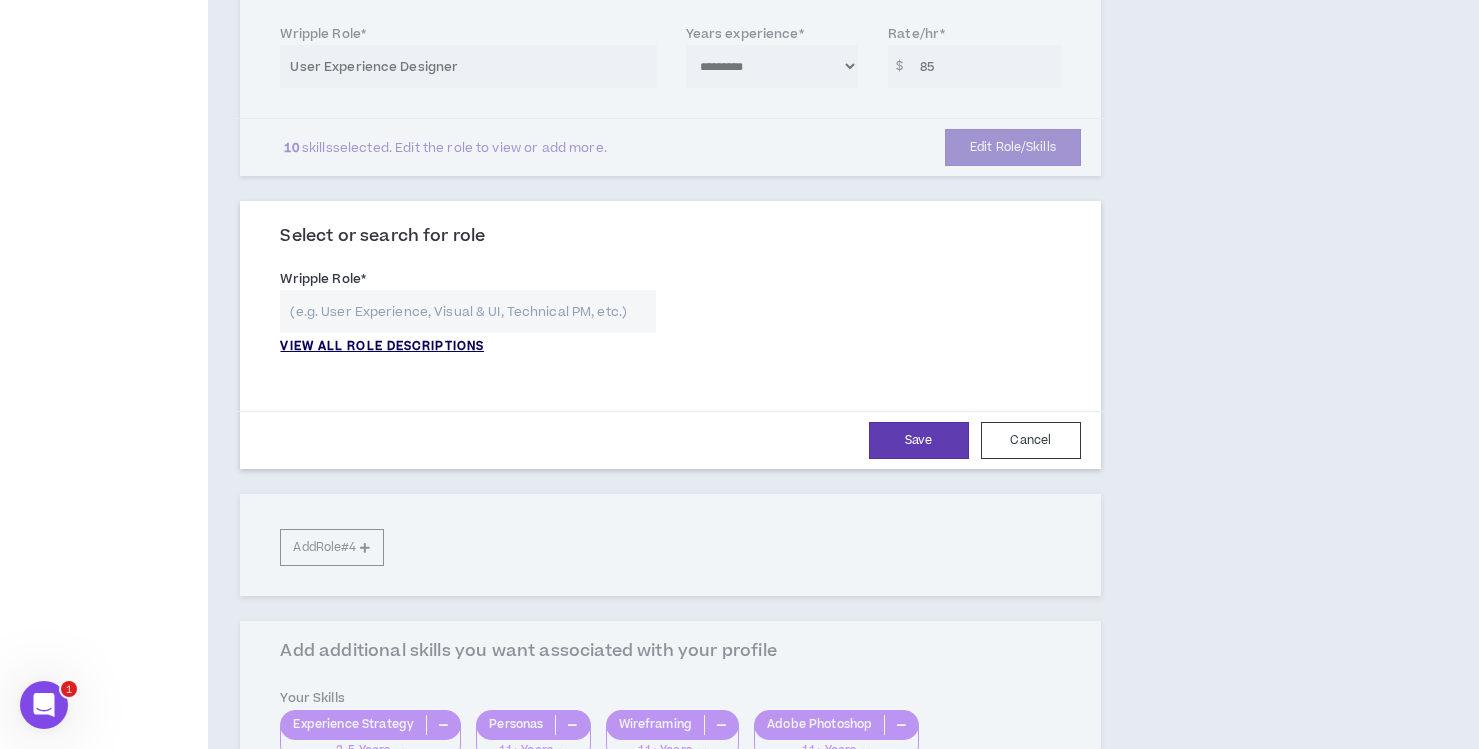 click on "VIEW ALL ROLE DESCRIPTIONS" at bounding box center (382, 347) 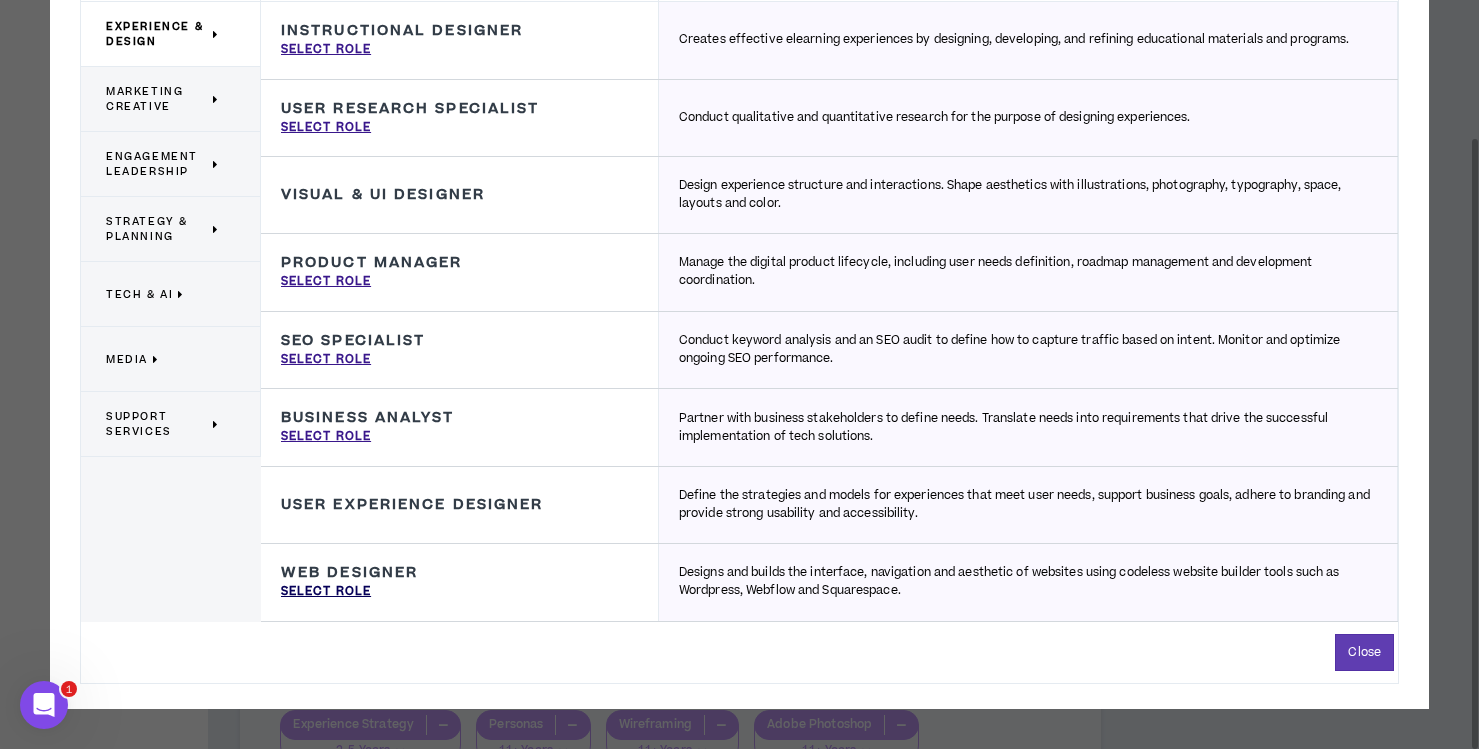 click on "Select Role" at bounding box center [326, 592] 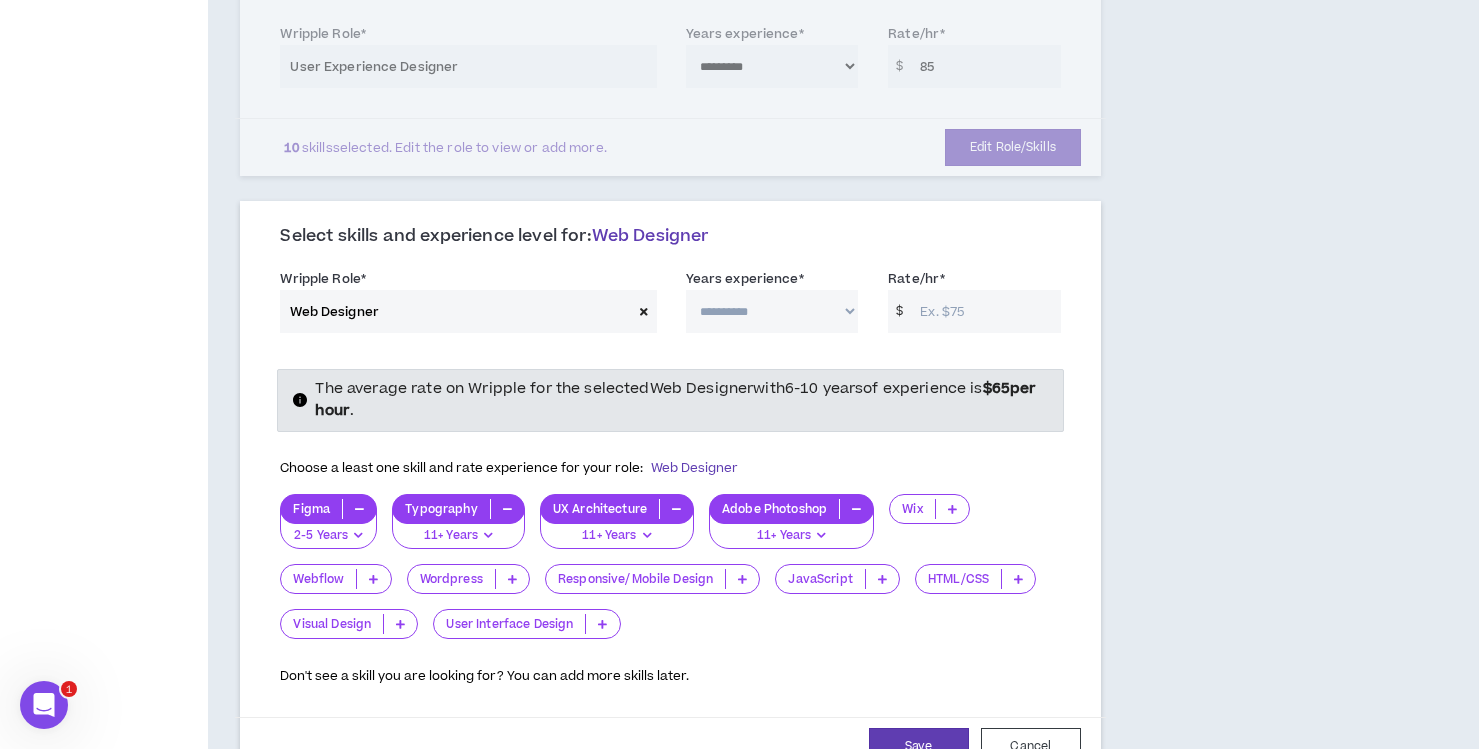 click on "**********" at bounding box center [772, 311] 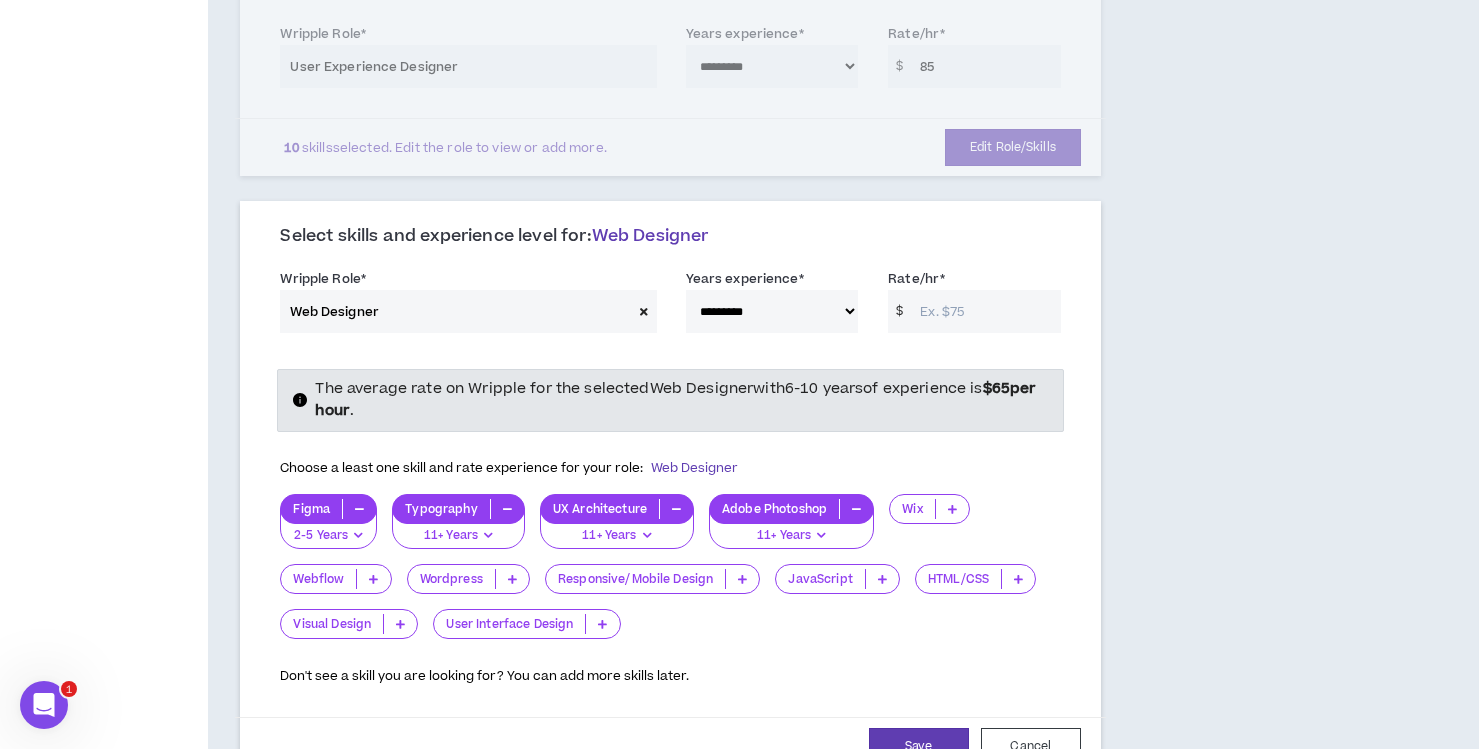 click on "Rate/hr  *" at bounding box center (985, 311) 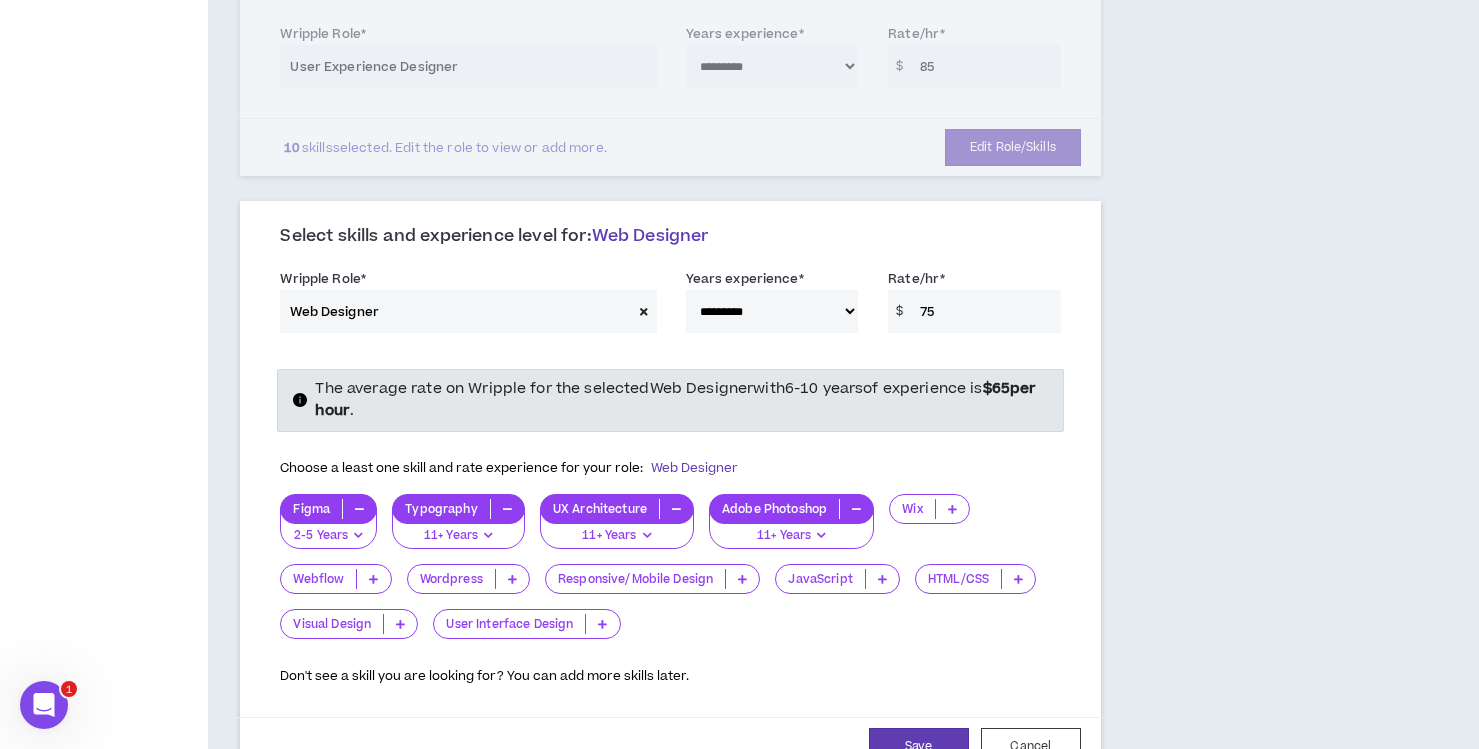 scroll, scrollTop: 557, scrollLeft: 0, axis: vertical 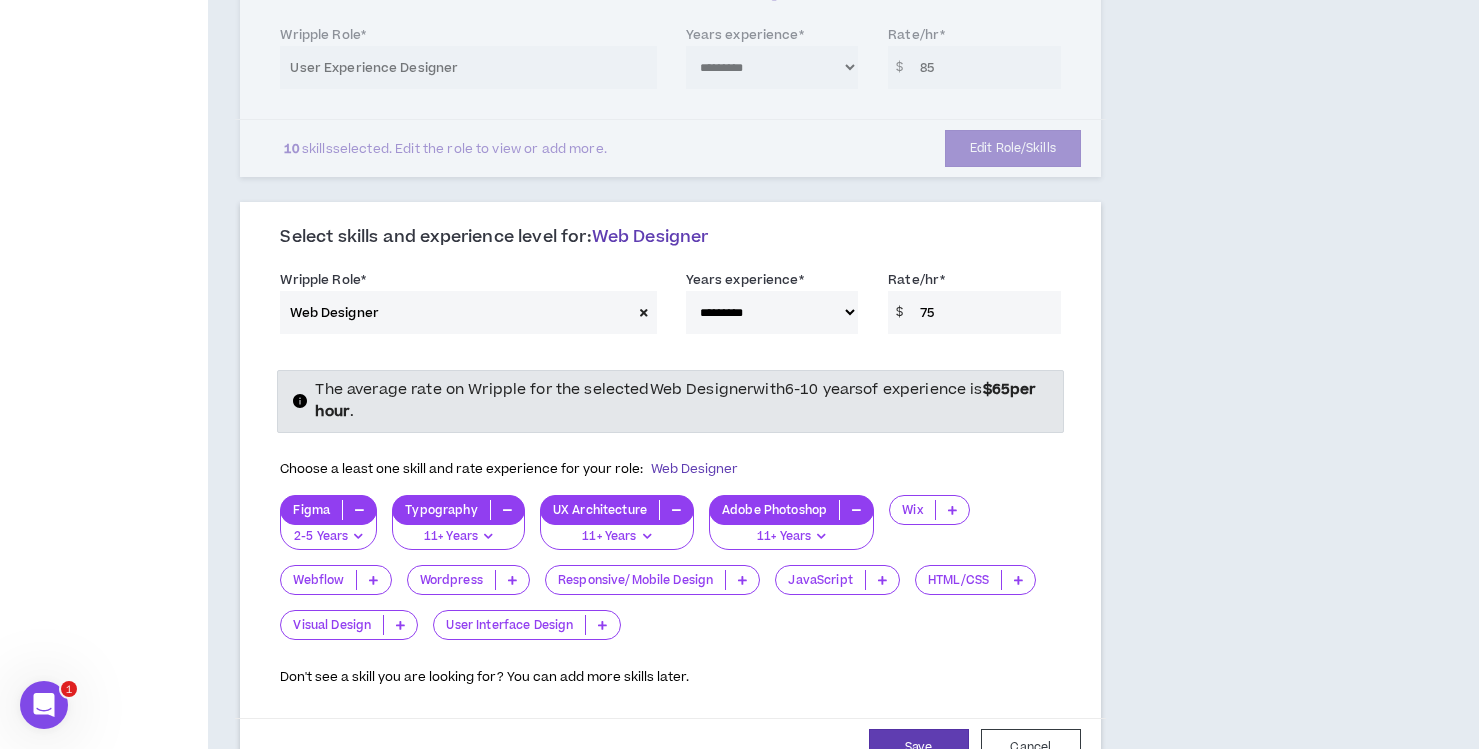 type on "75" 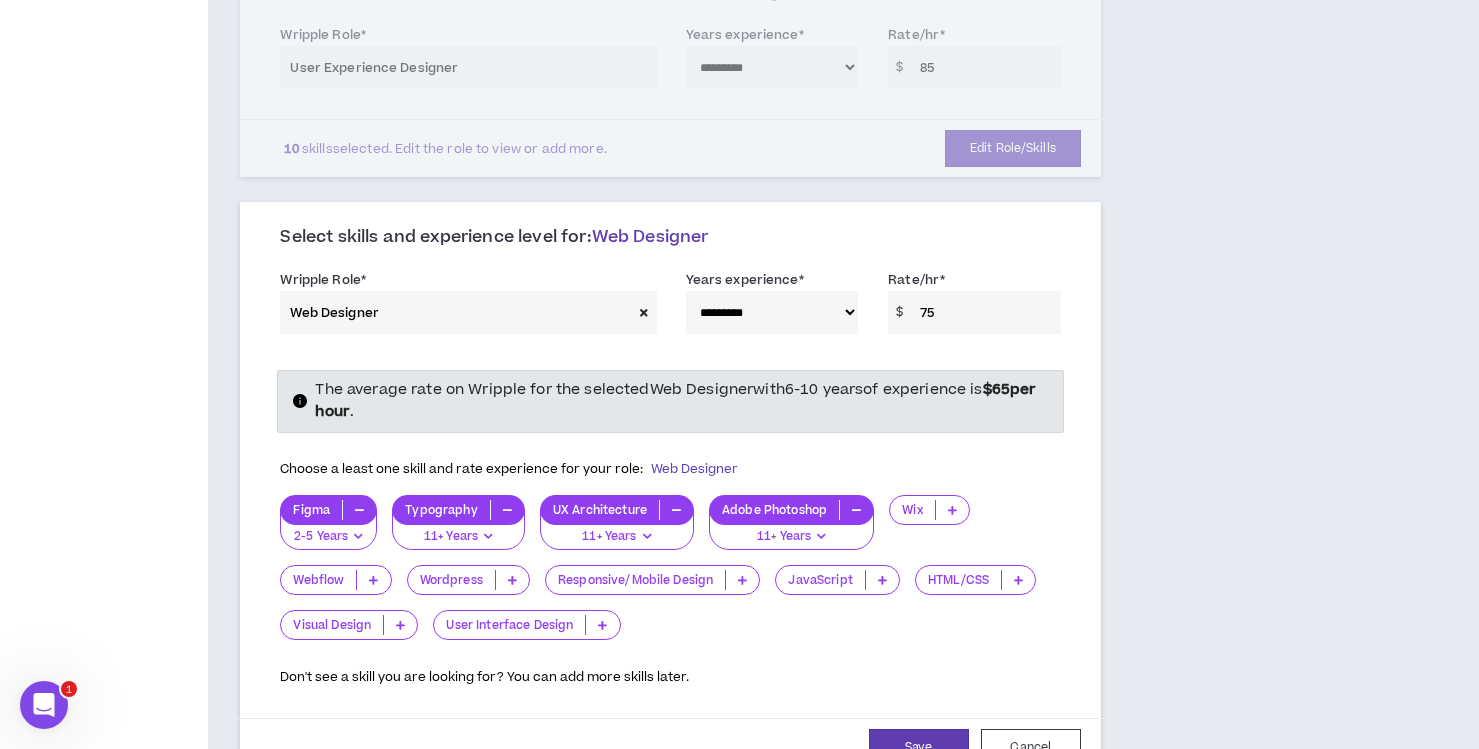 click at bounding box center [742, 580] 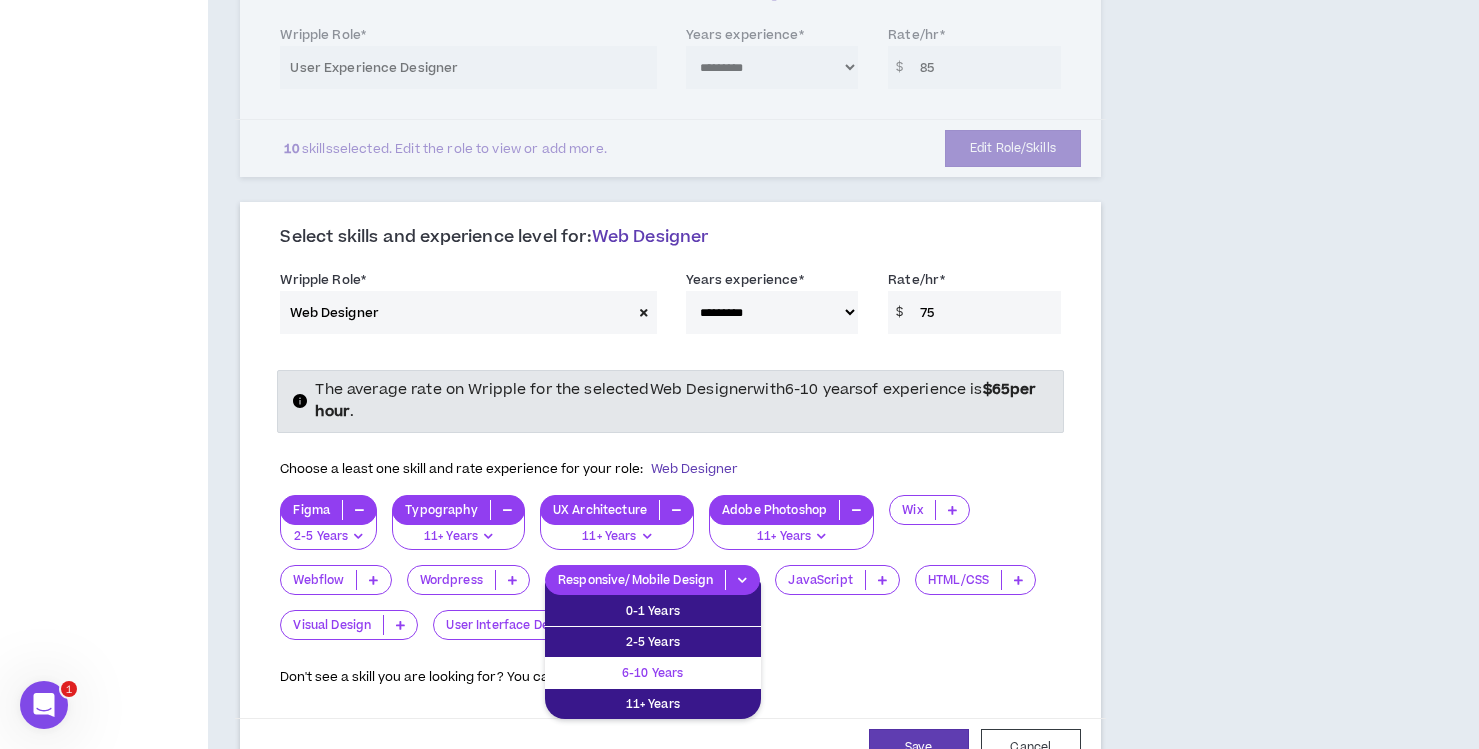 click on "6-10 Years" at bounding box center [653, 673] 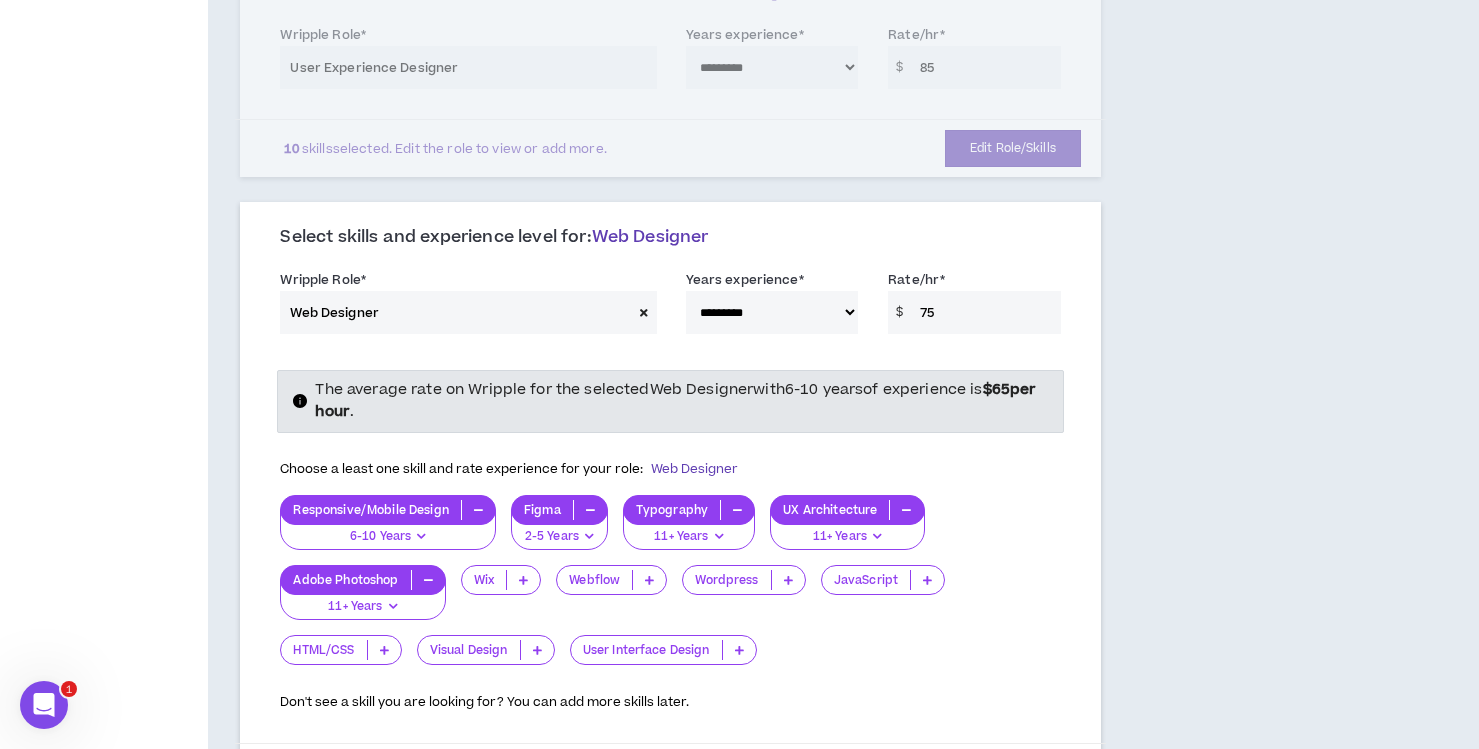 click at bounding box center (537, 650) 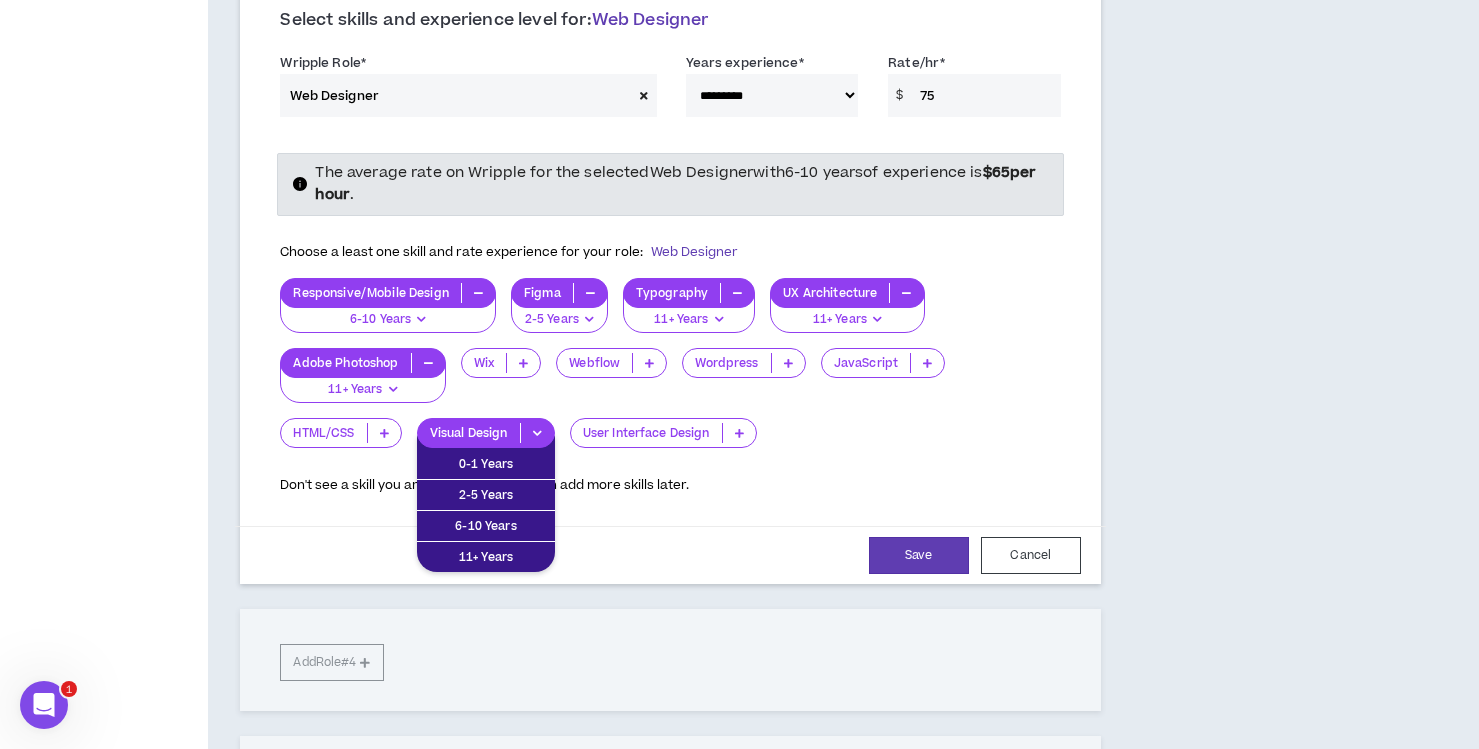 scroll, scrollTop: 790, scrollLeft: 0, axis: vertical 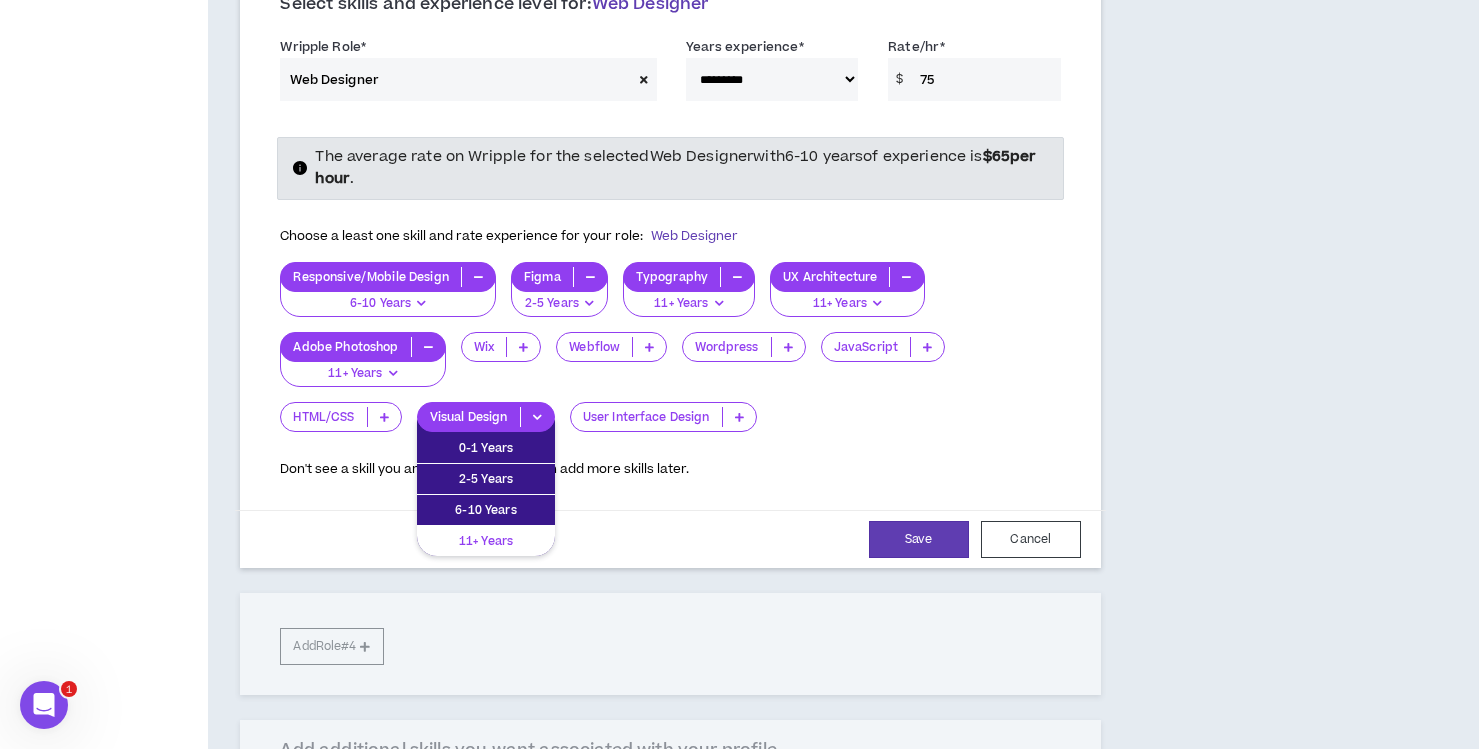 click on "11+ Years" at bounding box center (486, 541) 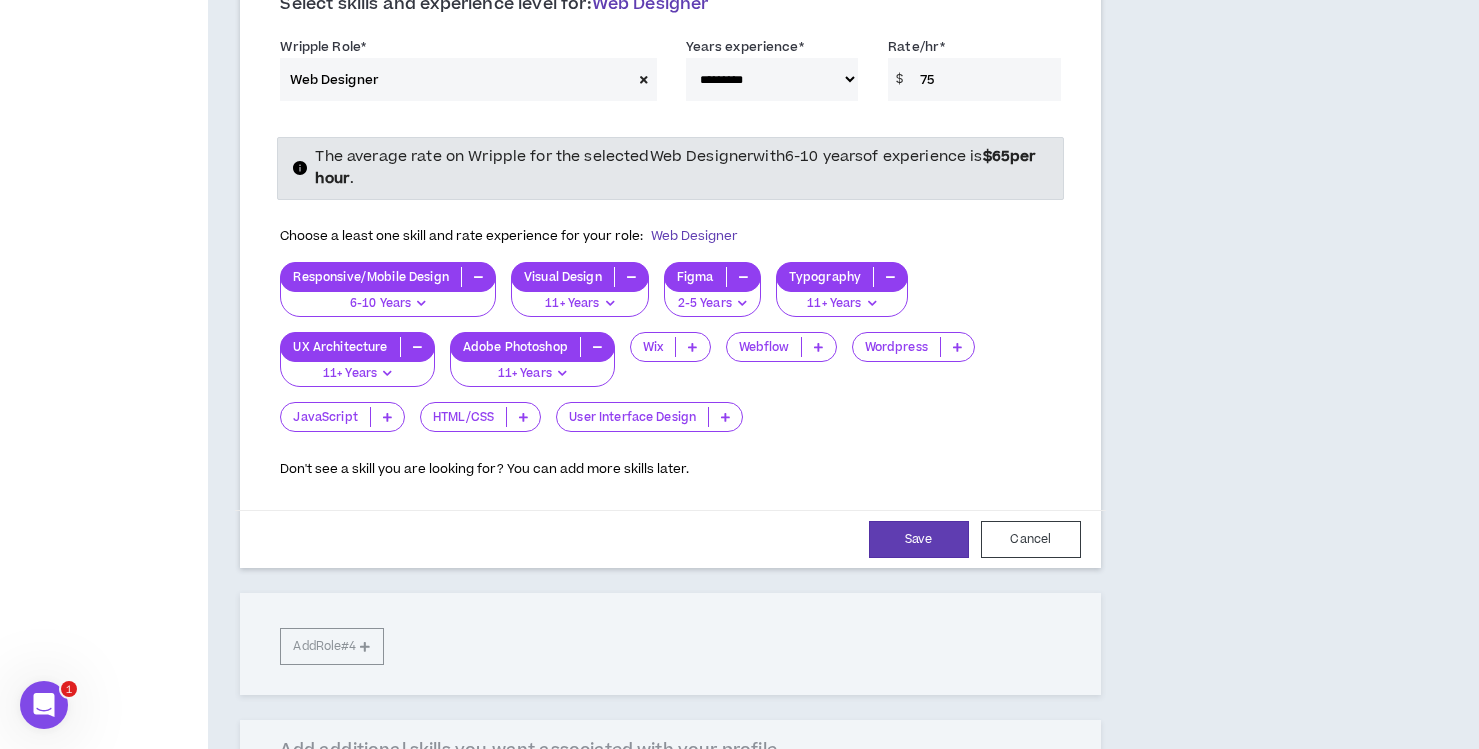 click at bounding box center [725, 417] 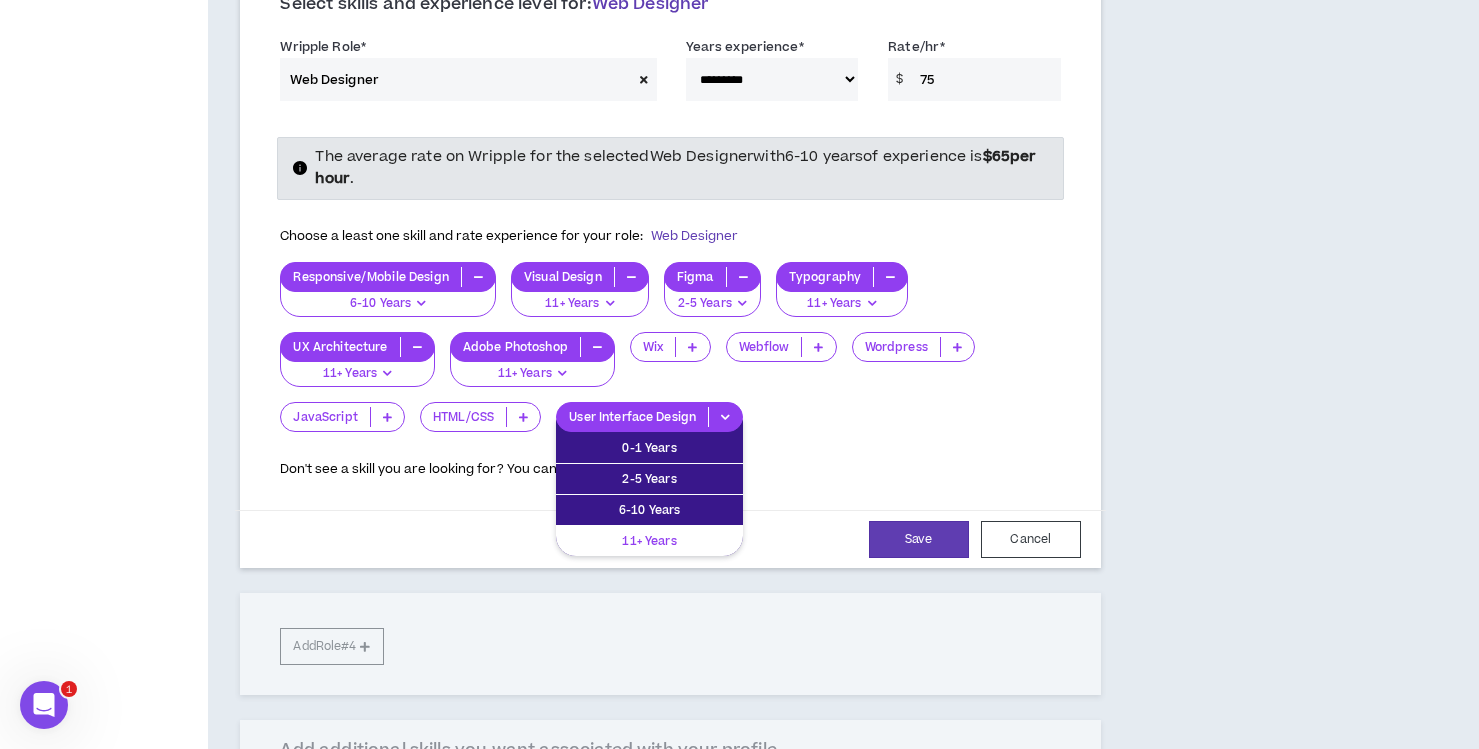click on "11+ Years" at bounding box center (649, 541) 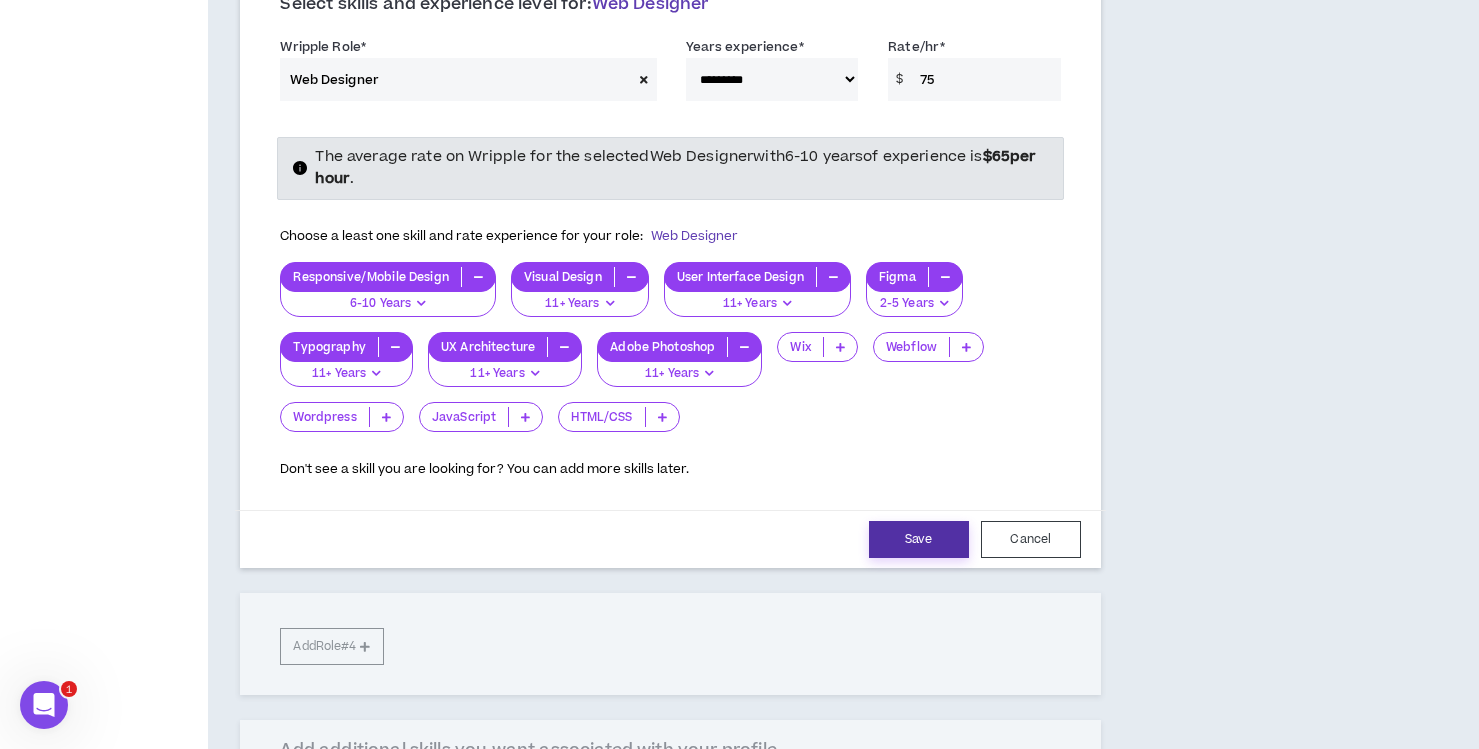 click on "Save" at bounding box center (919, 539) 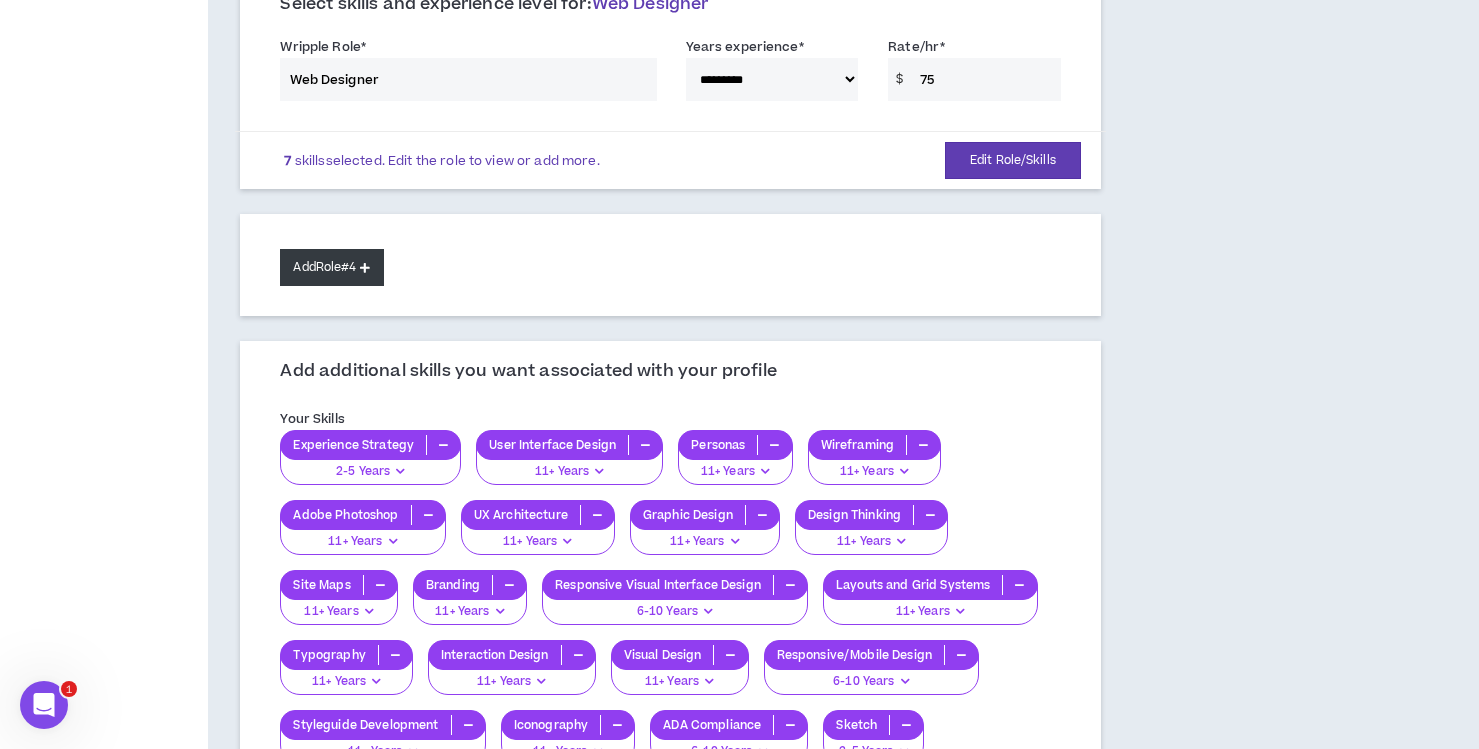 click on "Add  Role  #4" at bounding box center (331, 267) 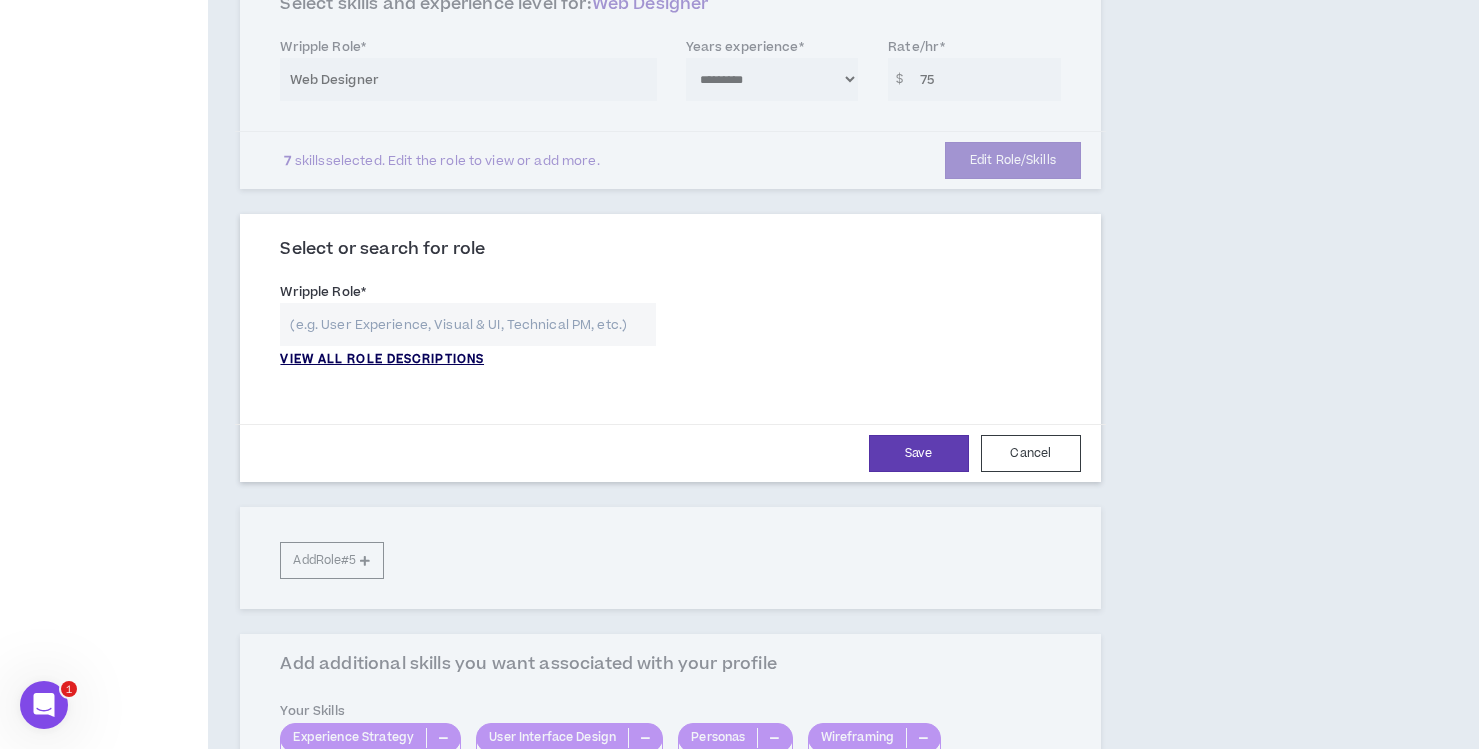 click on "VIEW ALL ROLE DESCRIPTIONS" at bounding box center (382, 360) 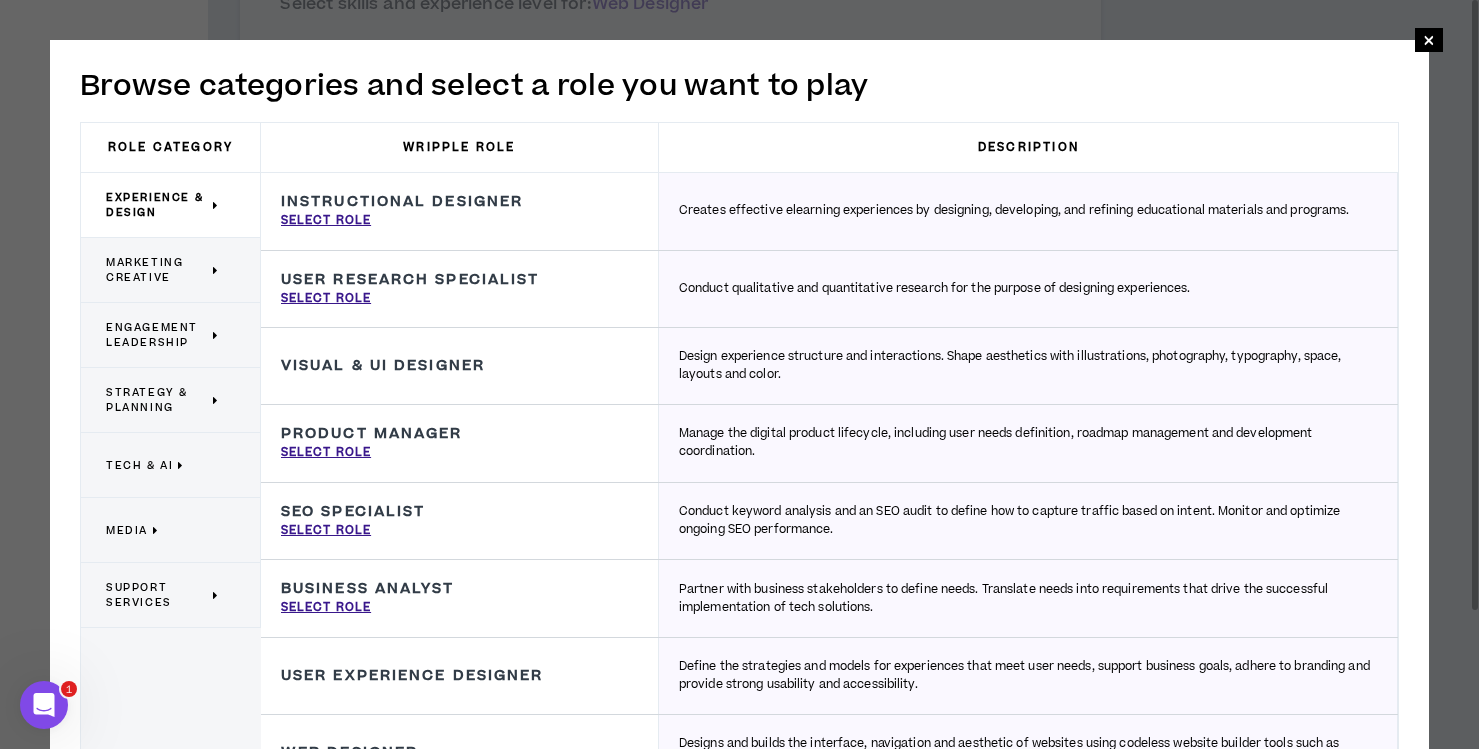 click on "Marketing Creative" at bounding box center [157, 270] 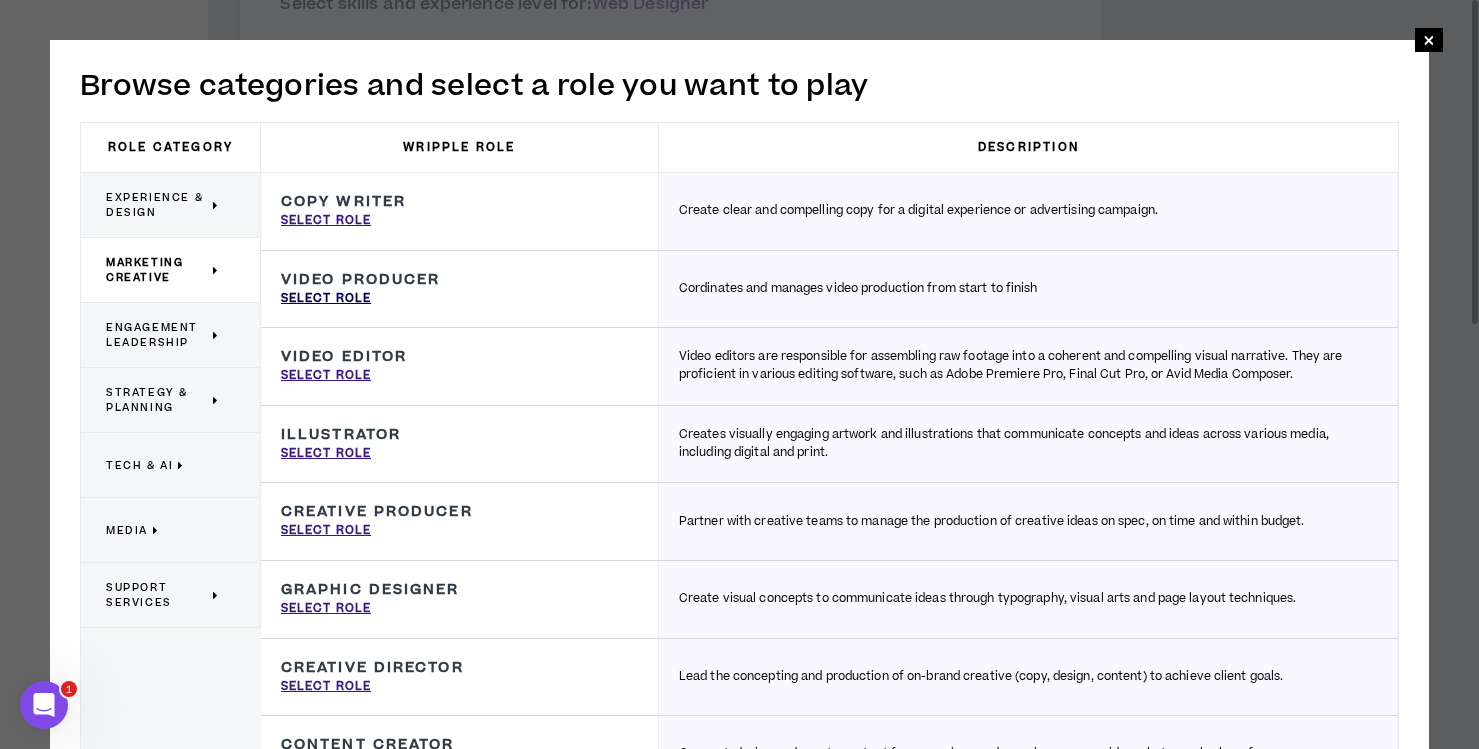 click on "Select Role" at bounding box center [326, 299] 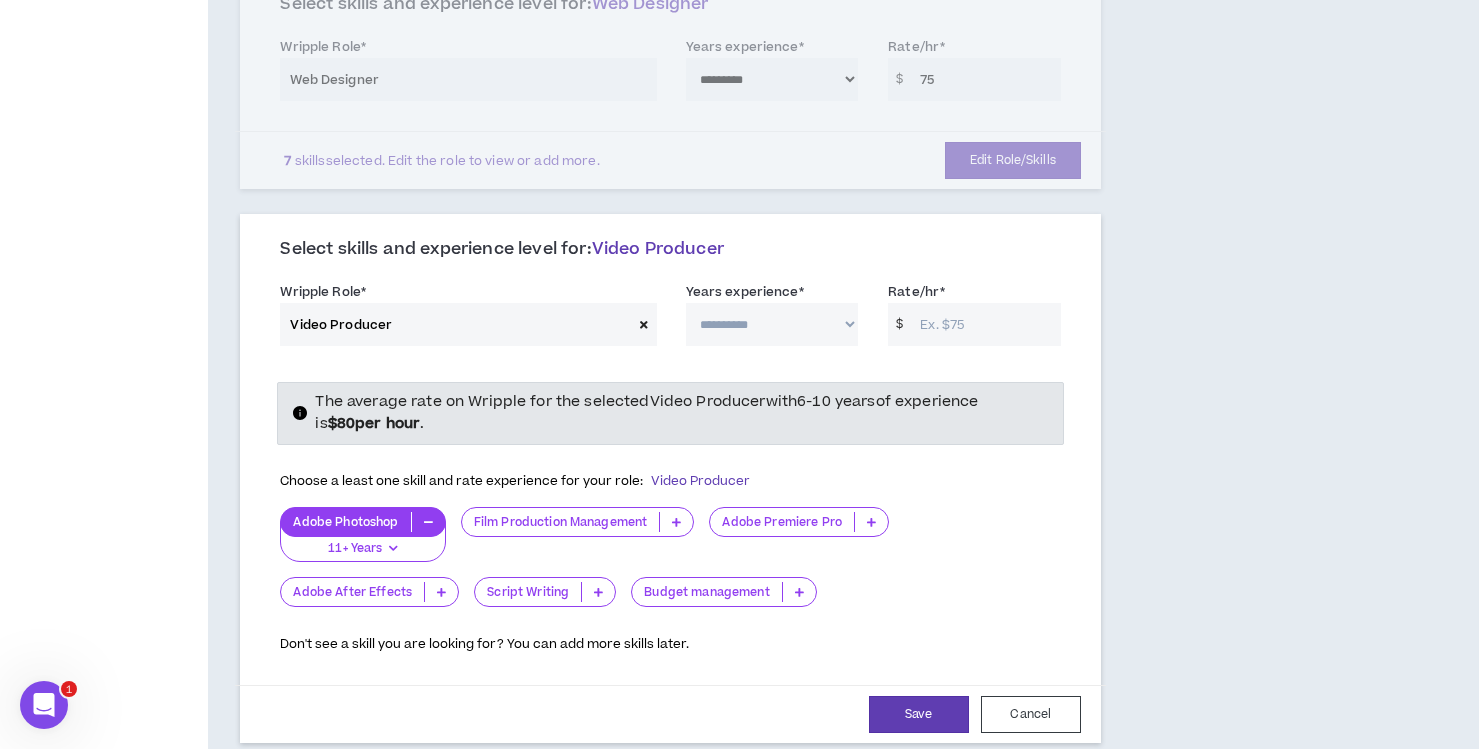 click on "**********" at bounding box center [772, 324] 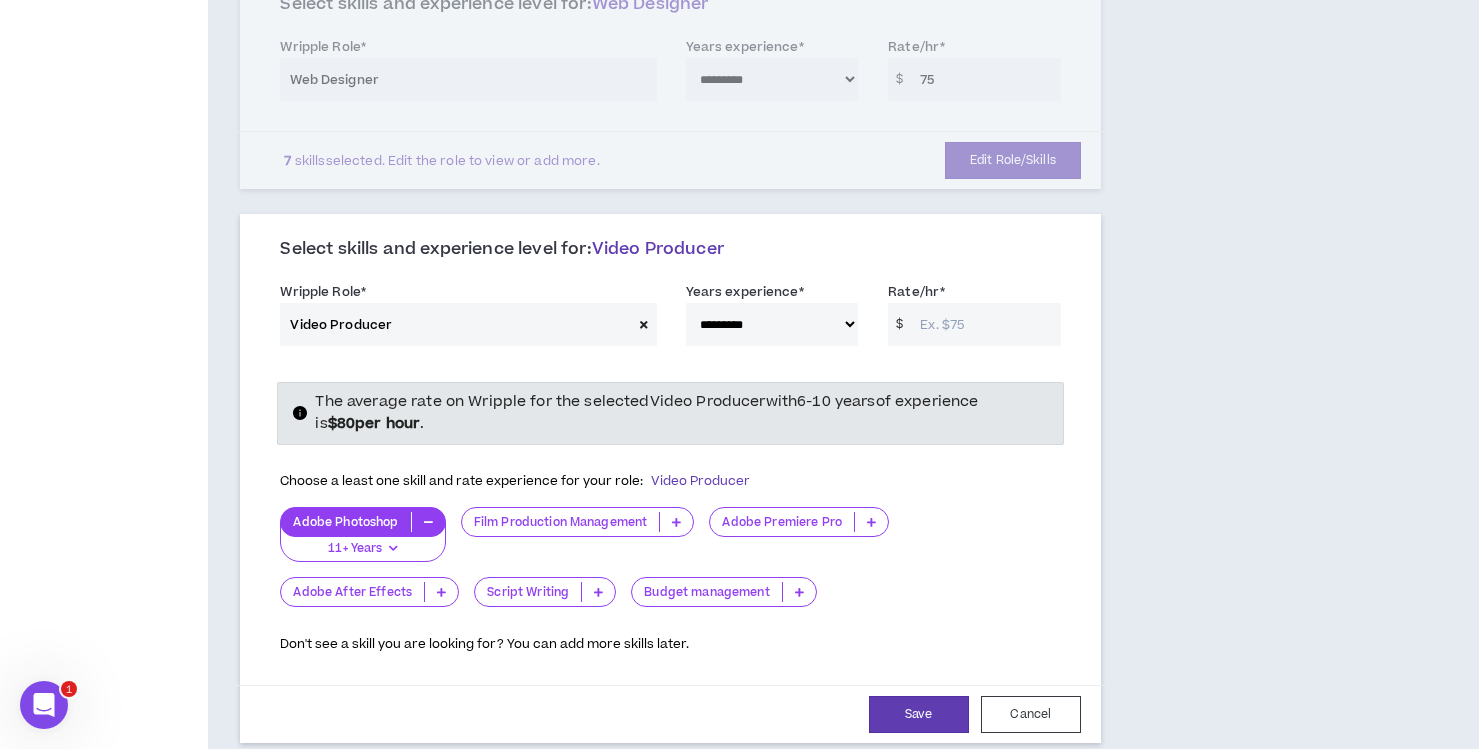 click on "Rate/hr  *" at bounding box center (985, 324) 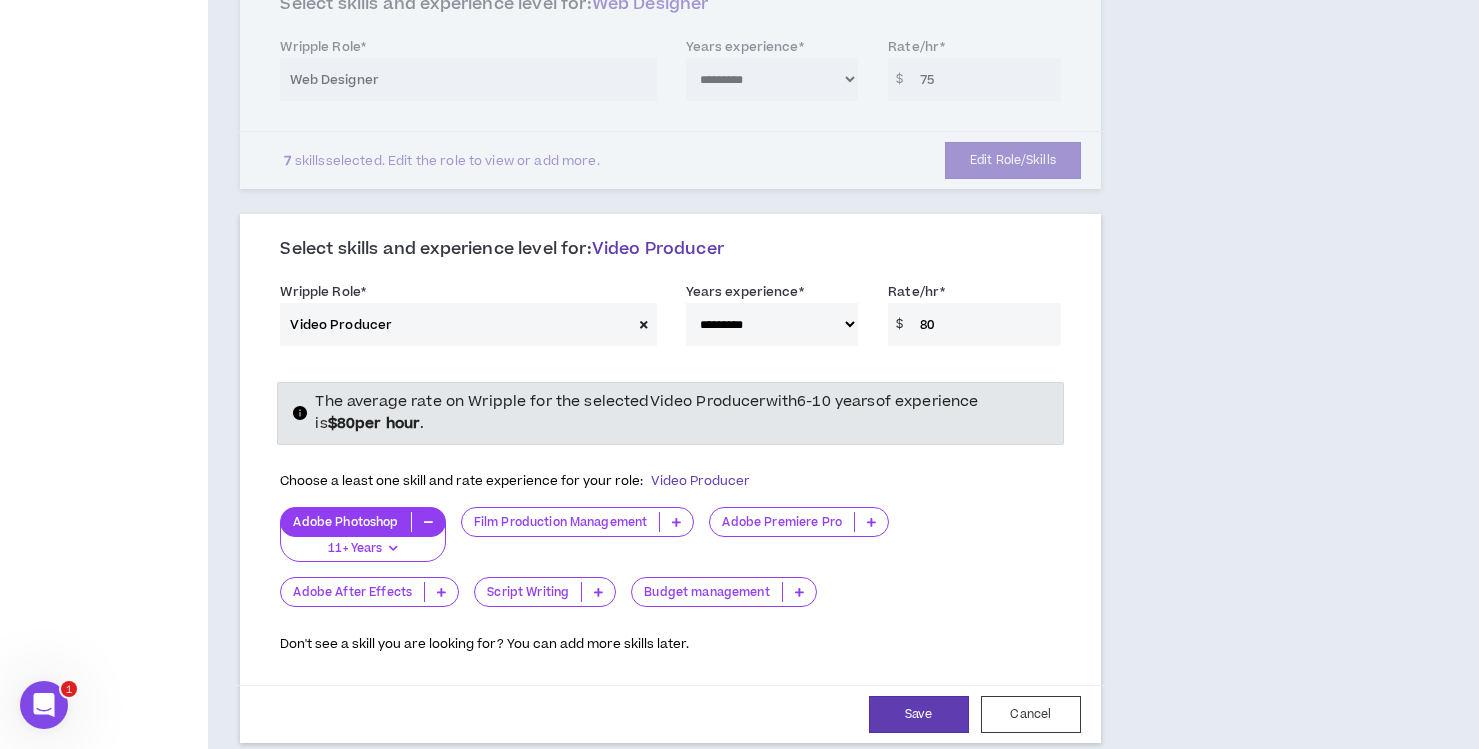 type on "80" 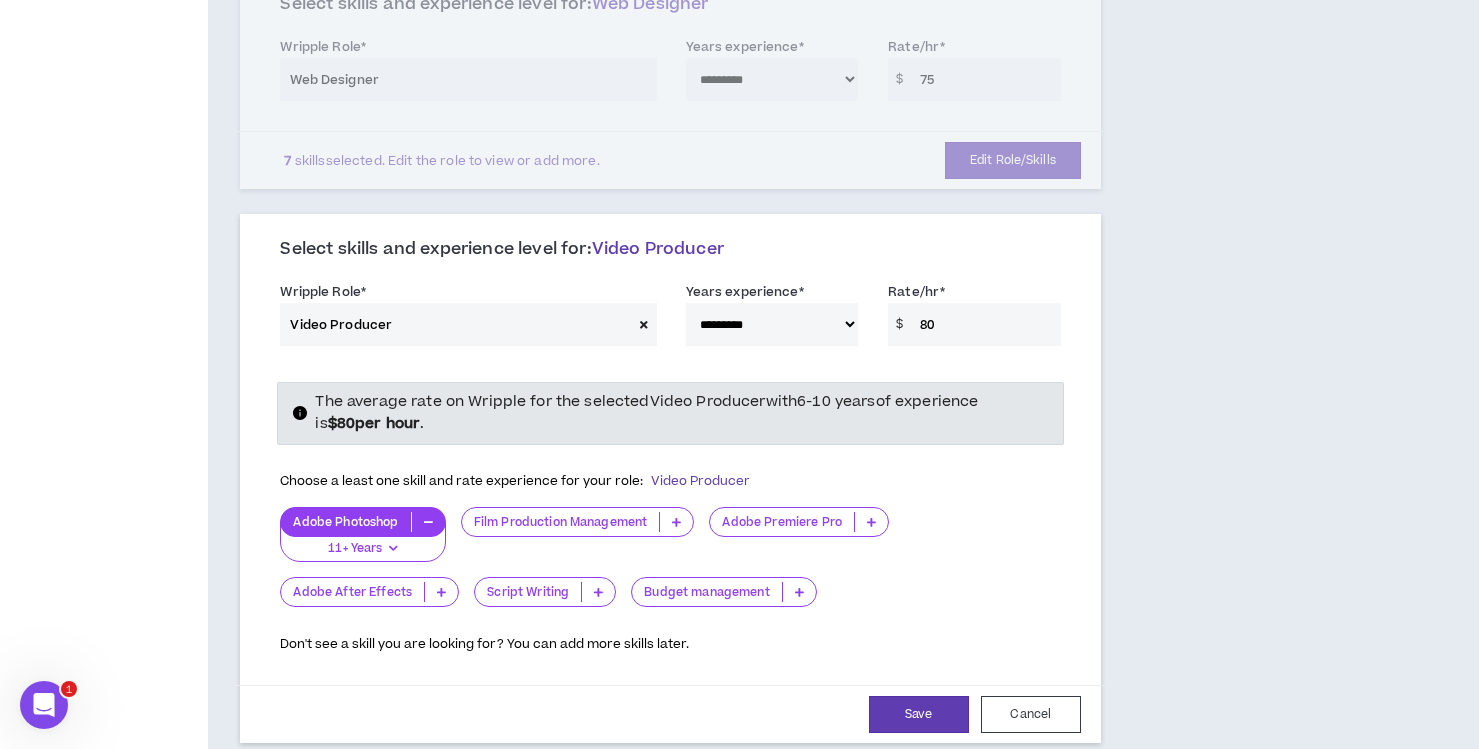 click on "Choose a least one skill and rate experience for your role: Video Producer Adobe Photoshop 11+ Years 0-1 Years 2-5 Years 6-10 Years 11+ Years Film Production Management 0-1 Years 2-5 Years 6-10 Years 11+ Years Adobe Premiere Pro 0-1 Years 2-5 Years 6-10 Years 11+ Years Adobe After Effects 0-1 Years 2-5 Years 6-10 Years 11+ Years Script Writing 0-1 Years 2-5 Years 6-10 Years 11+ Years Budget management 0-1 Years 2-5 Years 6-10 Years 11+ Years Don't see a skill you are looking for? You can add more skills later." at bounding box center [670, 558] 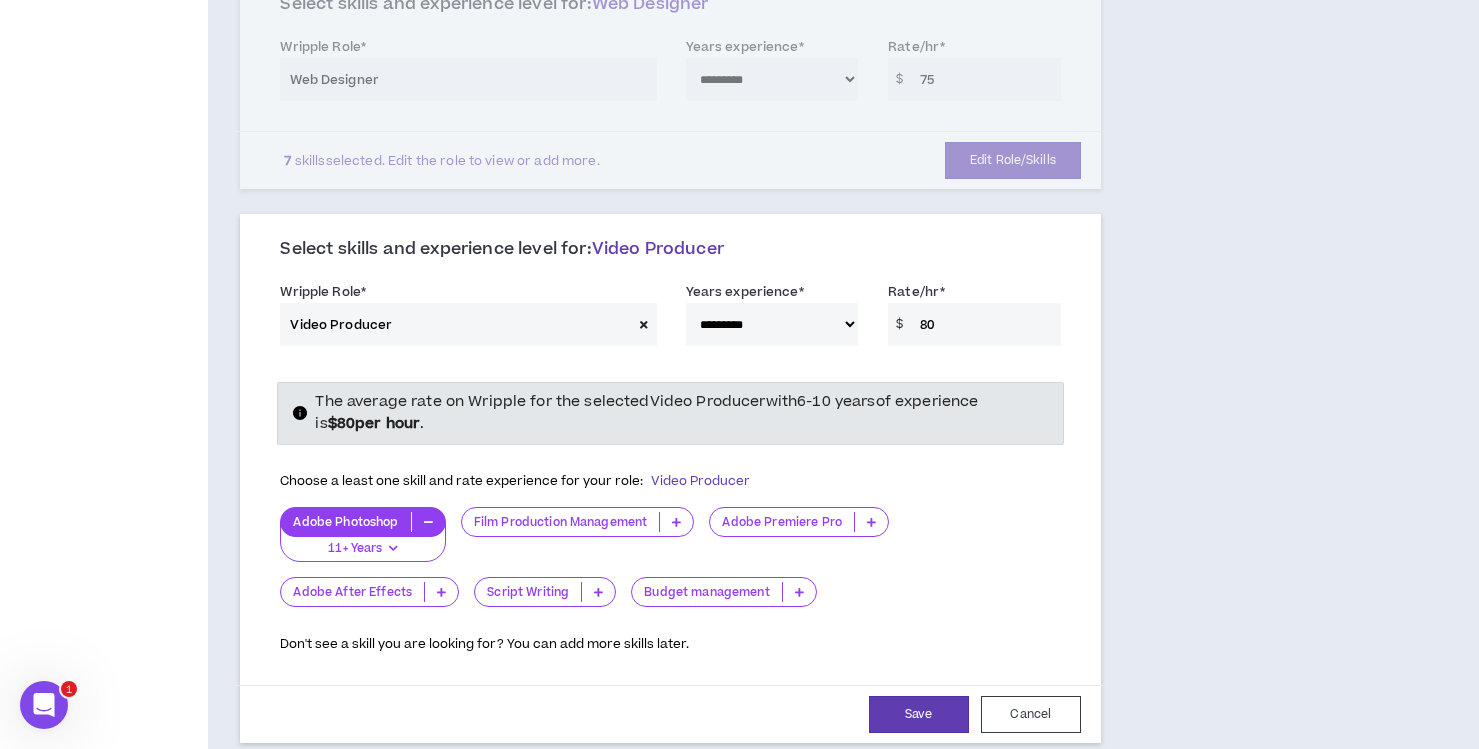click at bounding box center [799, 592] 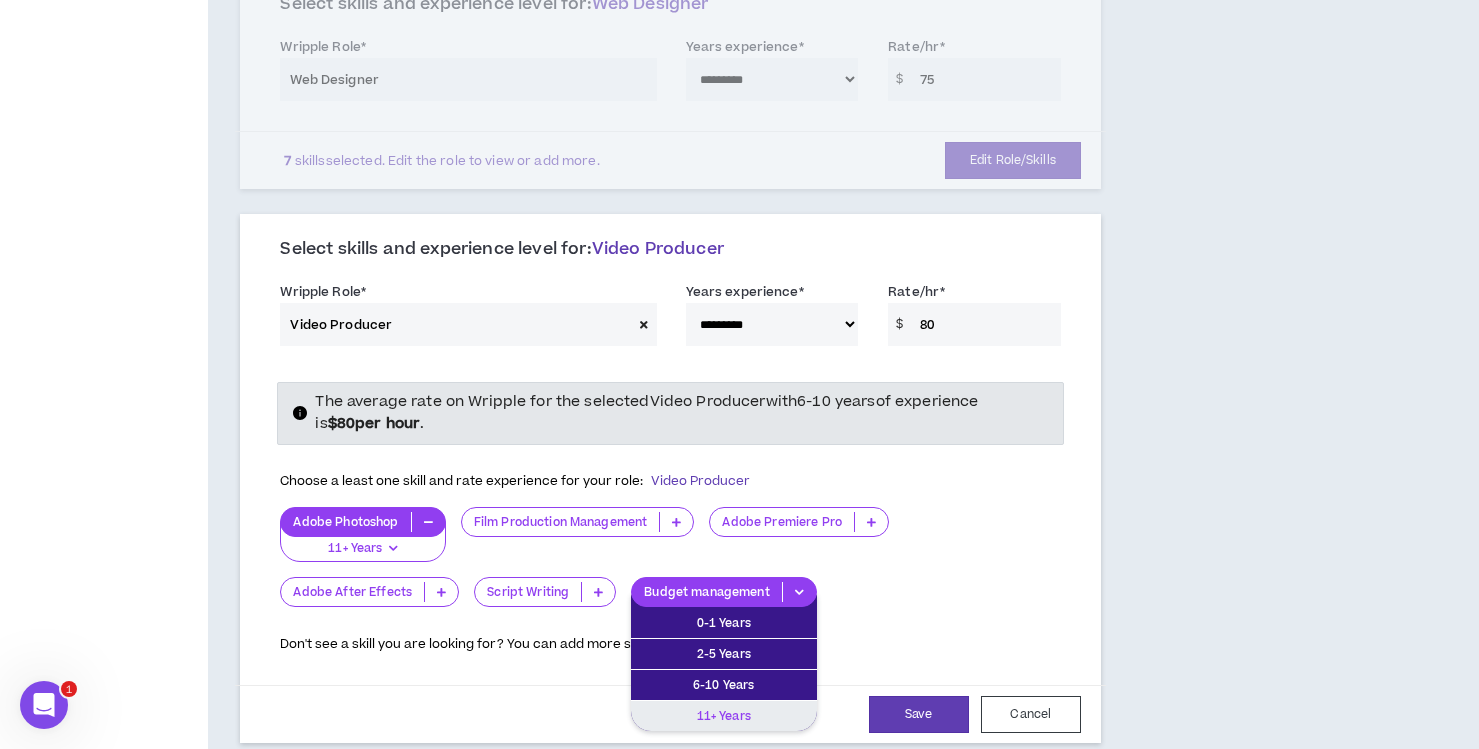 click on "11+ Years" at bounding box center (724, 716) 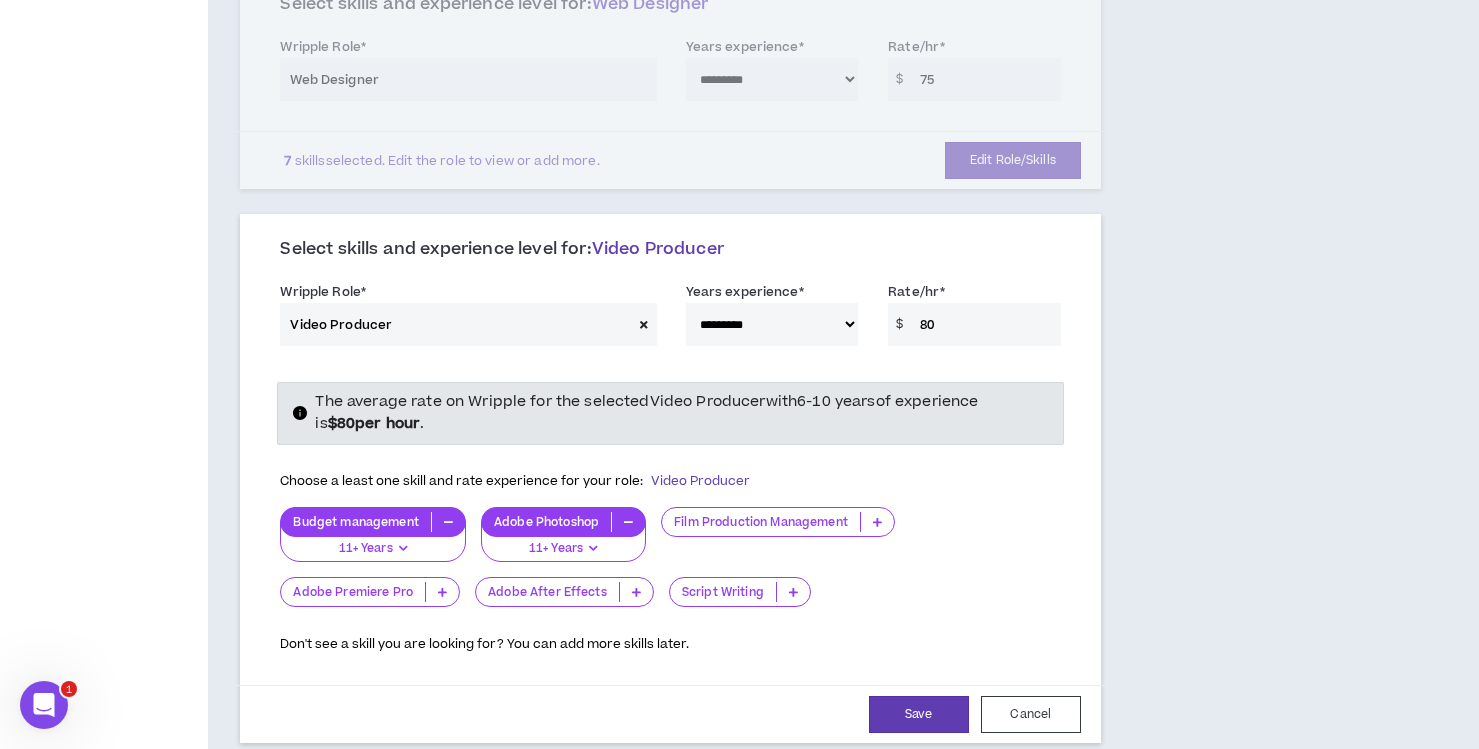 click at bounding box center (877, 522) 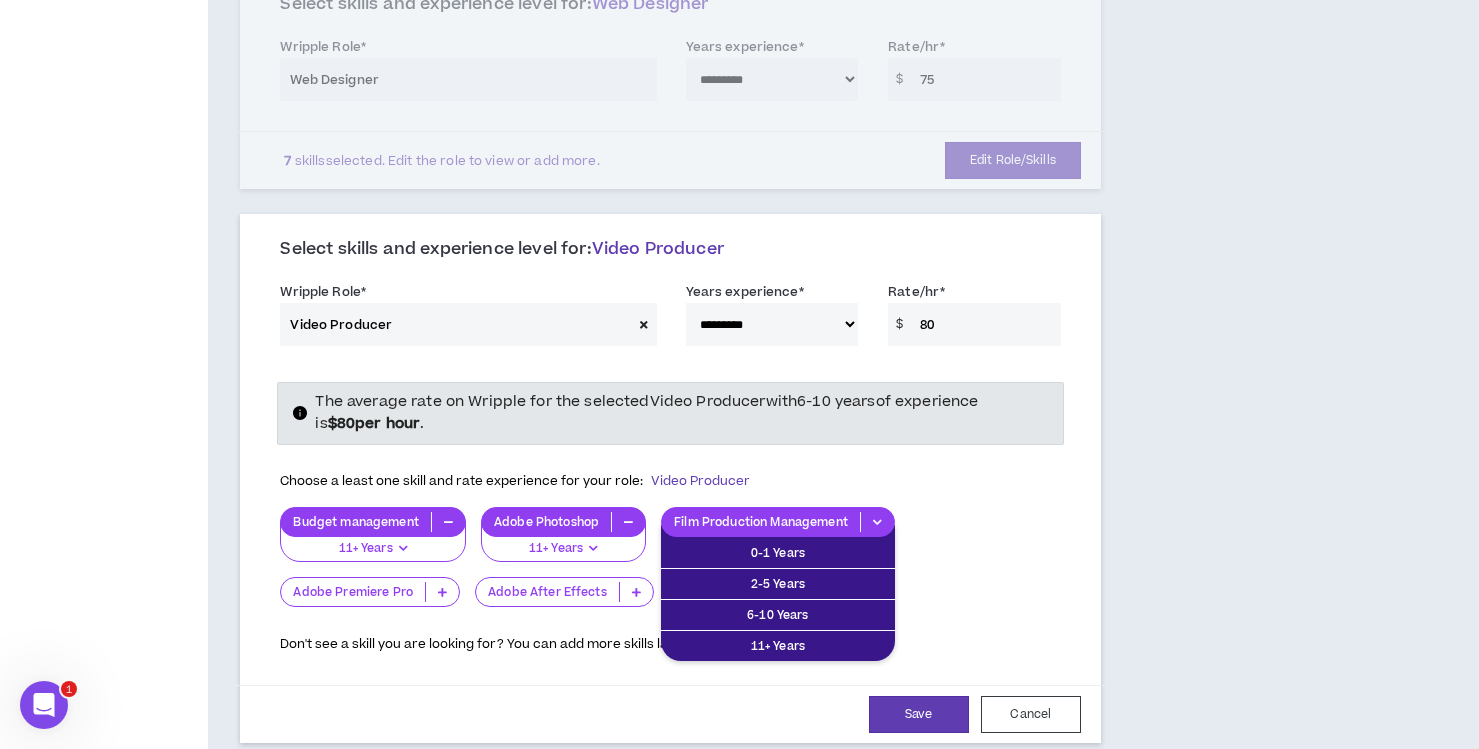 click on "Budget management 11+ Years 0-1 Years 2-5 Years 6-10 Years 11+ Years Adobe Photoshop 11+ Years 0-1 Years 2-5 Years 6-10 Years 11+ Years Film Production Management 0-1 Years 2-5 Years 6-10 Years 11+ Years Adobe Premiere Pro 0-1 Years 2-5 Years 6-10 Years 11+ Years Adobe After Effects 0-1 Years 2-5 Years 6-10 Years 11+ Years Script Writing 0-1 Years 2-5 Years 6-10 Years 11+ Years" at bounding box center (670, 564) 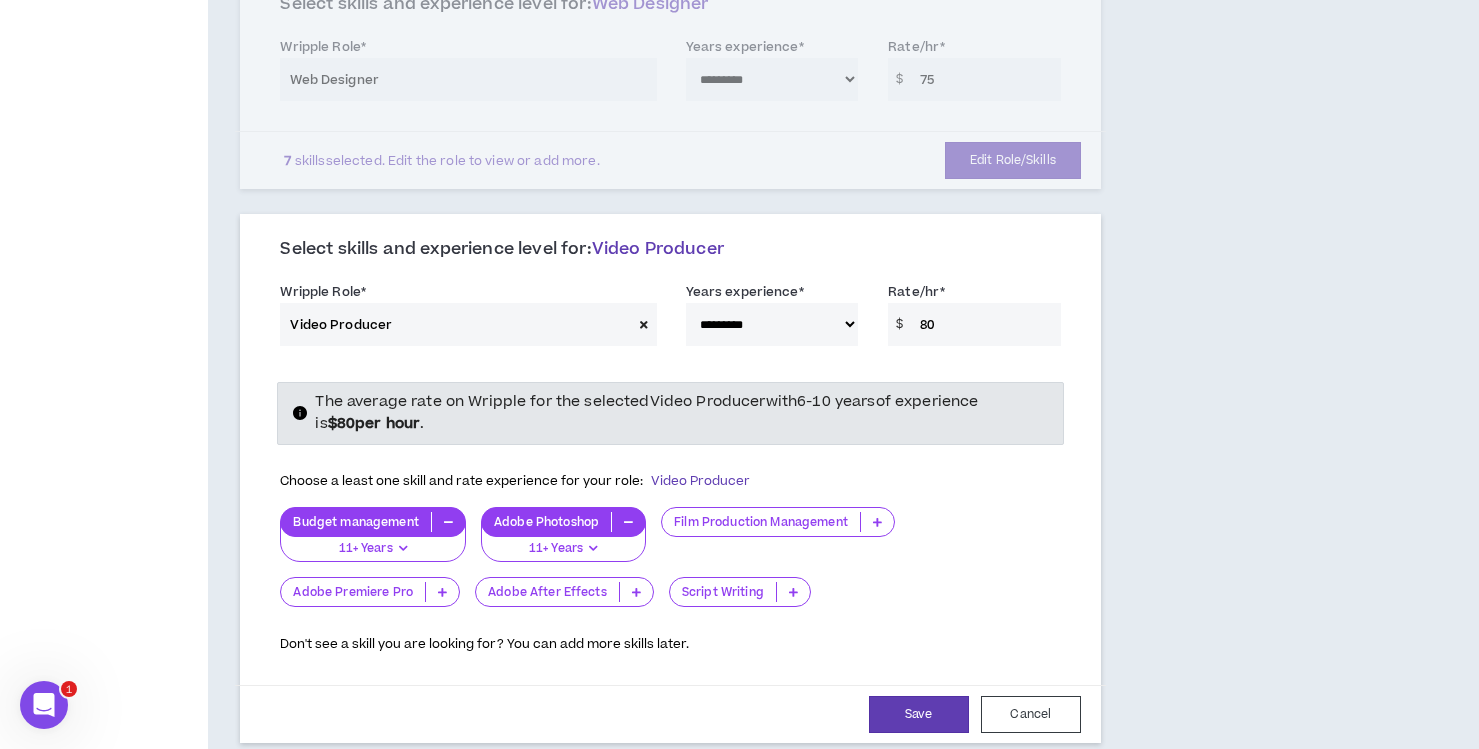 click at bounding box center (793, 592) 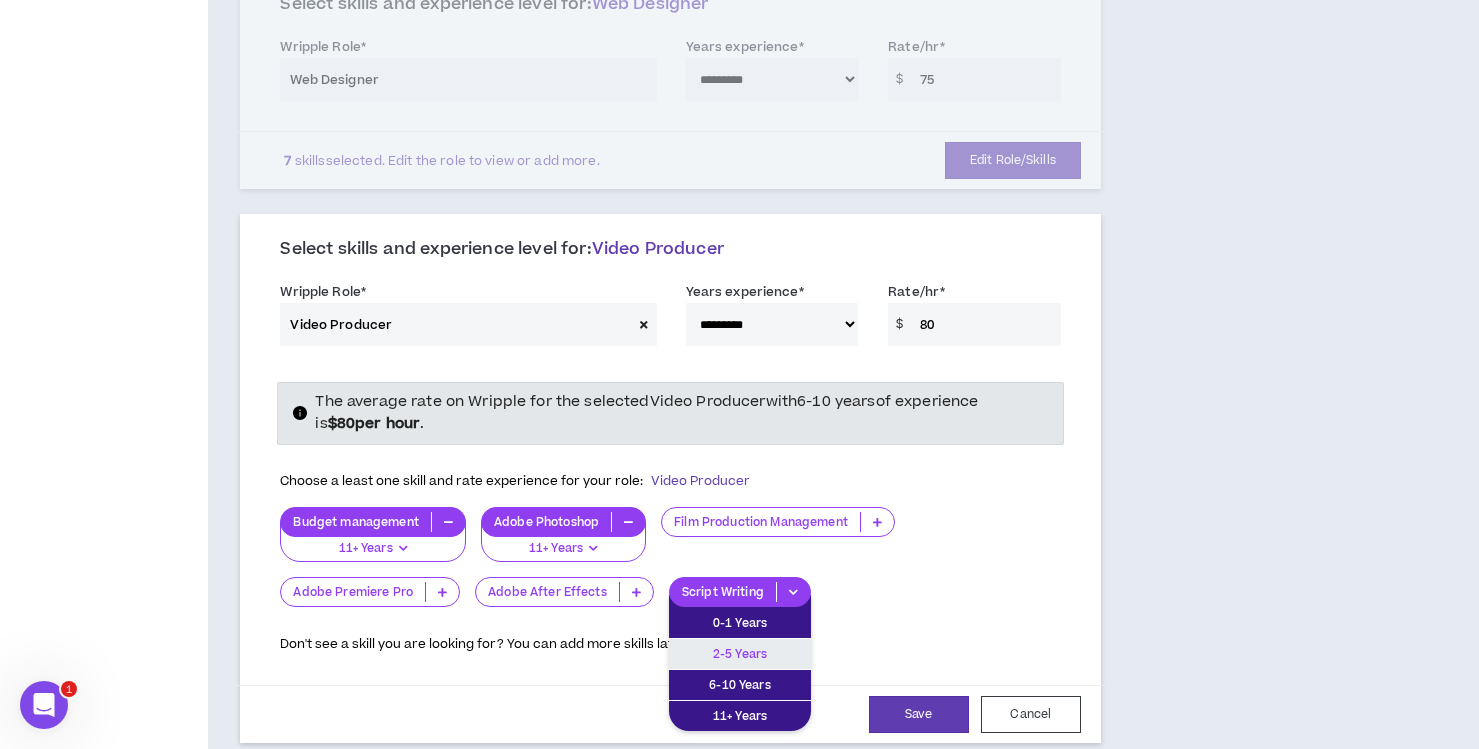click on "2-5 Years" at bounding box center [740, 654] 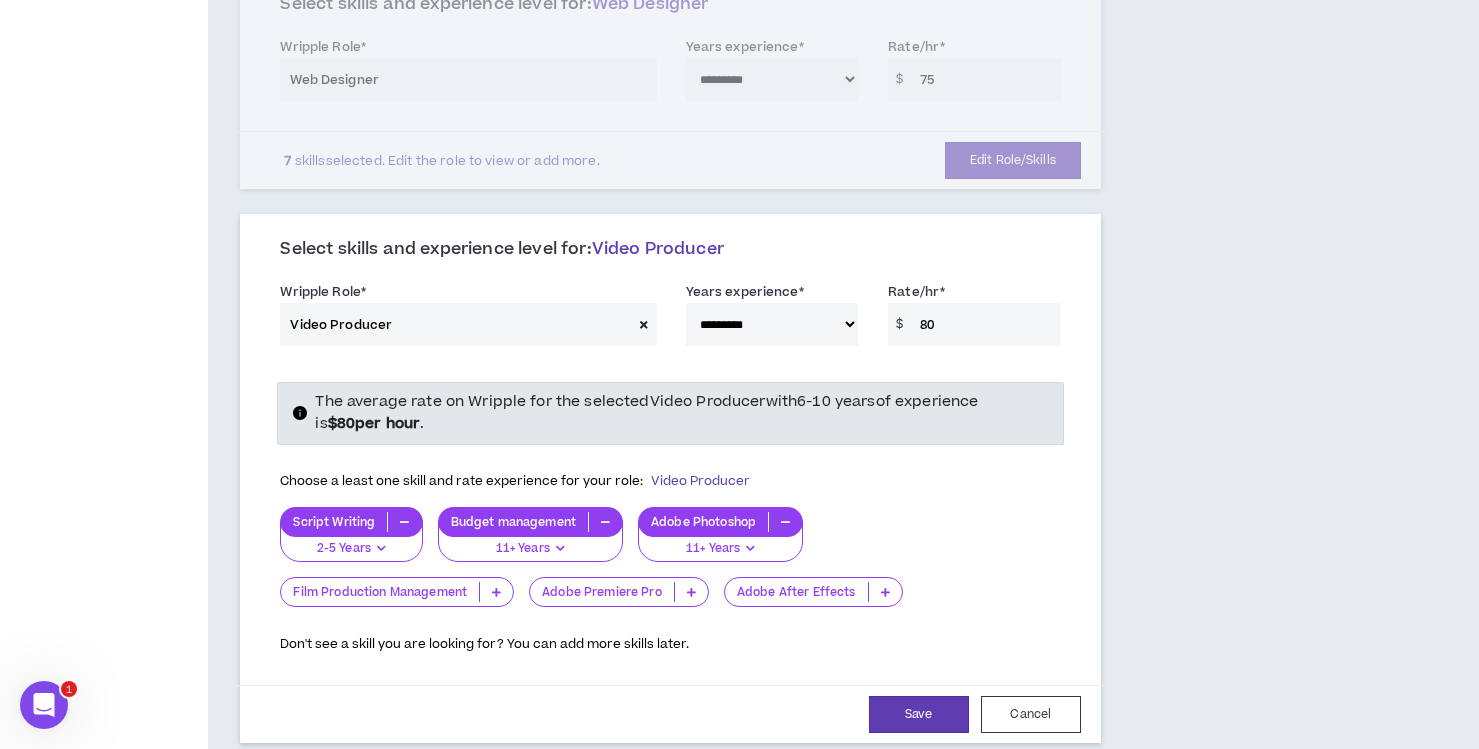 click at bounding box center (691, 592) 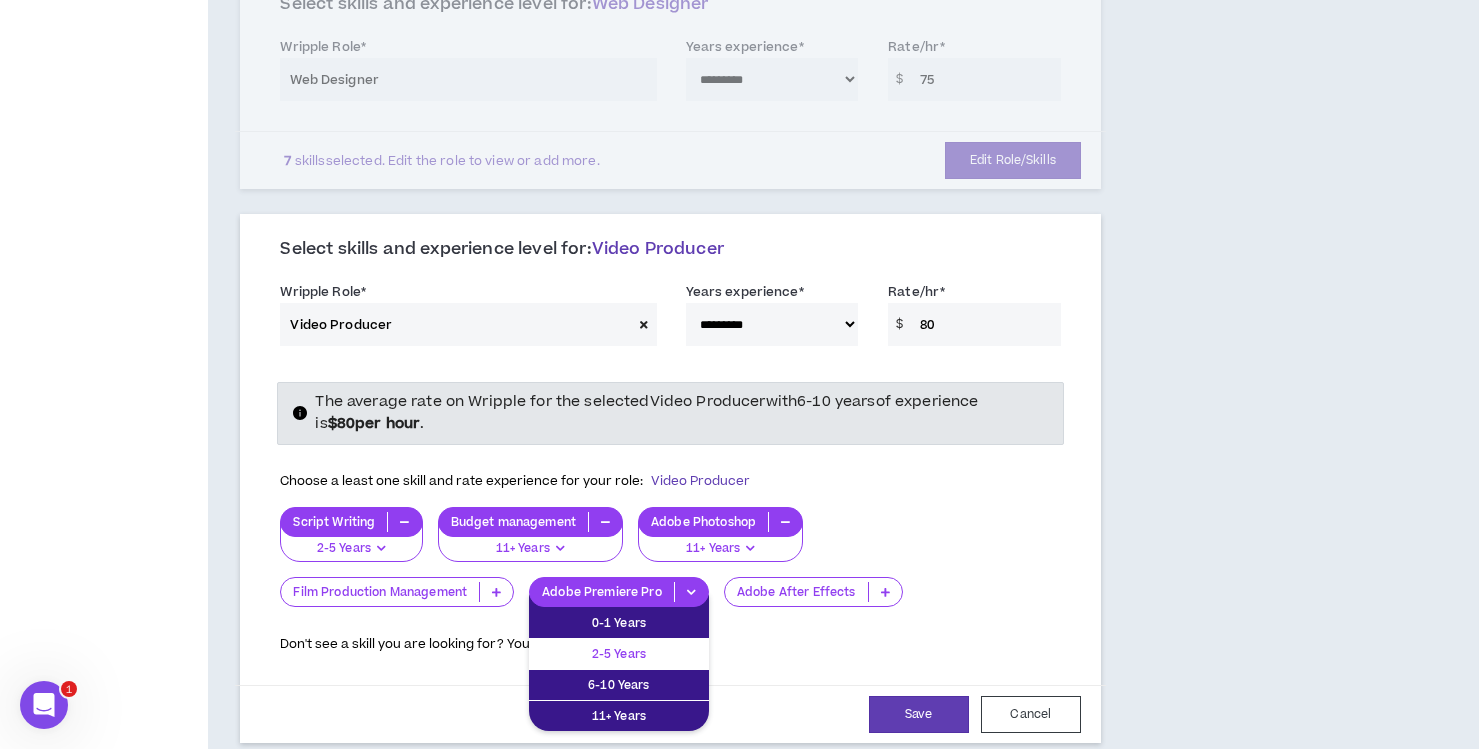 click on "2-5 Years" at bounding box center [619, 654] 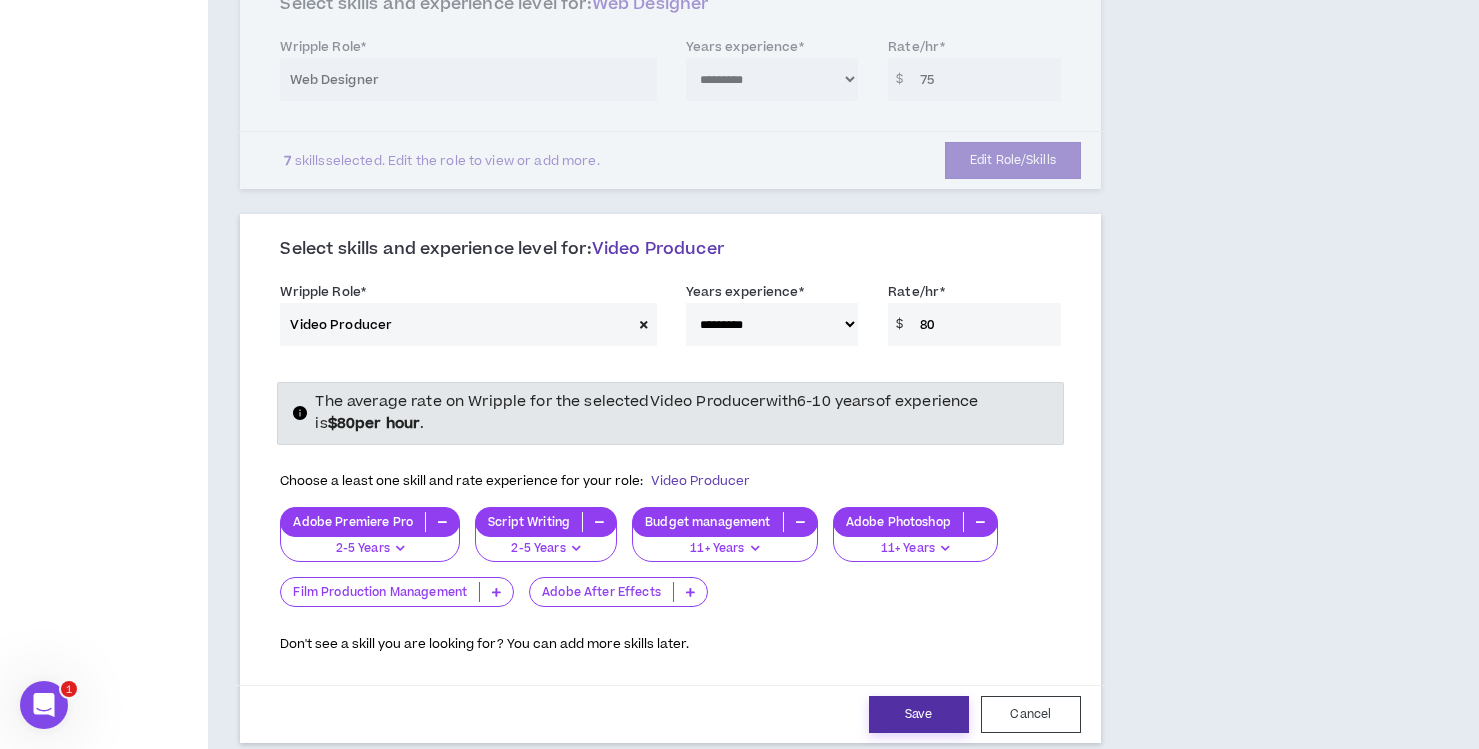click on "Save" at bounding box center (919, 714) 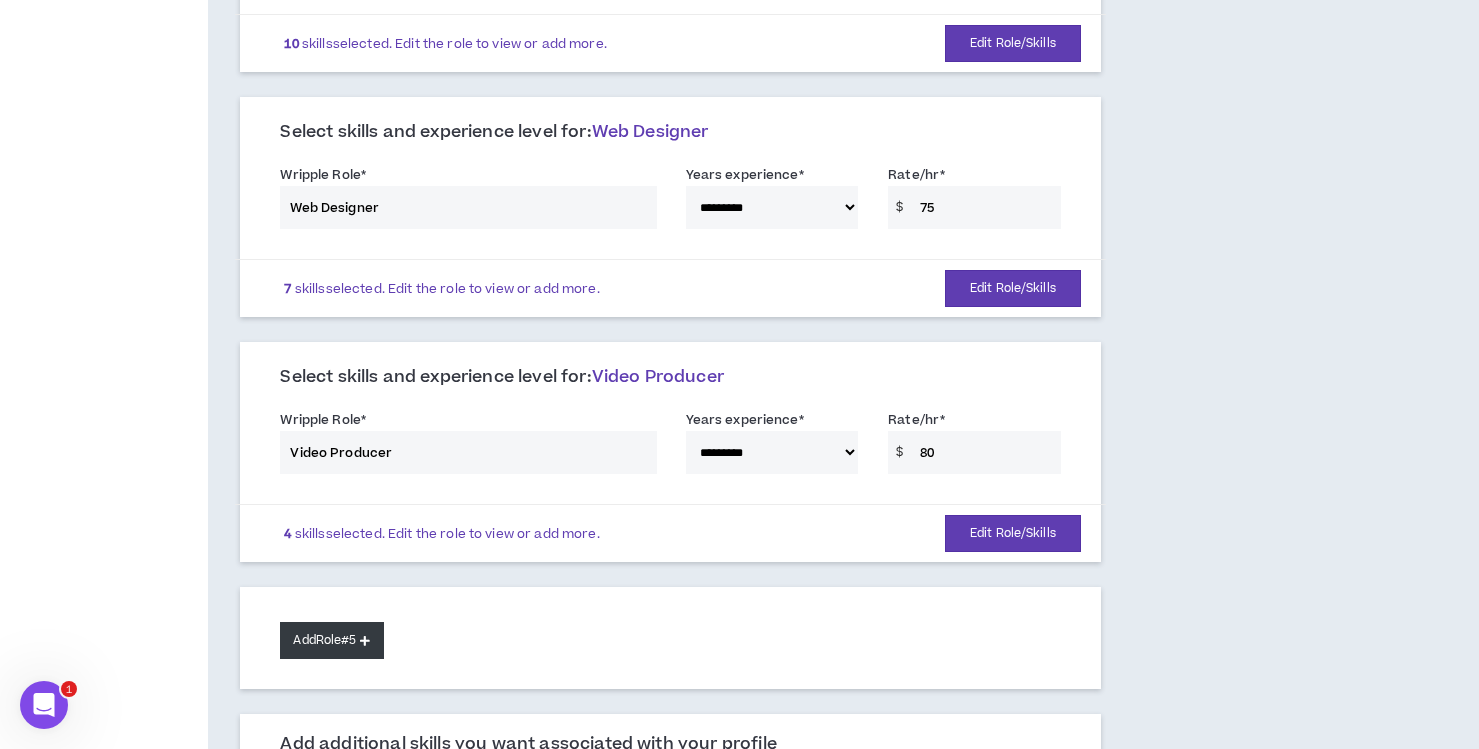scroll, scrollTop: 657, scrollLeft: 0, axis: vertical 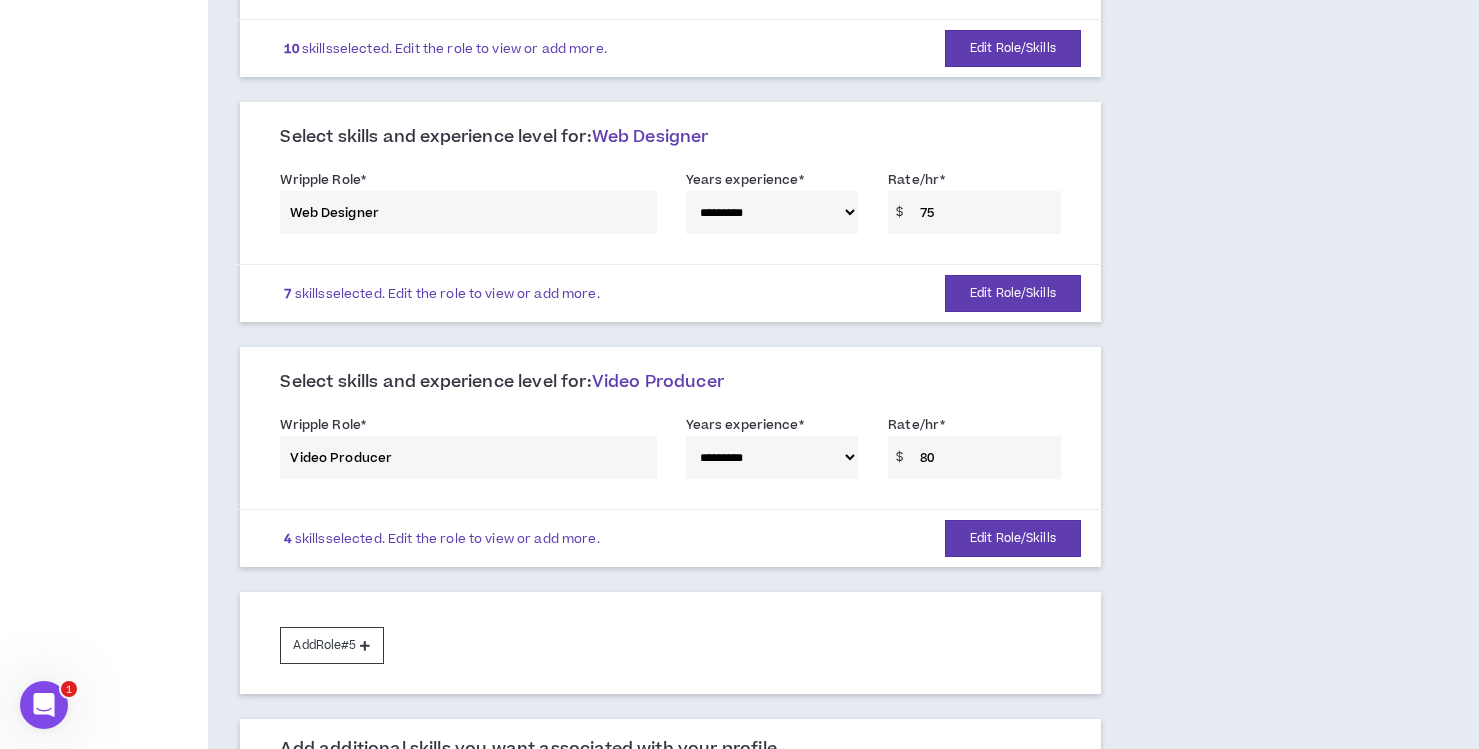 click on "**********" at bounding box center (670, 451) 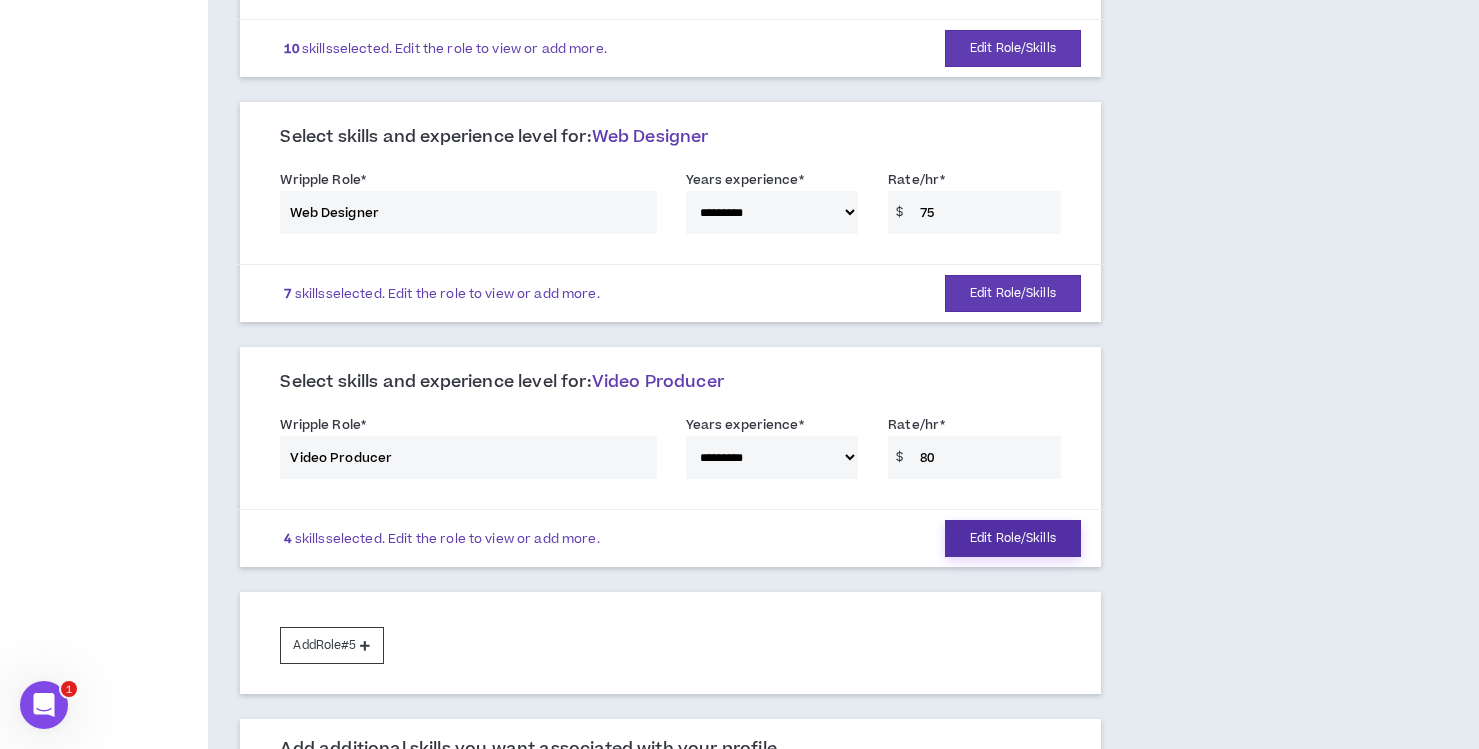 click on "Edit Role/Skills" at bounding box center [1013, 538] 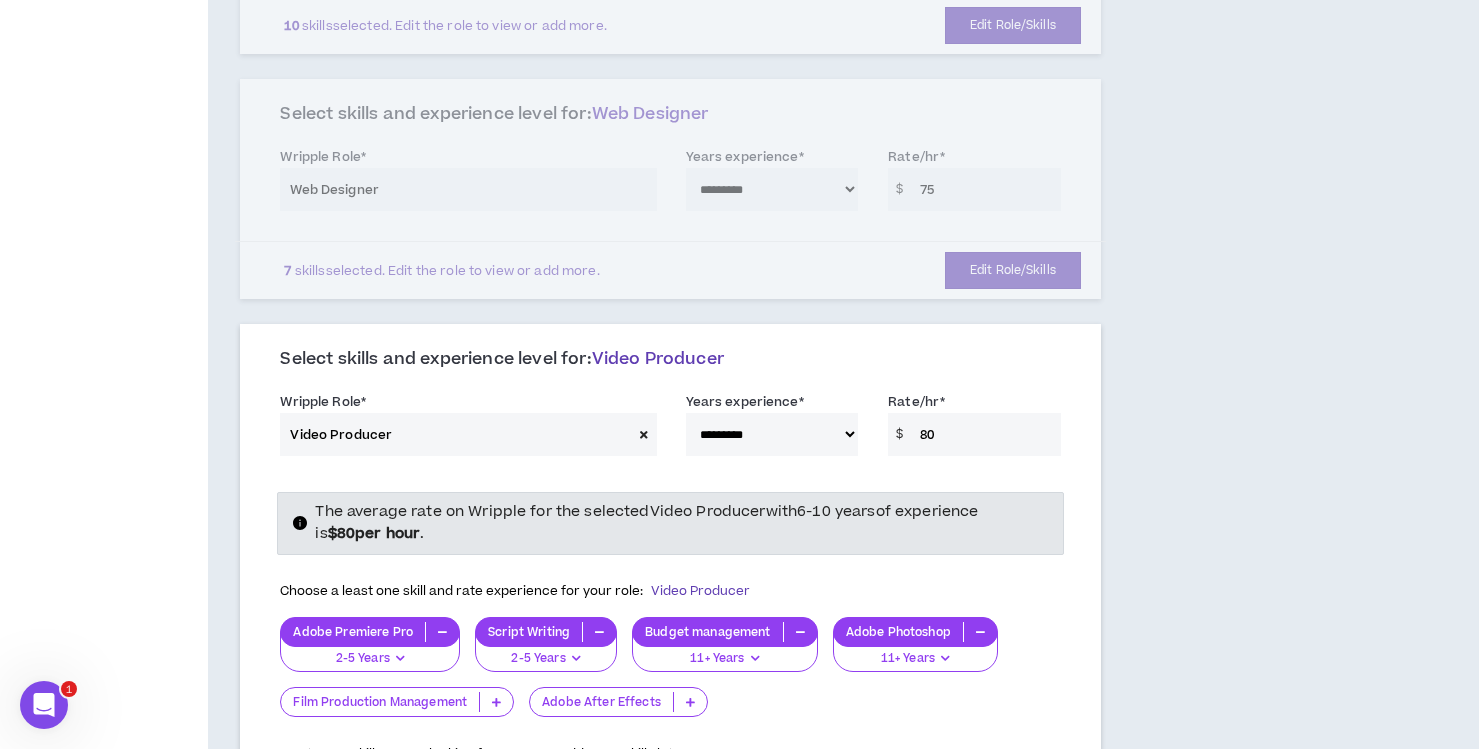 drag, startPoint x: 951, startPoint y: 409, endPoint x: 908, endPoint y: 411, distance: 43.046486 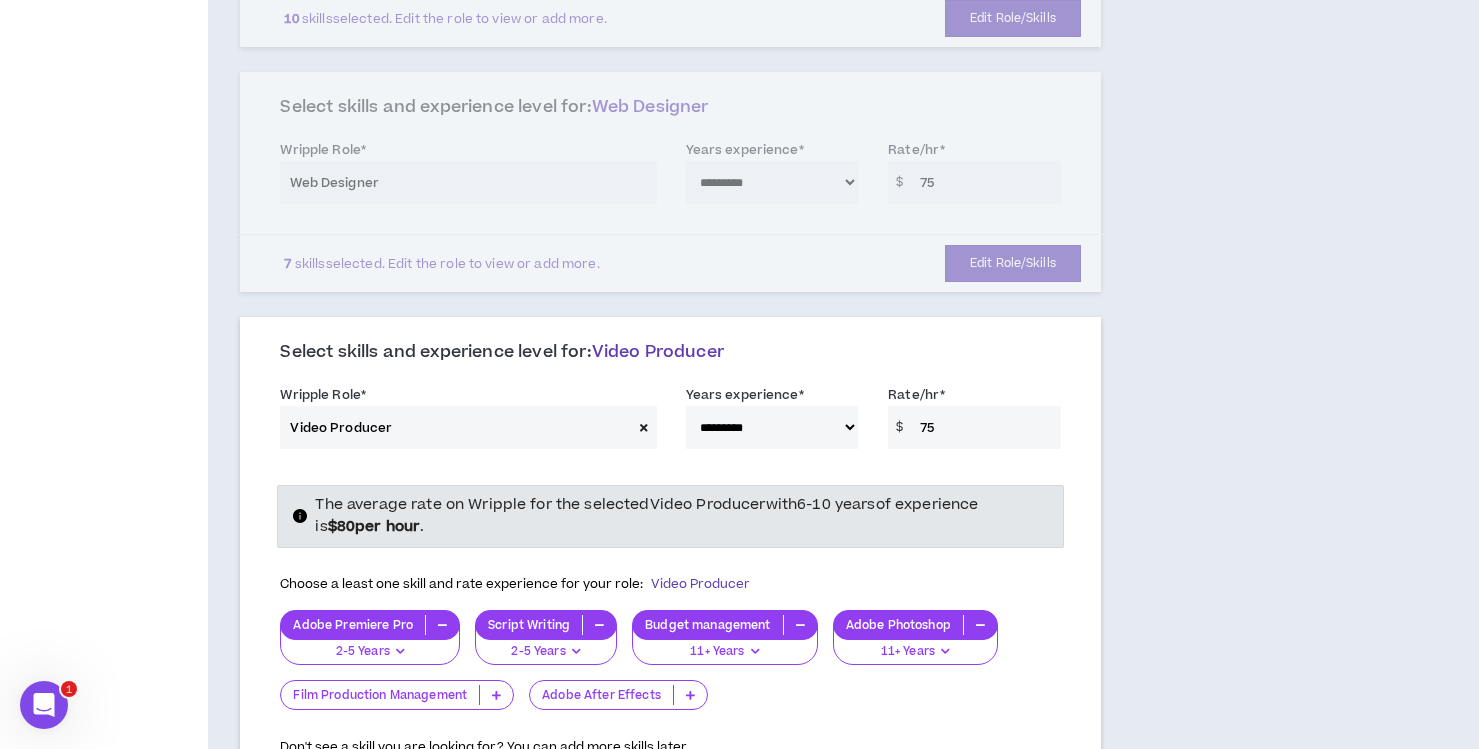 type on "75" 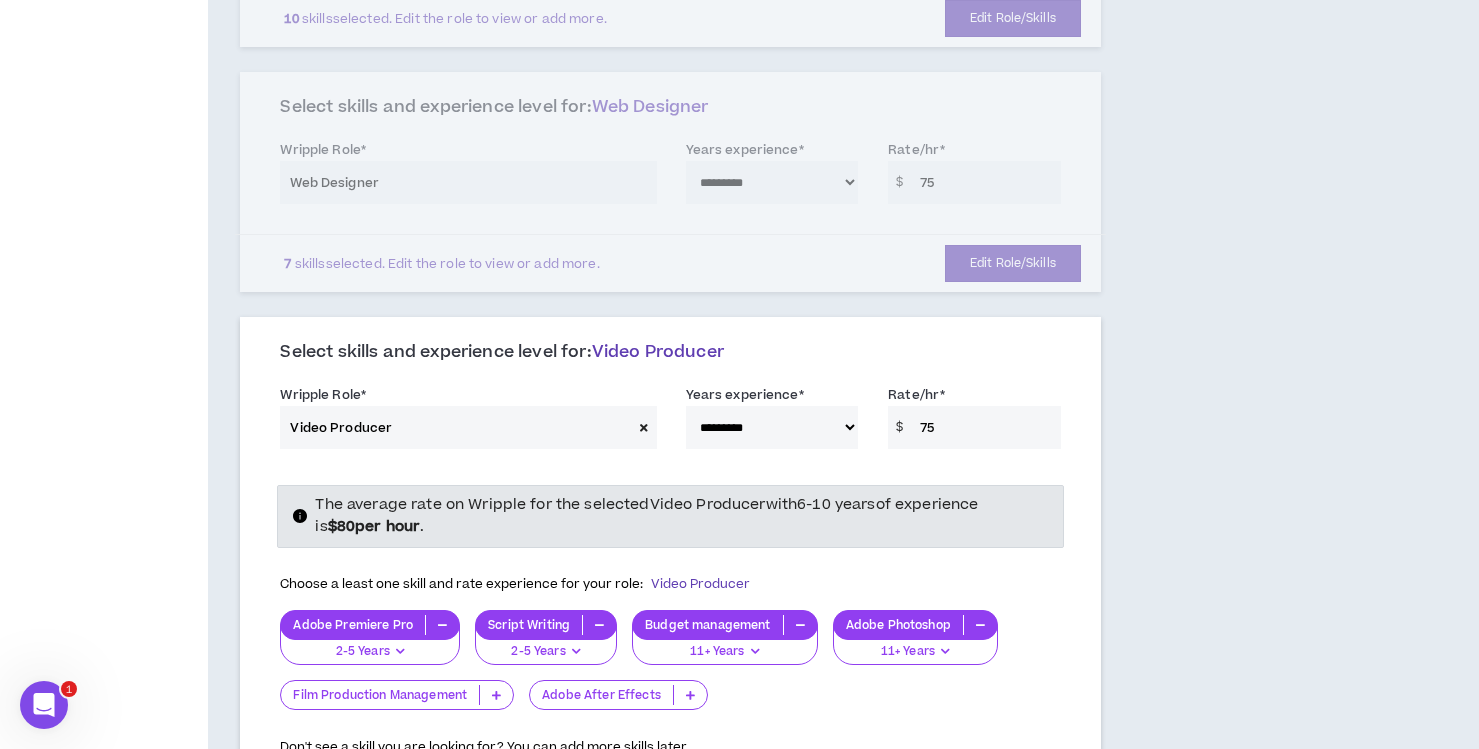click on "**********" at bounding box center [670, 584] 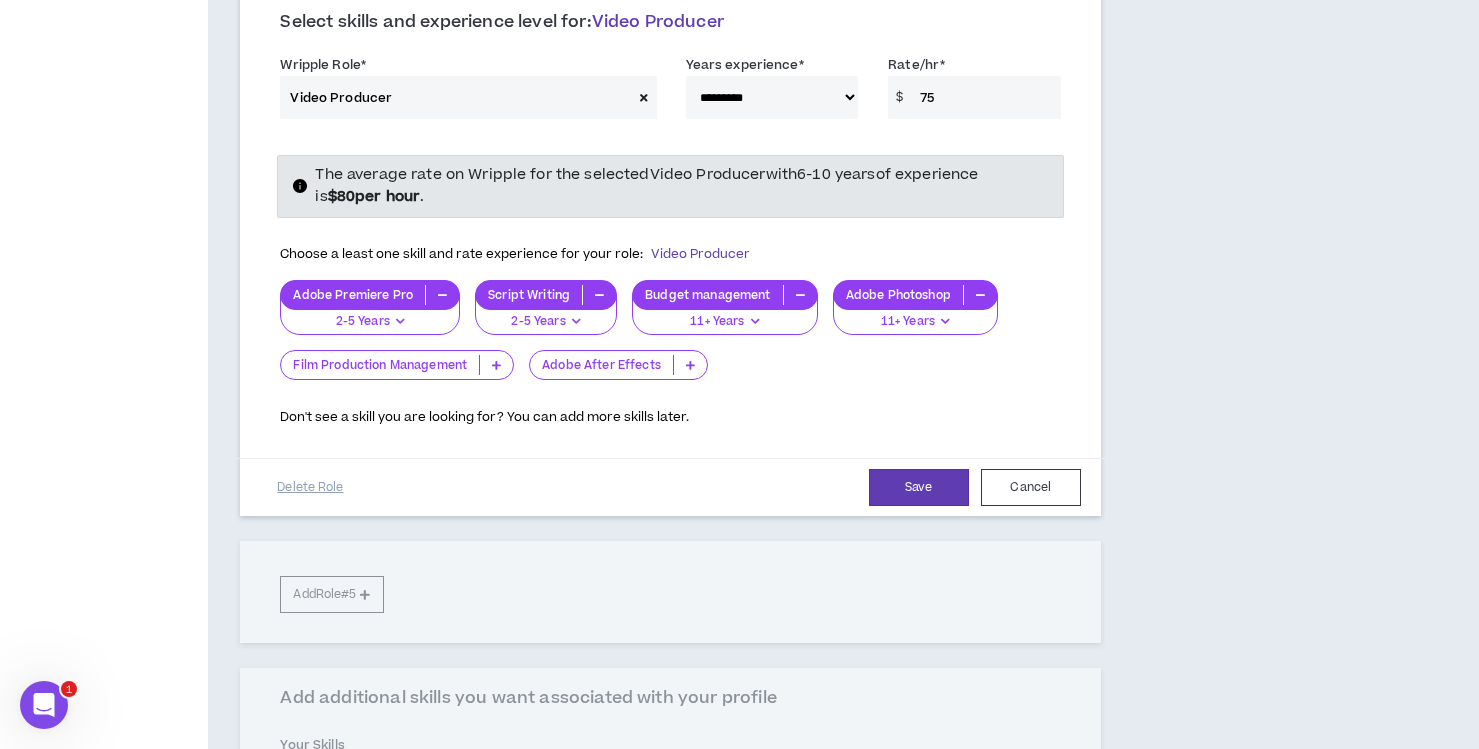 scroll, scrollTop: 1020, scrollLeft: 0, axis: vertical 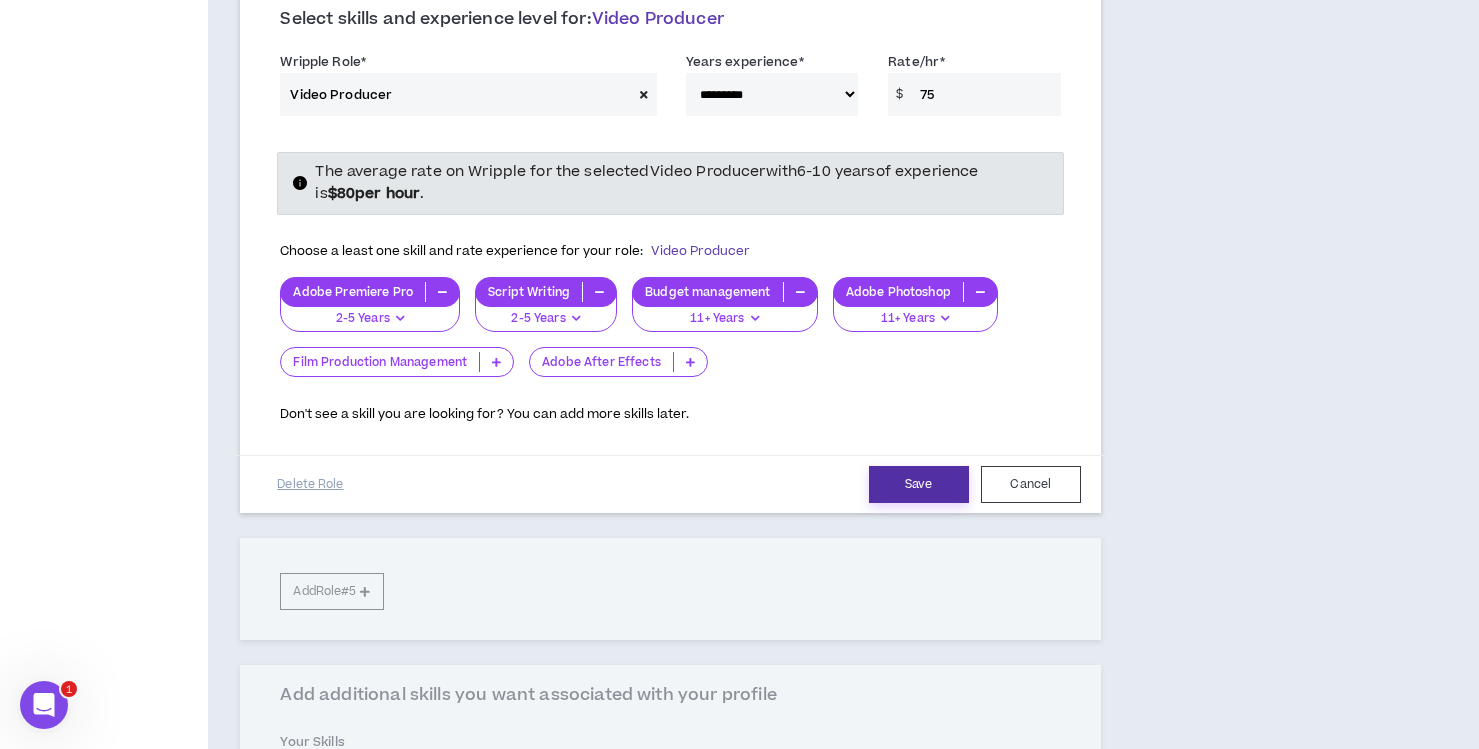 click on "Save" at bounding box center (919, 484) 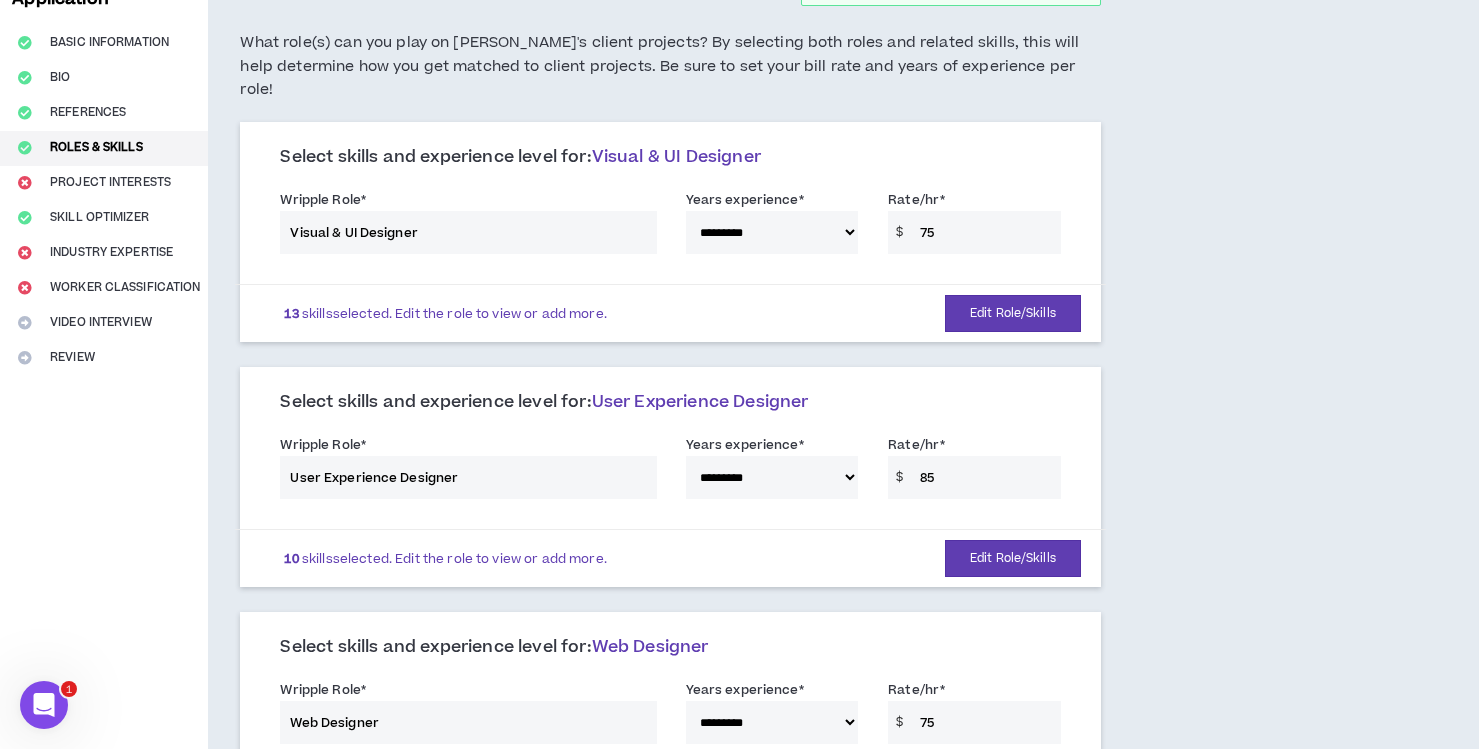 scroll, scrollTop: 154, scrollLeft: 0, axis: vertical 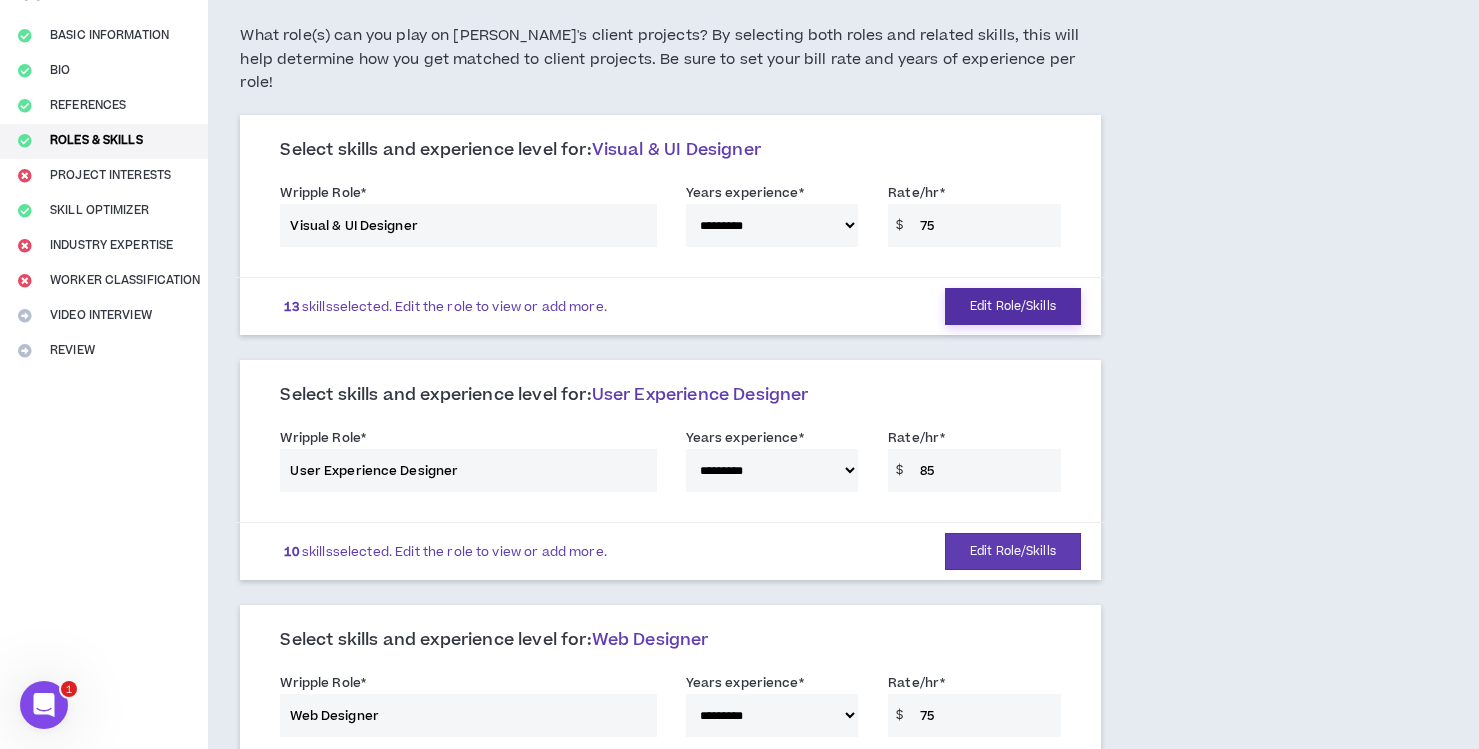 click on "Edit Role/Skills" at bounding box center (1013, 306) 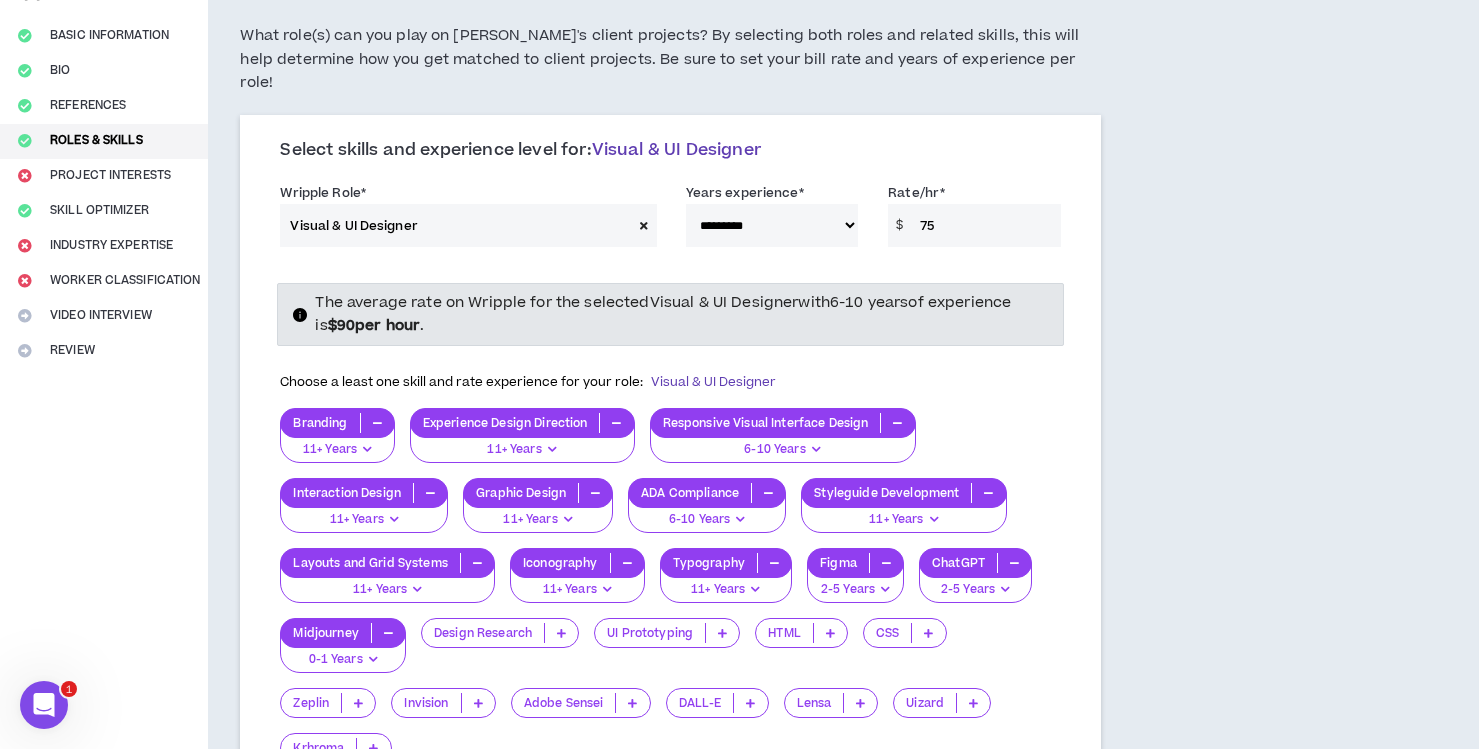drag, startPoint x: 935, startPoint y: 209, endPoint x: 901, endPoint y: 207, distance: 34.058773 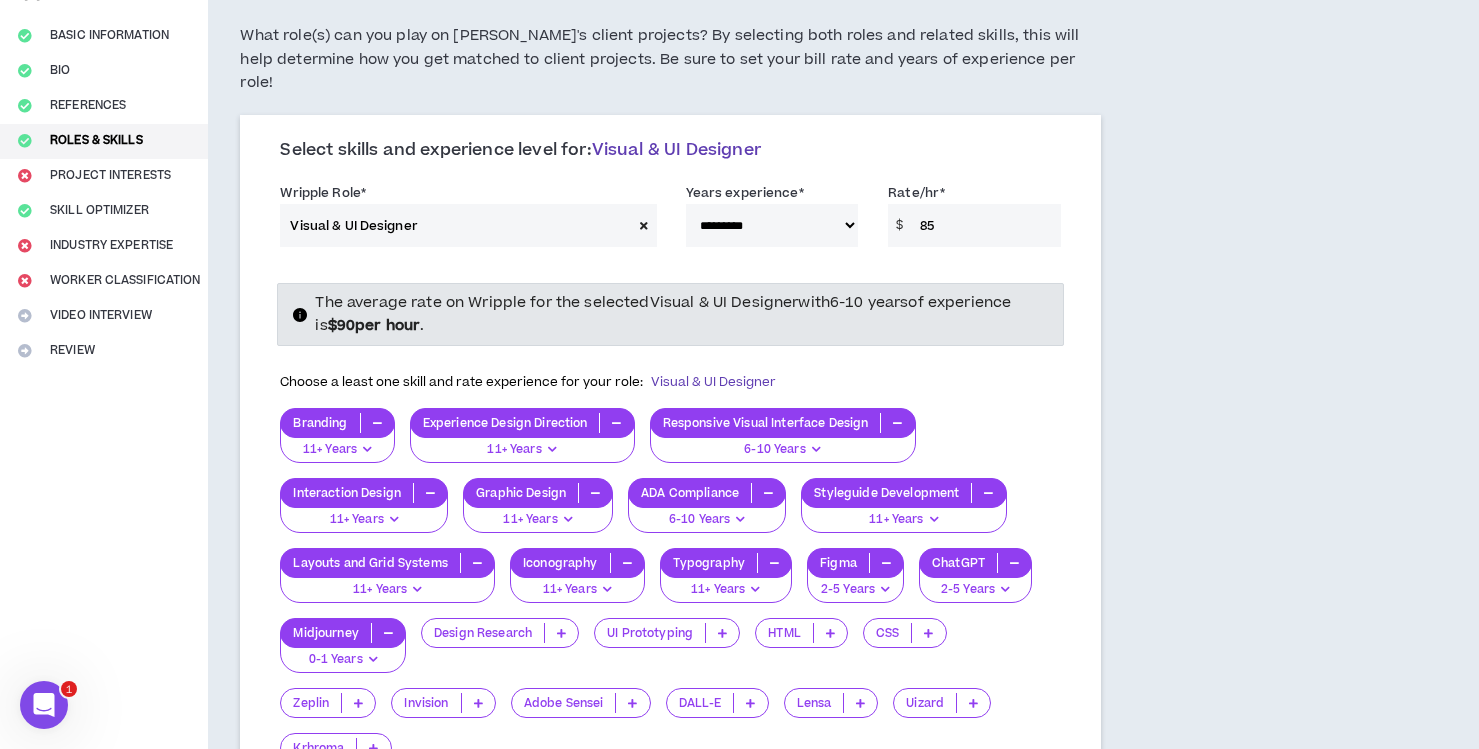 drag, startPoint x: 929, startPoint y: 203, endPoint x: 981, endPoint y: 218, distance: 54.120235 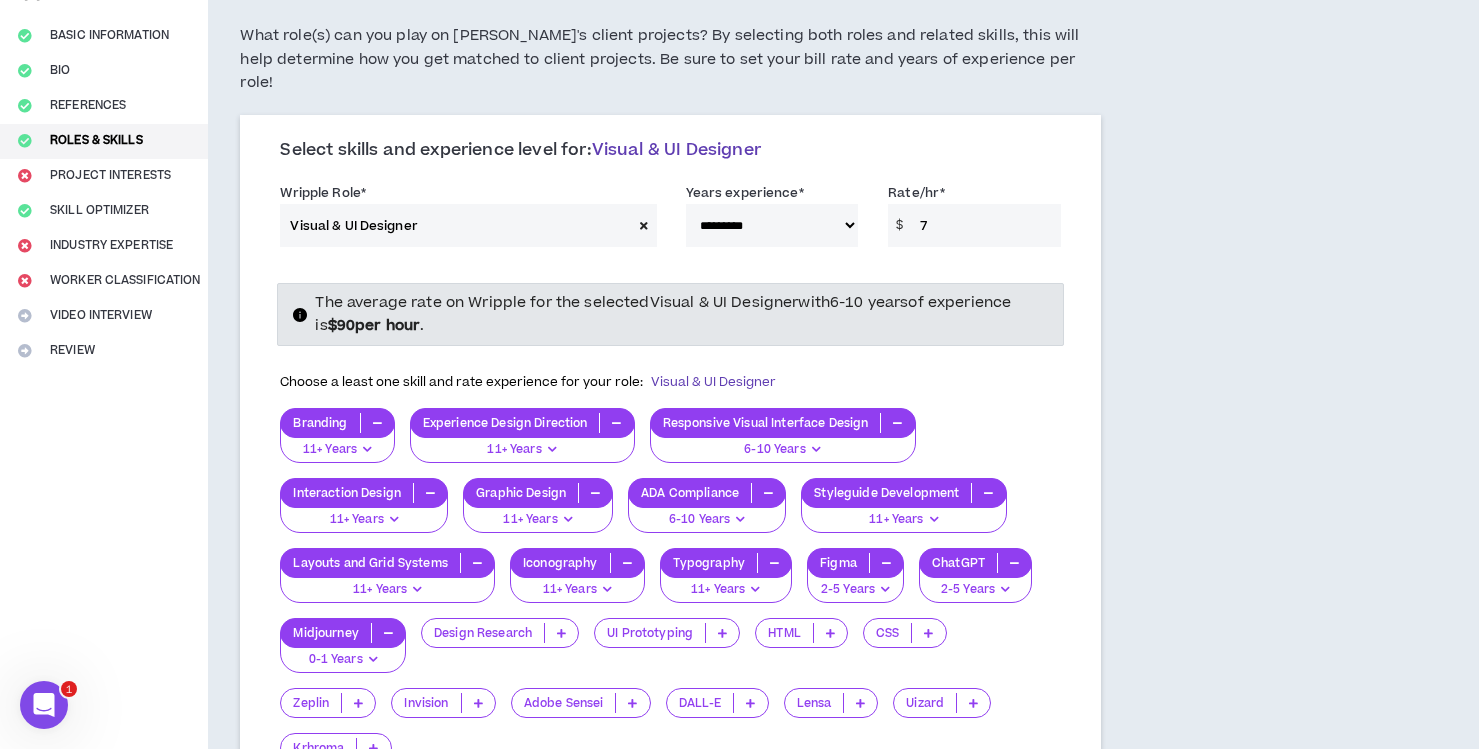 type on "75" 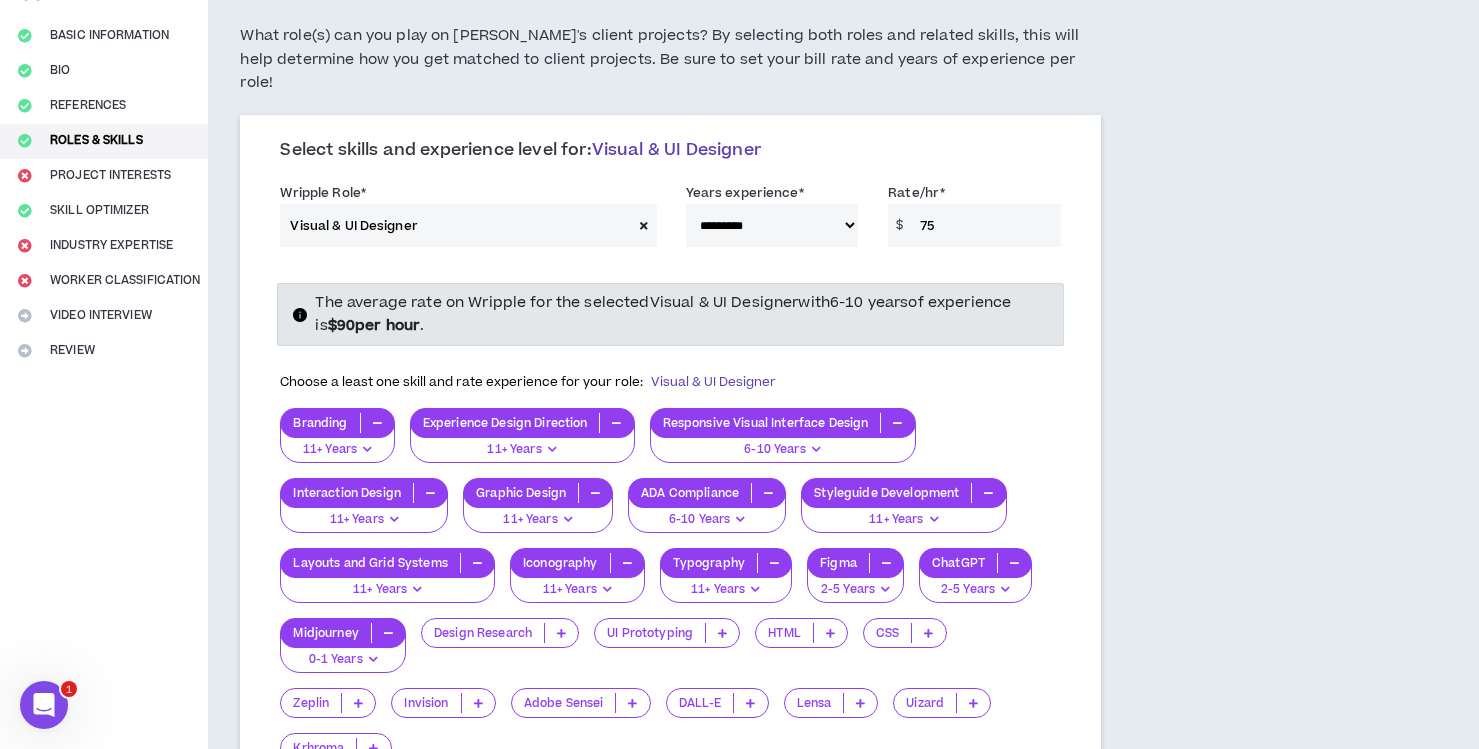 click on "The average rate on Wripple for the selected  Visual & UI Designer  with  6-10 years  of experience is  $ 90  per hour . Choose a least one skill and rate experience for your role: Visual & UI Designer Branding 11+ Years 0-1 Years 2-5 Years 6-10 Years 11+ Years Experience Design Direction 11+ Years 0-1 Years 2-5 Years 6-10 Years 11+ Years Responsive Visual Interface Design 6-10 Years 0-1 Years 2-5 Years 6-10 Years 11+ Years Interaction Design 11+ Years 0-1 Years 2-5 Years 6-10 Years 11+ Years Graphic Design 11+ Years 0-1 Years 2-5 Years 6-10 Years 11+ Years ADA Compliance 6-10 Years 0-1 Years 2-5 Years 6-10 Years 11+ Years Styleguide Development 11+ Years 0-1 Years 2-5 Years 6-10 Years 11+ Years Layouts and Grid Systems 11+ Years 0-1 Years 2-5 Years 6-10 Years 11+ Years Iconography 11+ Years 0-1 Years 2-5 Years 6-10 Years 11+ Years Typography 11+ Years 0-1 Years 2-5 Years 6-10 Years 11+ Years Figma 2-5 Years 0-1 Years 2-5 Years 6-10 Years 11+ Years ChatGPT 2-5 Years 0-1 Years 2-5 Years 6-10 Years 11+ Years" at bounding box center (670, 544) 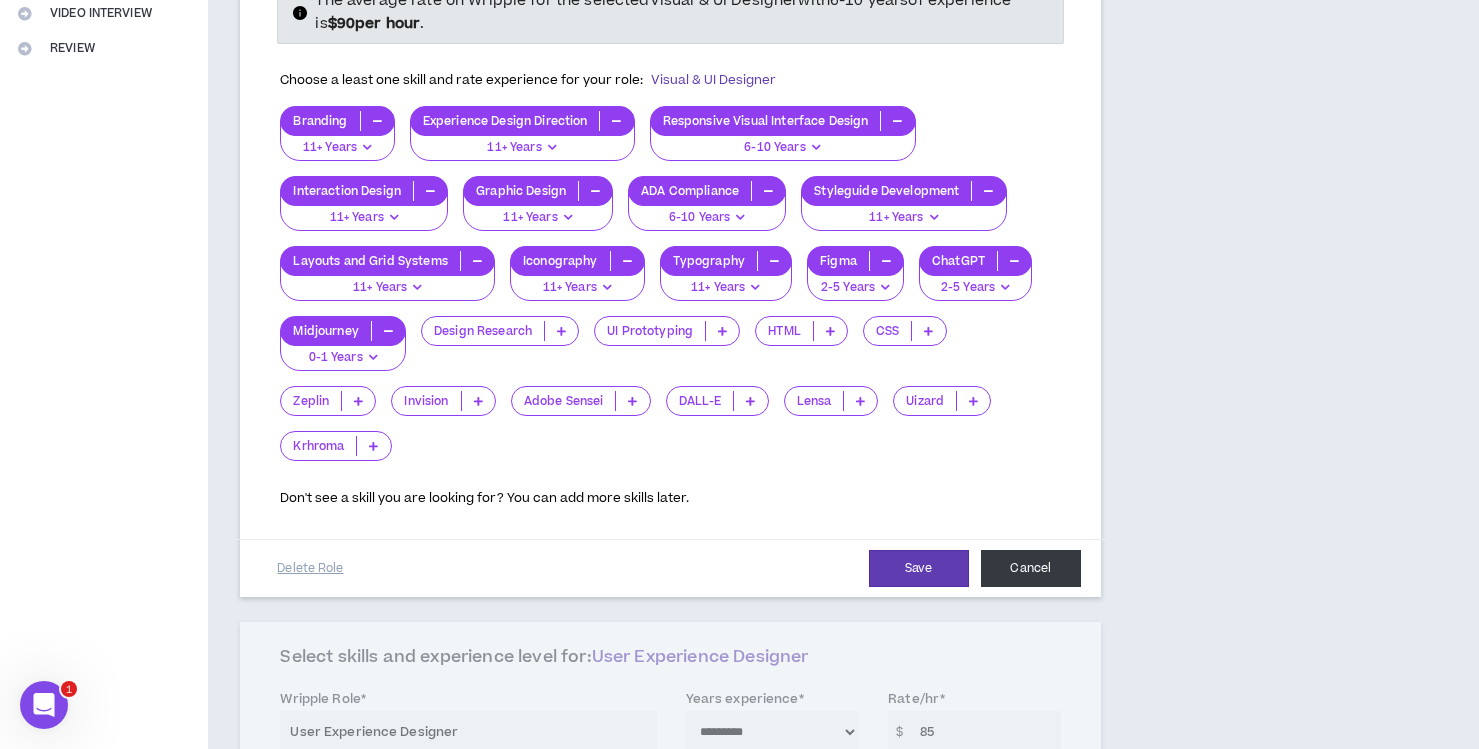 scroll, scrollTop: 482, scrollLeft: 0, axis: vertical 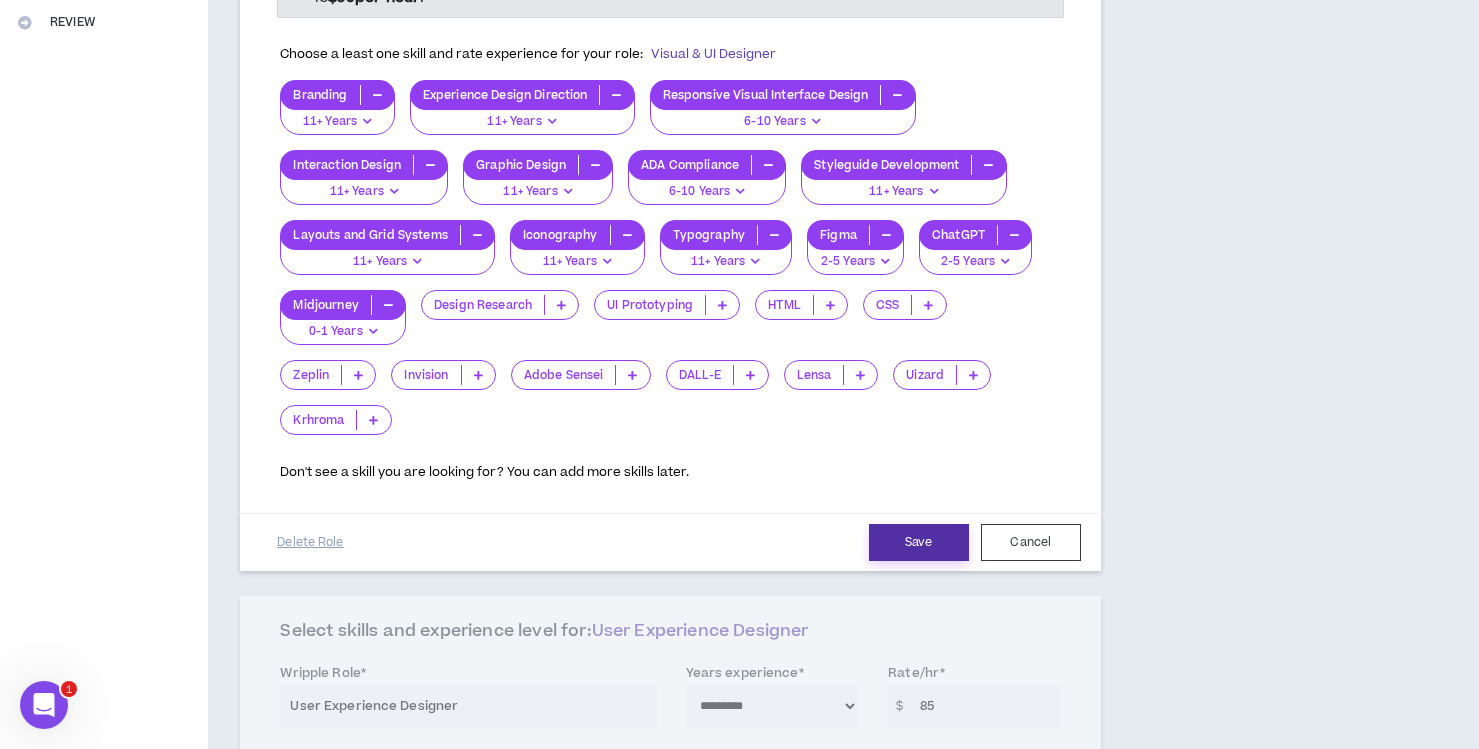 click on "Save" at bounding box center (919, 542) 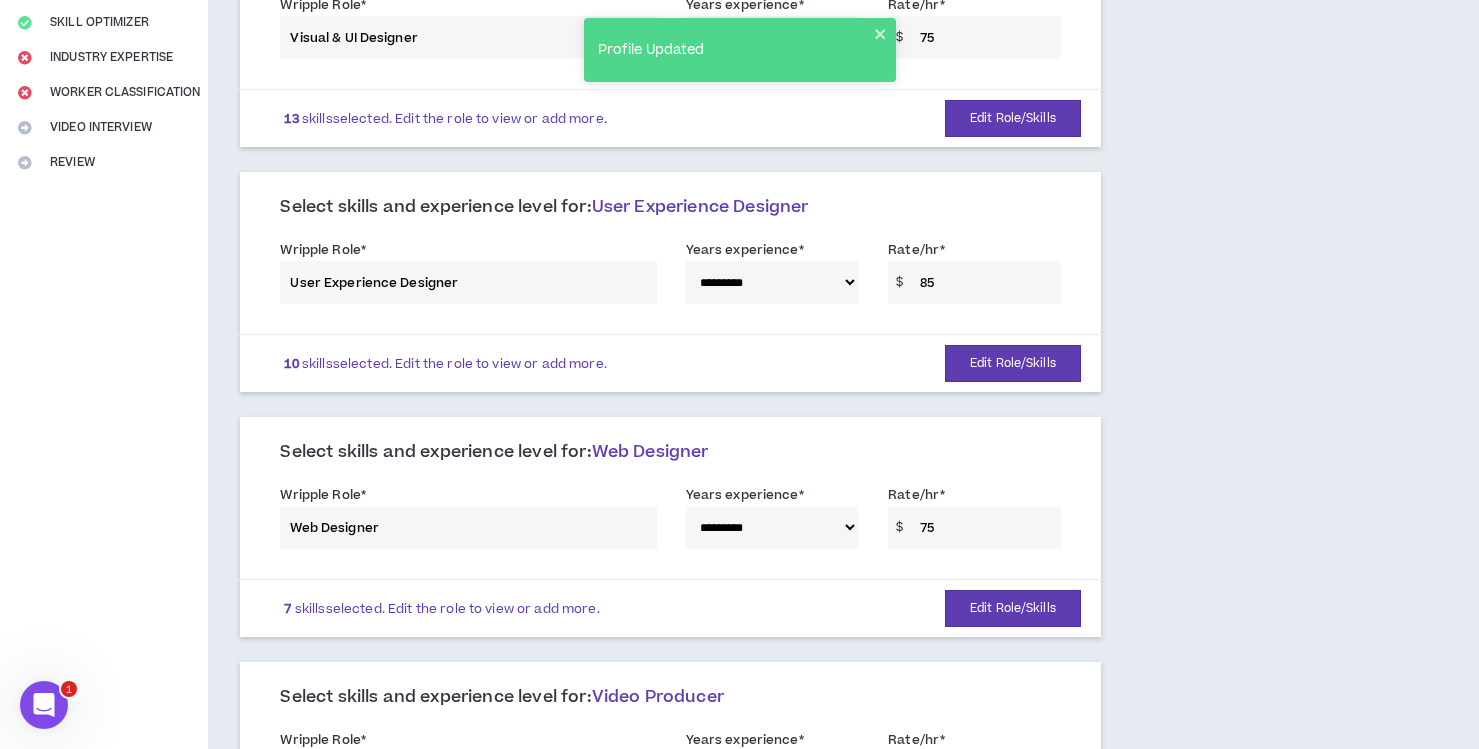 scroll, scrollTop: 325, scrollLeft: 0, axis: vertical 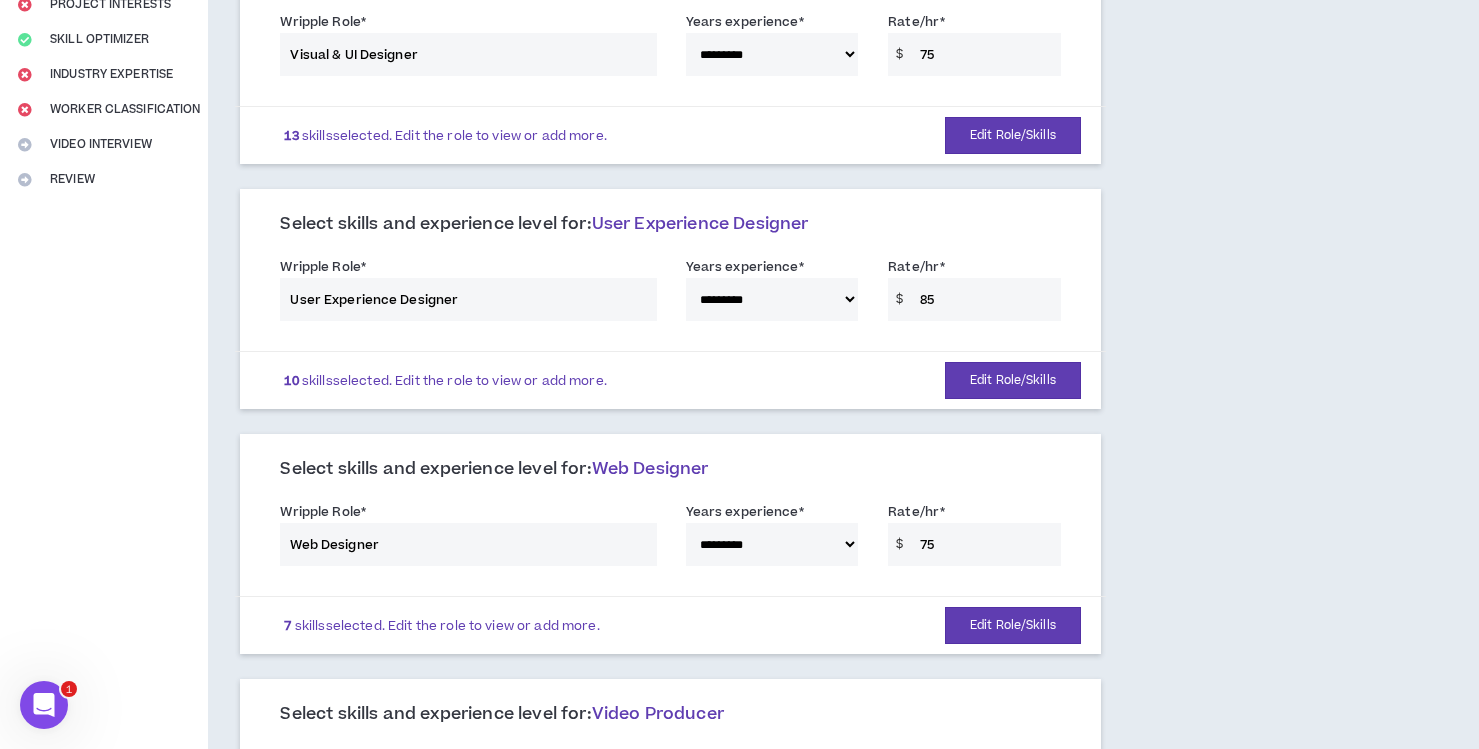 click on "**********" at bounding box center (670, 293) 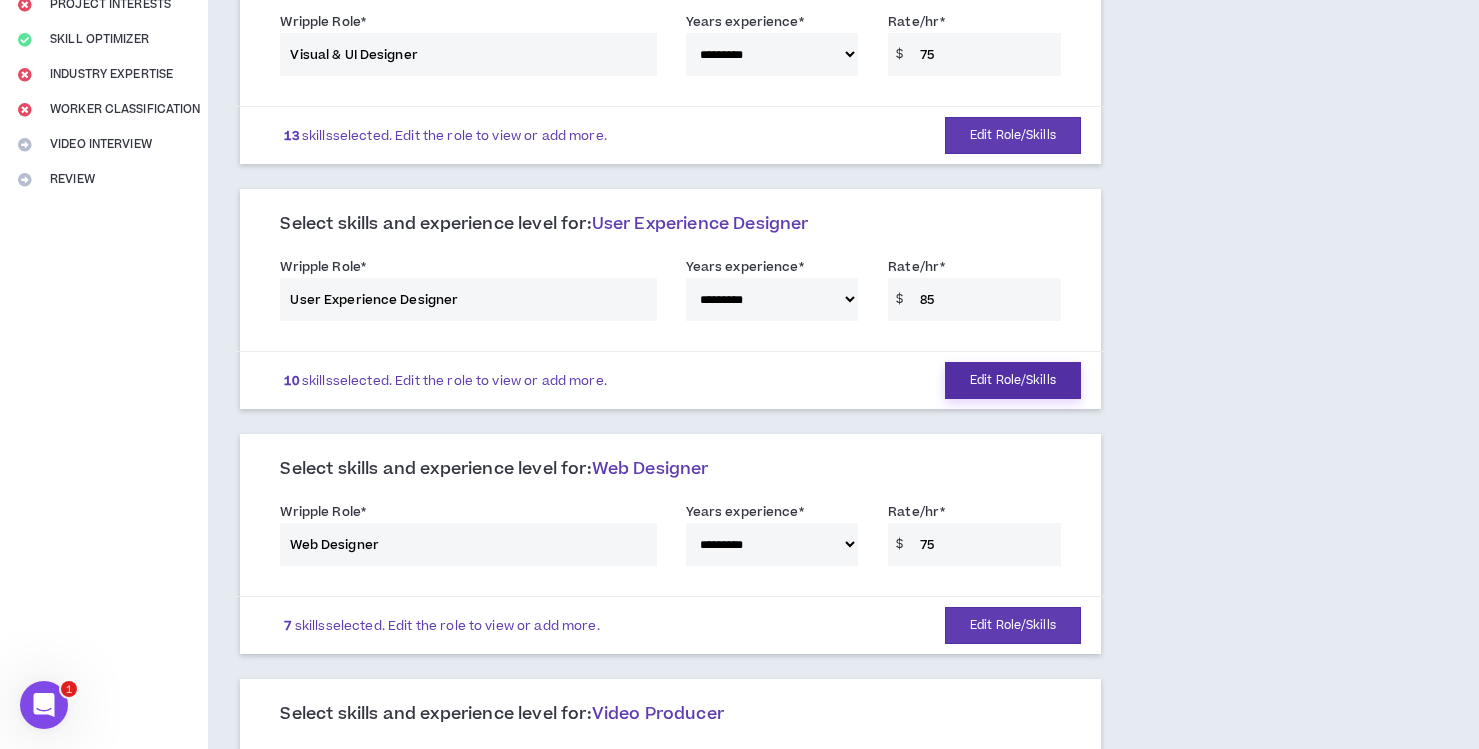 click on "Edit Role/Skills" at bounding box center [1013, 380] 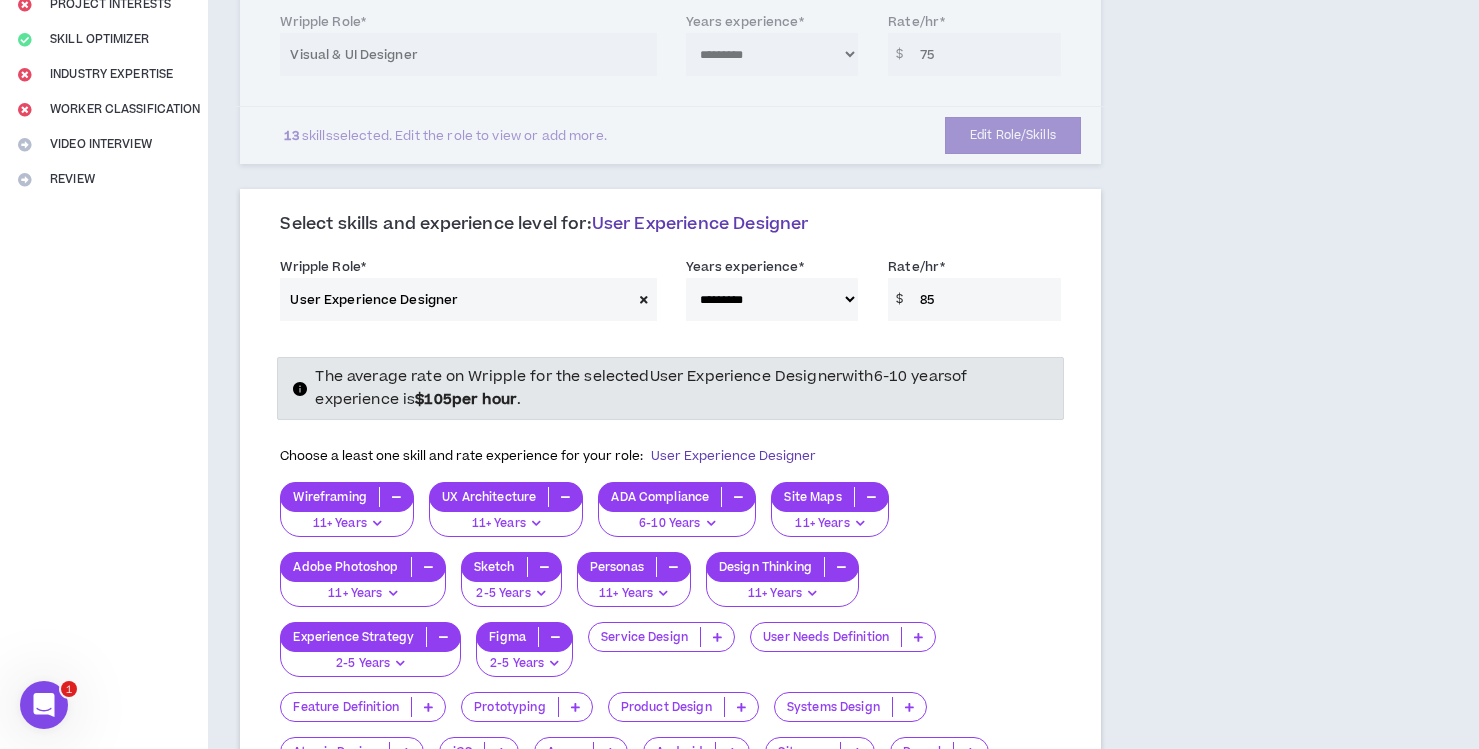 click on "85" at bounding box center [985, 299] 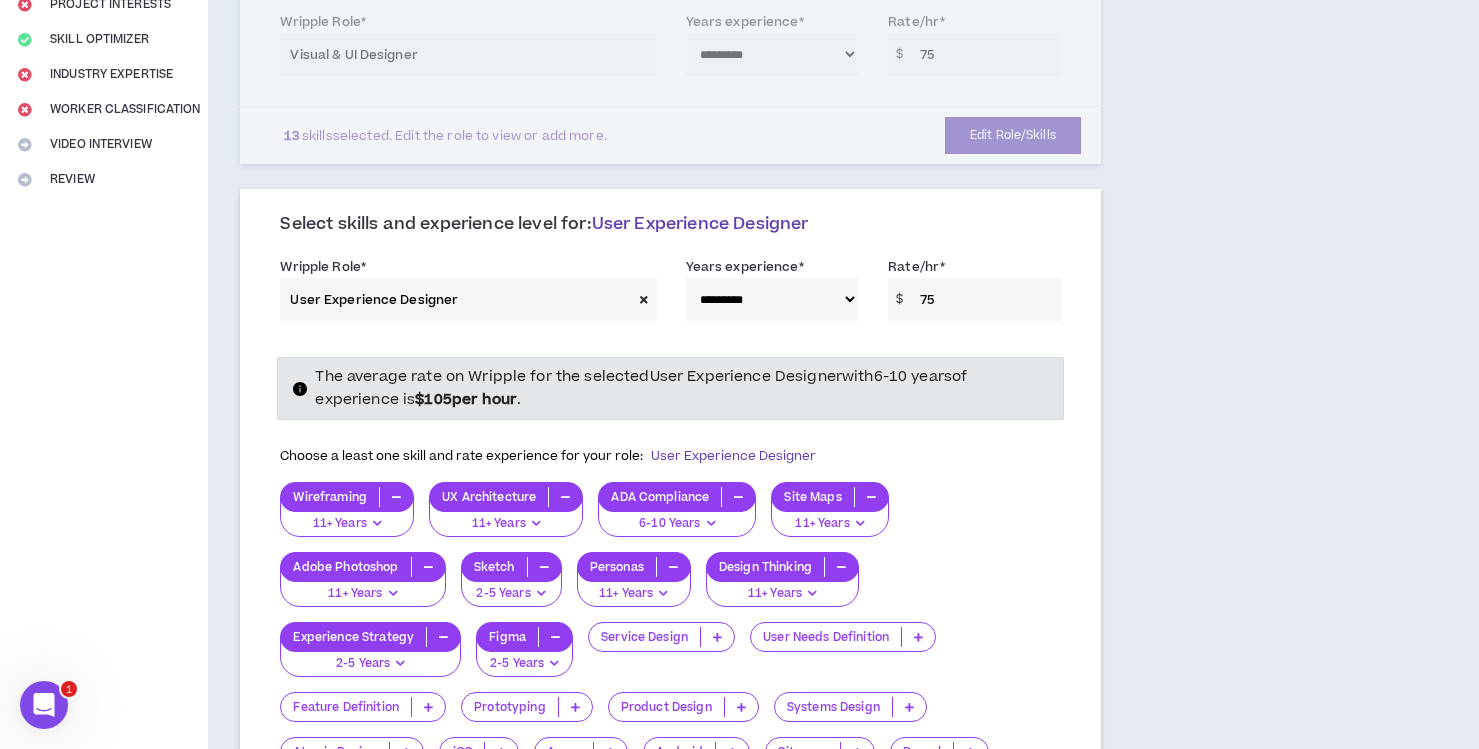 type on "75" 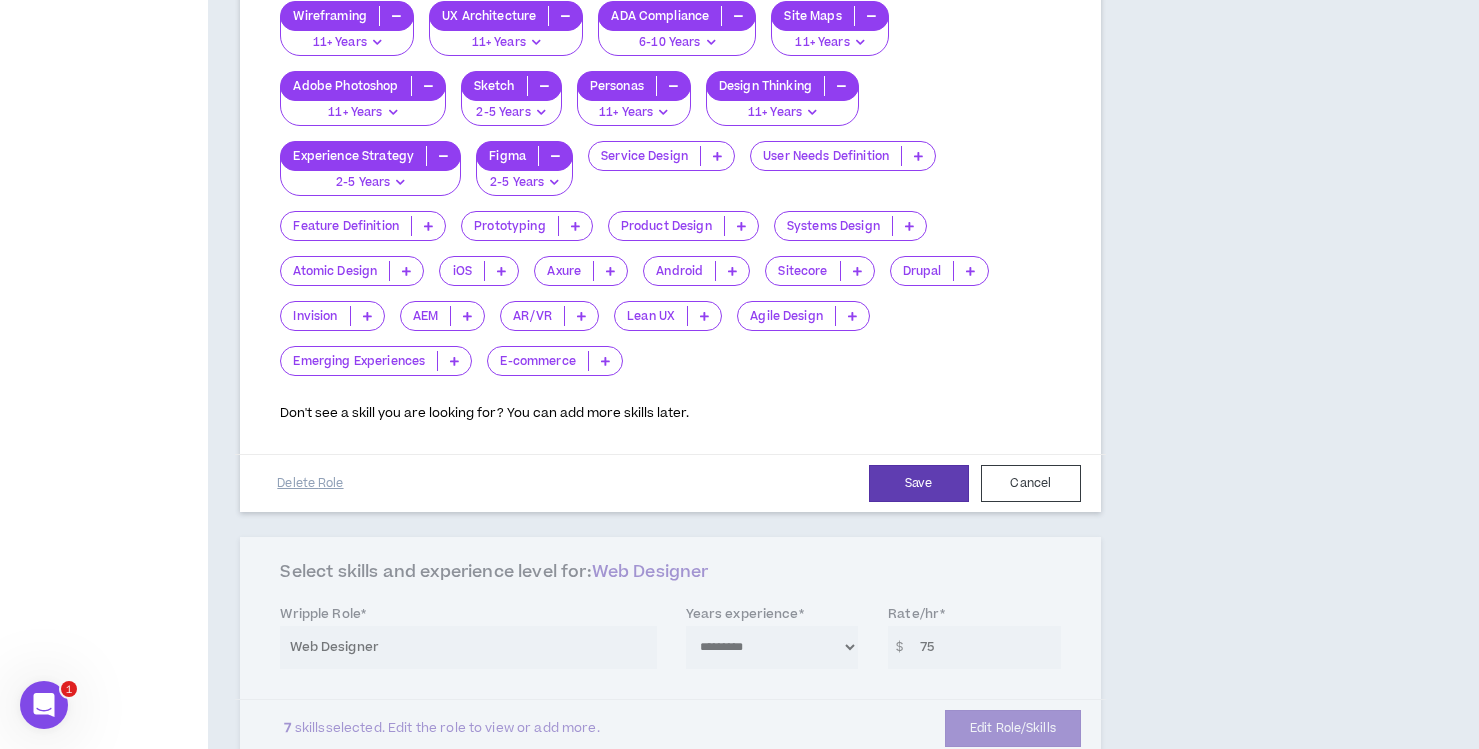 scroll, scrollTop: 858, scrollLeft: 0, axis: vertical 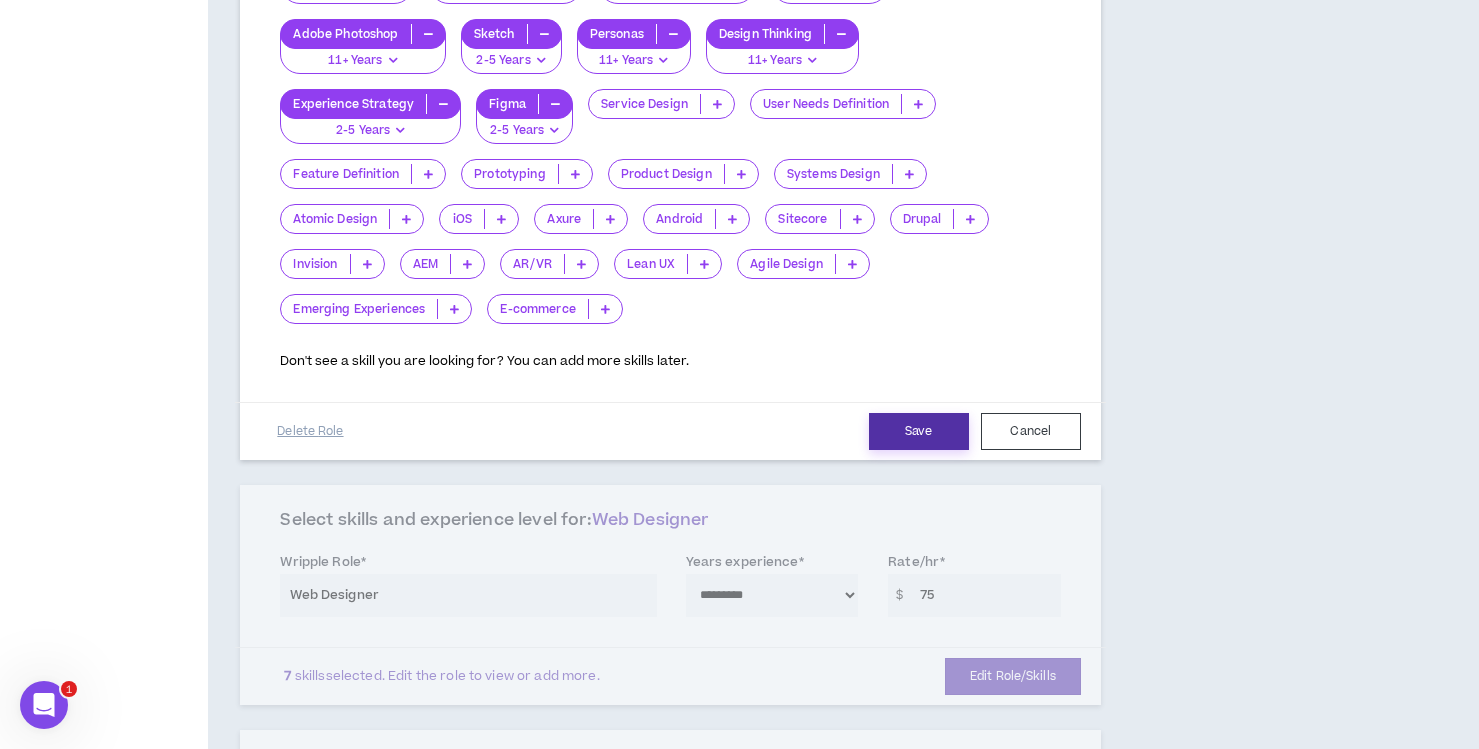 click on "Save" at bounding box center [919, 431] 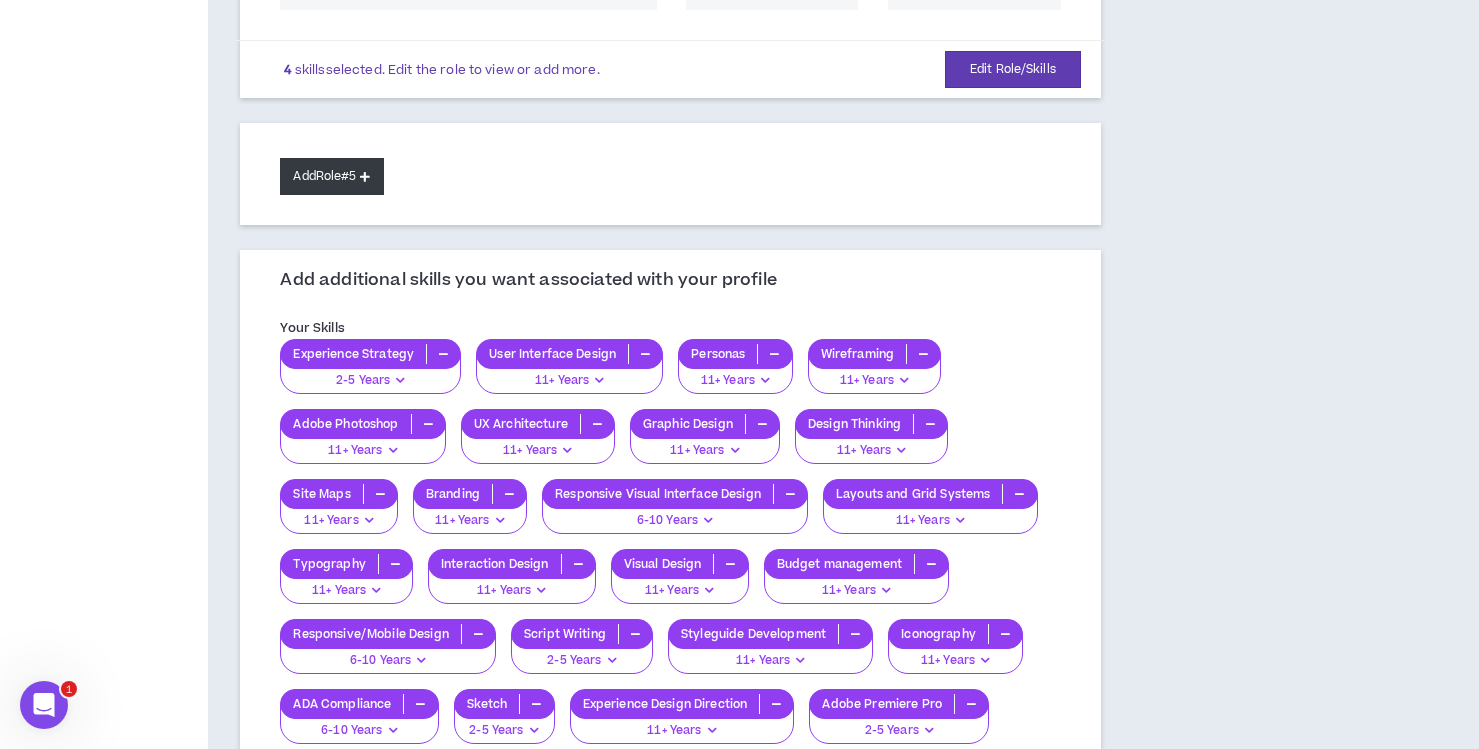 scroll, scrollTop: 1117, scrollLeft: 0, axis: vertical 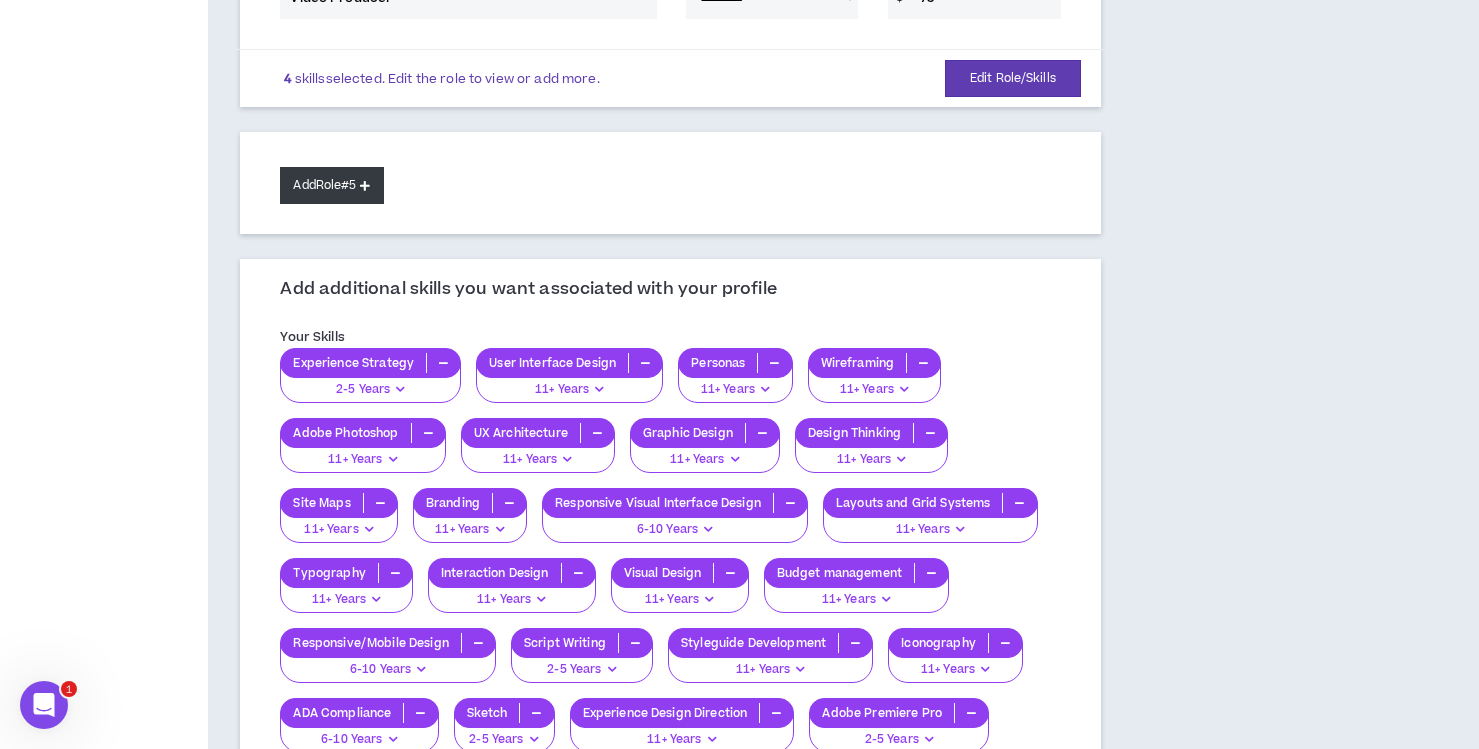 click on "Add  Role  #5" at bounding box center [331, 185] 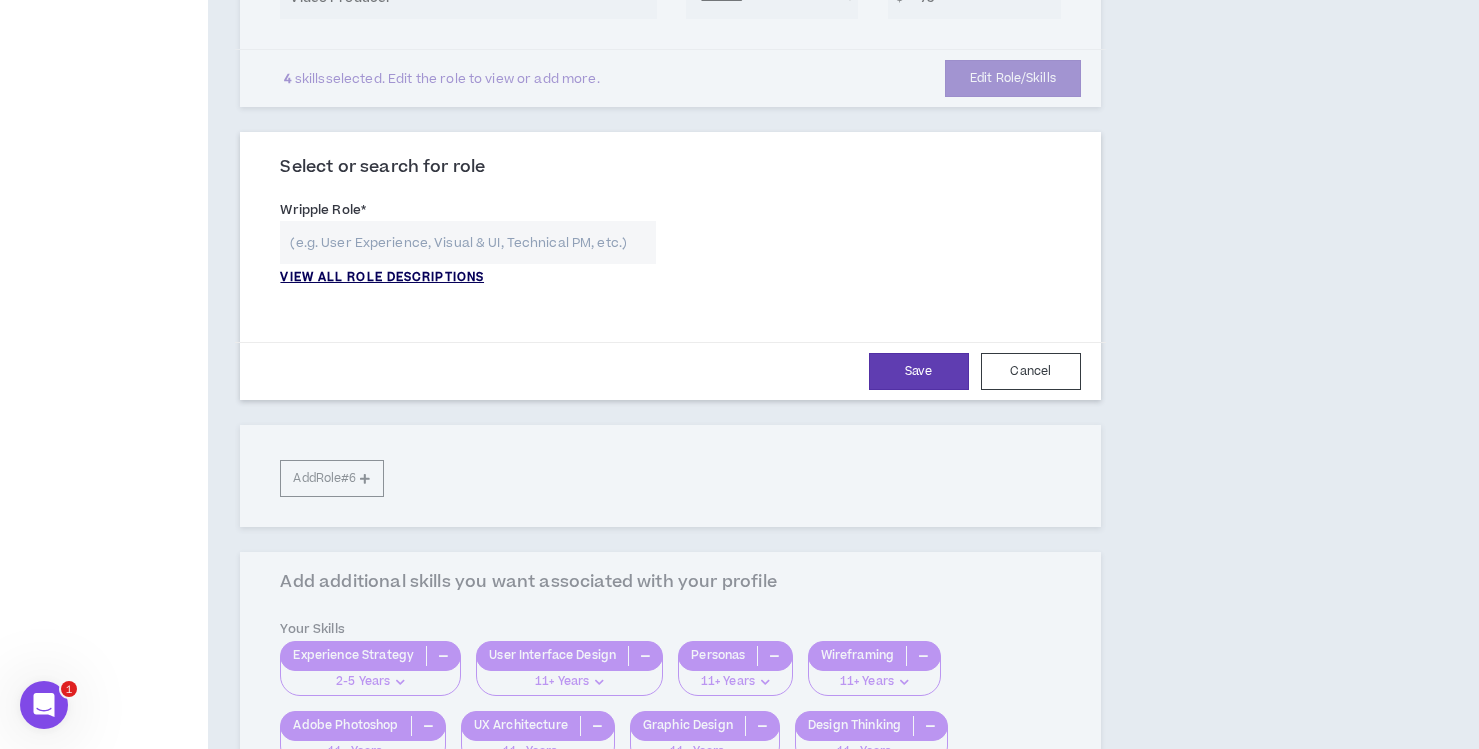 click on "VIEW ALL ROLE DESCRIPTIONS" at bounding box center (382, 278) 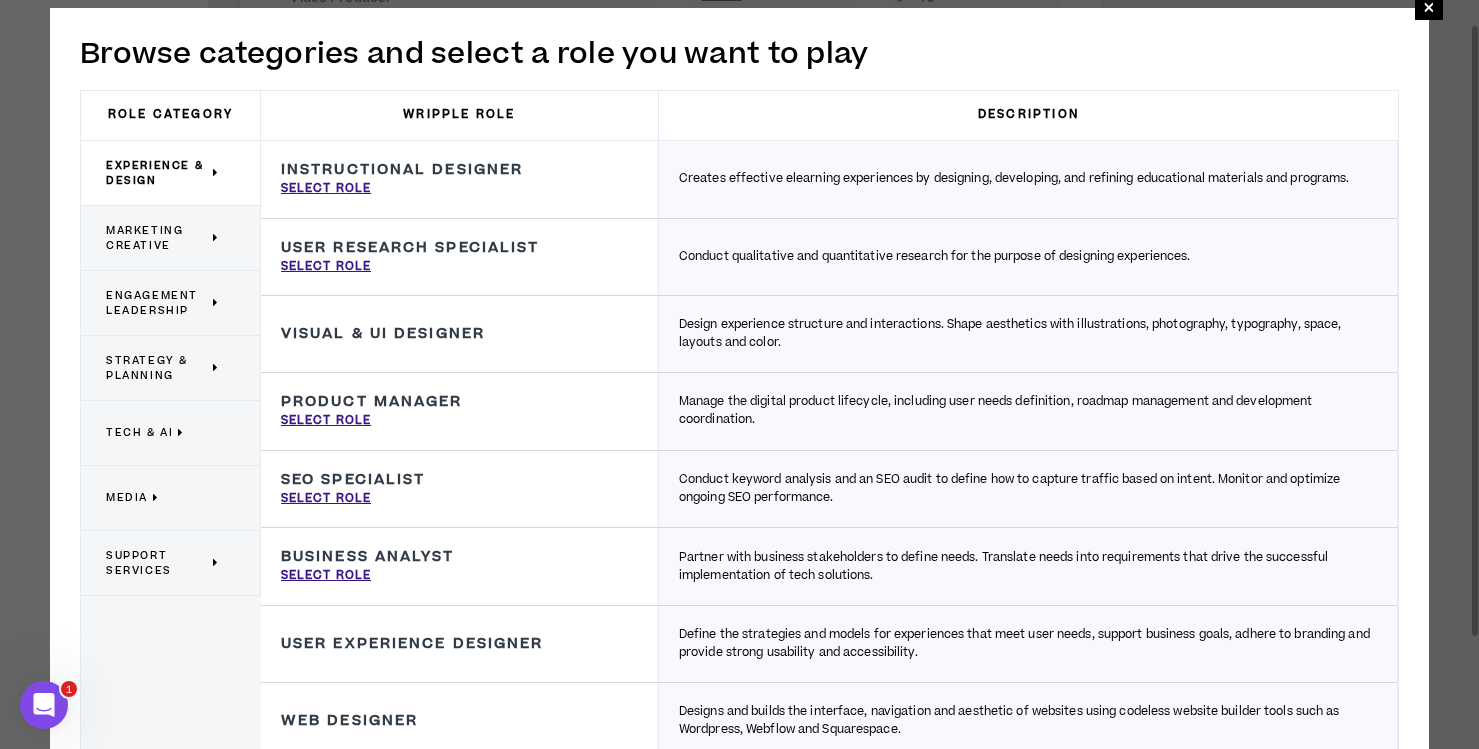 click on "Marketing Creative" at bounding box center (157, 238) 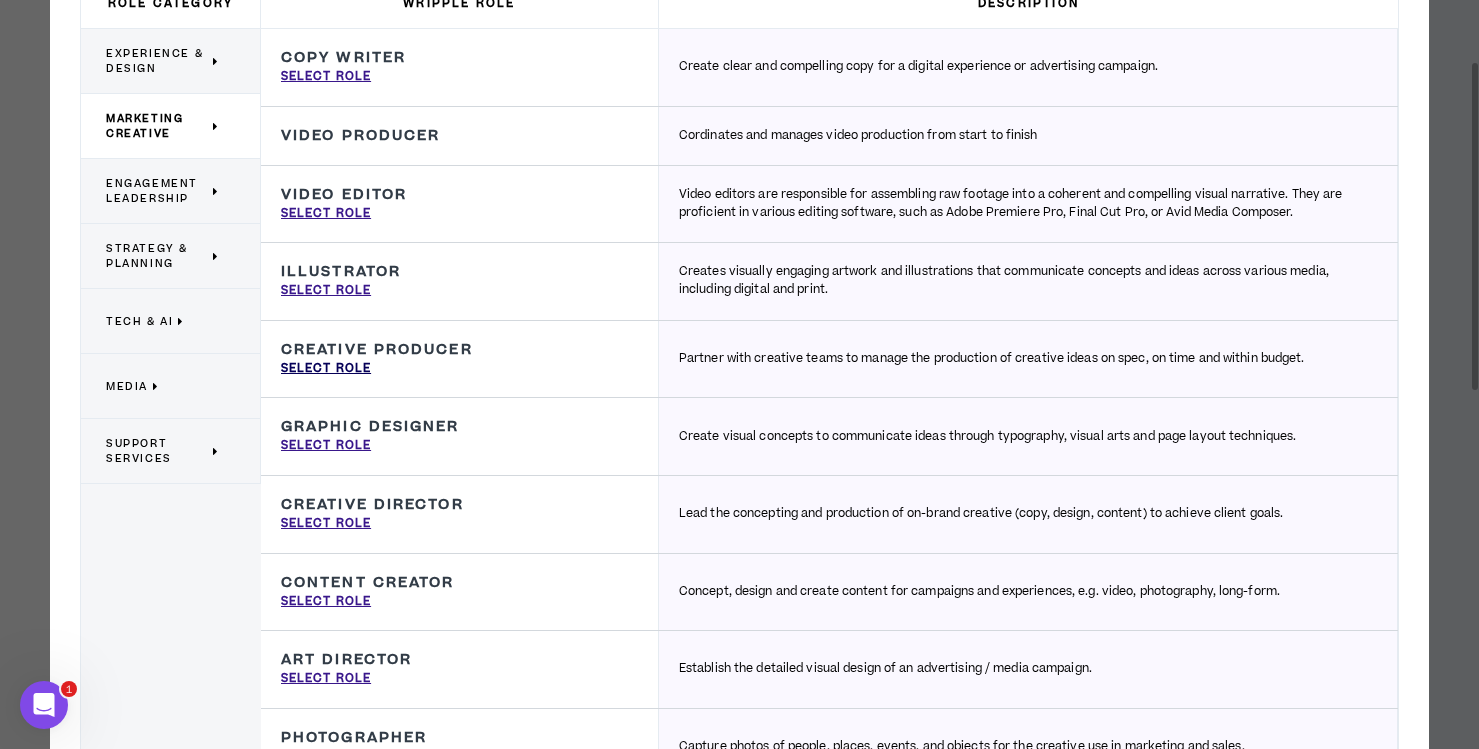 click on "Select Role" at bounding box center [326, 369] 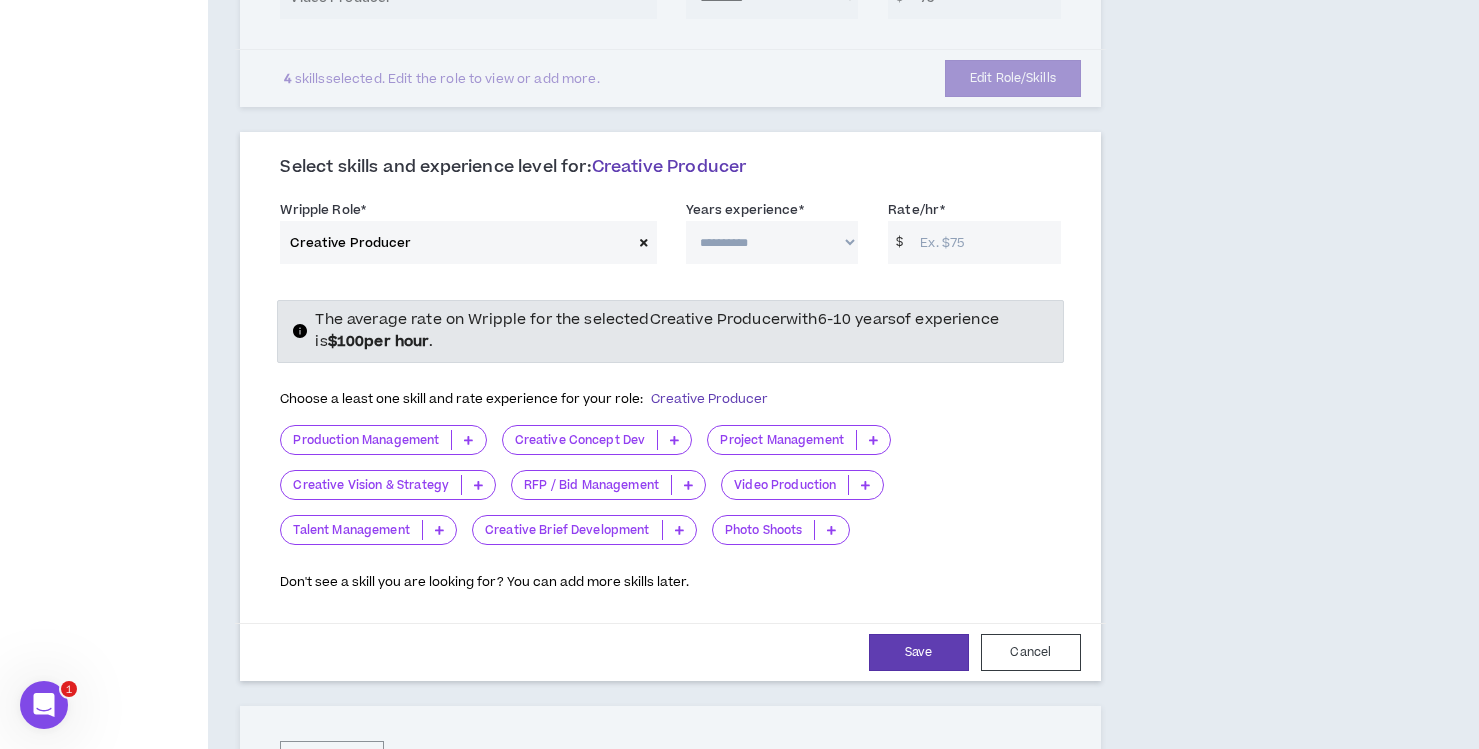 click on "Rate/hr  *" at bounding box center (985, 242) 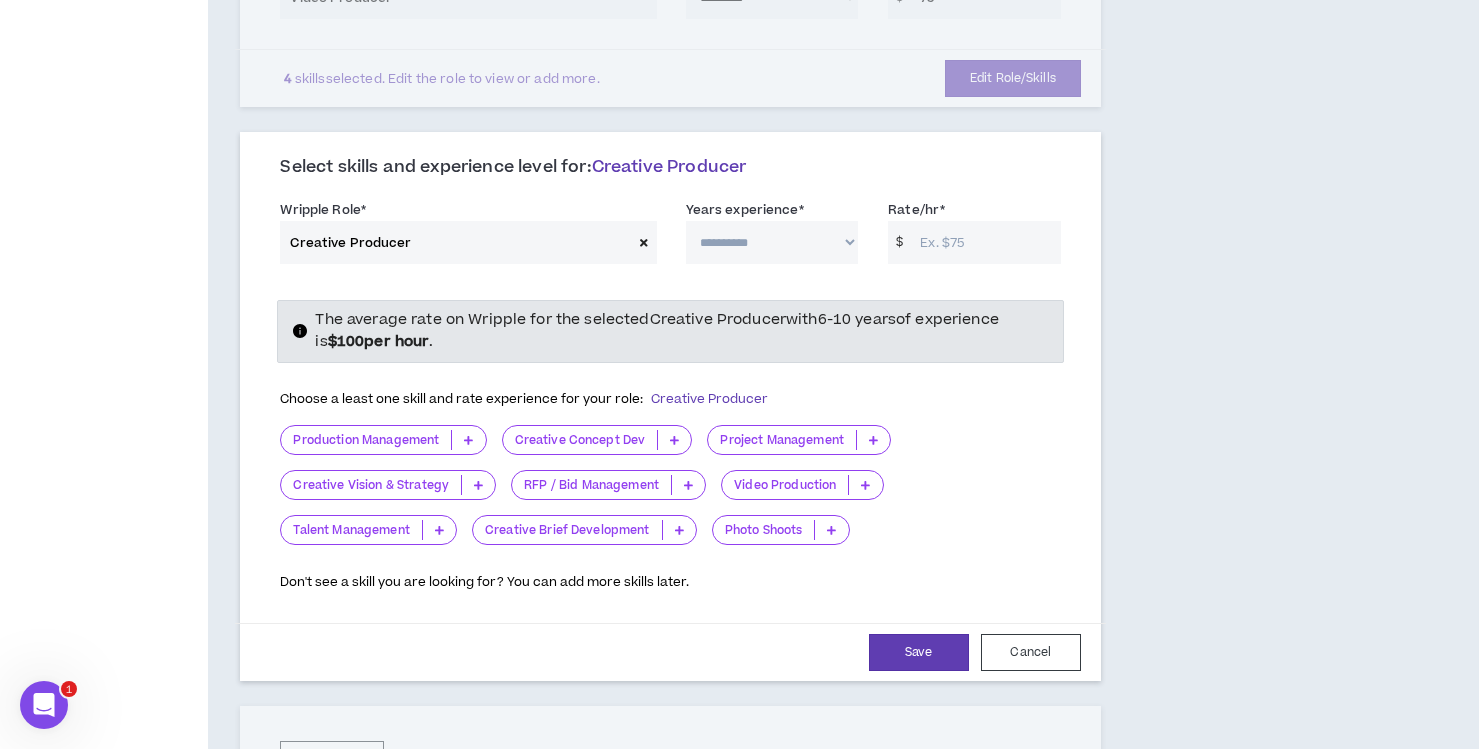 click on "**********" at bounding box center (772, 242) 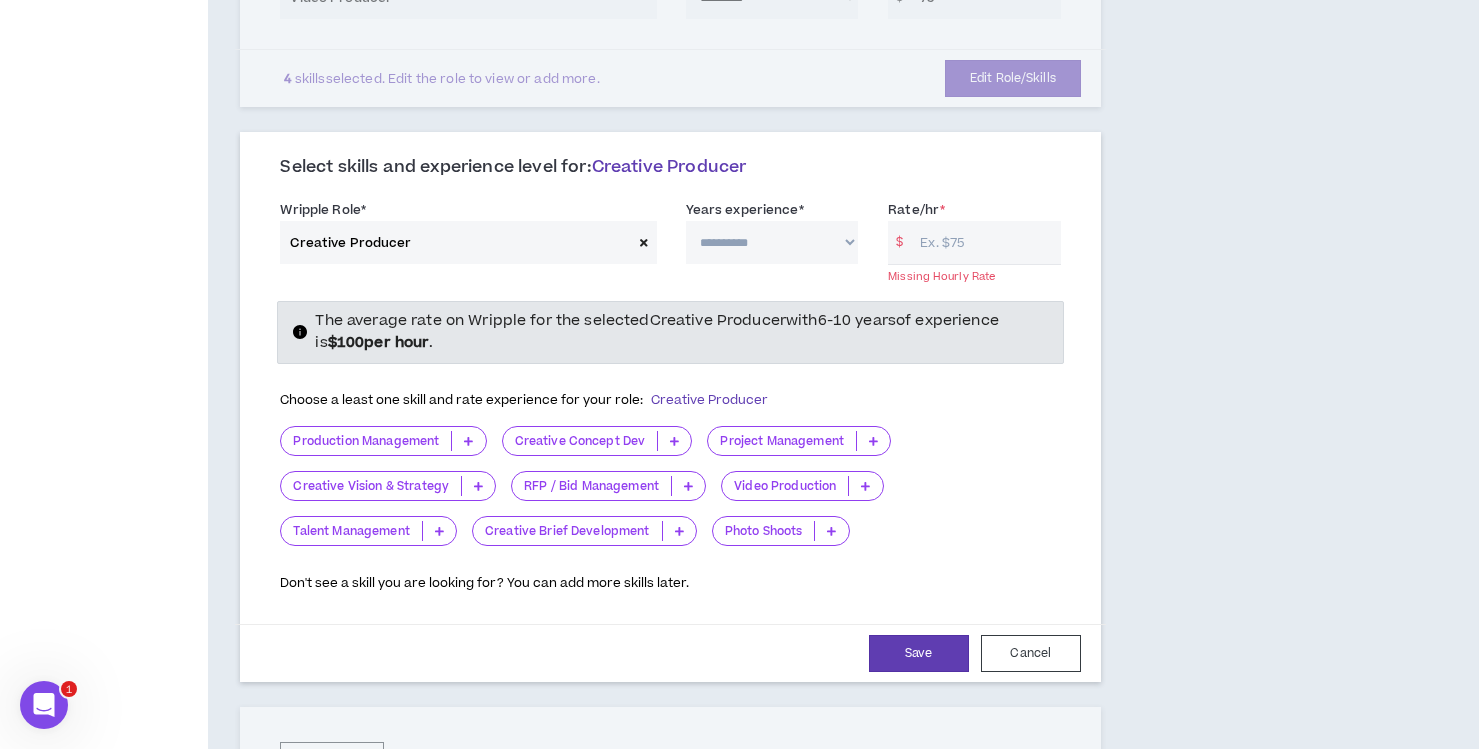 select on "***" 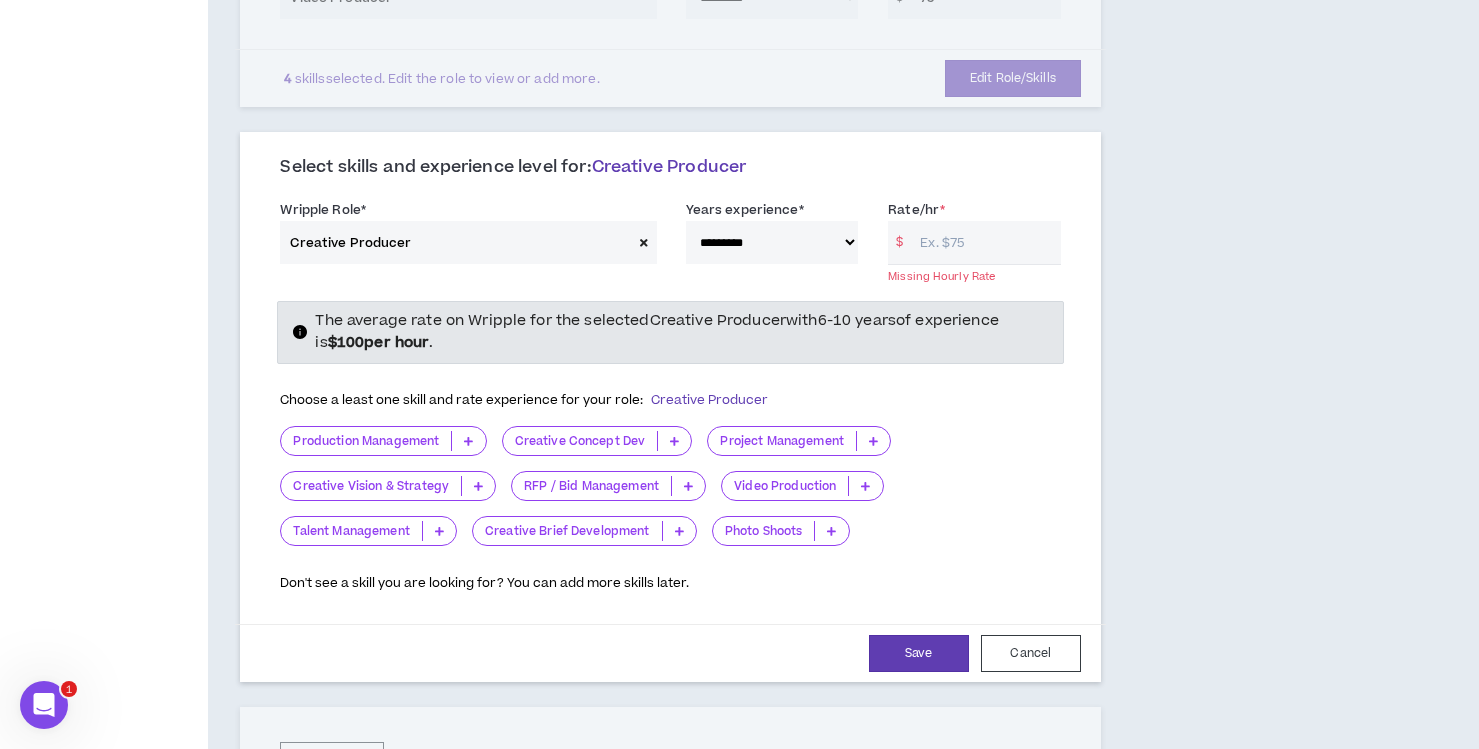 click on "Rate/hr  *" at bounding box center [985, 242] 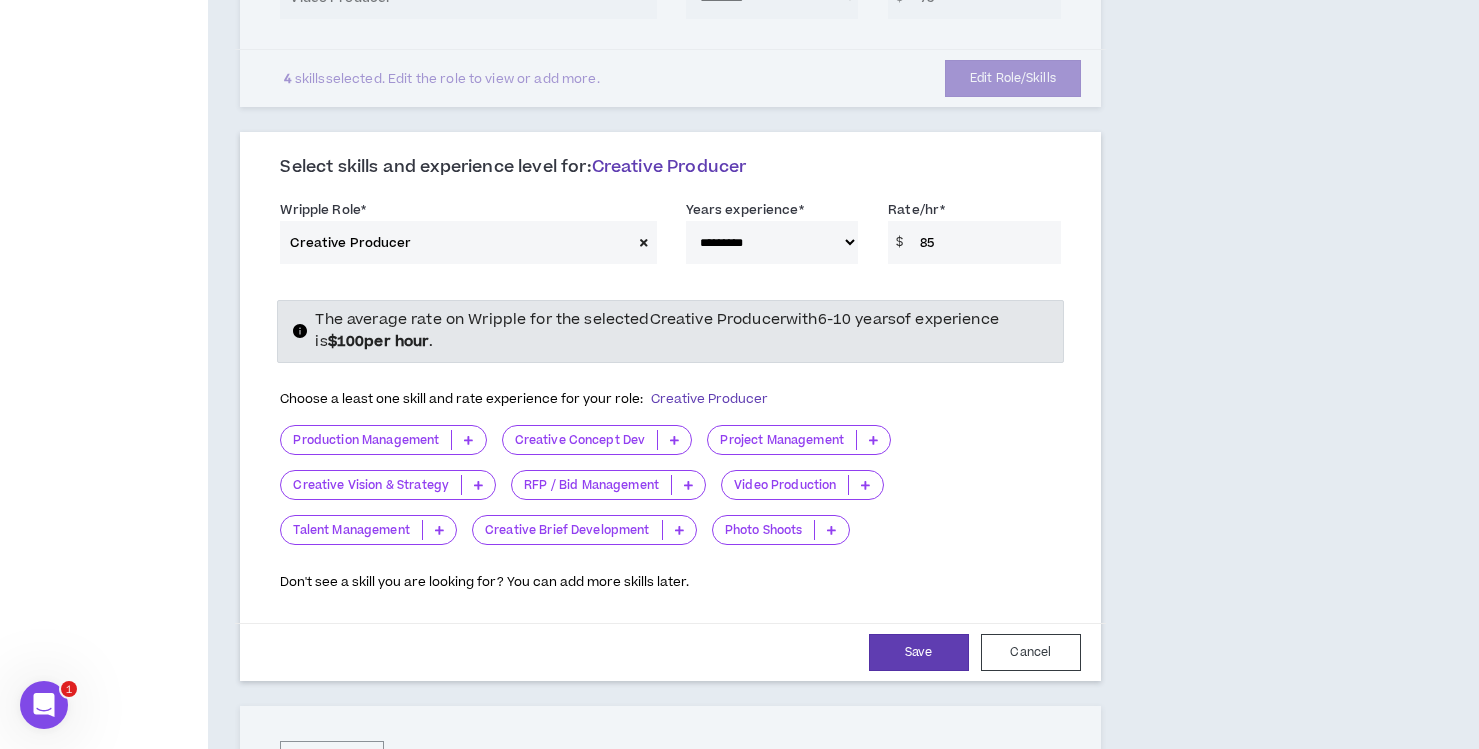 type on "85" 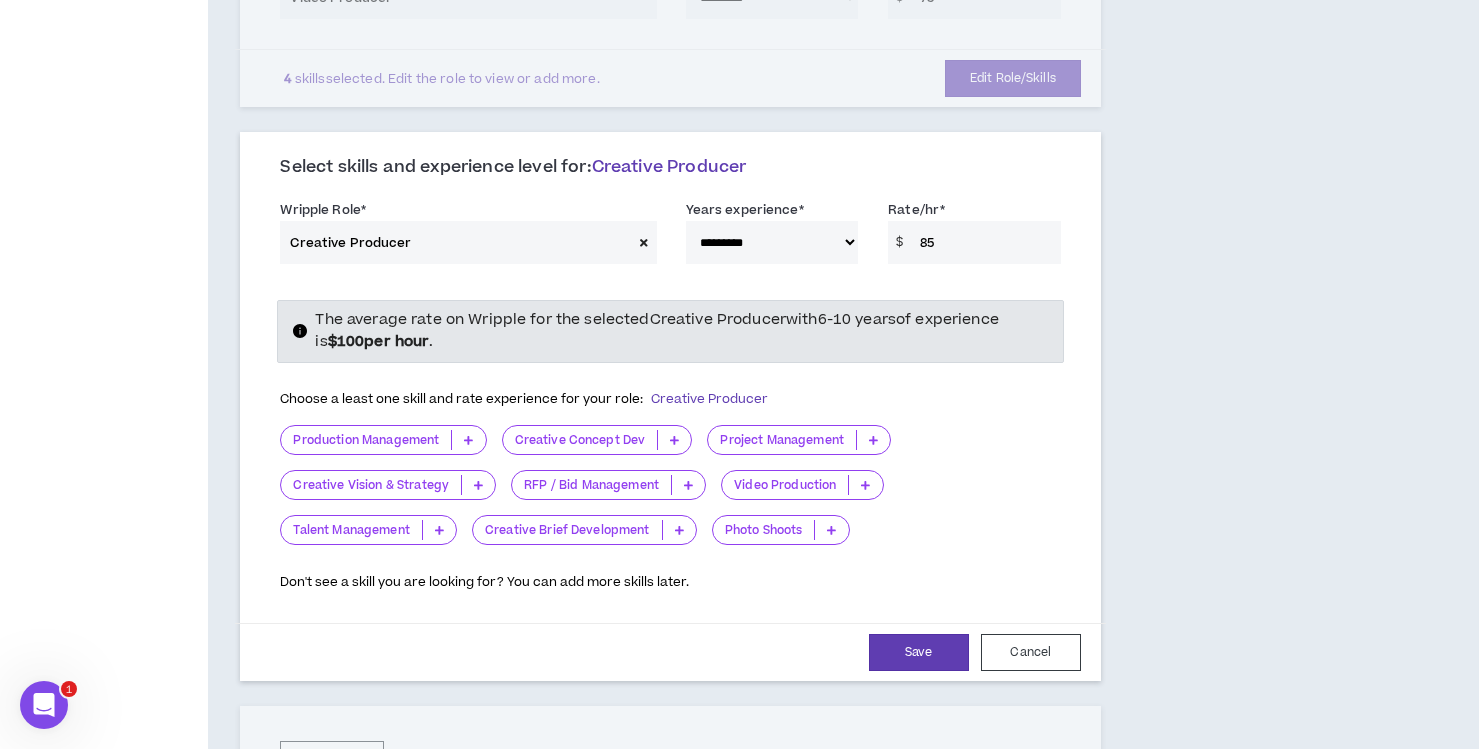 click on "**********" at bounding box center [670, 409] 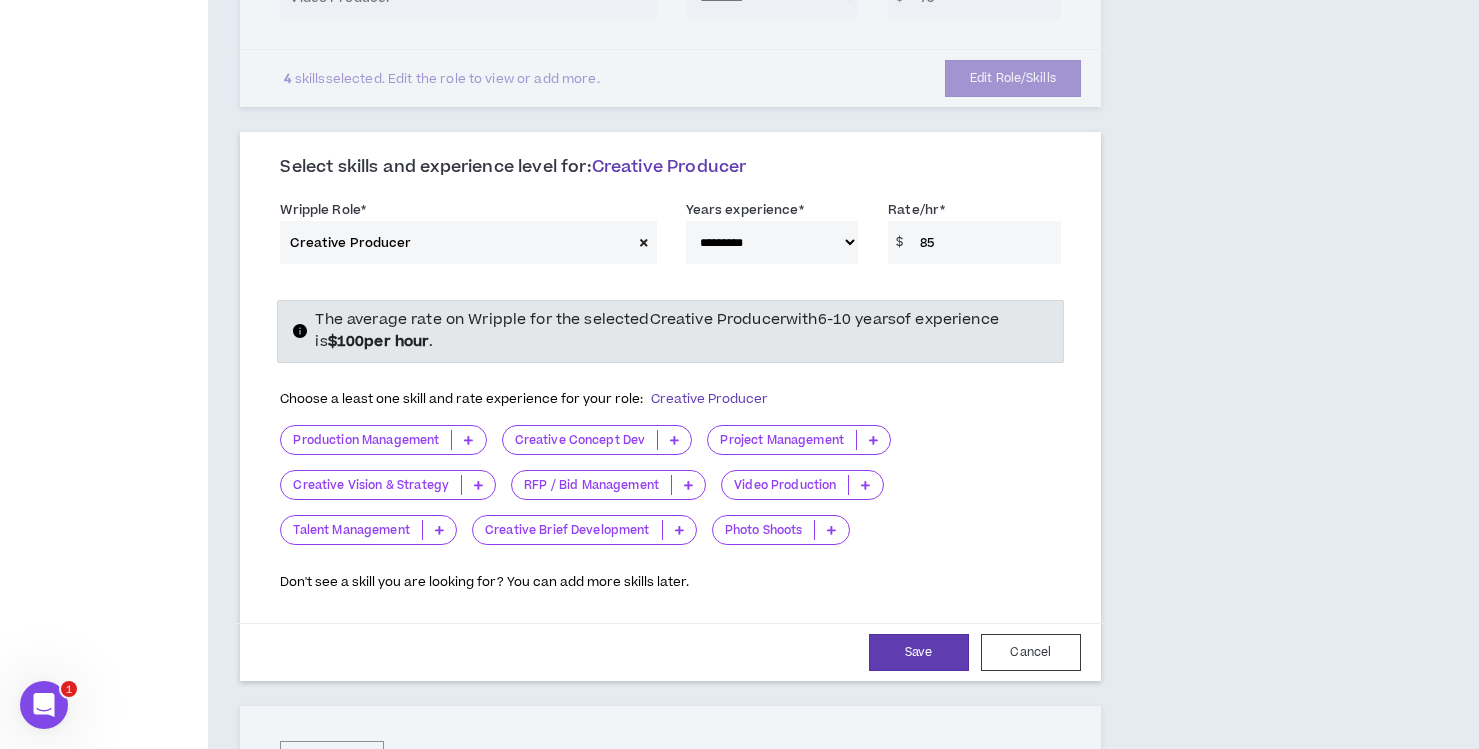 click at bounding box center [468, 440] 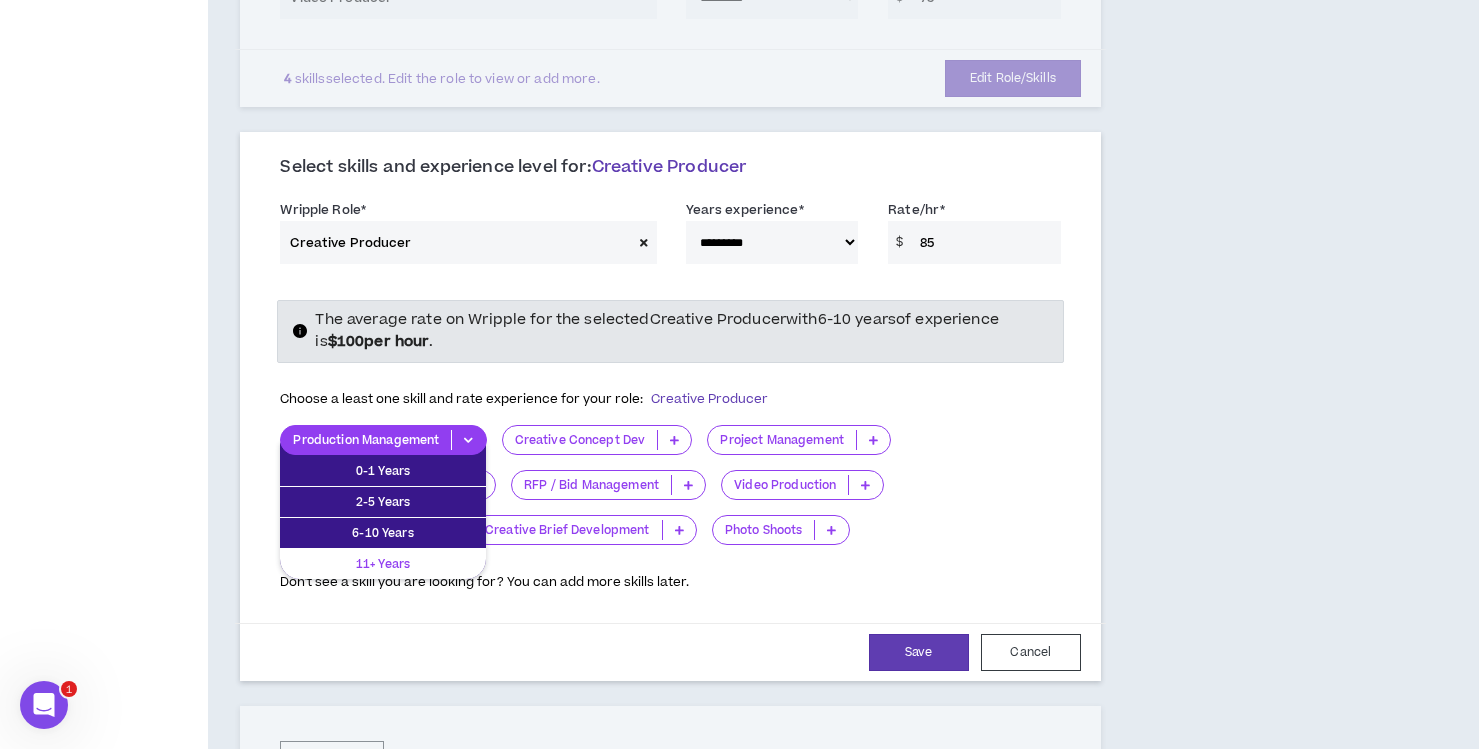 click on "11+ Years" at bounding box center (383, 564) 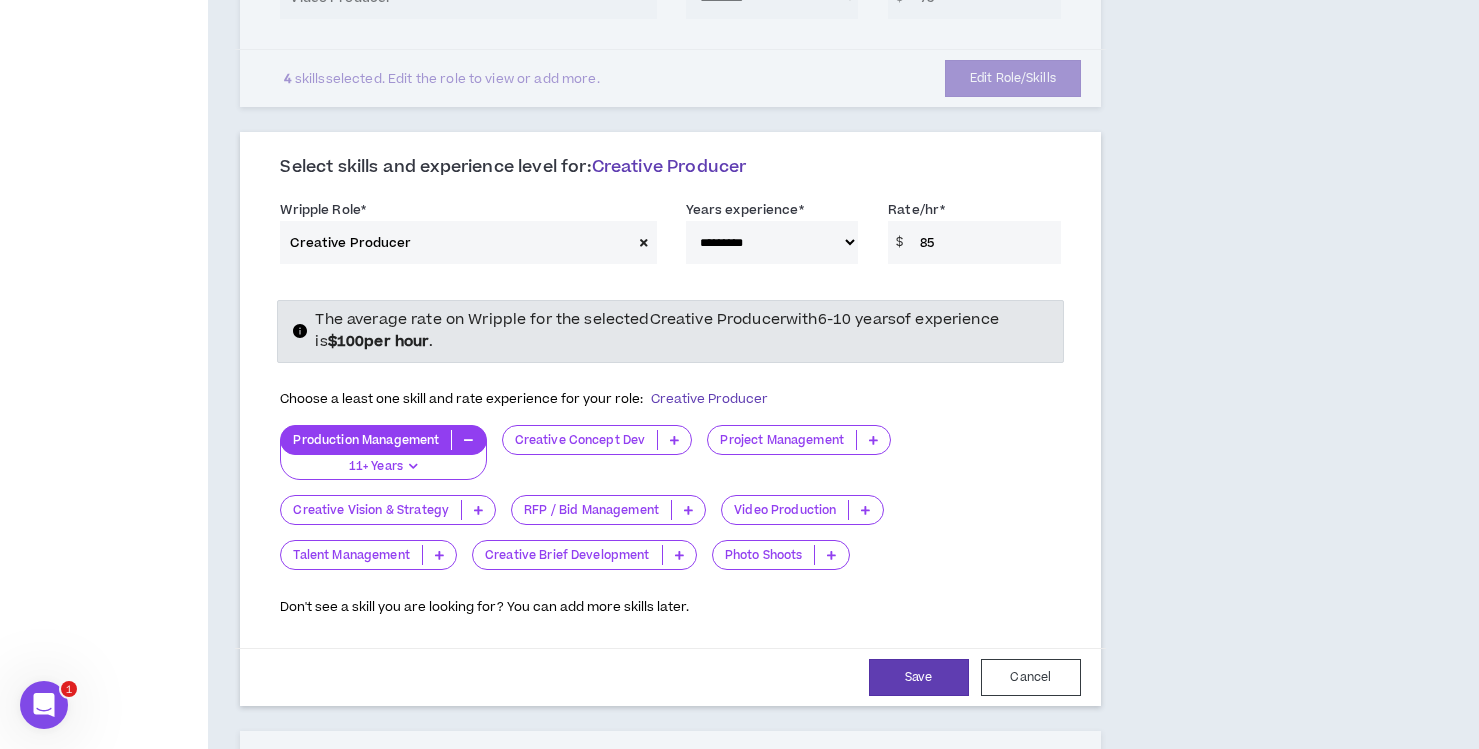click at bounding box center [674, 440] 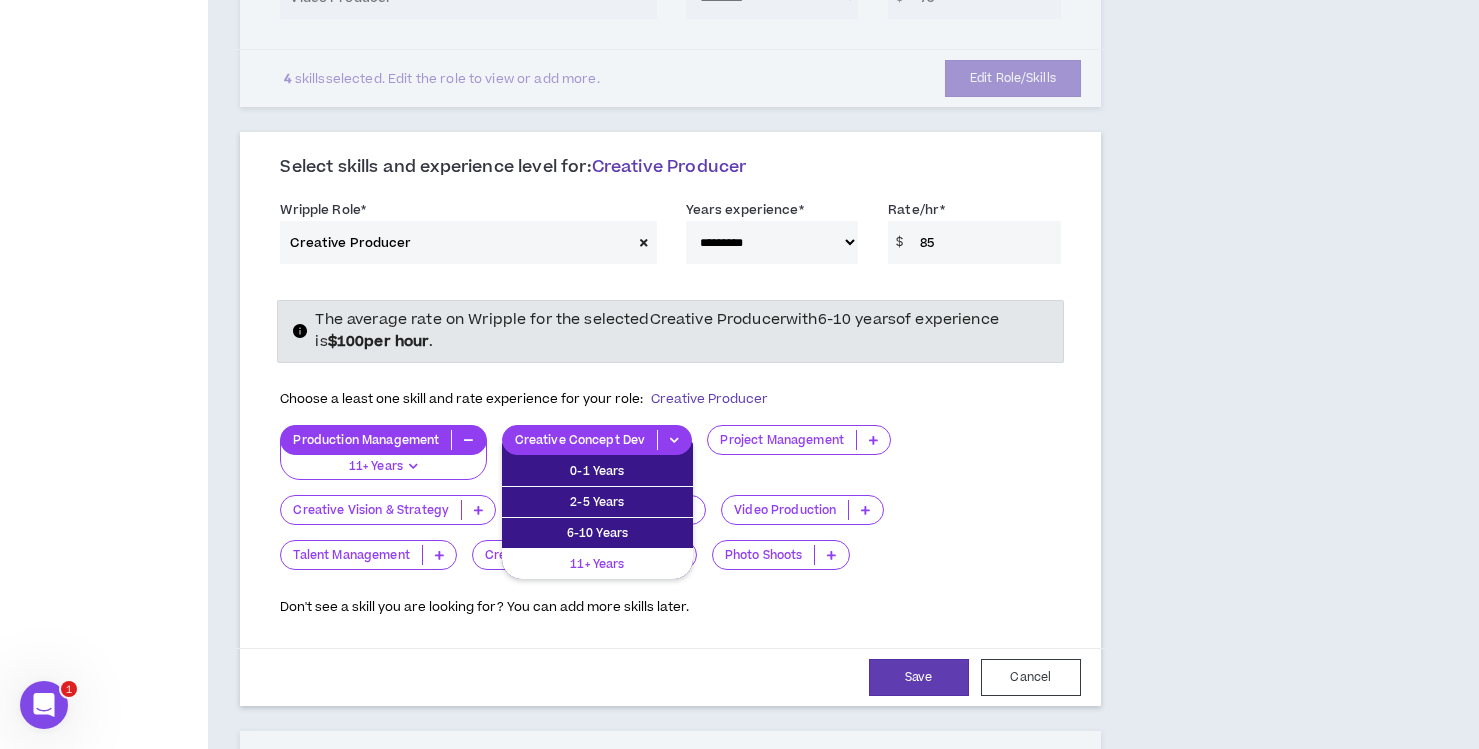 click on "11+ Years" at bounding box center (597, 564) 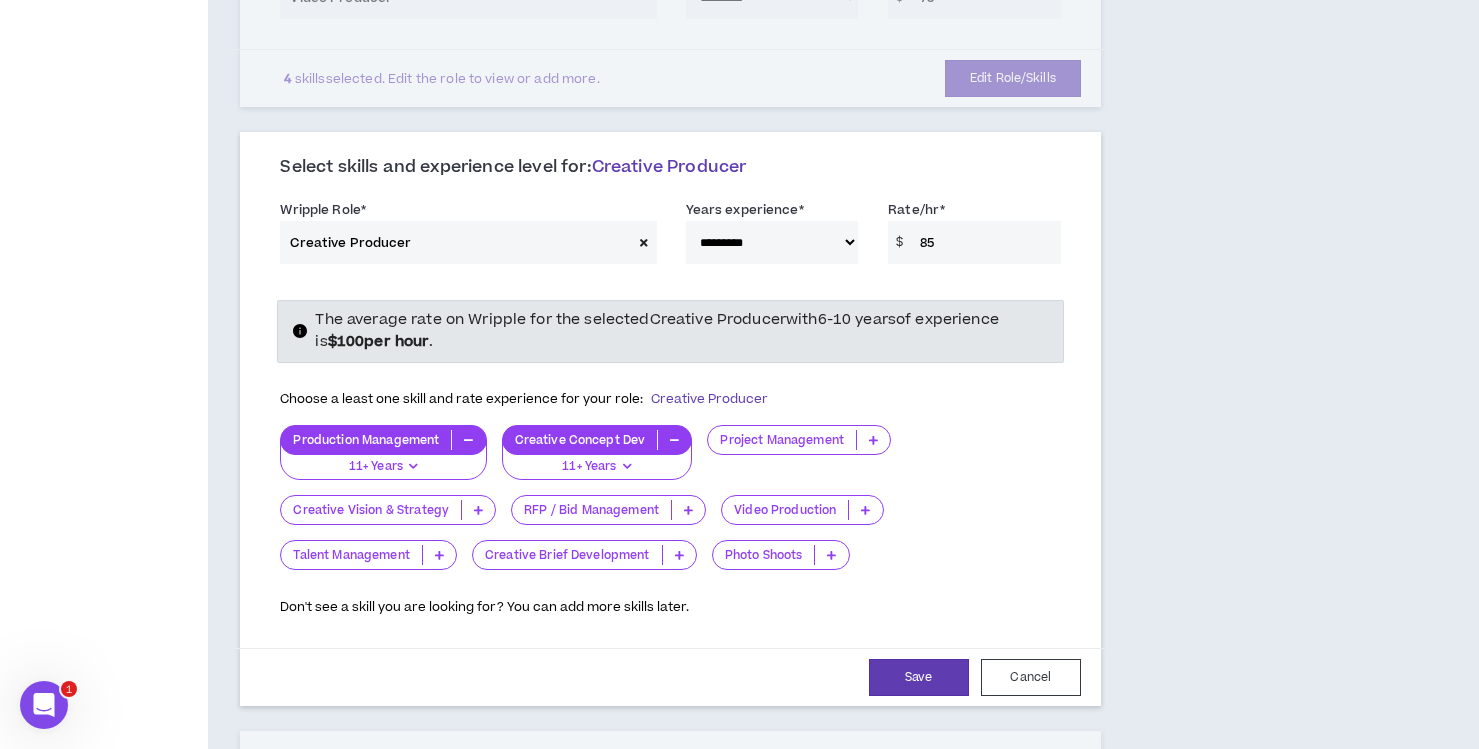 click at bounding box center (873, 440) 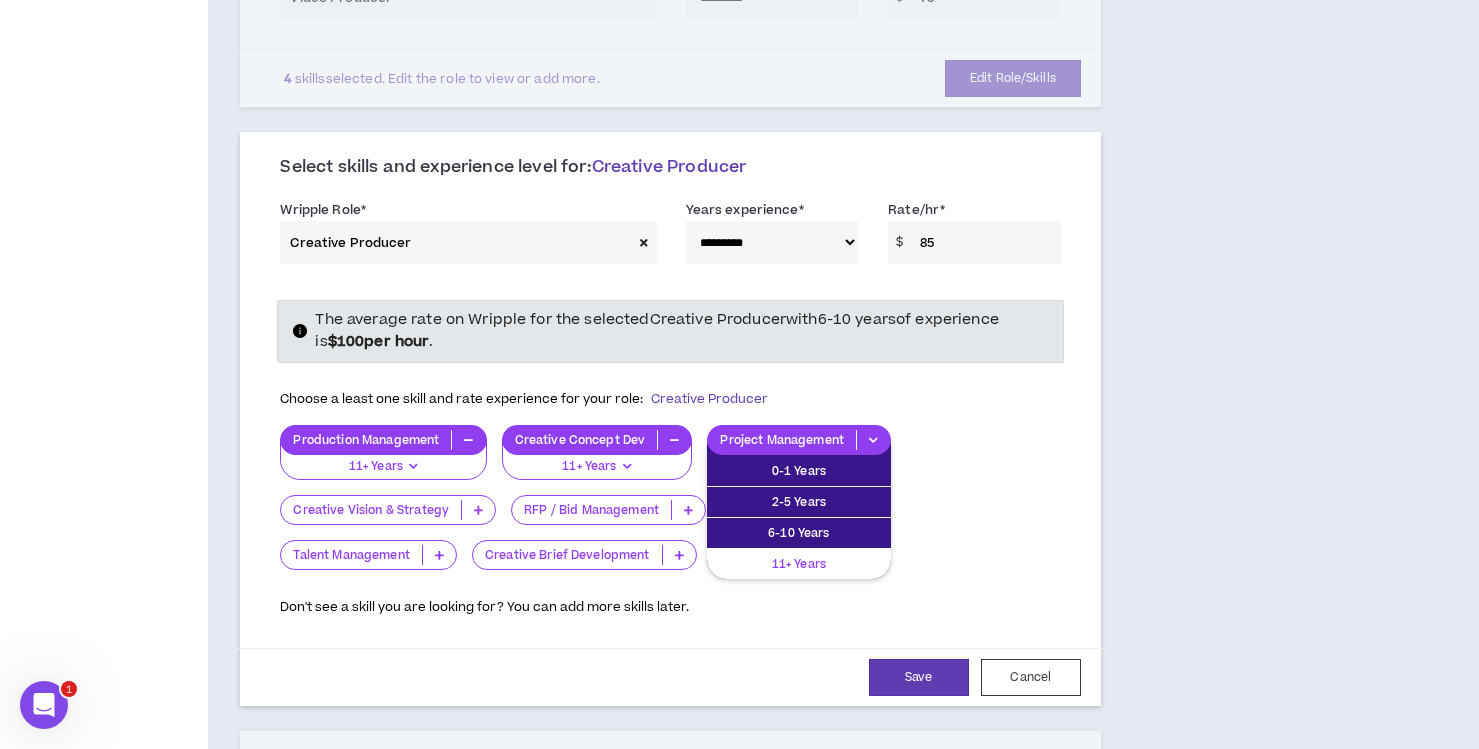 click on "11+ Years" at bounding box center (799, 564) 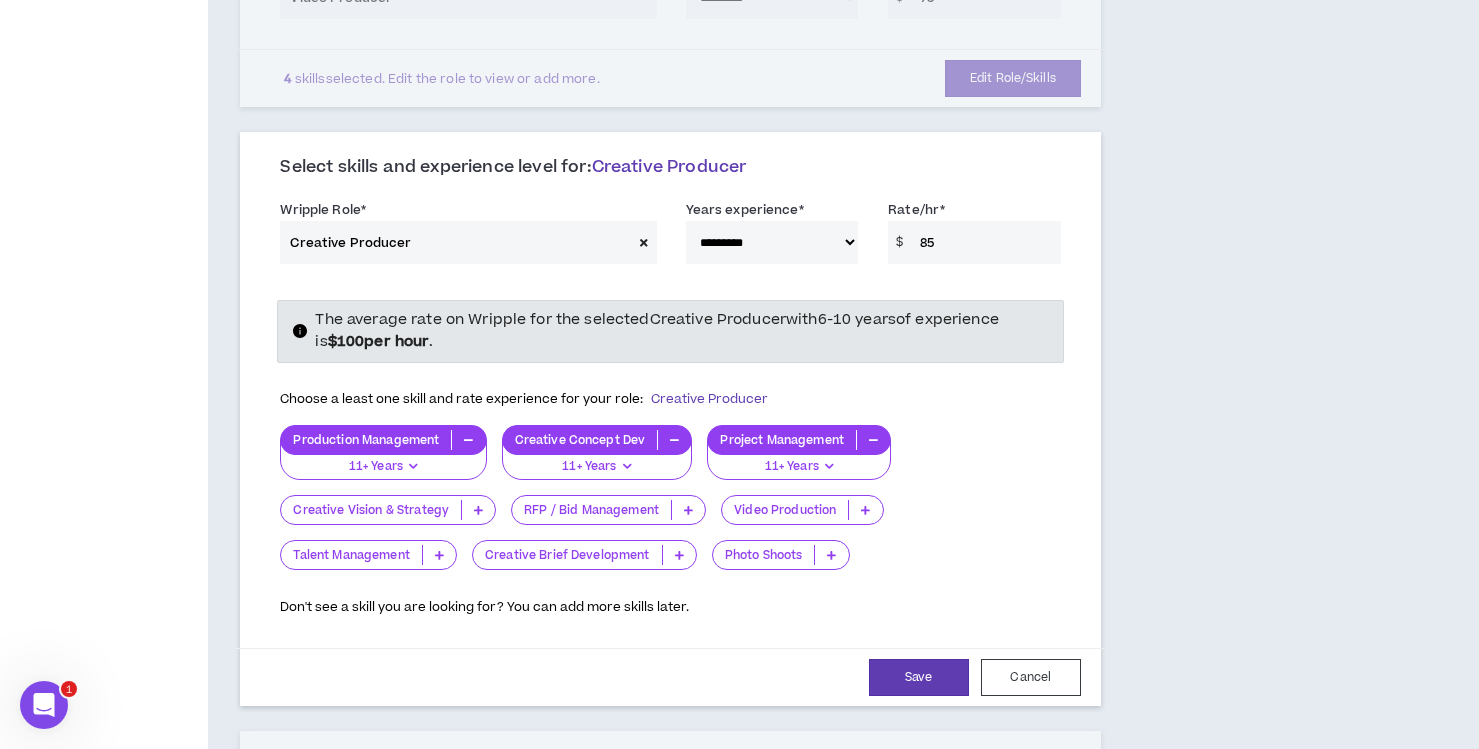 click at bounding box center (478, 510) 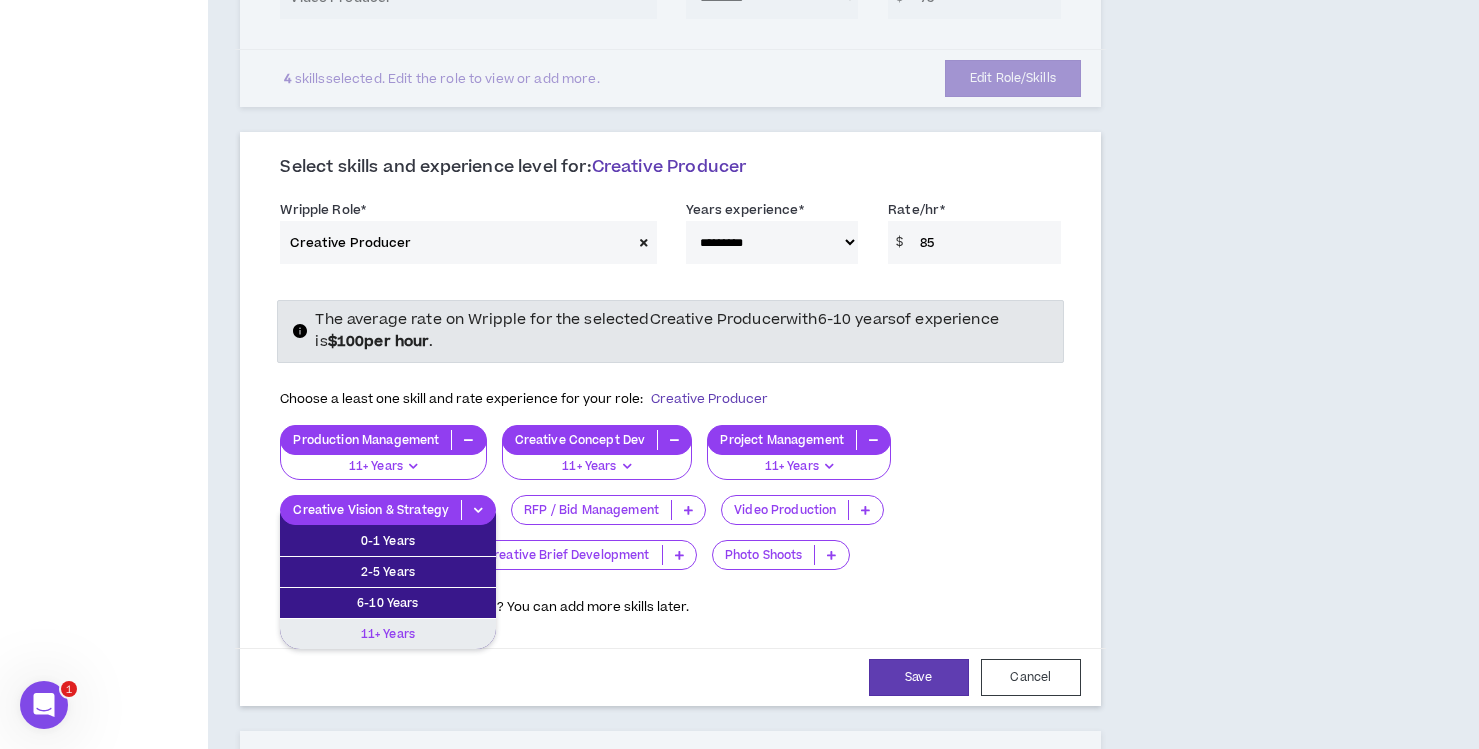drag, startPoint x: 413, startPoint y: 606, endPoint x: 503, endPoint y: 571, distance: 96.56604 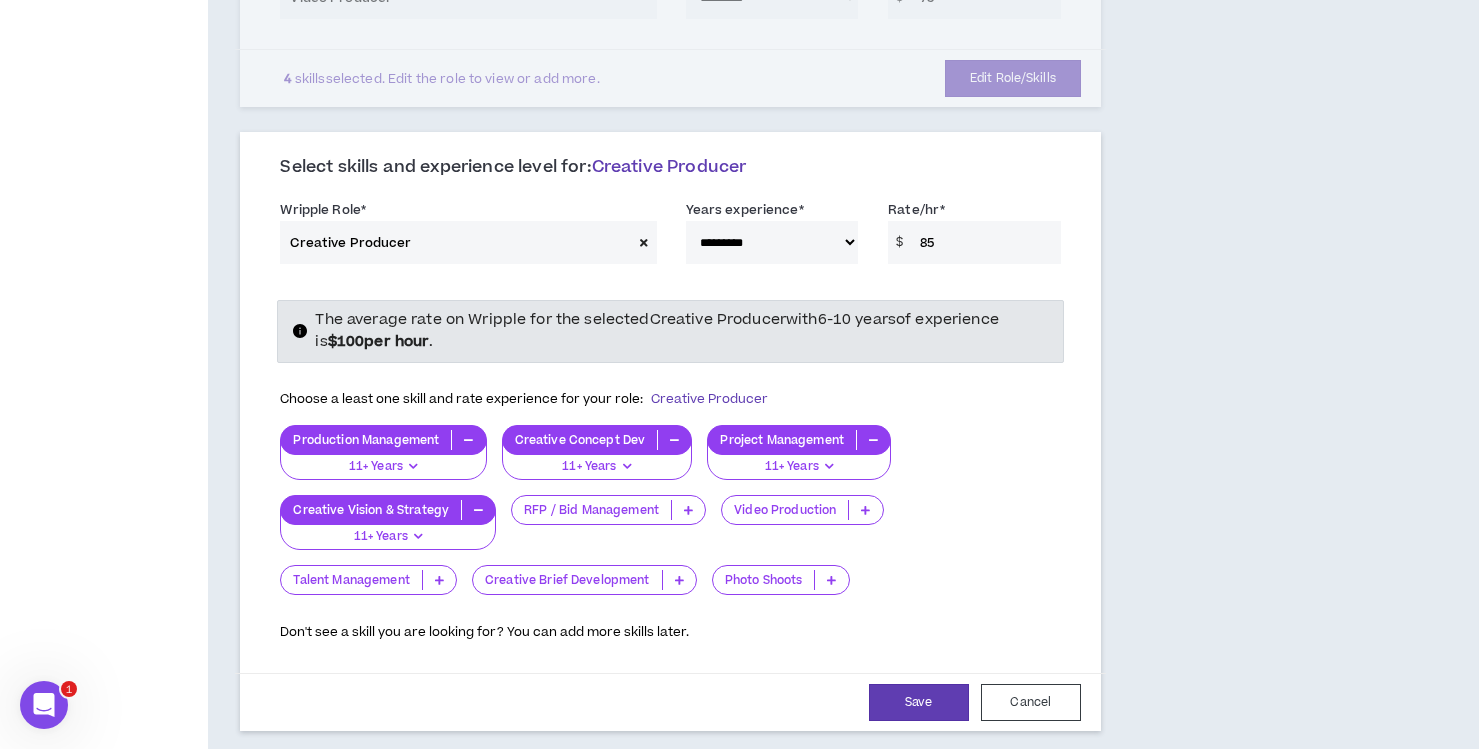 click at bounding box center [865, 510] 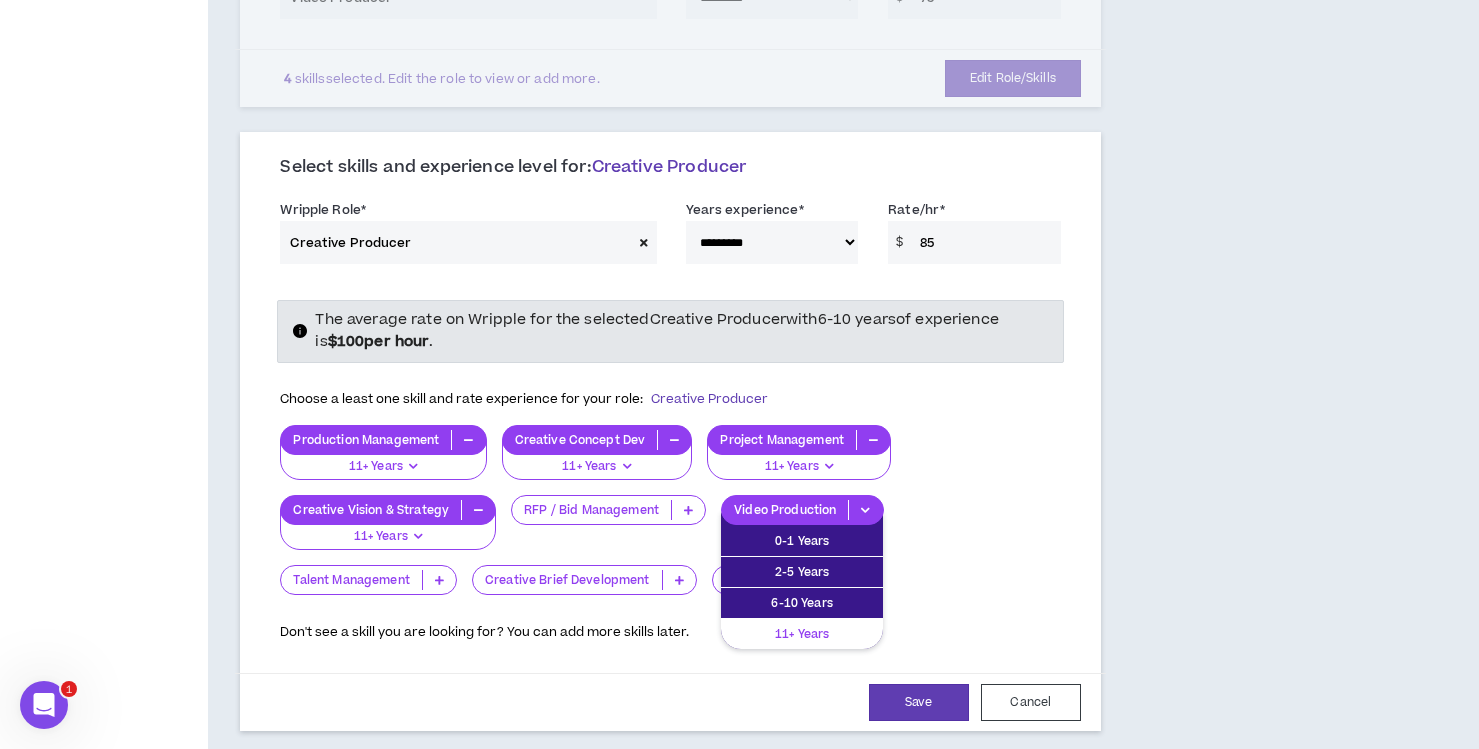 click on "11+ Years" at bounding box center (802, 634) 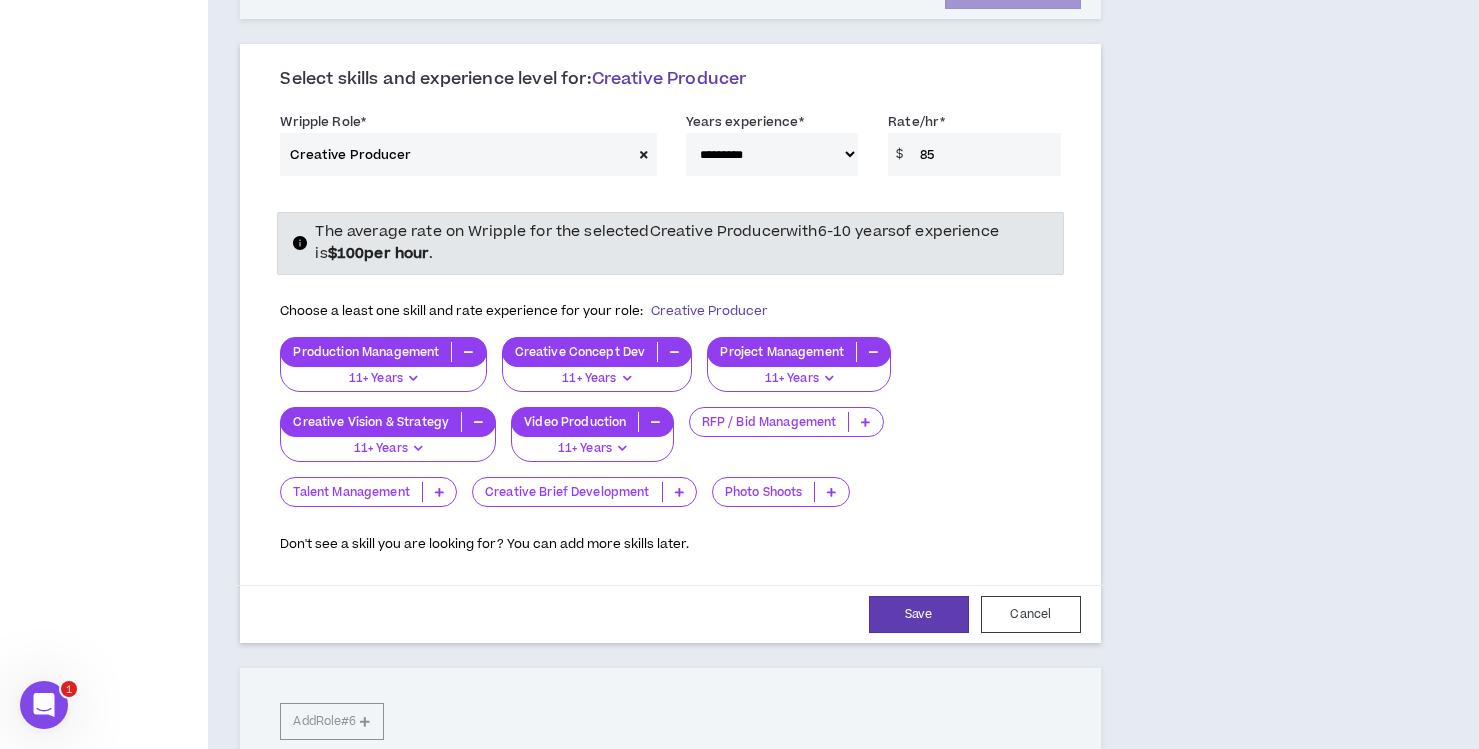 scroll, scrollTop: 1206, scrollLeft: 0, axis: vertical 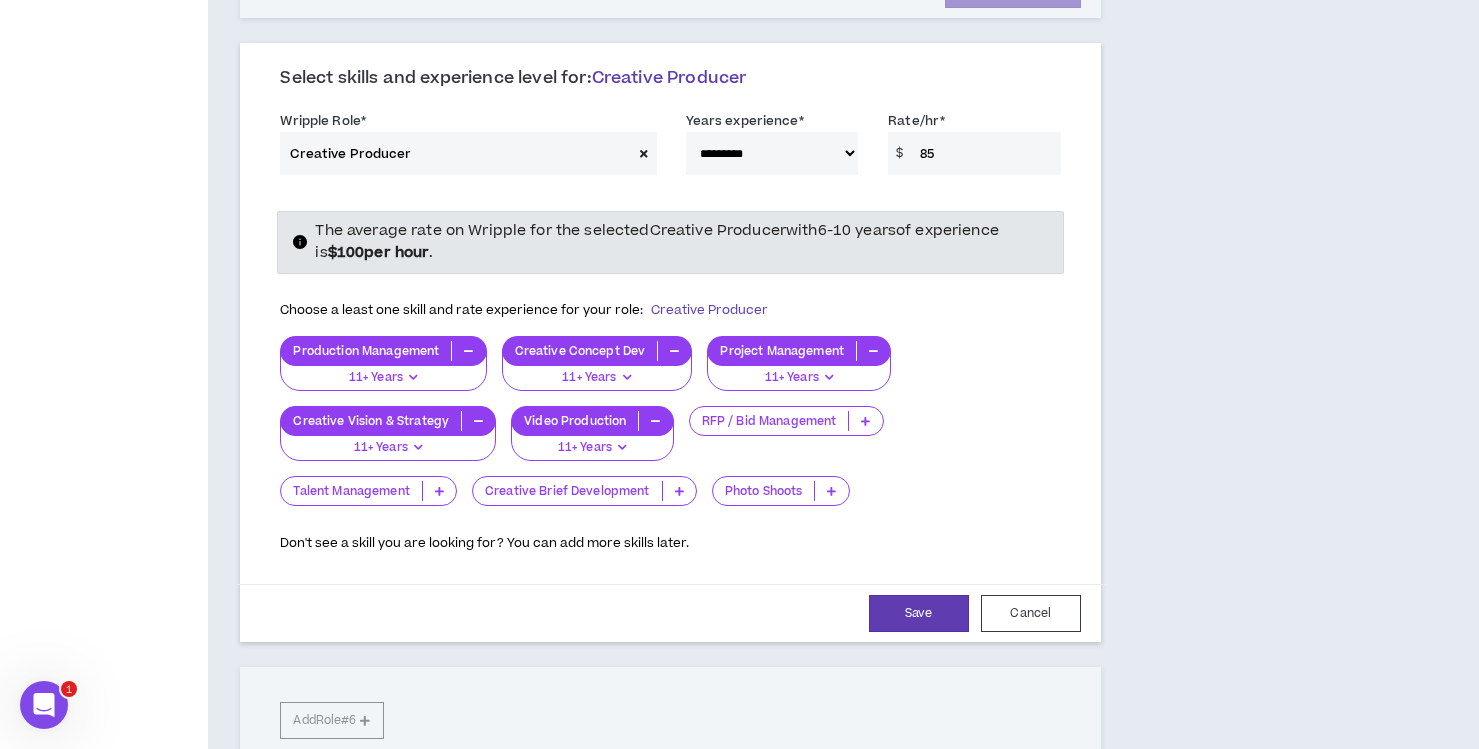 click at bounding box center [439, 491] 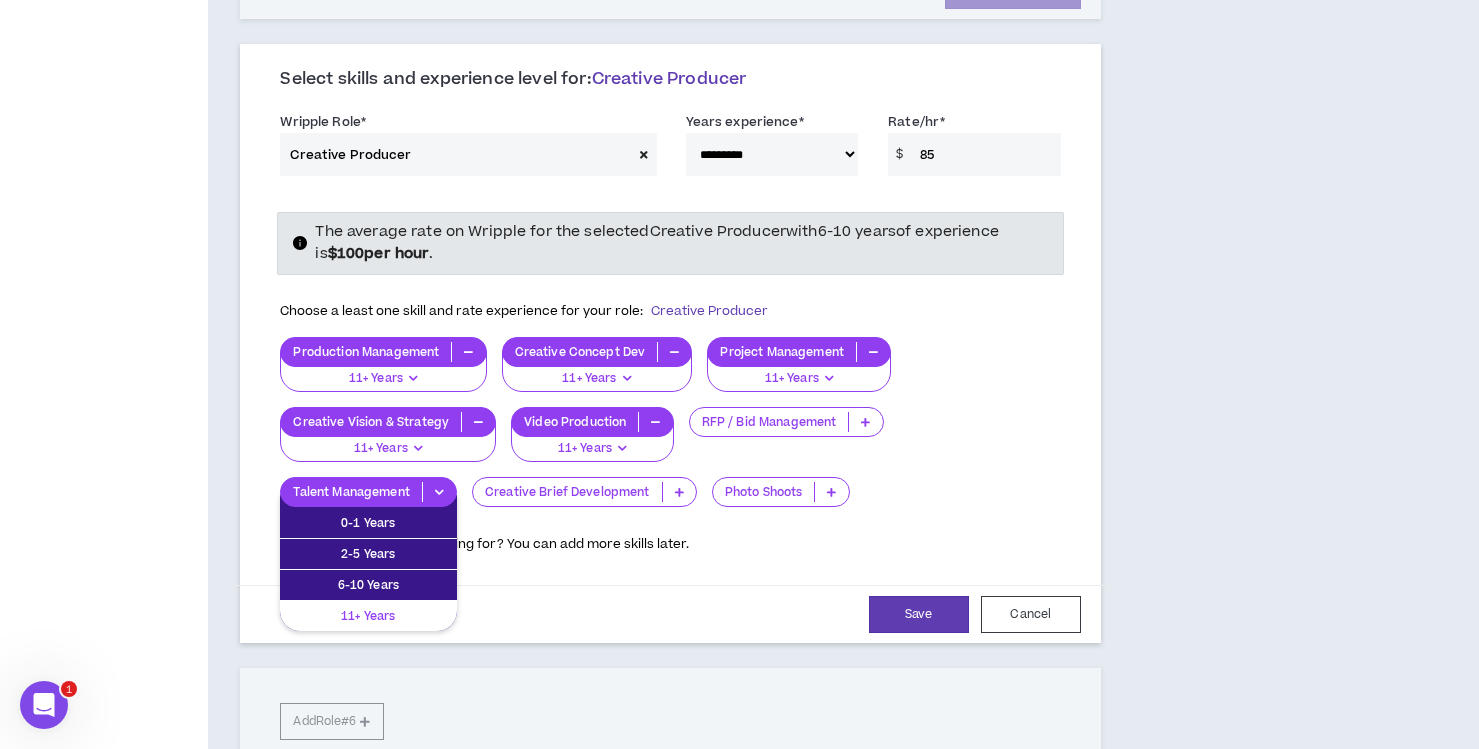 click on "11+ Years" at bounding box center (368, 616) 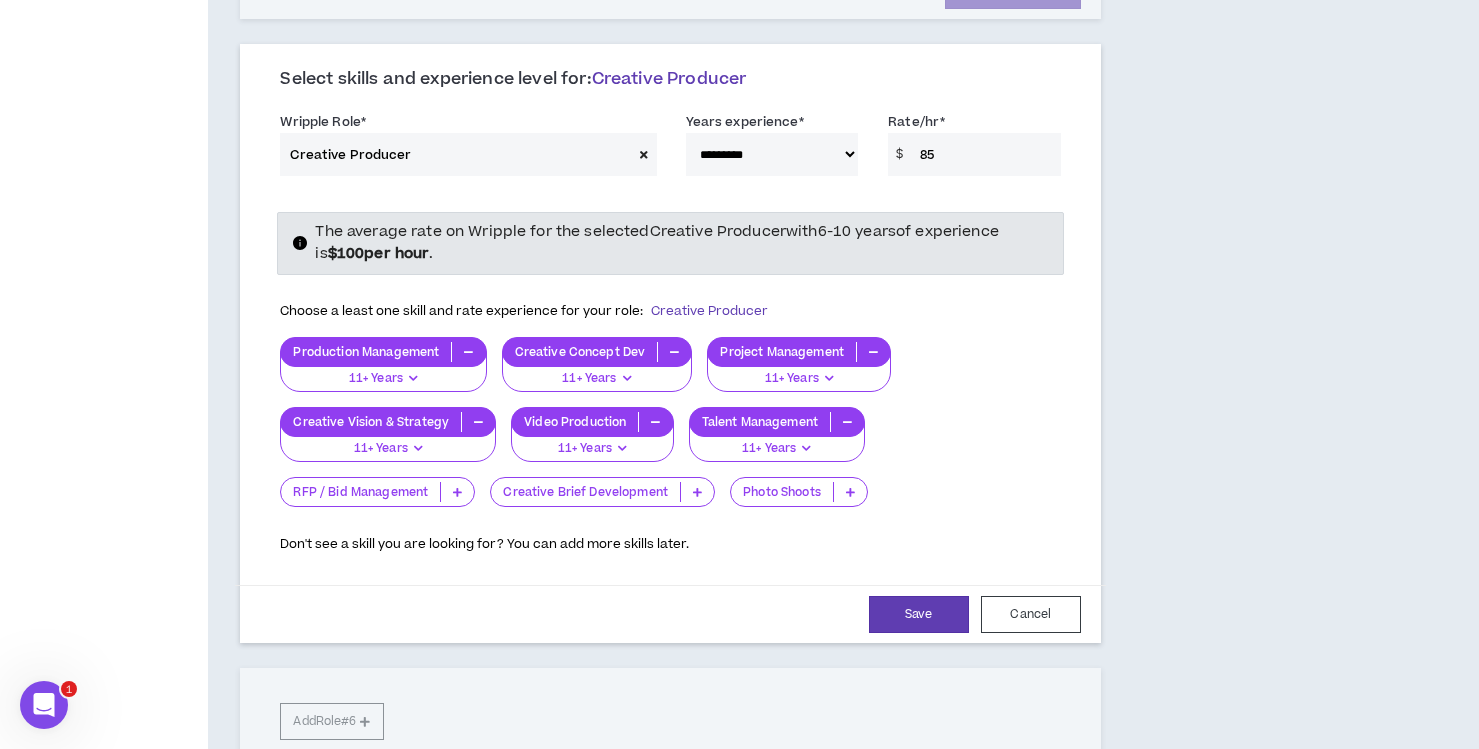 scroll, scrollTop: 1225, scrollLeft: 0, axis: vertical 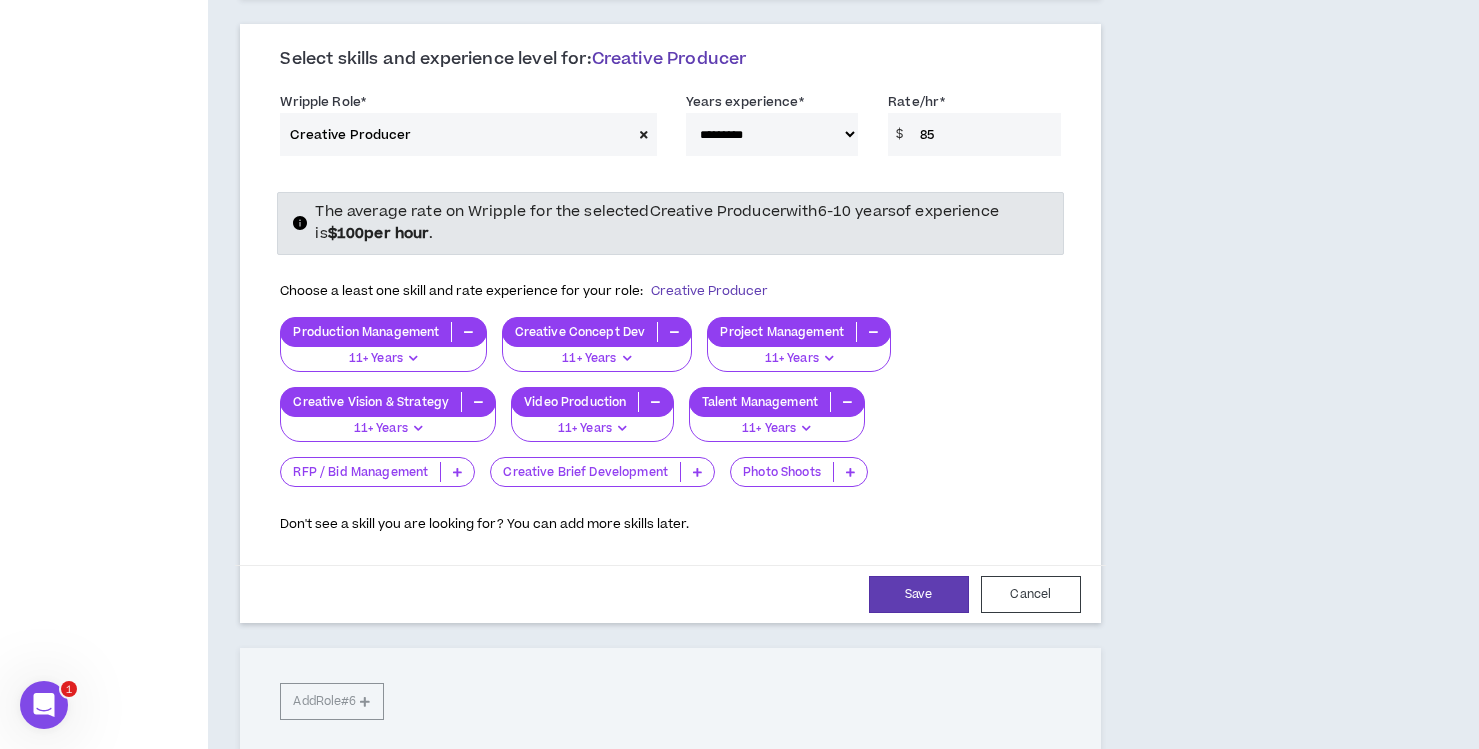 click at bounding box center (697, 472) 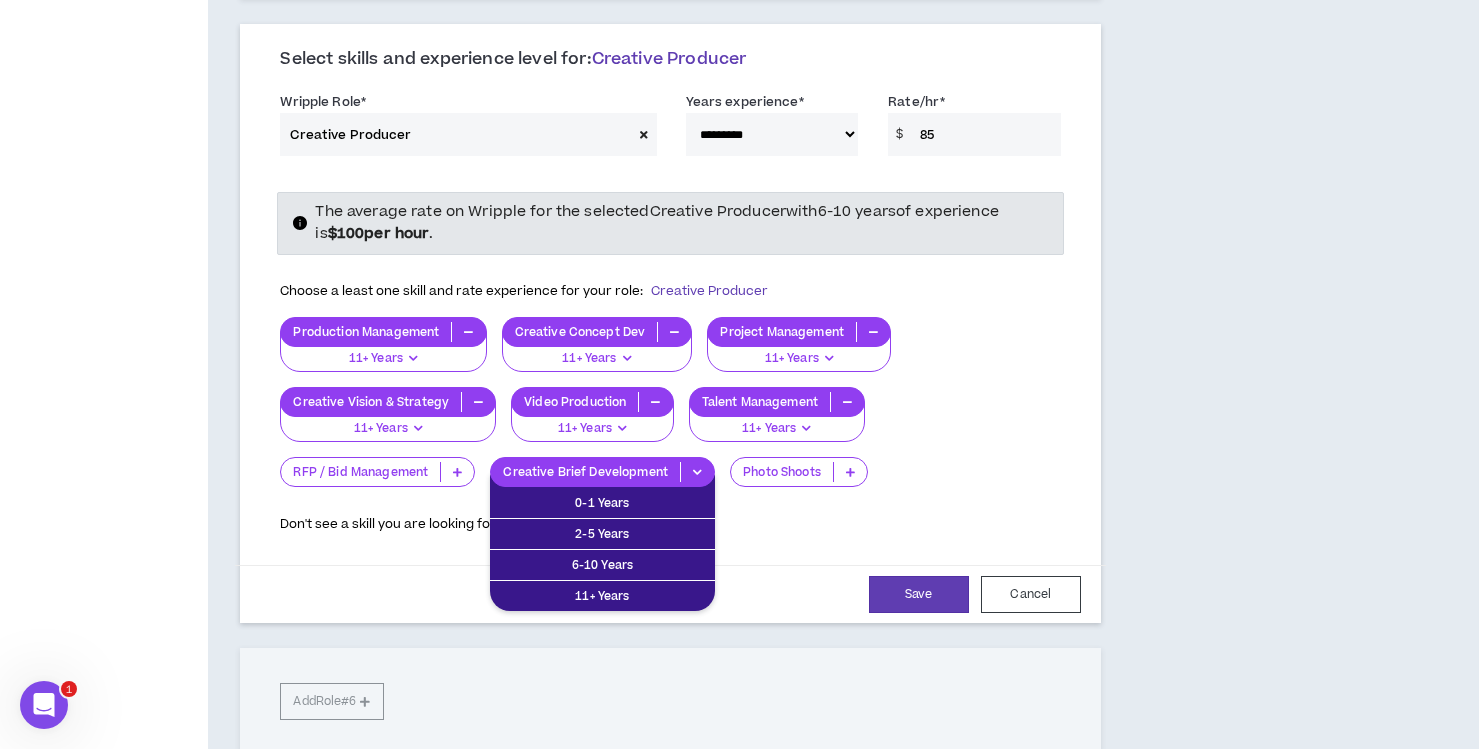 scroll, scrollTop: 1224, scrollLeft: 0, axis: vertical 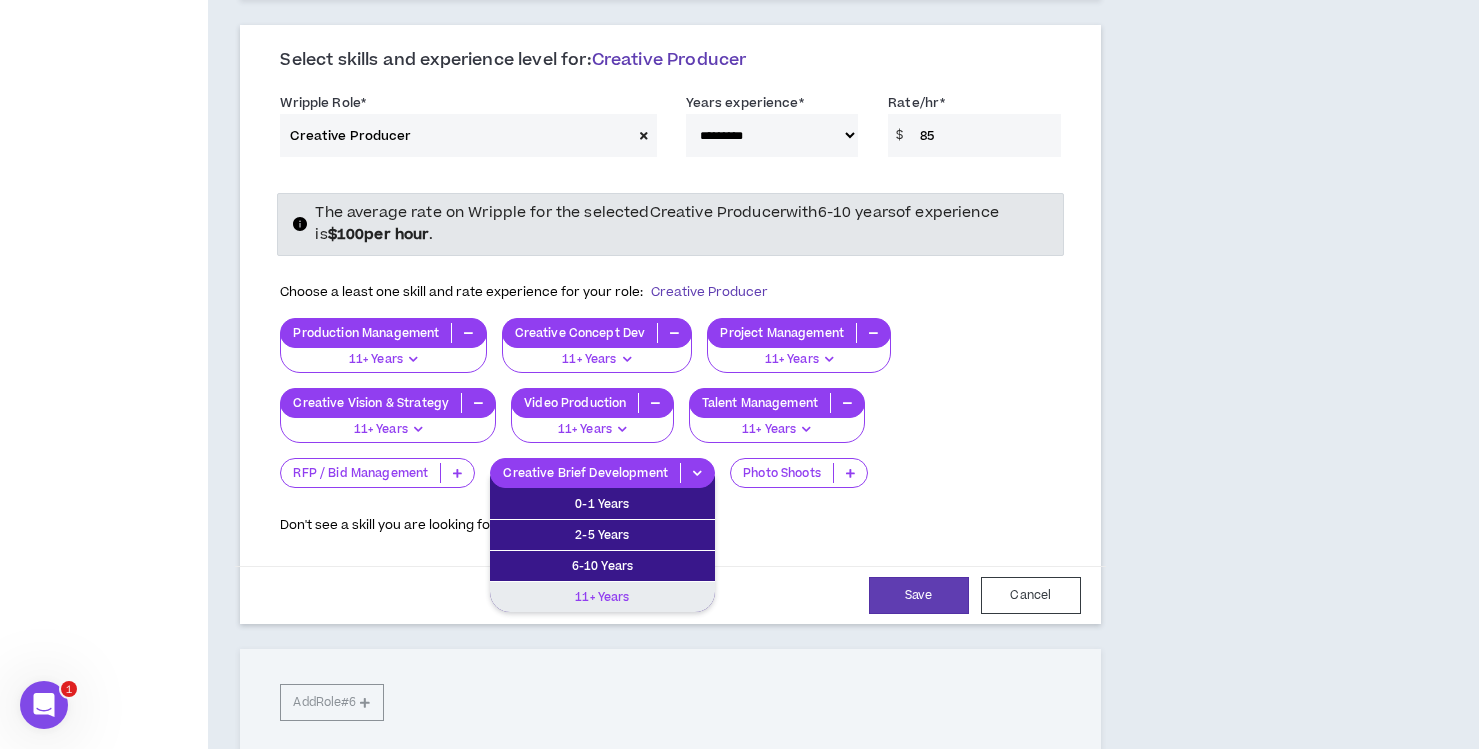 click on "11+ Years" at bounding box center (602, 597) 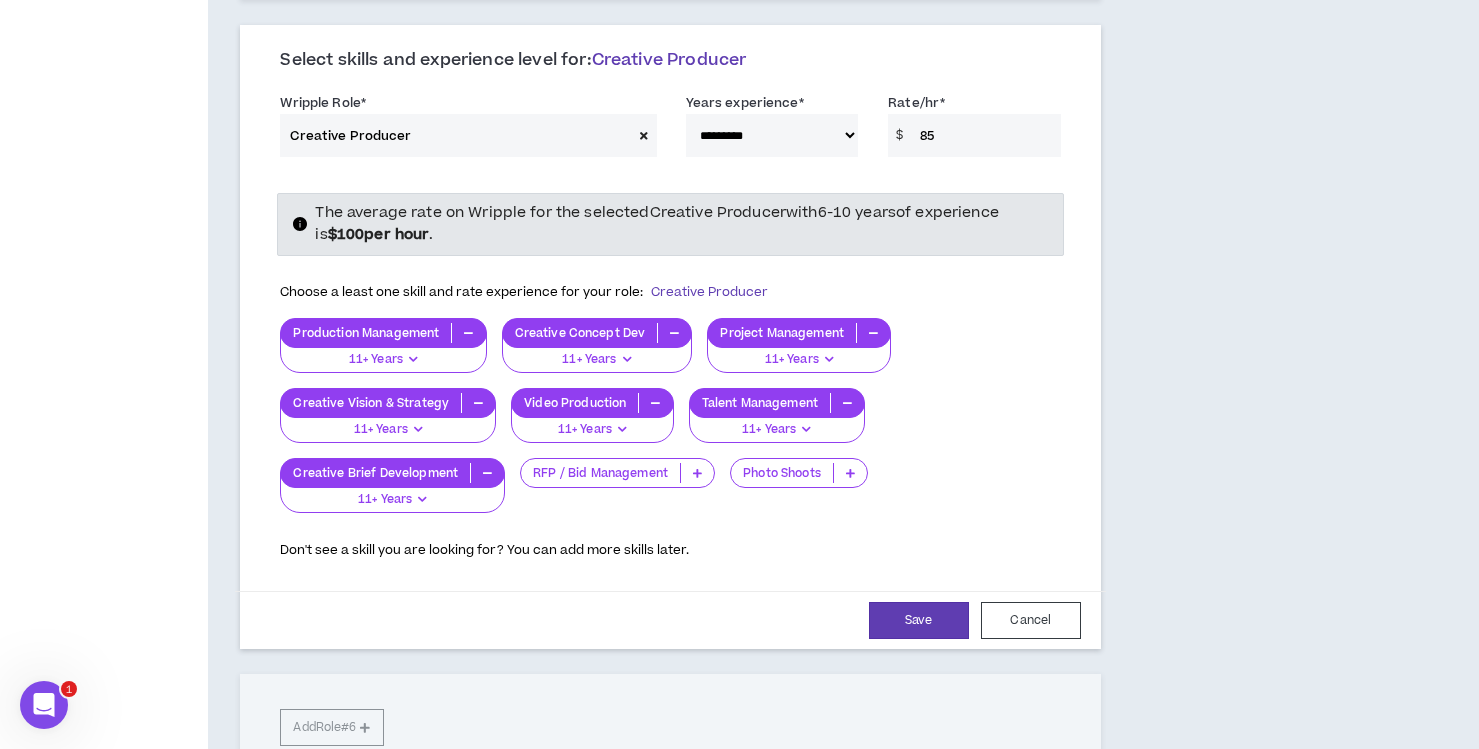 click at bounding box center [850, 473] 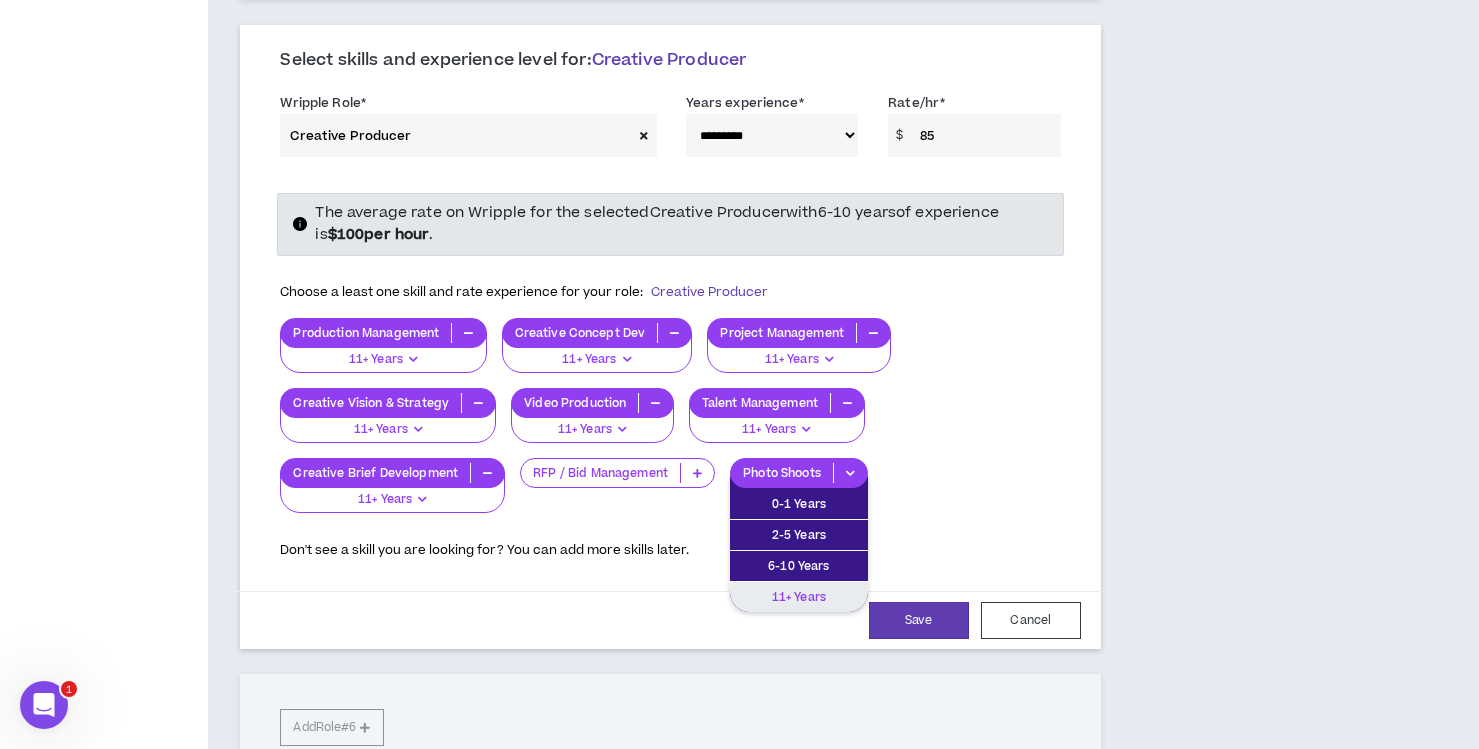 drag, startPoint x: 808, startPoint y: 572, endPoint x: 787, endPoint y: 565, distance: 22.135944 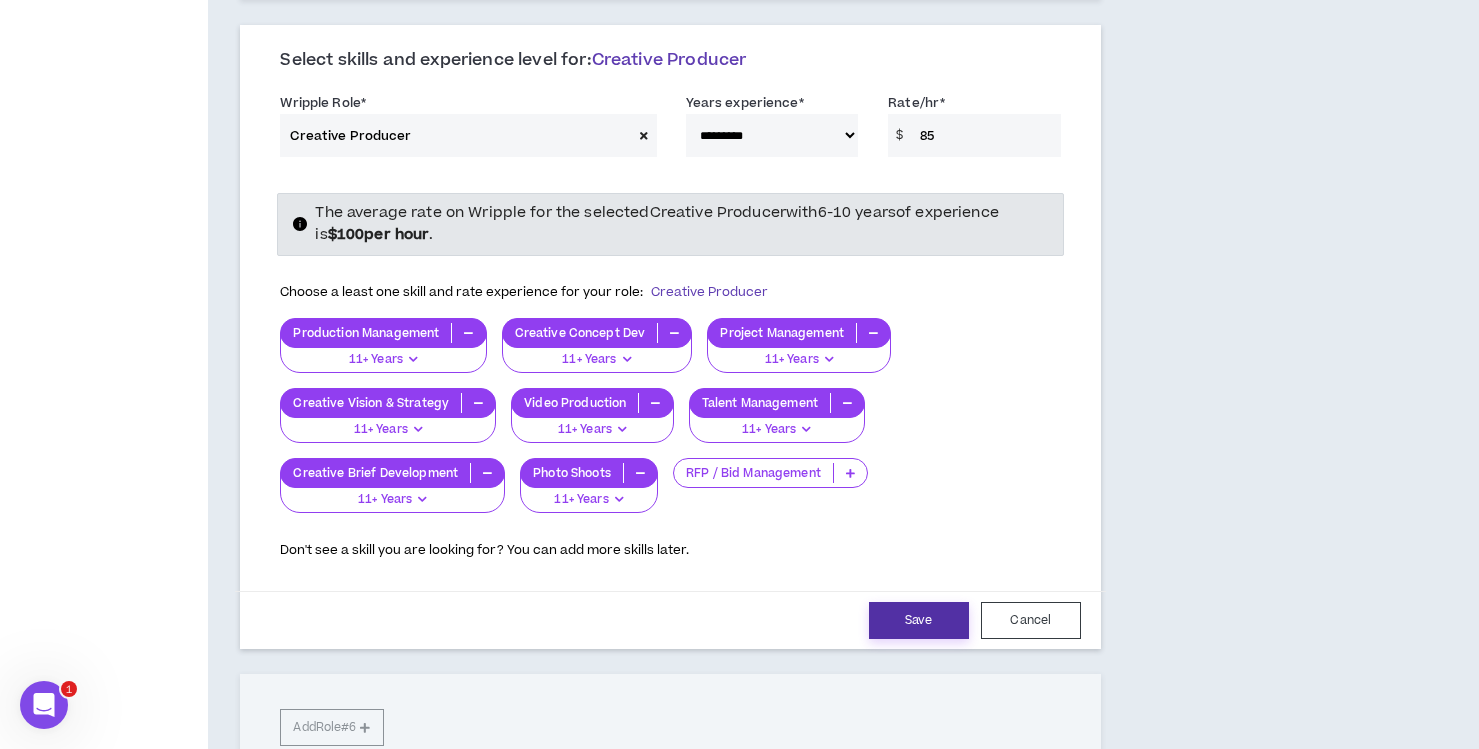 click on "Save" at bounding box center (919, 620) 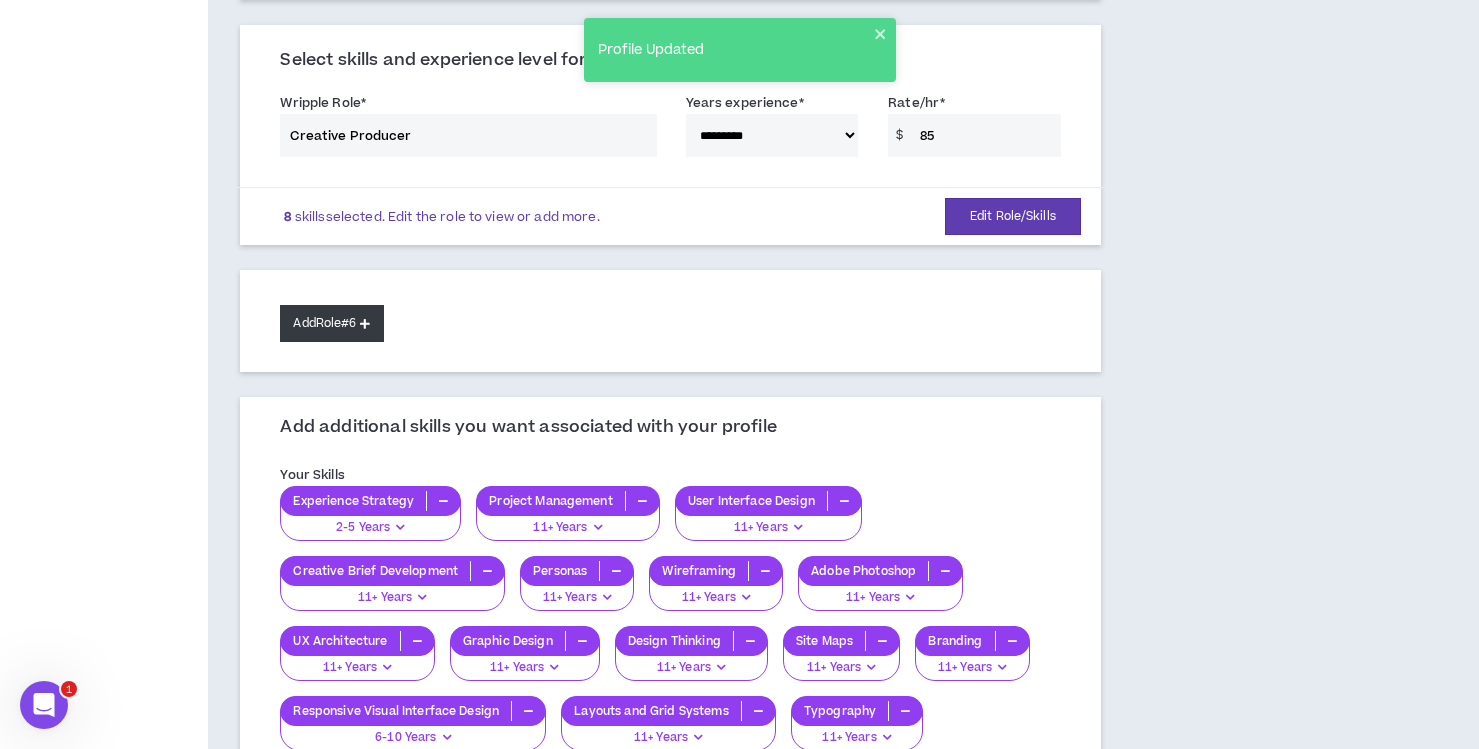 click on "Add  Role  #6" at bounding box center (331, 323) 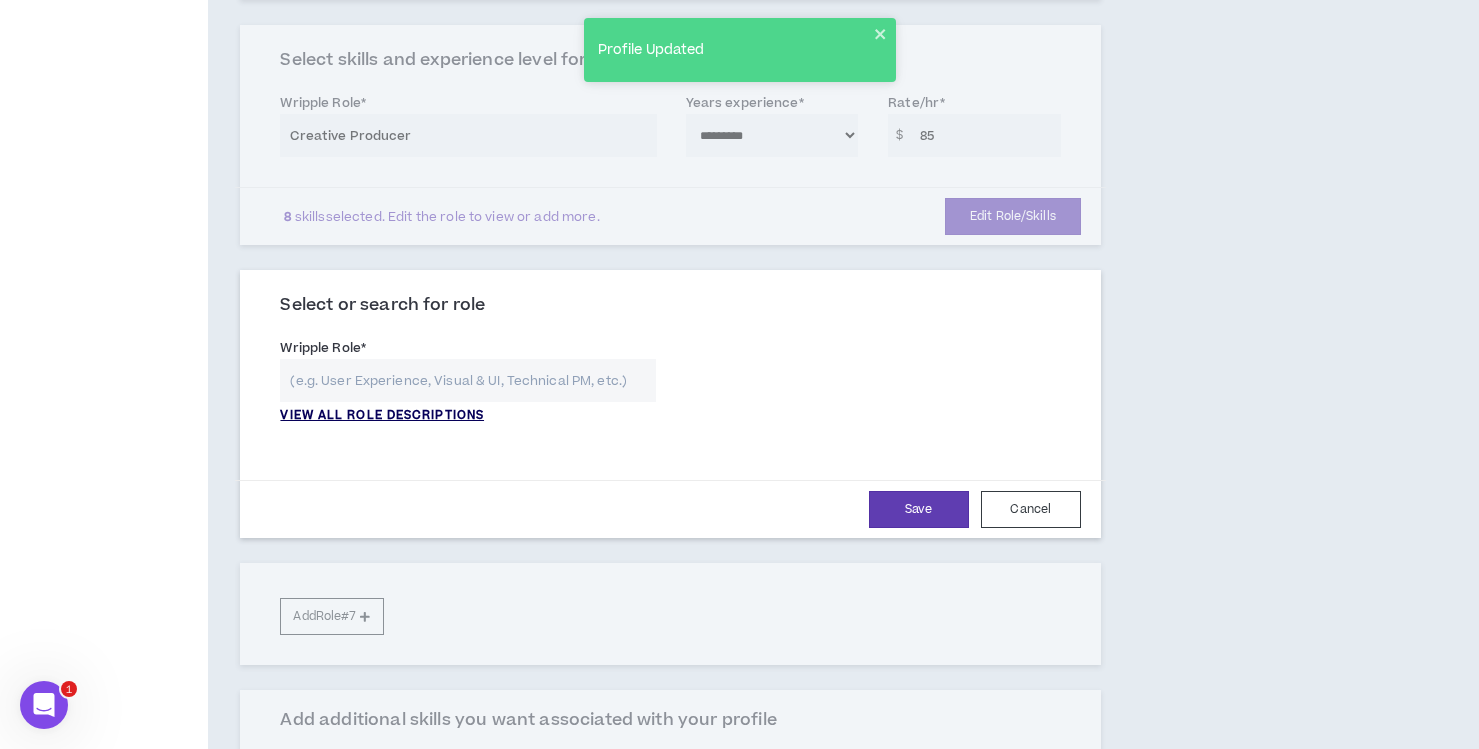 click on "VIEW ALL ROLE DESCRIPTIONS" at bounding box center [382, 416] 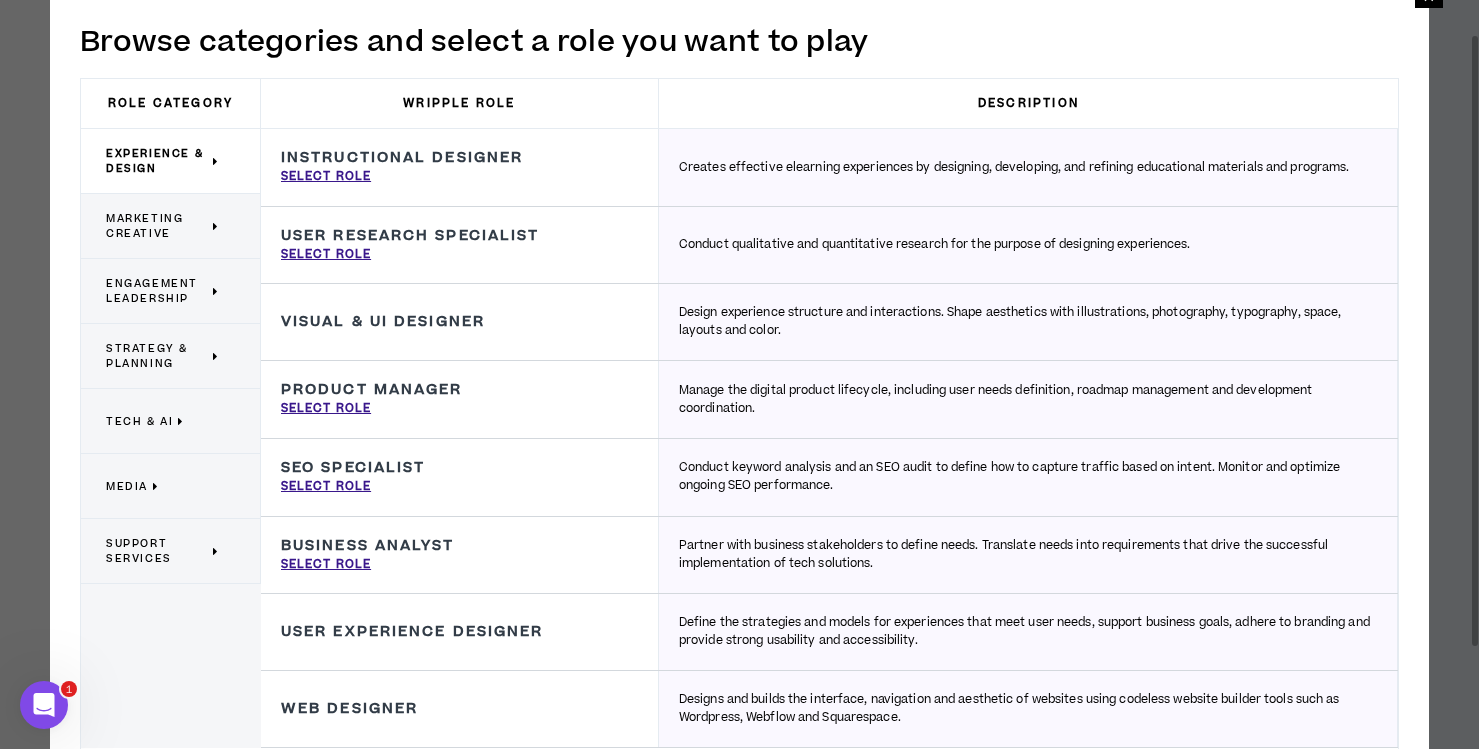click on "Marketing Creative" at bounding box center (157, 226) 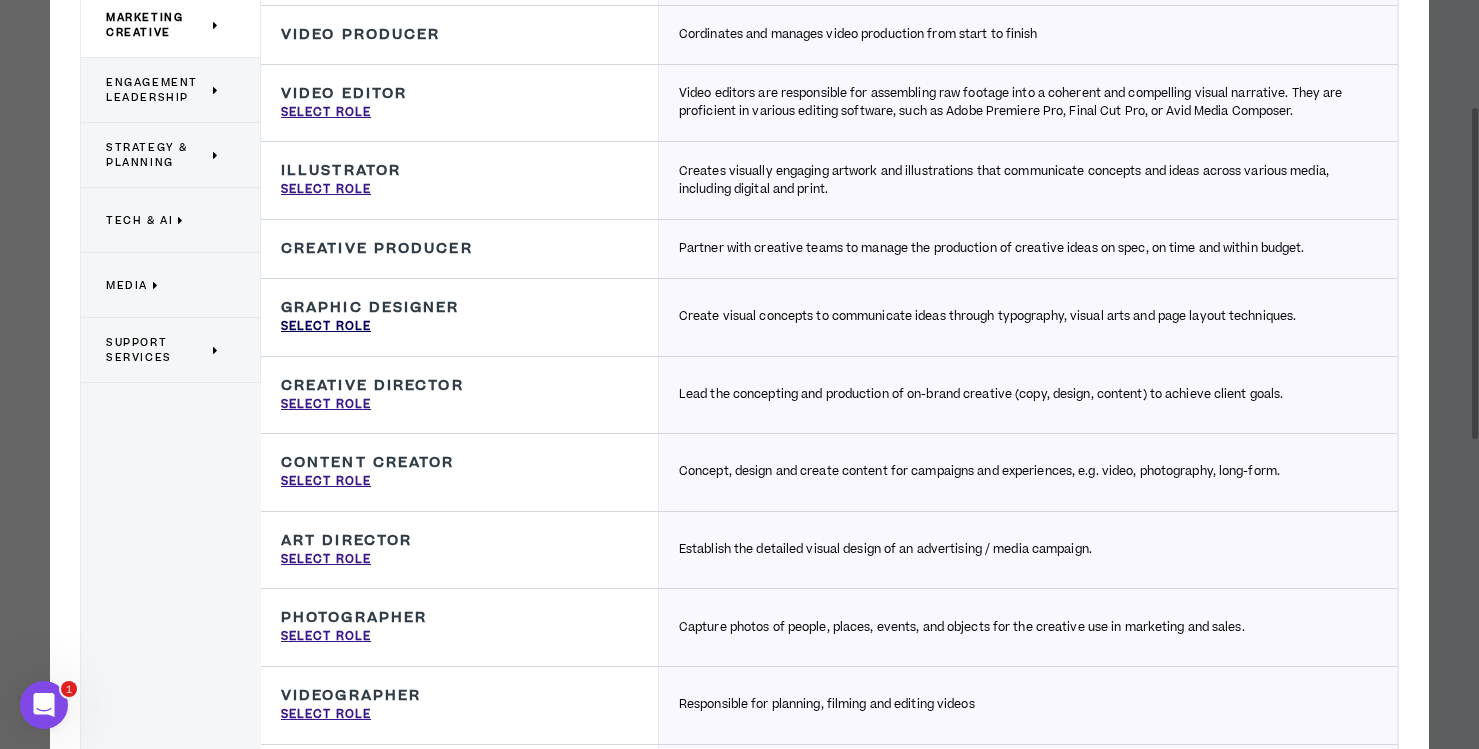click on "Select Role" at bounding box center [326, 327] 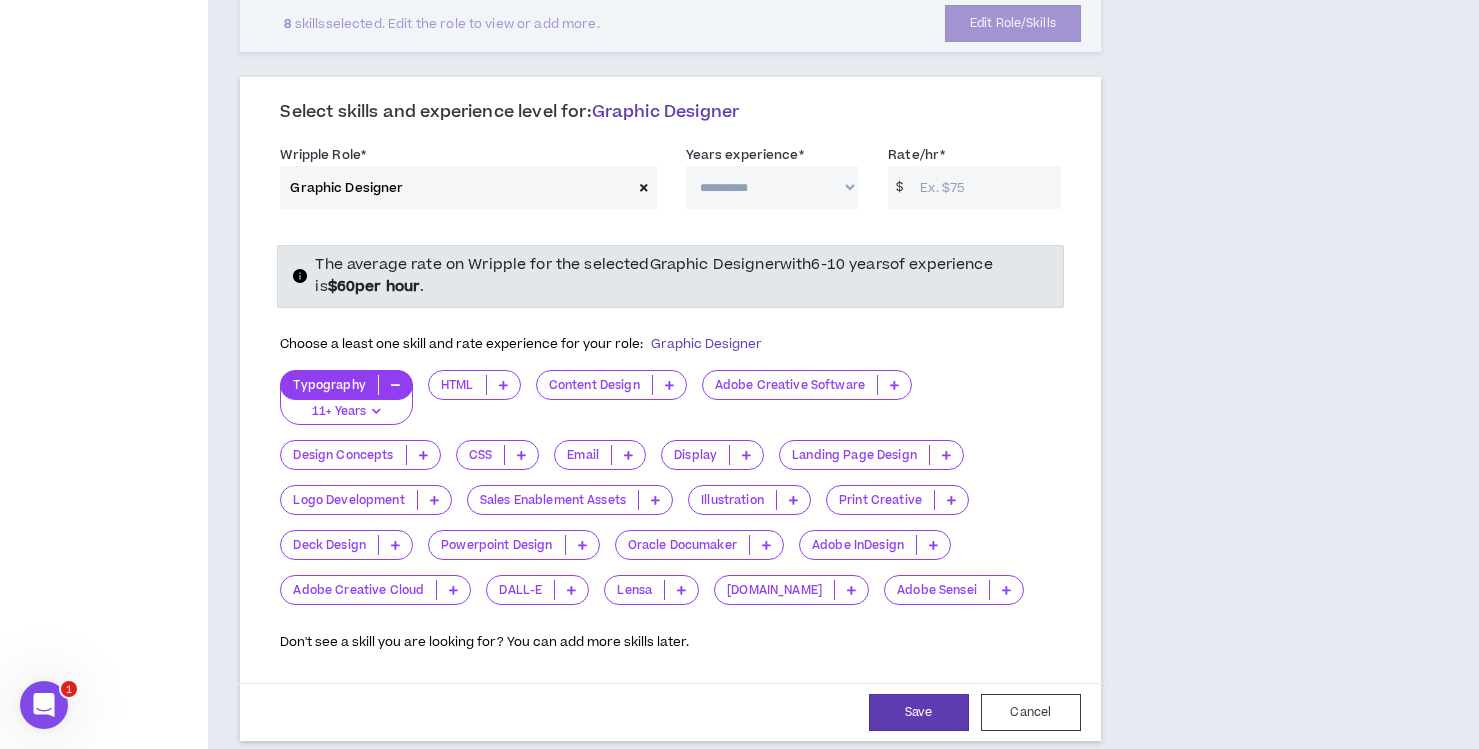 scroll, scrollTop: 1420, scrollLeft: 0, axis: vertical 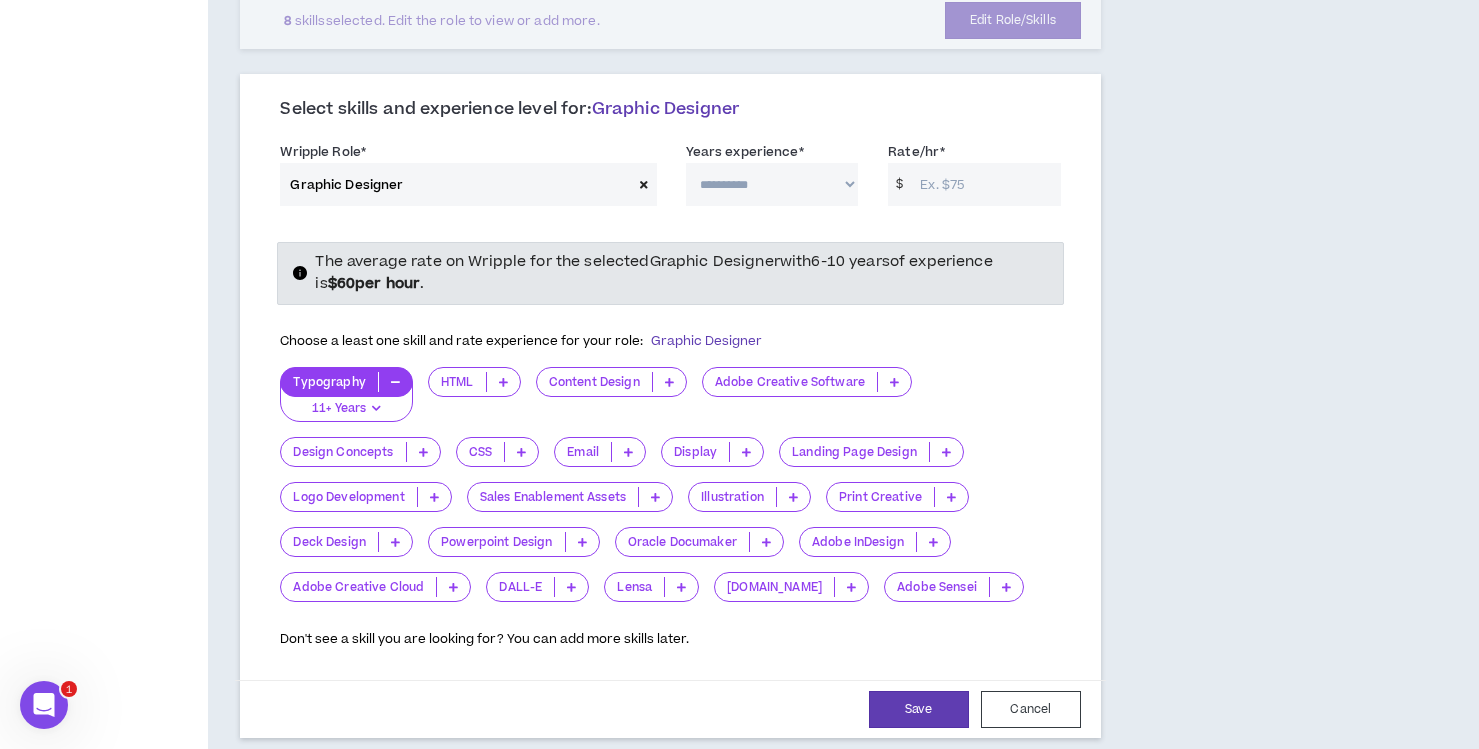 click at bounding box center [669, 382] 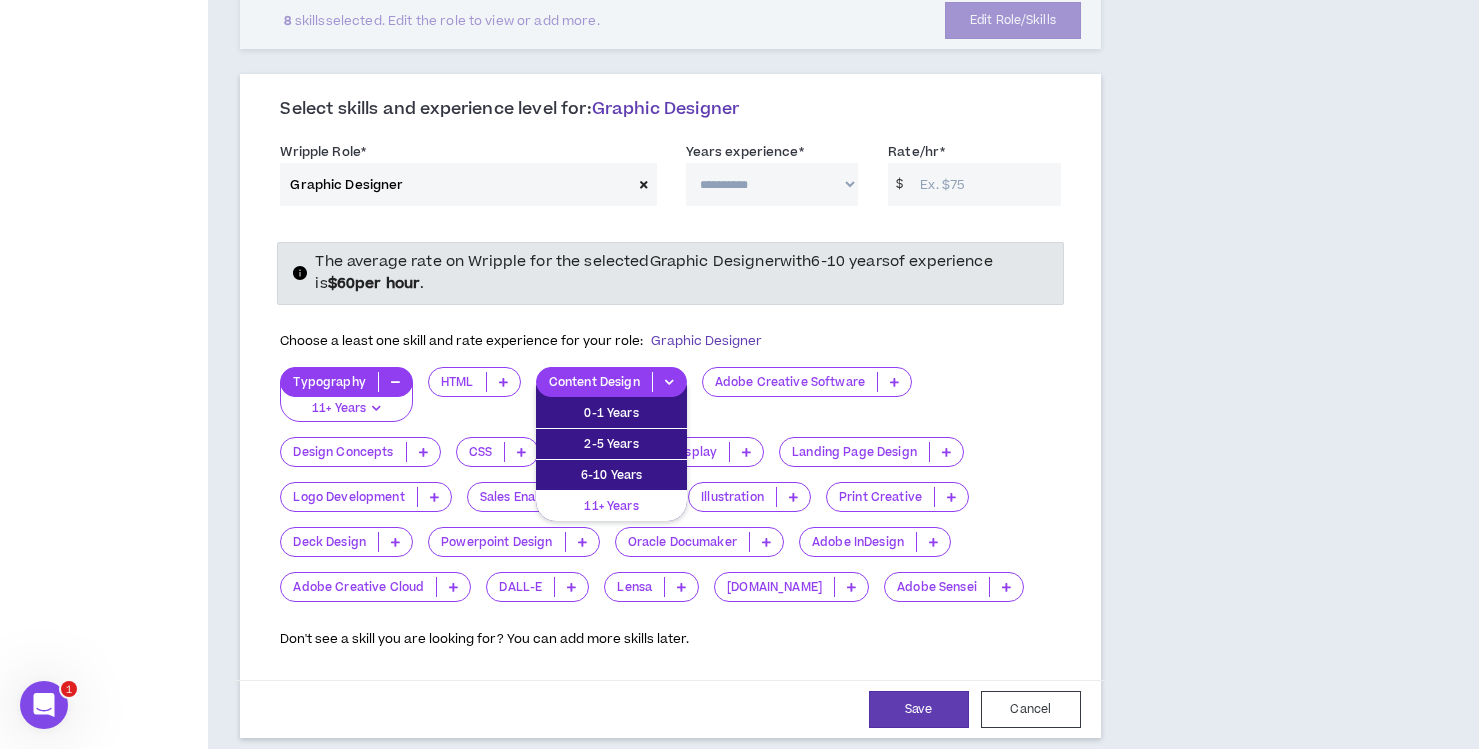 scroll, scrollTop: 1412, scrollLeft: 0, axis: vertical 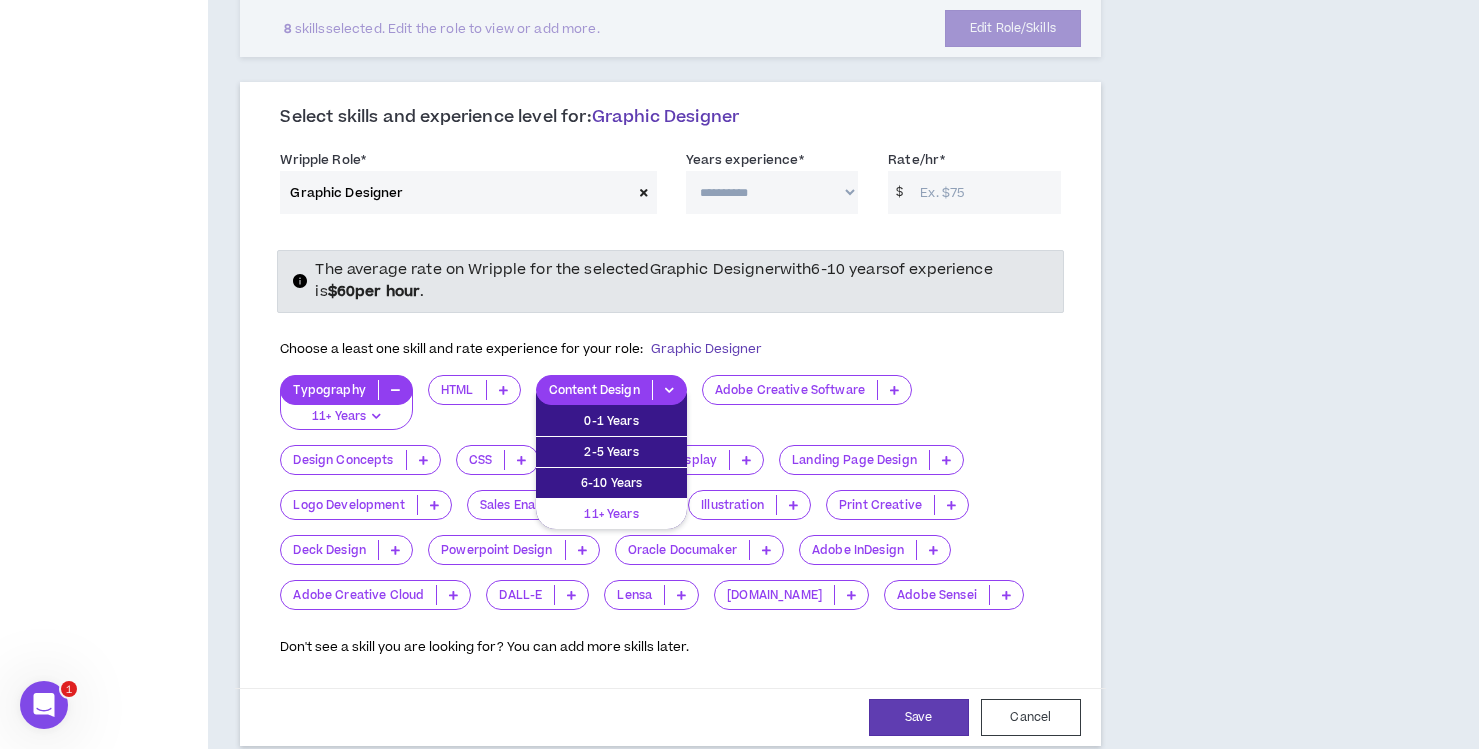 click on "11+ Years" at bounding box center (611, 514) 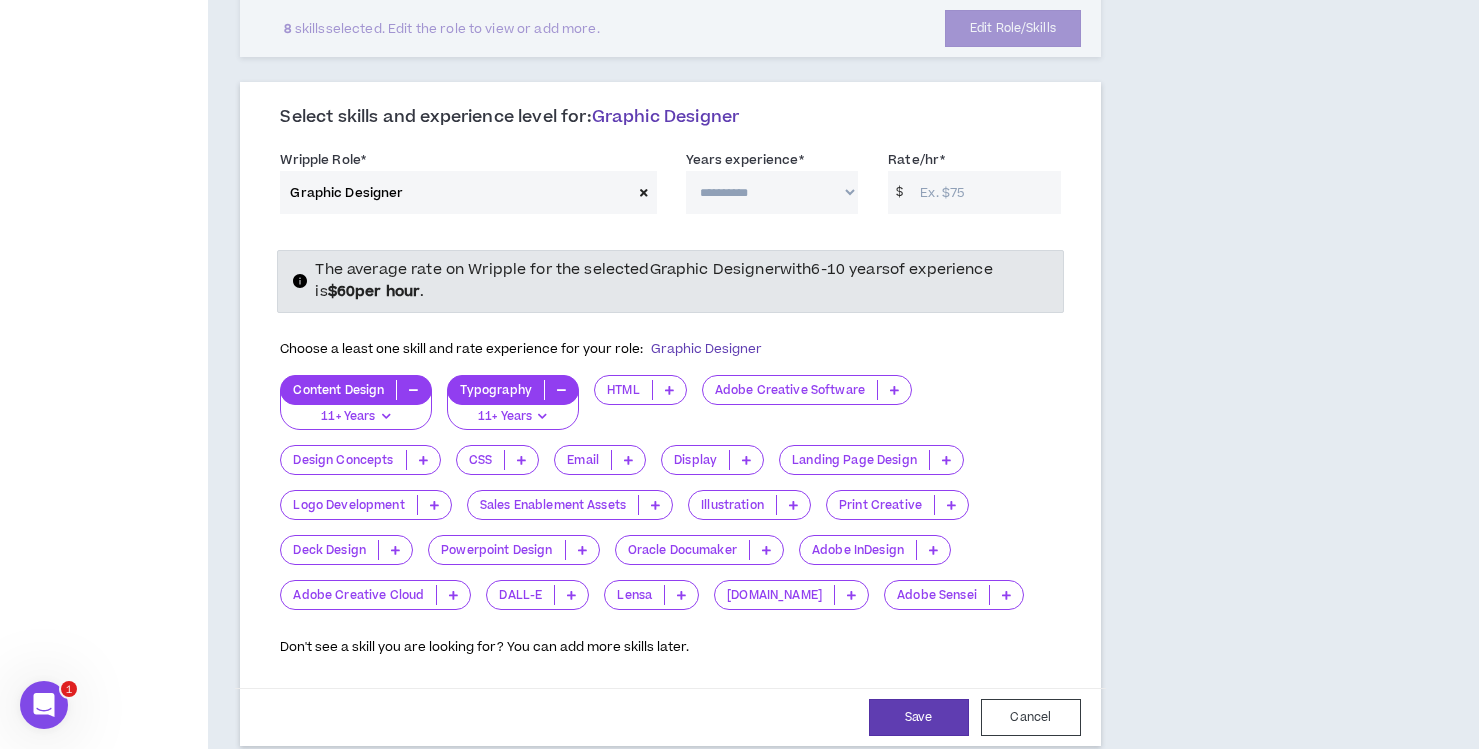 click at bounding box center [894, 390] 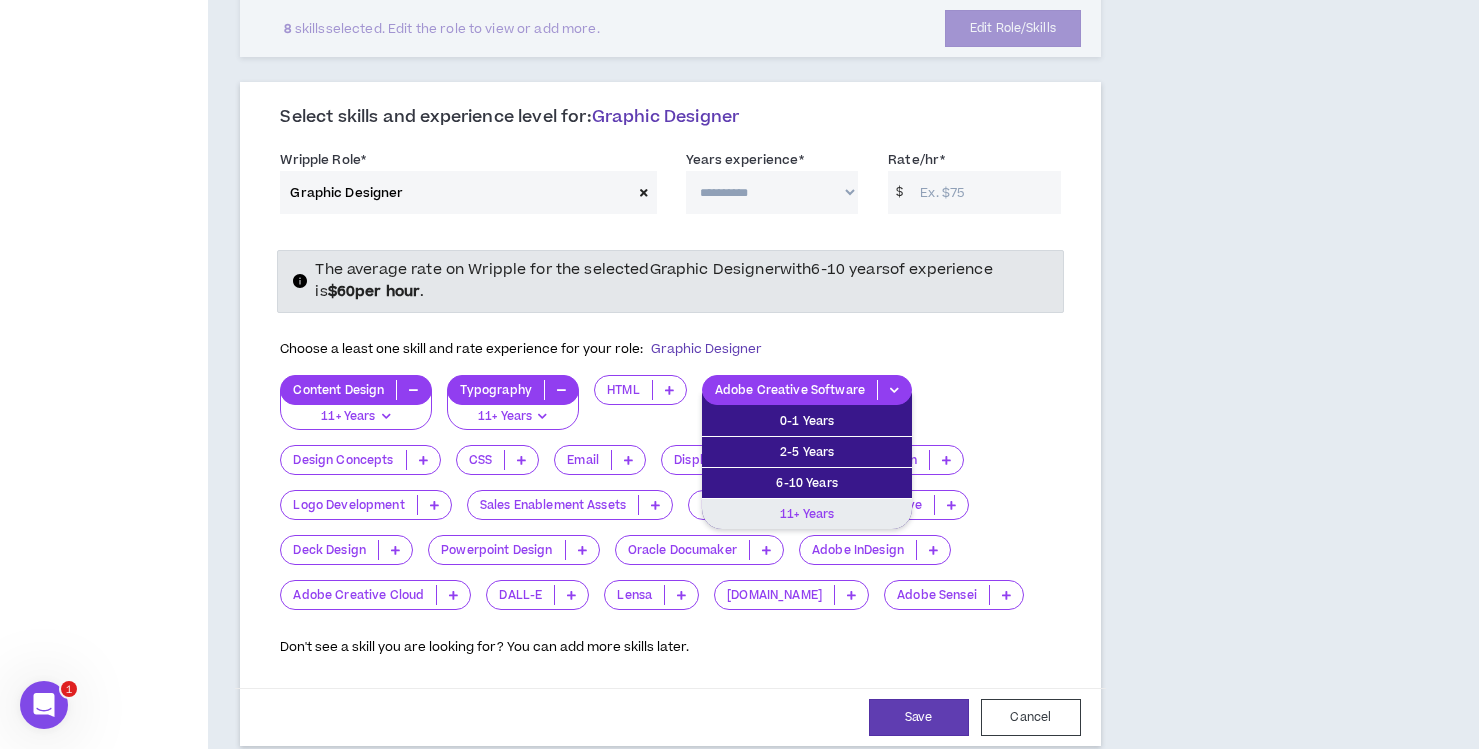 click on "11+ Years" at bounding box center (807, 514) 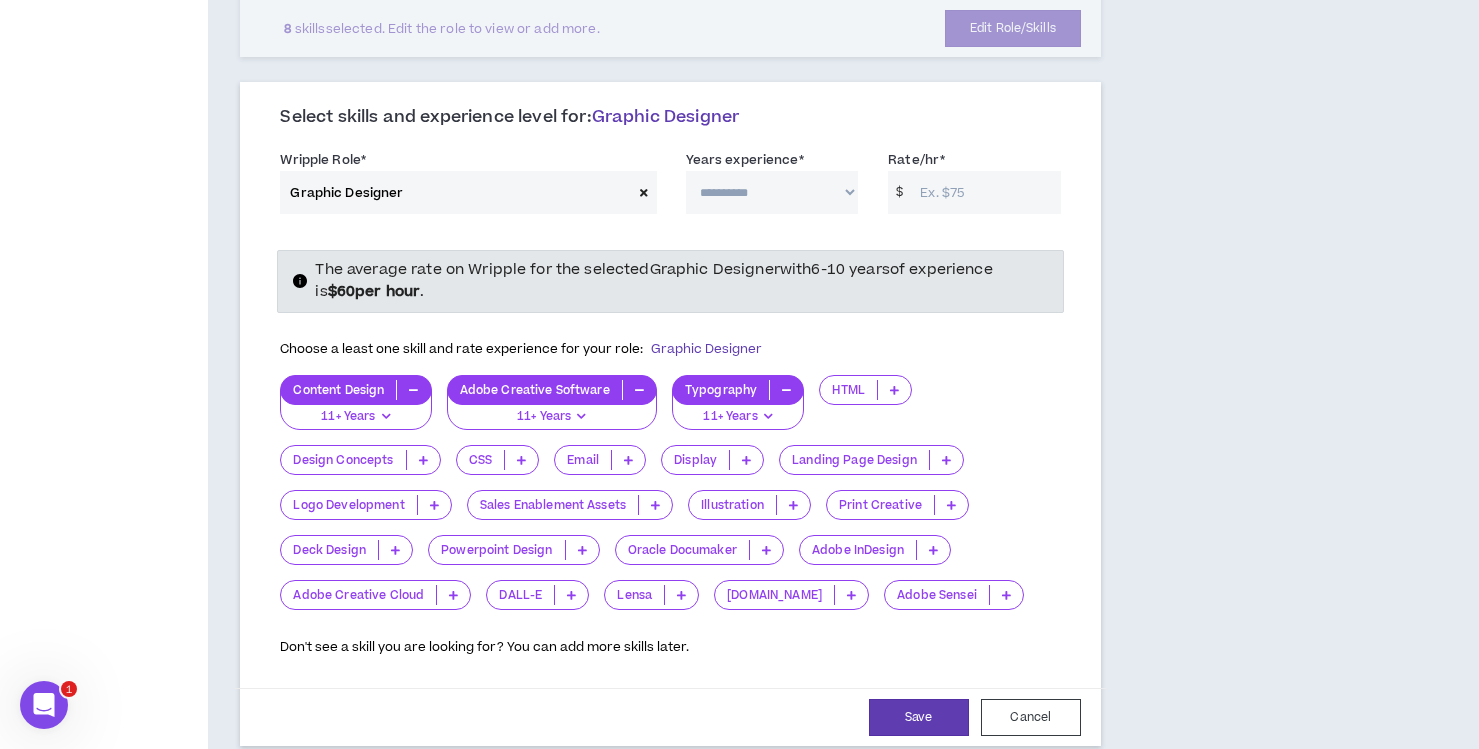 click at bounding box center [423, 460] 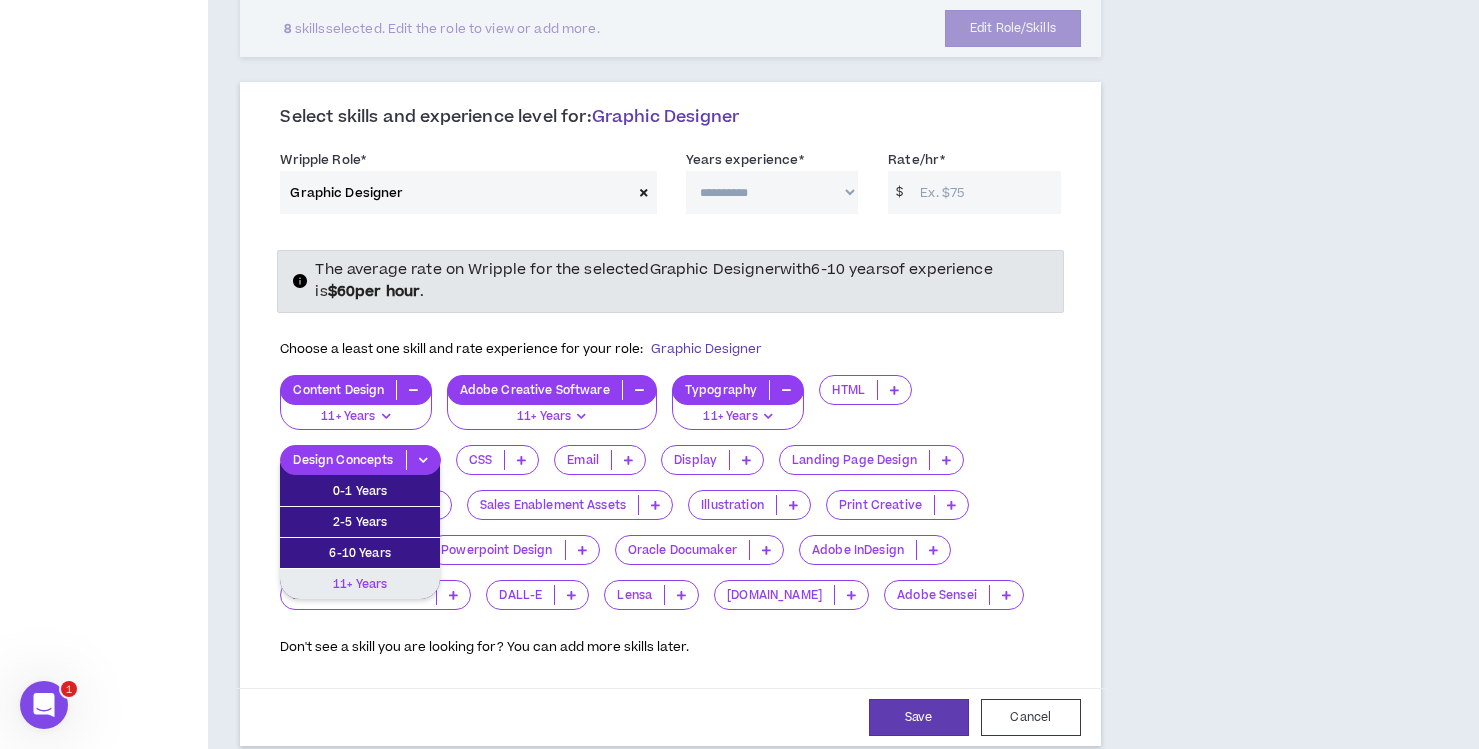 click on "11+ Years" at bounding box center [360, 584] 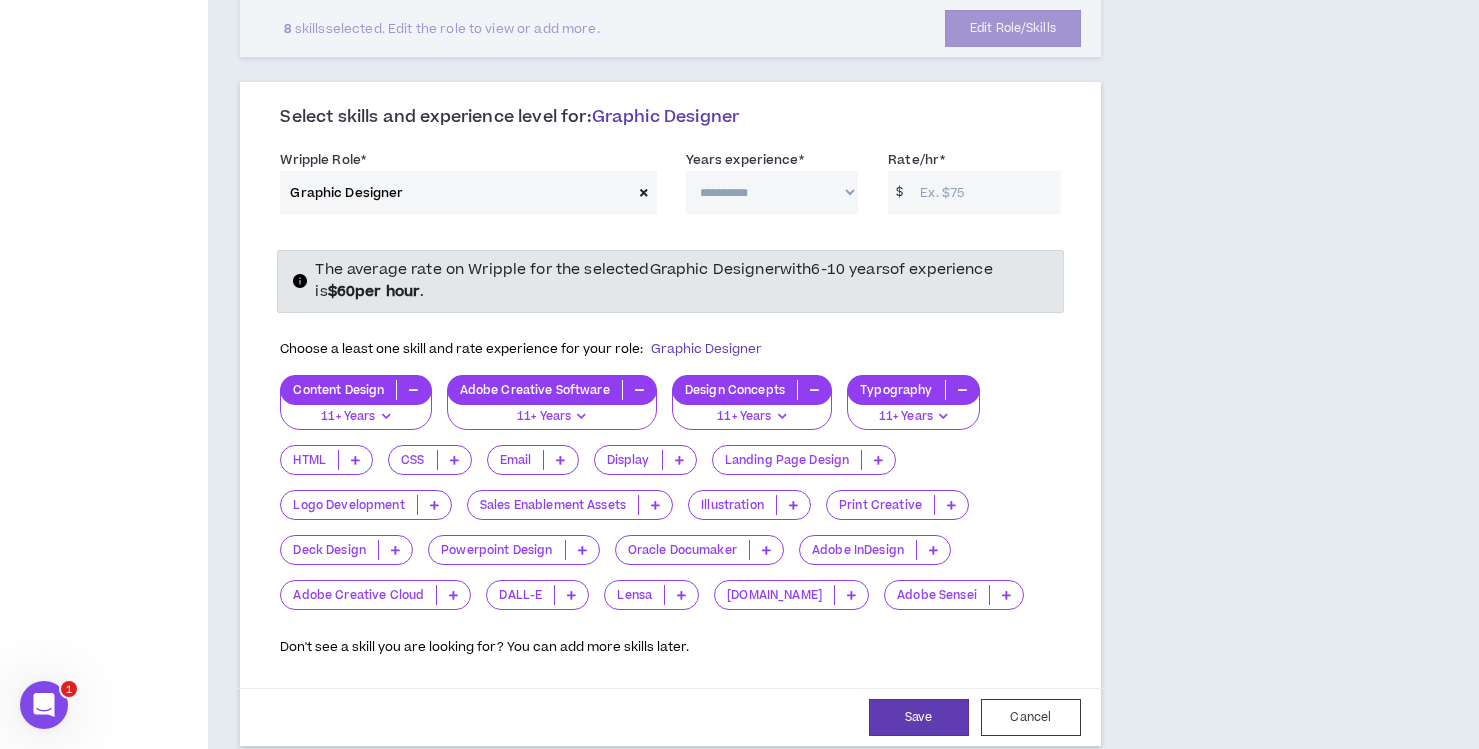 click at bounding box center (560, 460) 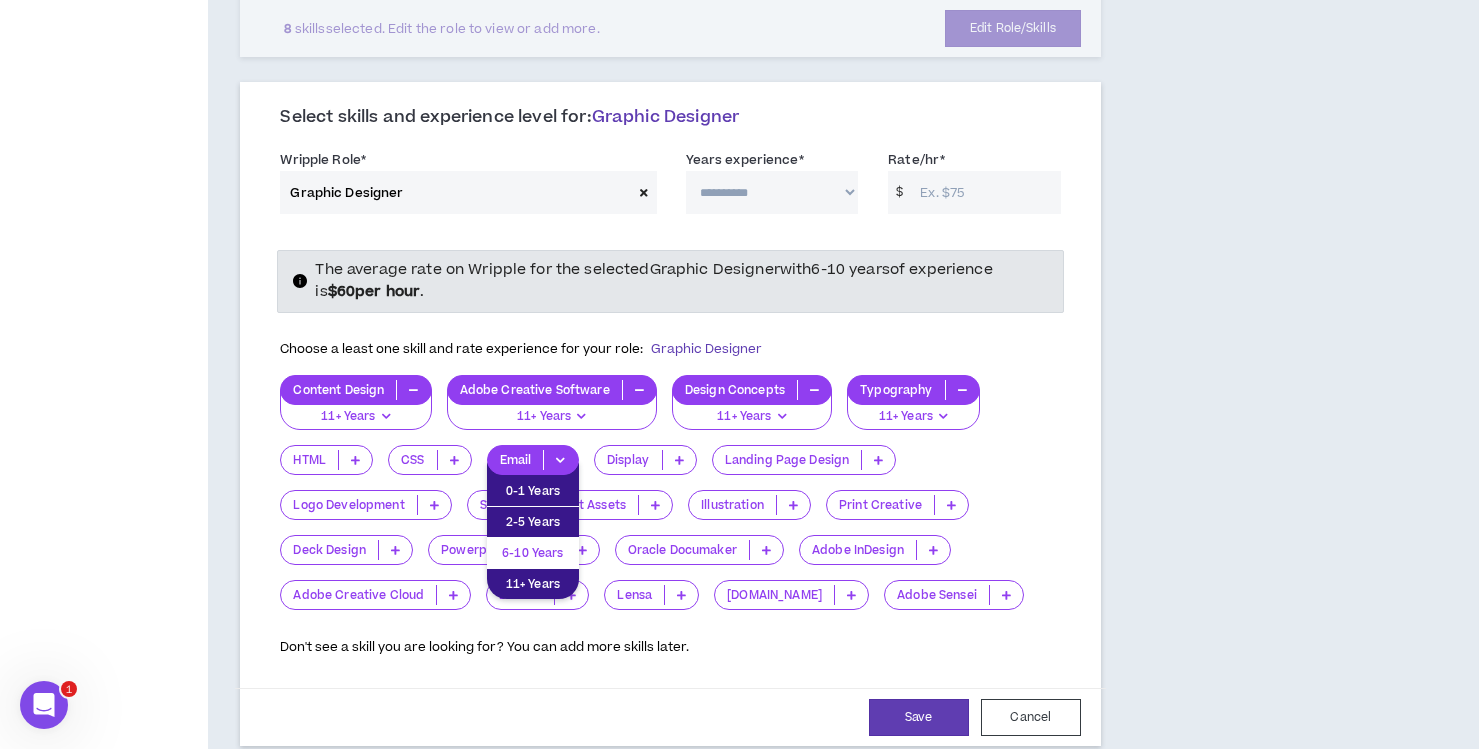 click on "6-10 Years" at bounding box center [533, 553] 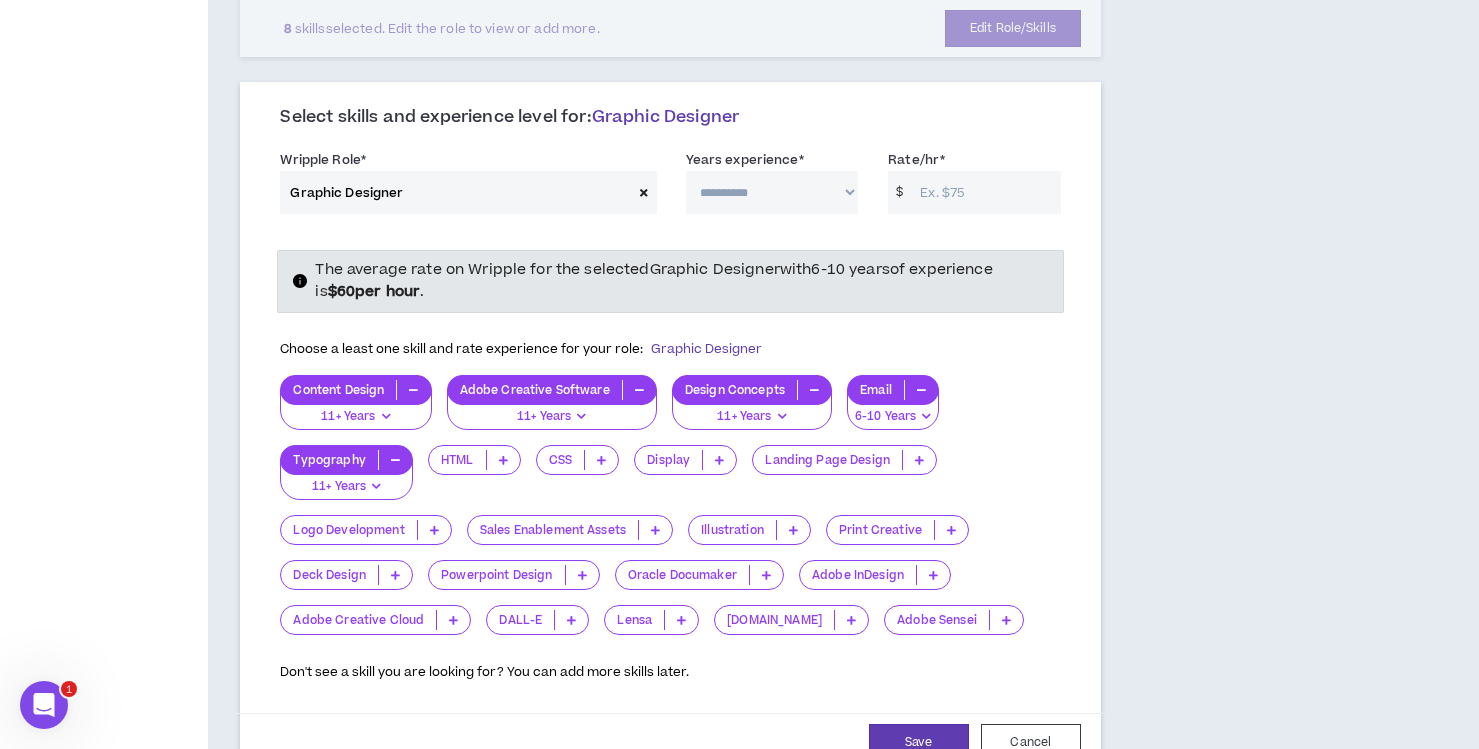 click at bounding box center (719, 460) 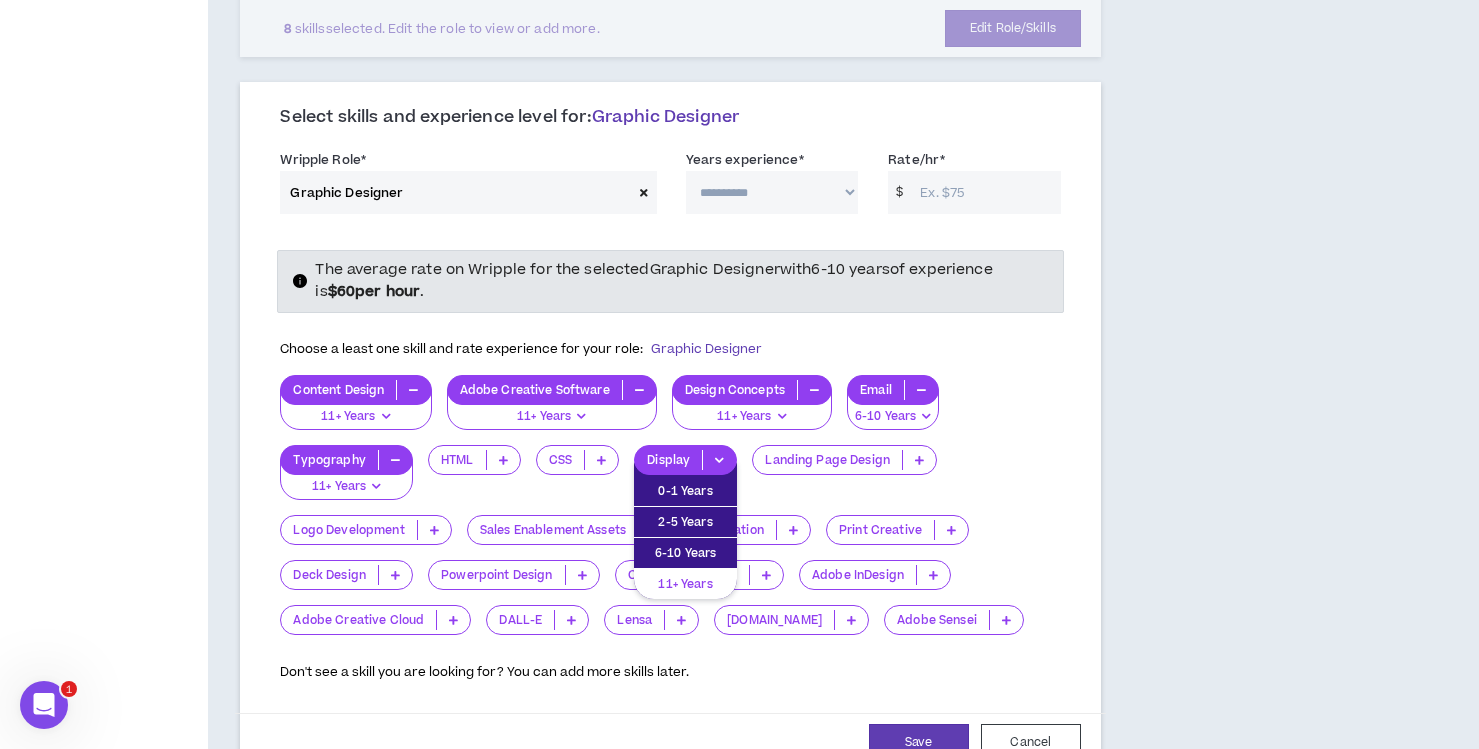 click on "11+ Years" at bounding box center (685, 584) 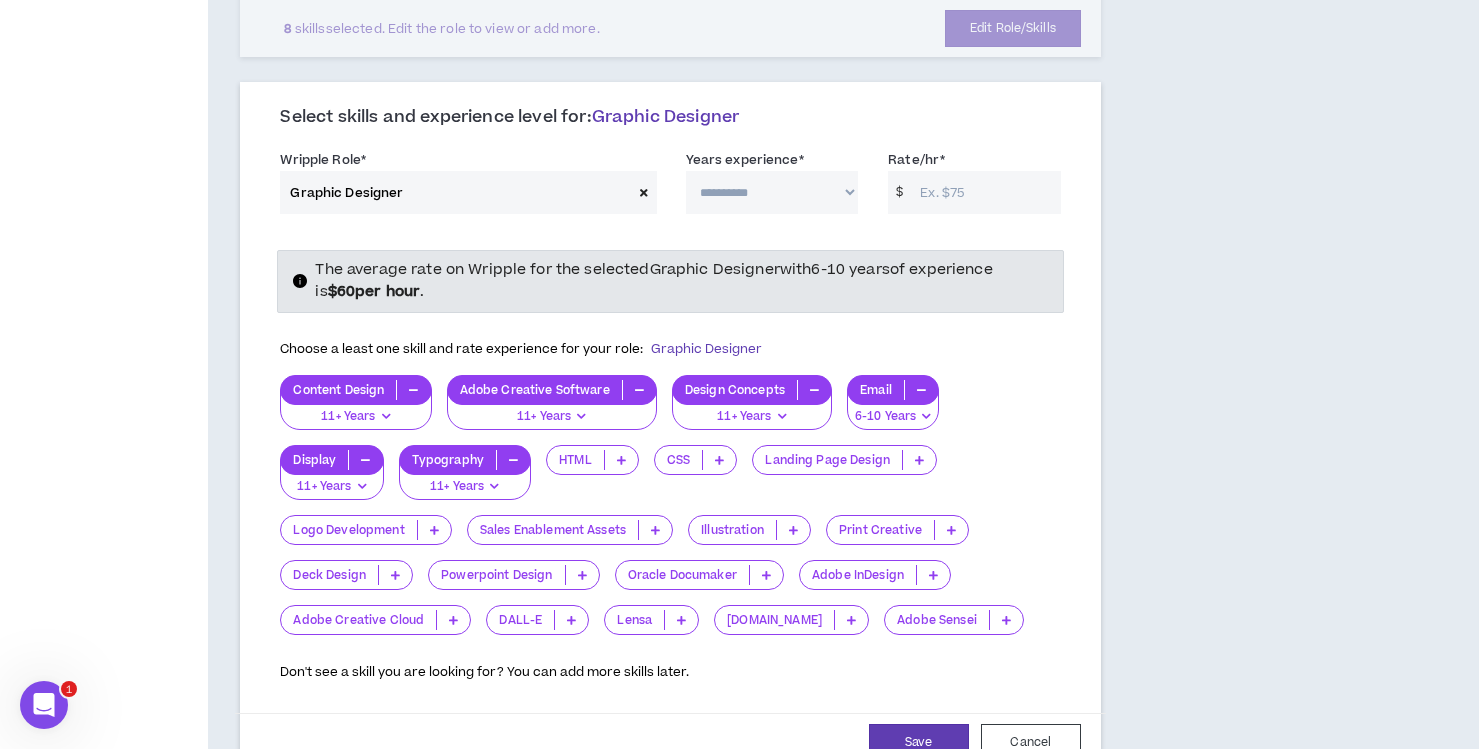 click at bounding box center (919, 460) 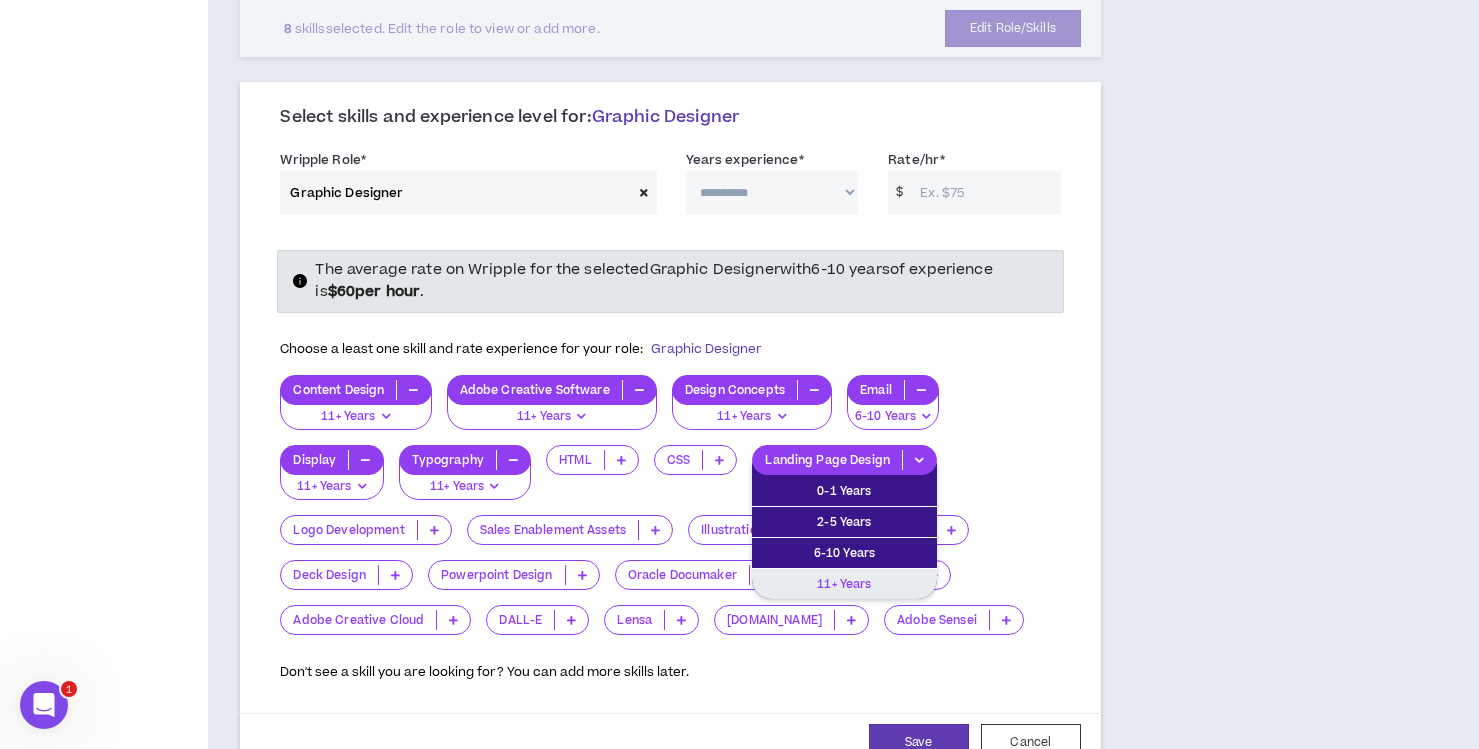 click on "11+ Years" at bounding box center [844, 584] 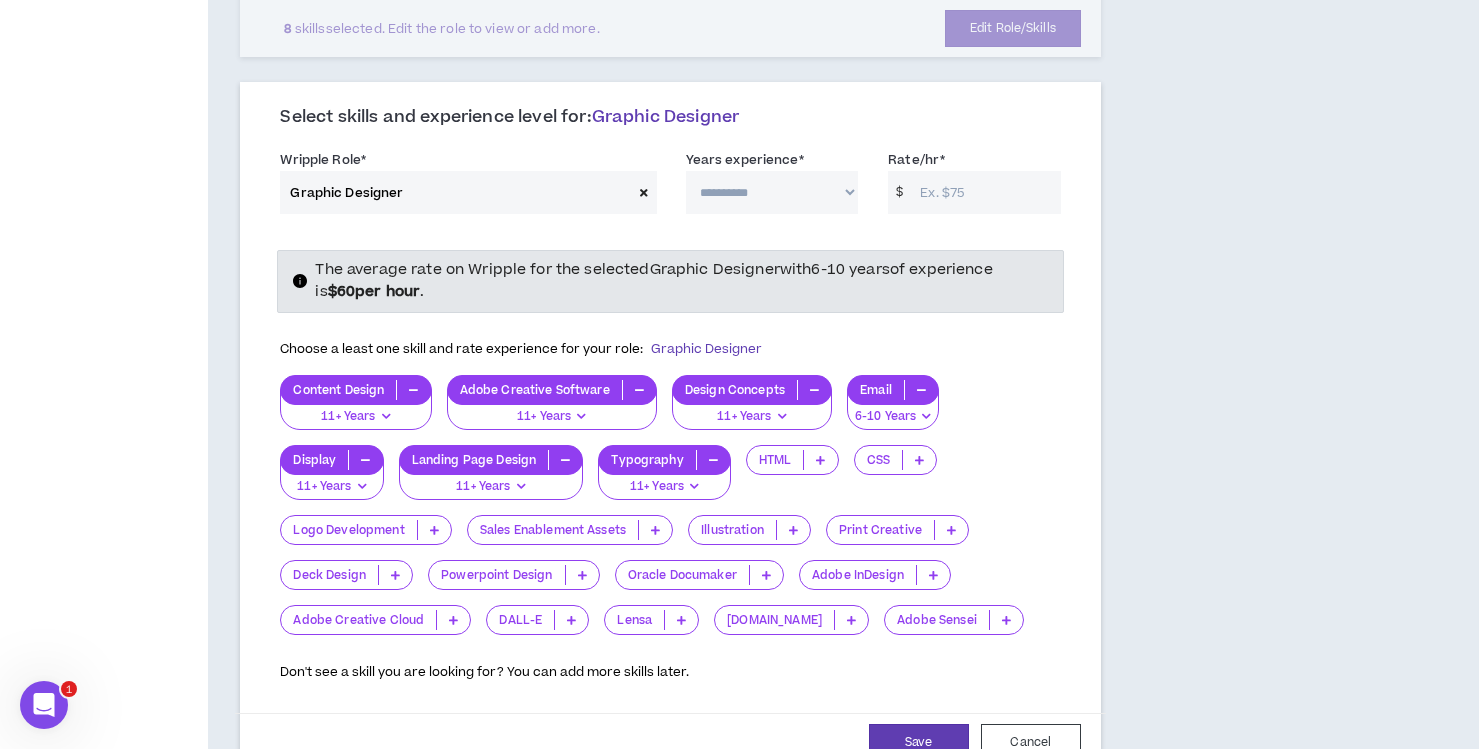click at bounding box center [434, 530] 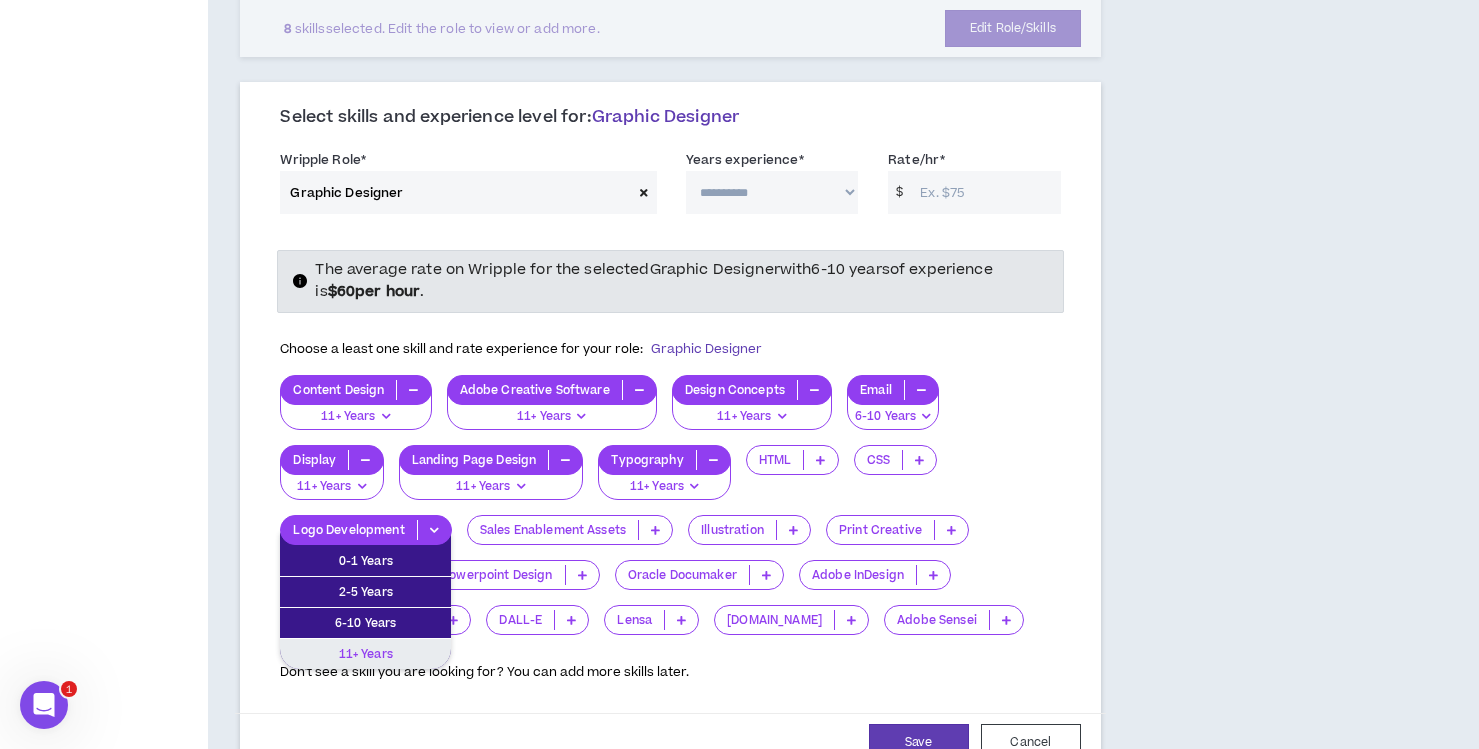 drag, startPoint x: 381, startPoint y: 635, endPoint x: 391, endPoint y: 619, distance: 18.867962 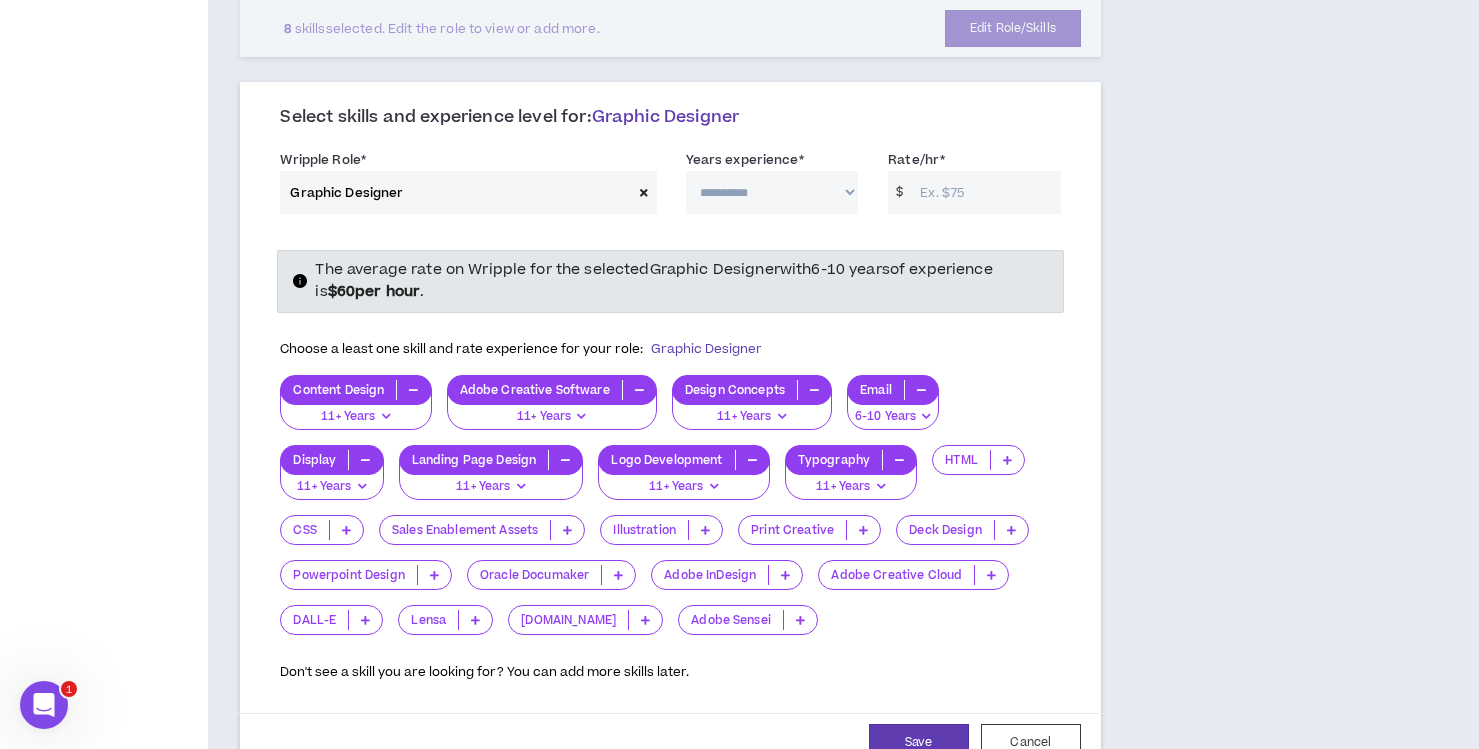 click at bounding box center (567, 530) 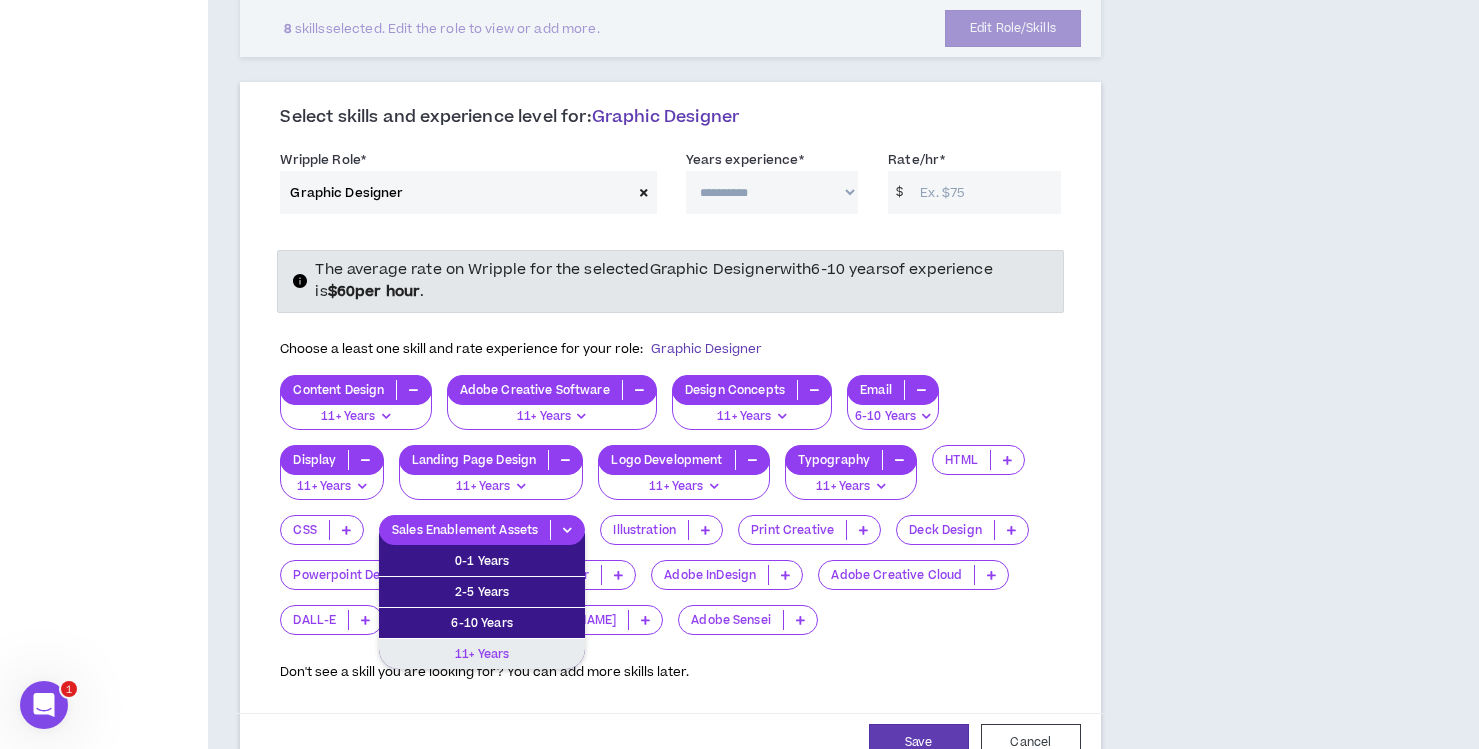 click on "11+ Years" at bounding box center [482, 654] 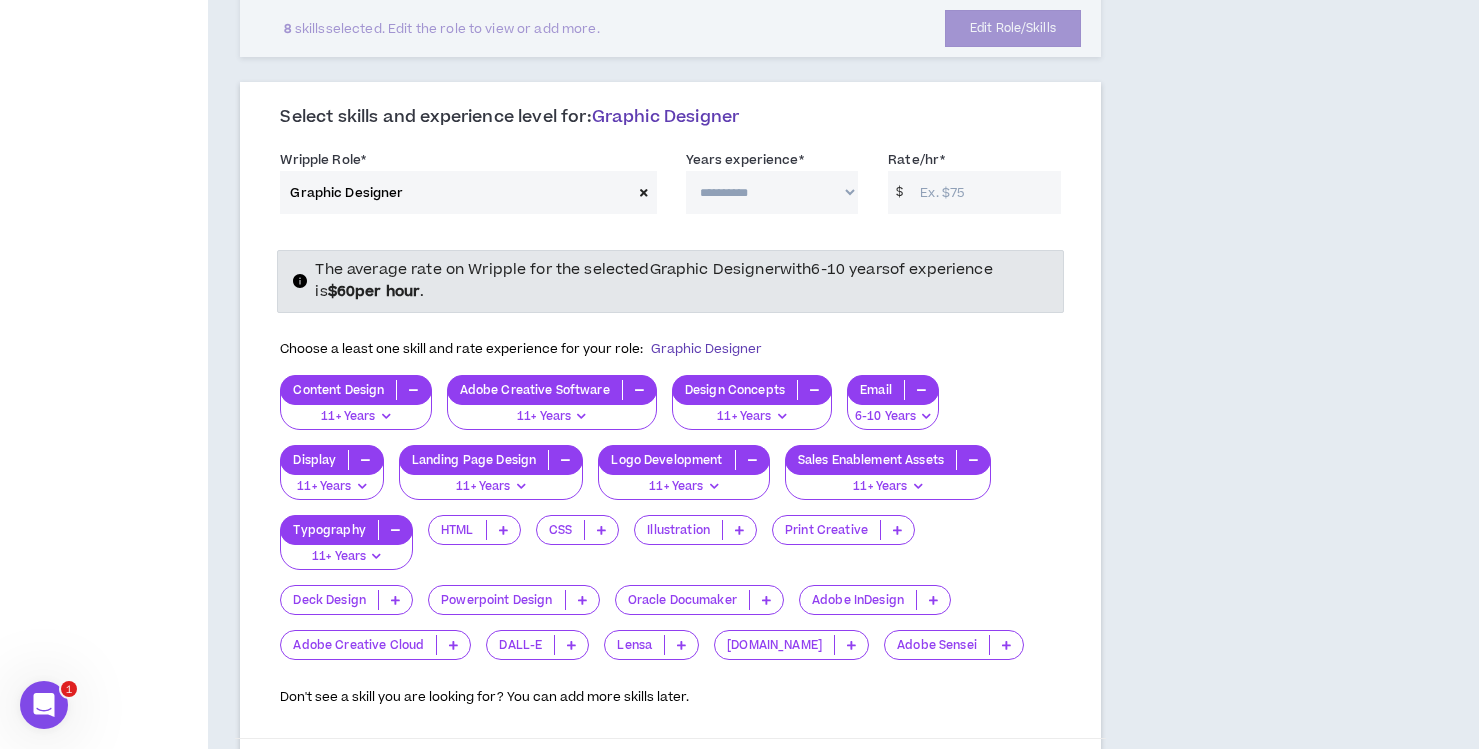 click at bounding box center (739, 530) 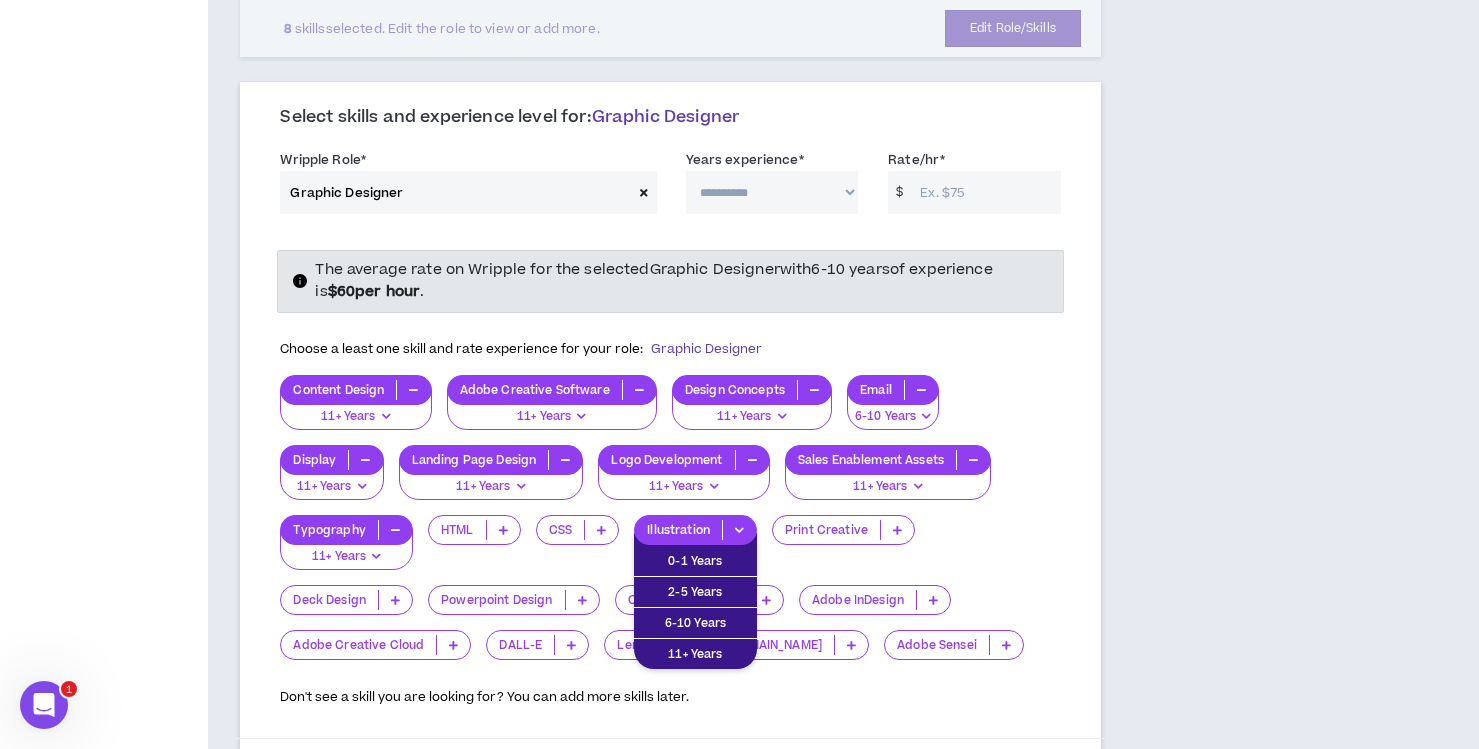 click on "Print Creative 0-1 Years 2-5 Years 6-10 Years 11+ Years" at bounding box center (851, 550) 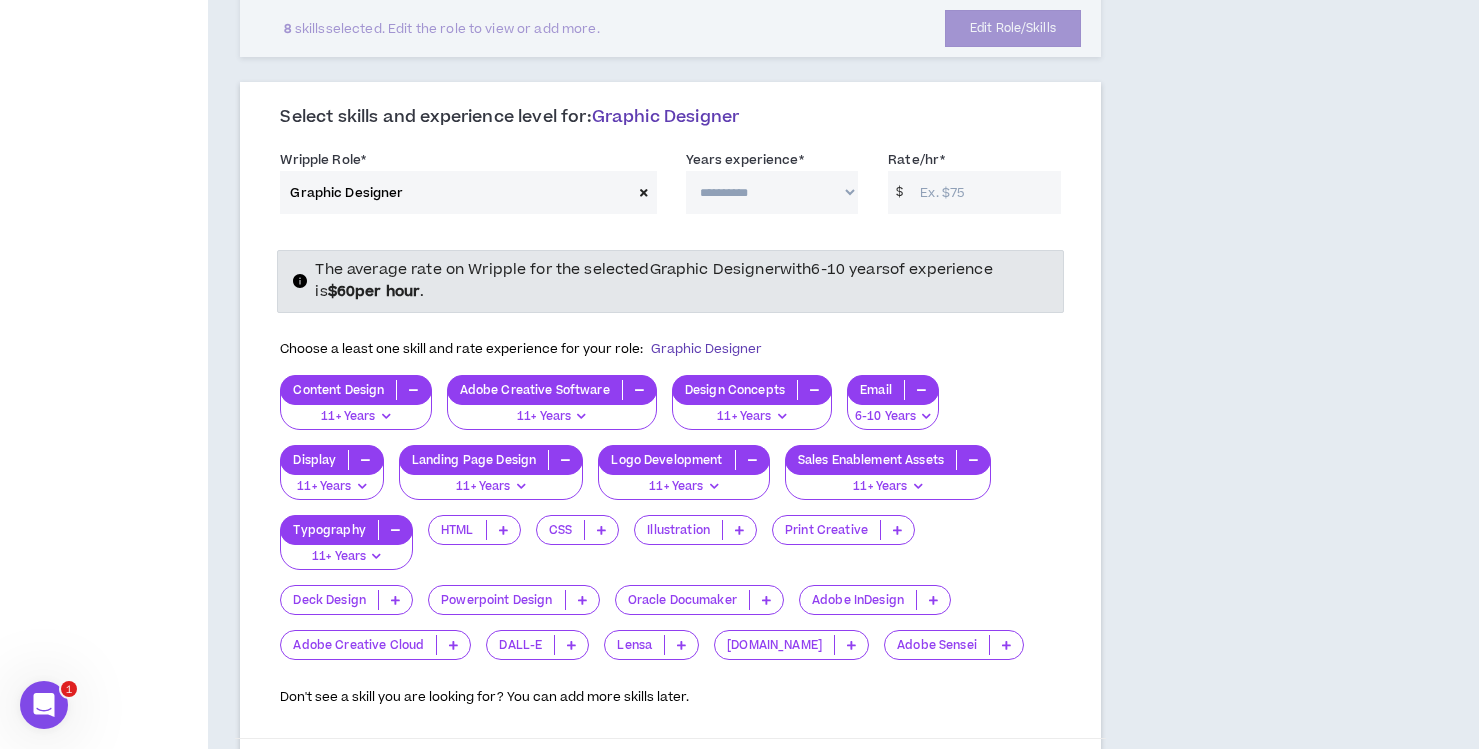 click at bounding box center [897, 530] 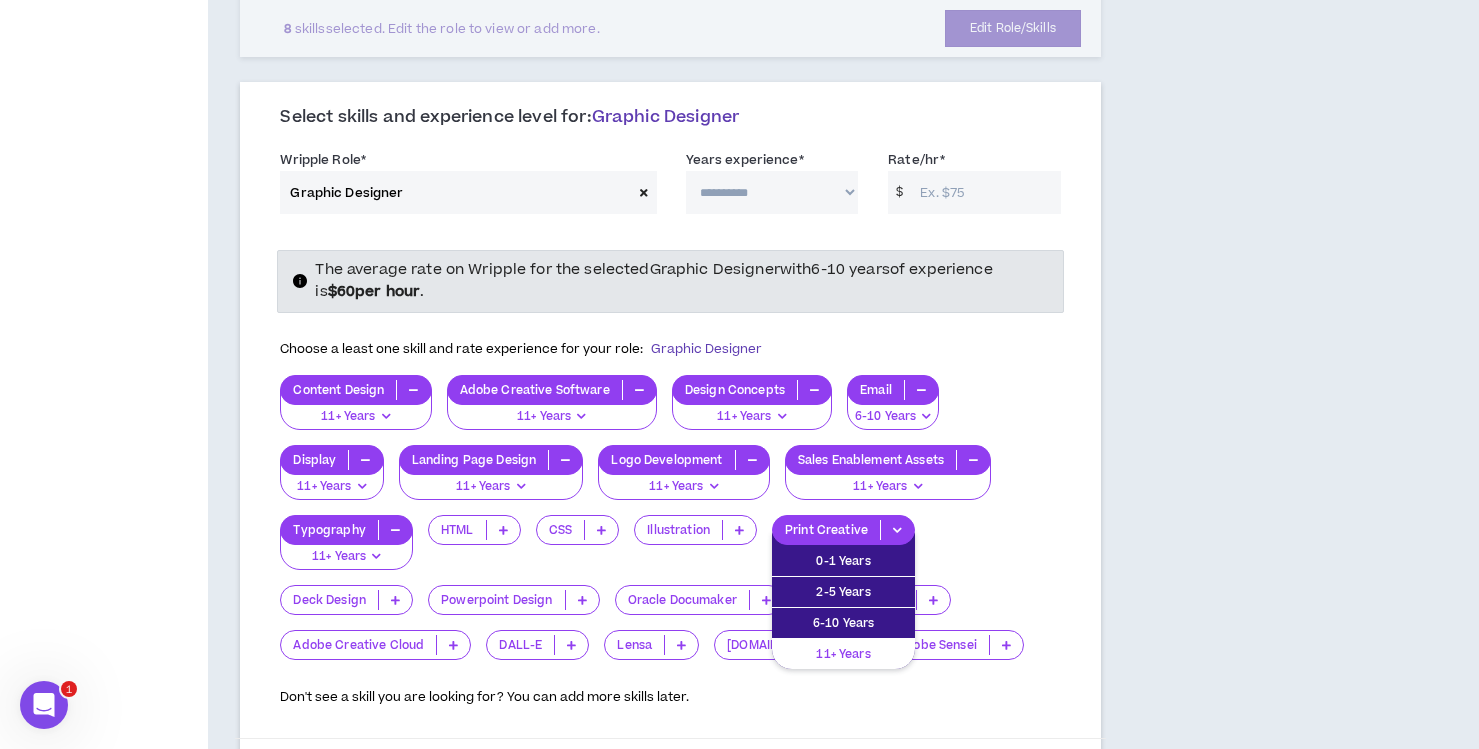 click on "11+ Years" at bounding box center (843, 654) 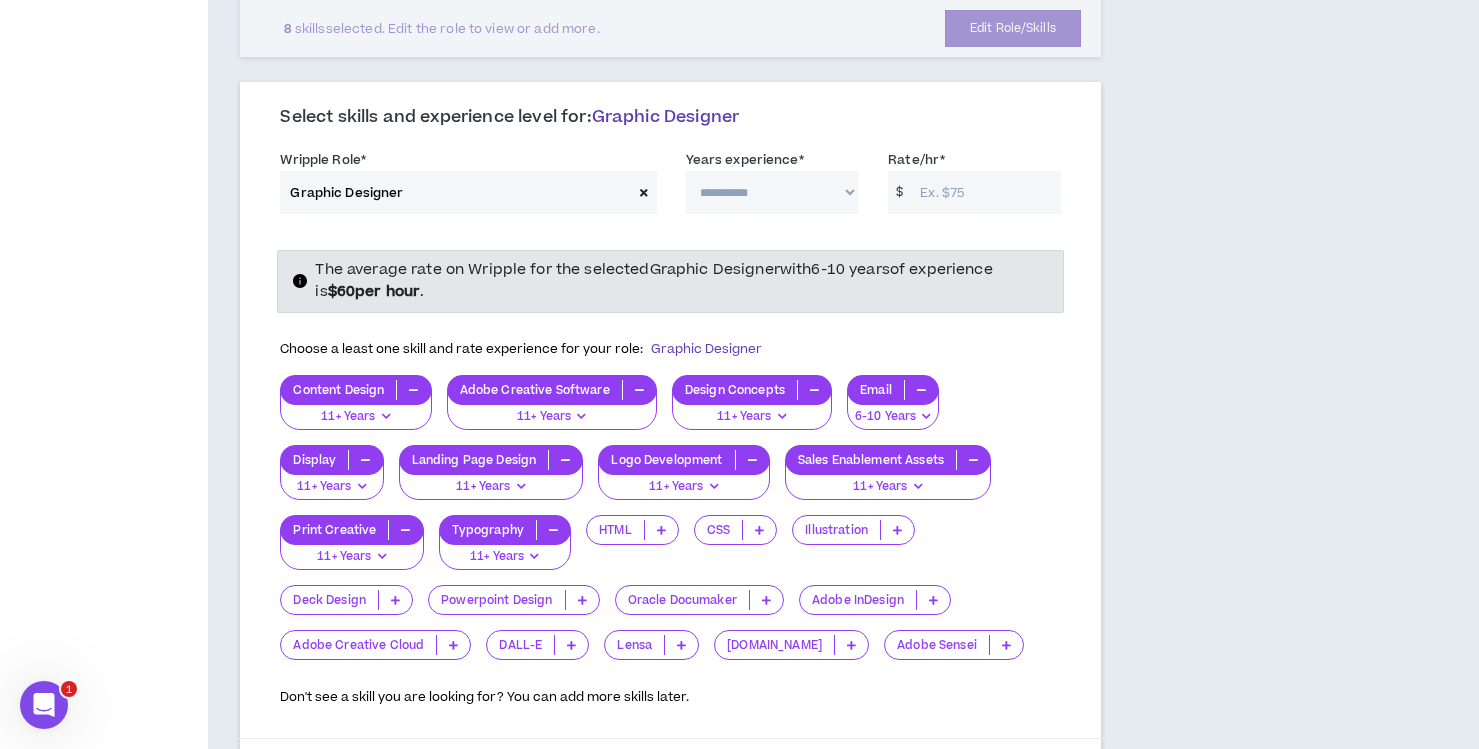 click at bounding box center [395, 600] 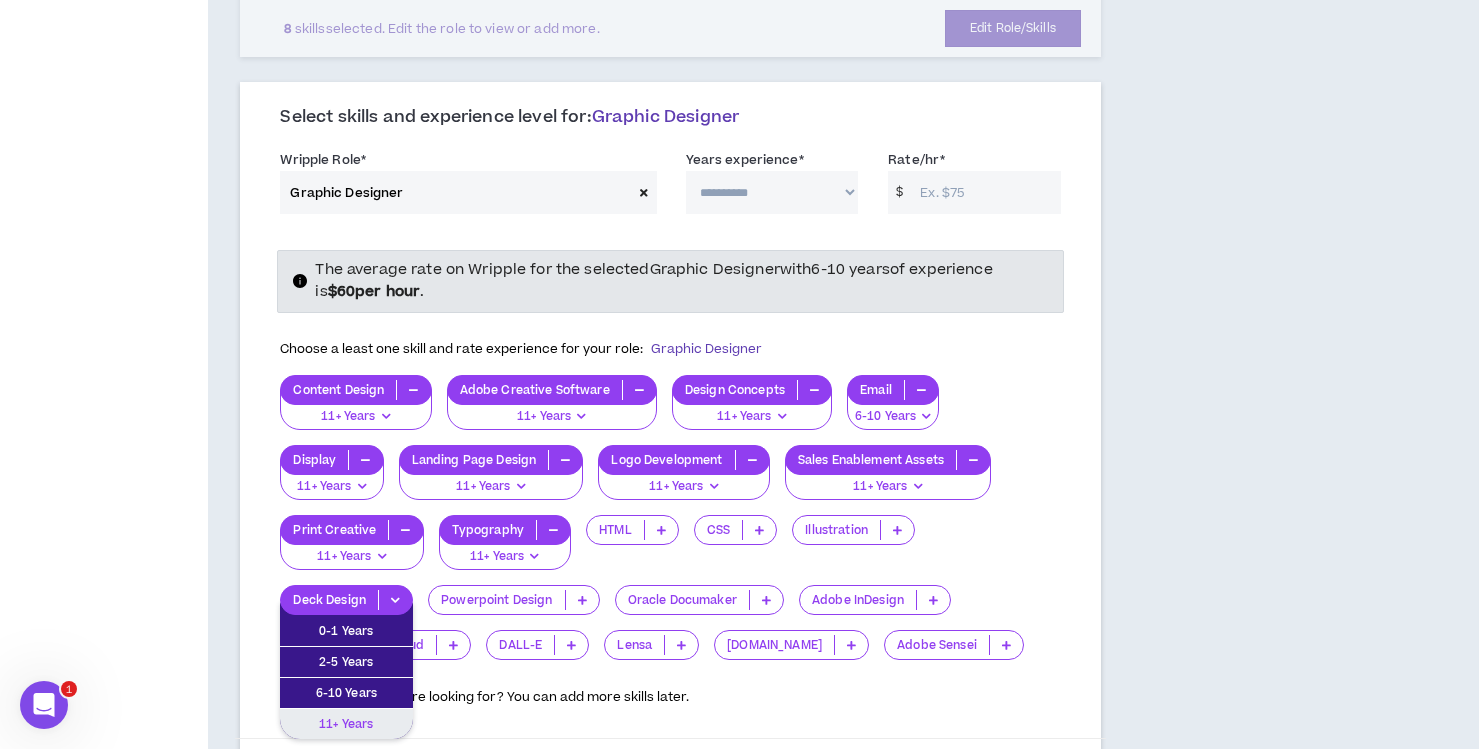 click on "11+ Years" at bounding box center [346, 724] 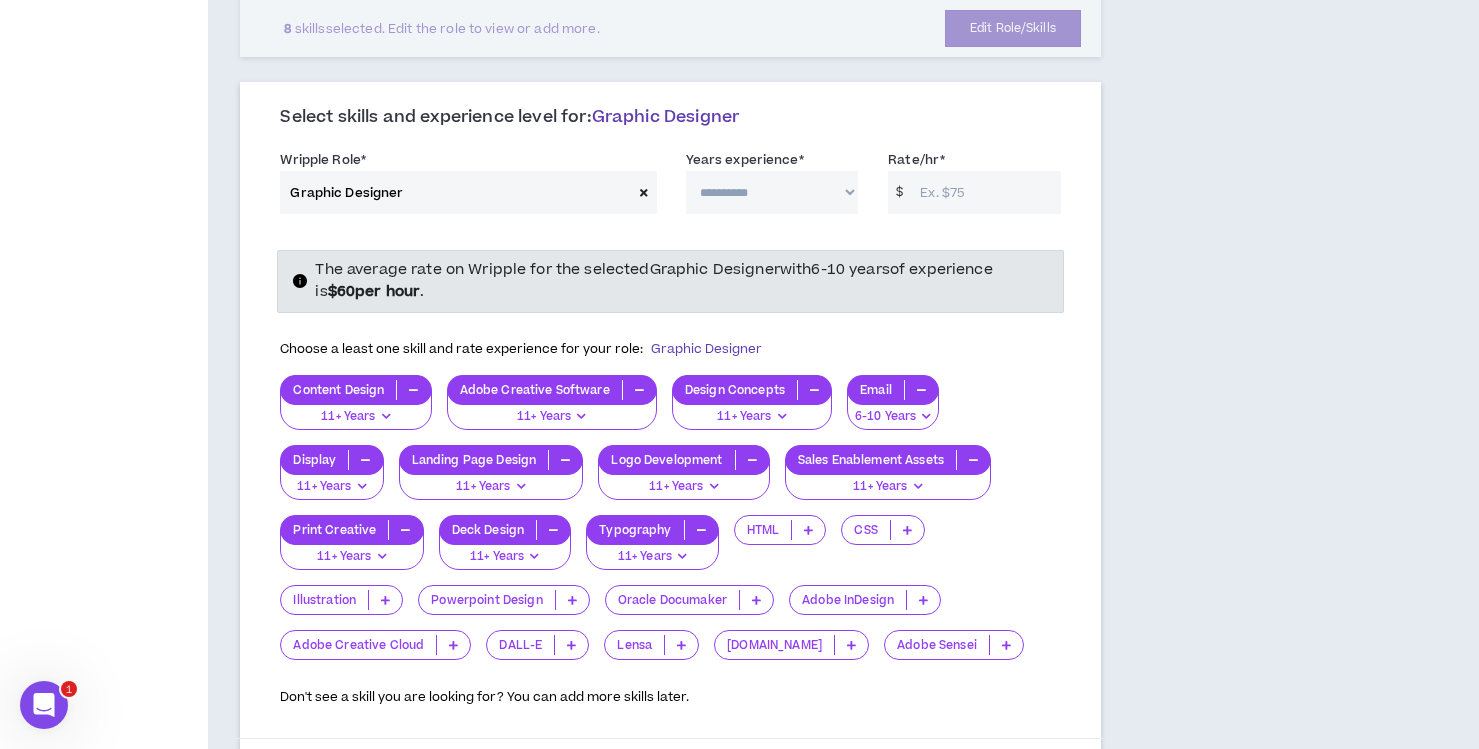 click at bounding box center [572, 600] 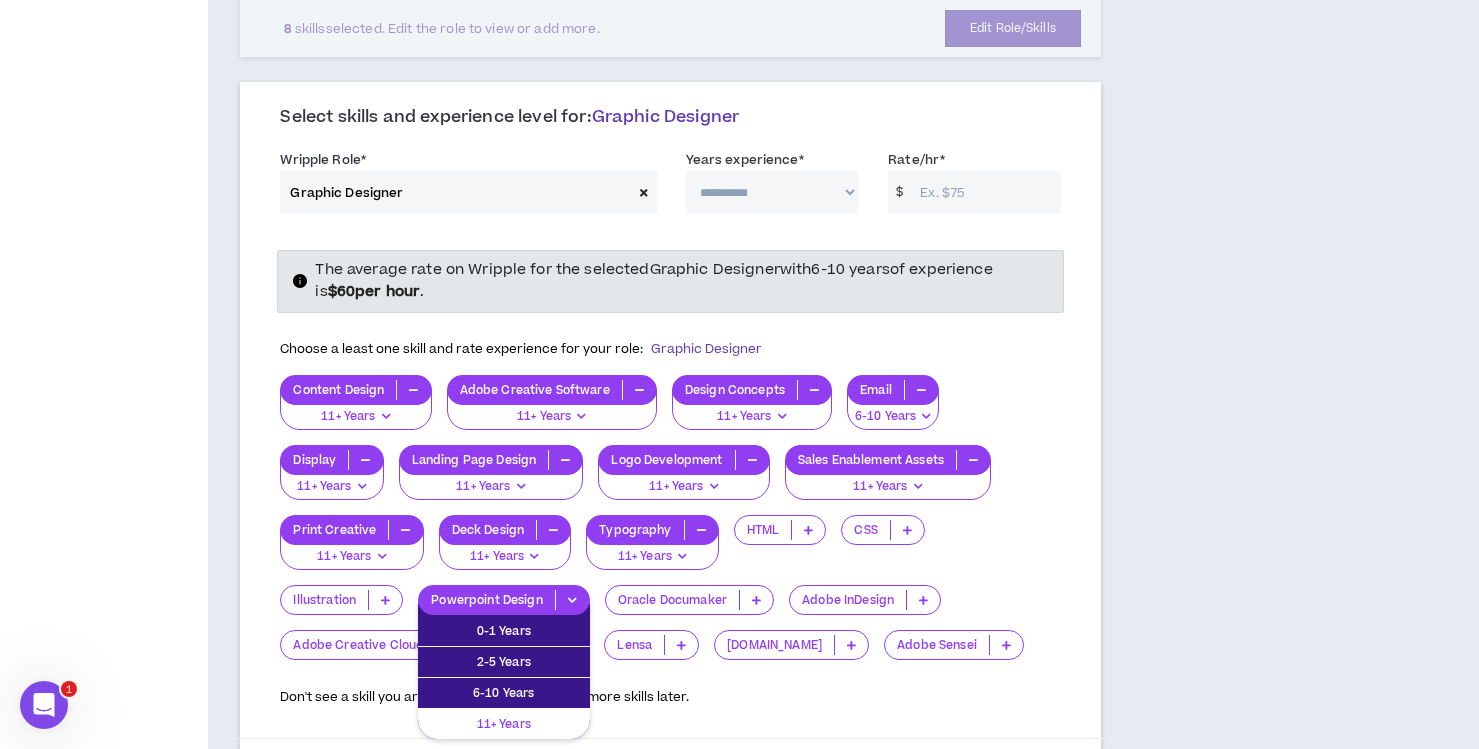 click on "11+ Years" at bounding box center [504, 724] 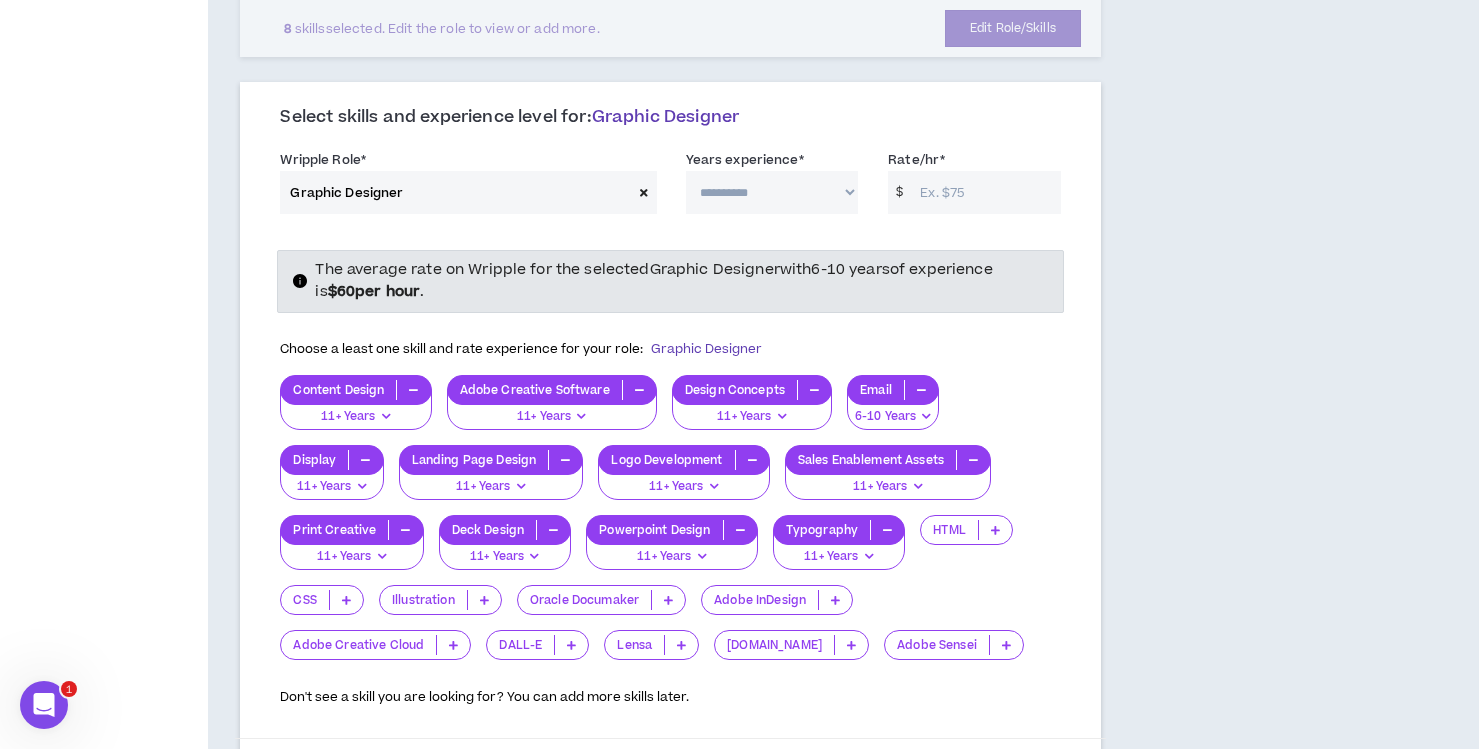 click at bounding box center (453, 645) 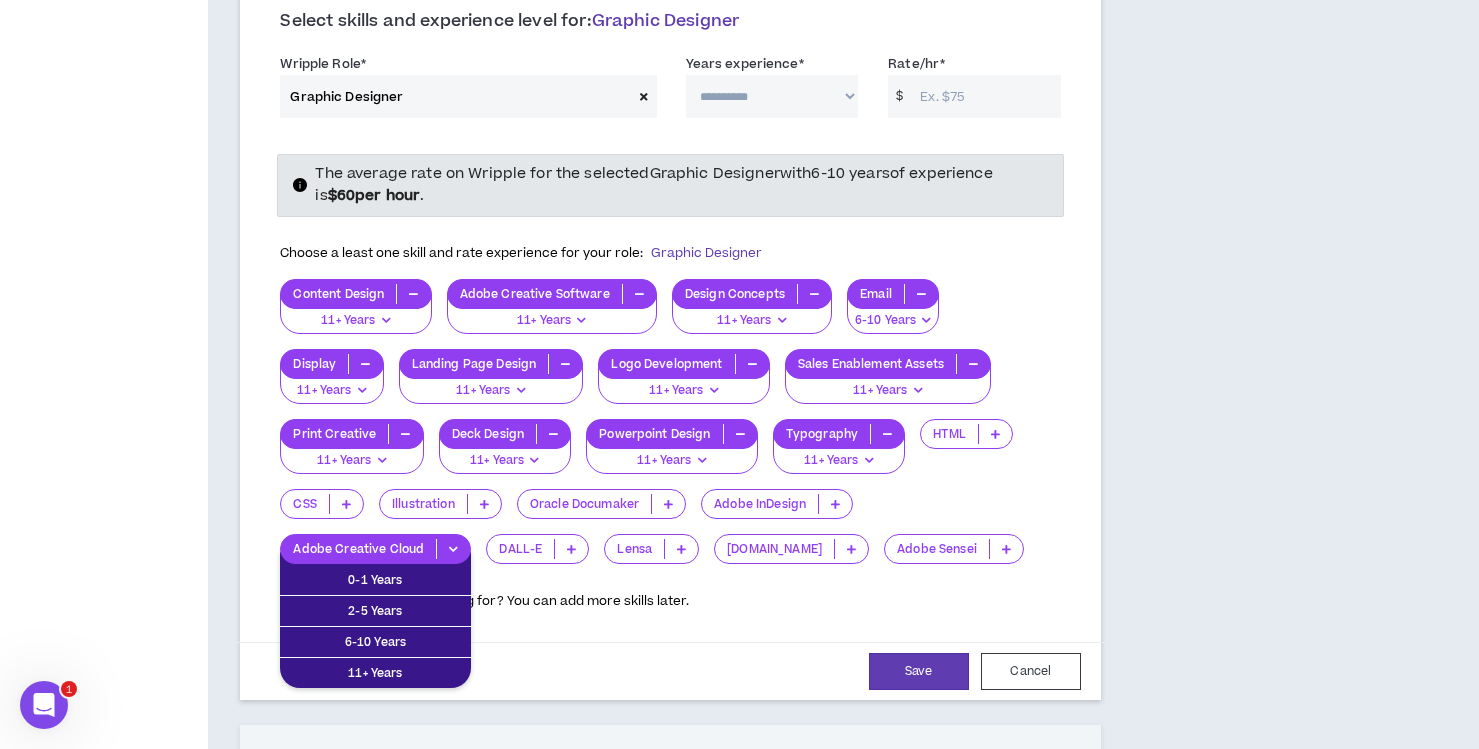 scroll, scrollTop: 1510, scrollLeft: 0, axis: vertical 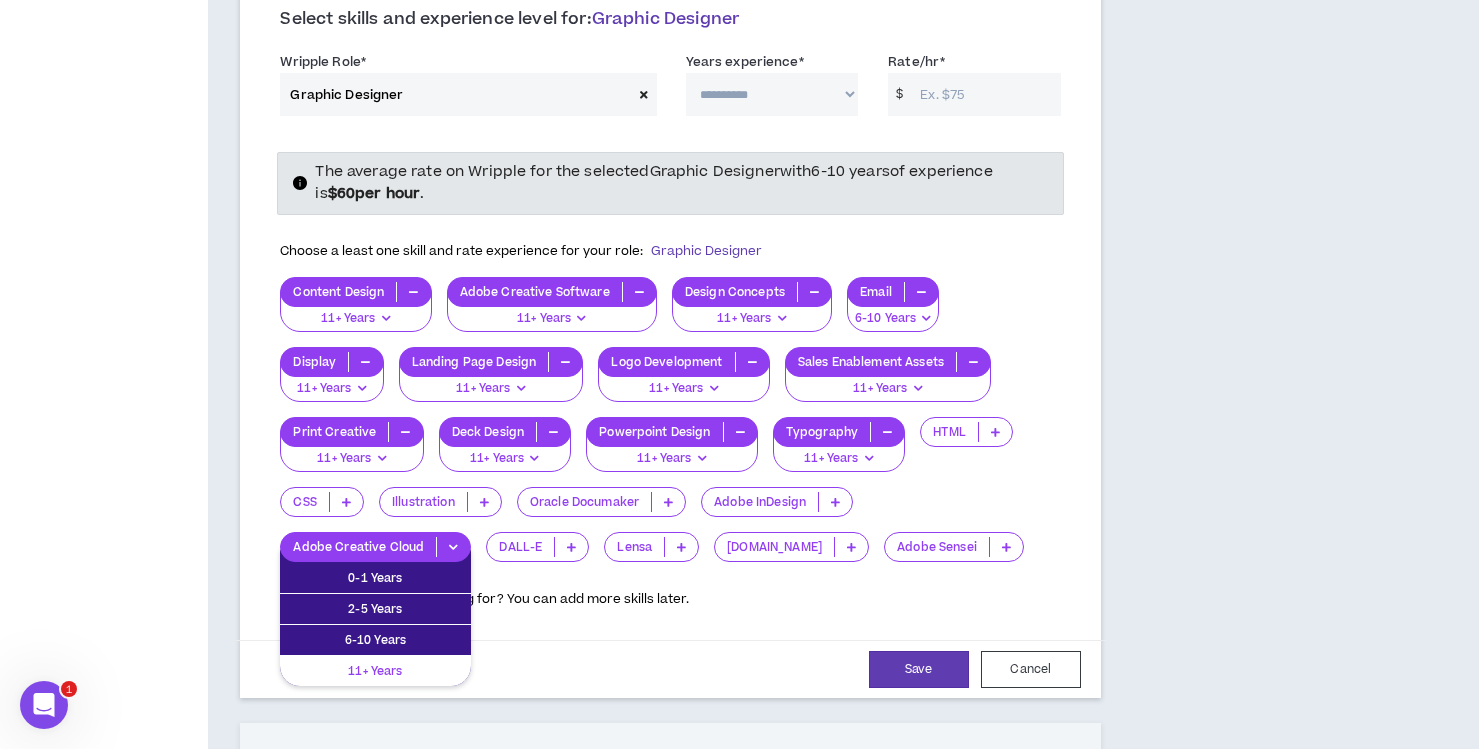 click on "11+ Years" at bounding box center (375, 671) 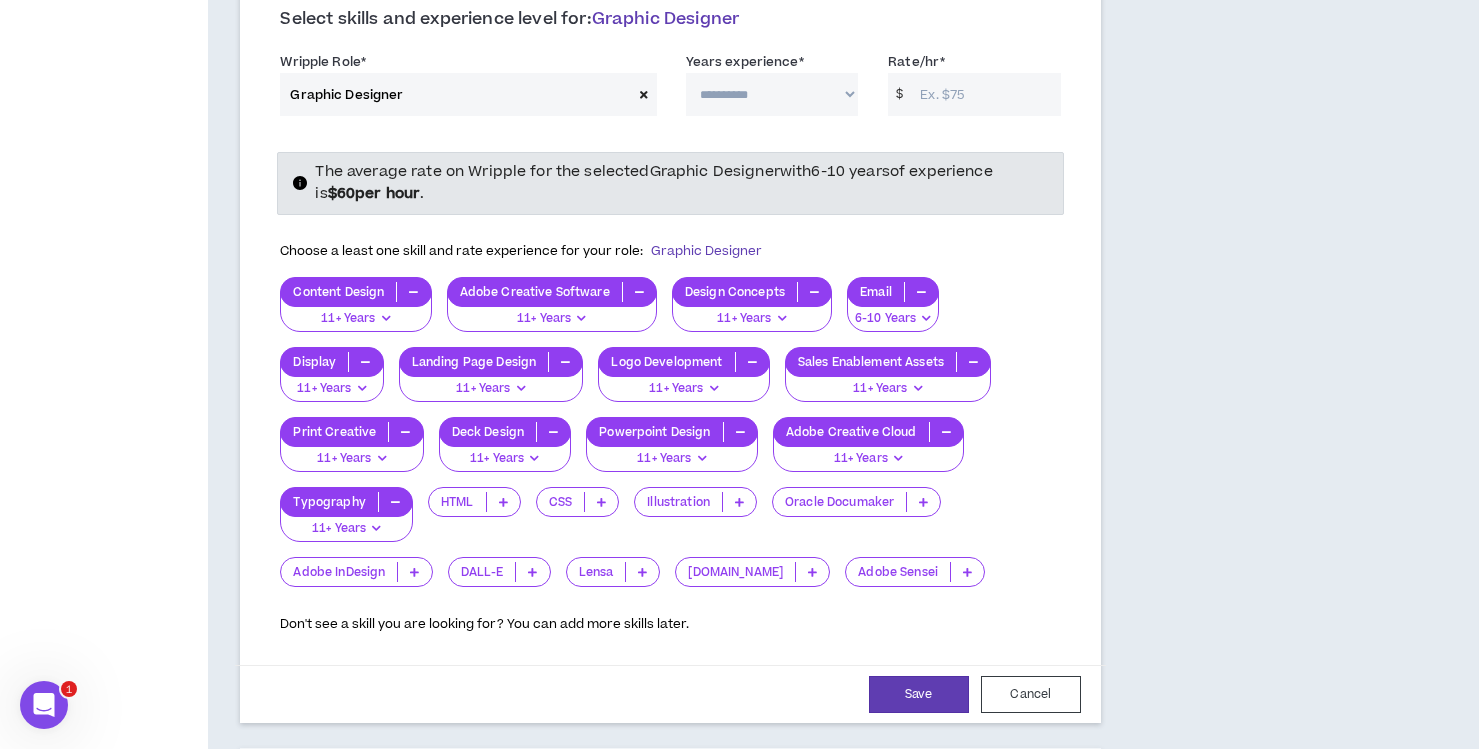 click at bounding box center [414, 572] 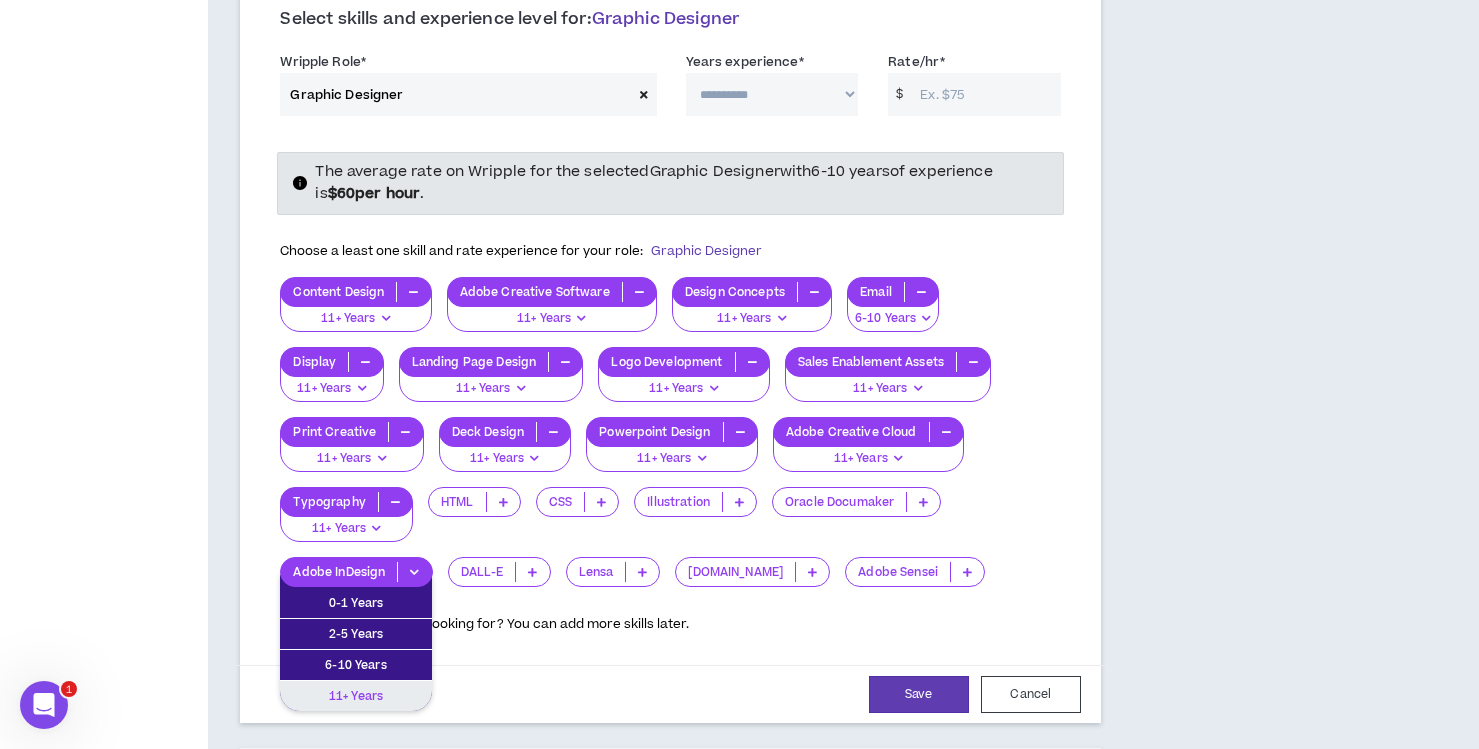 click on "11+ Years" at bounding box center [356, 696] 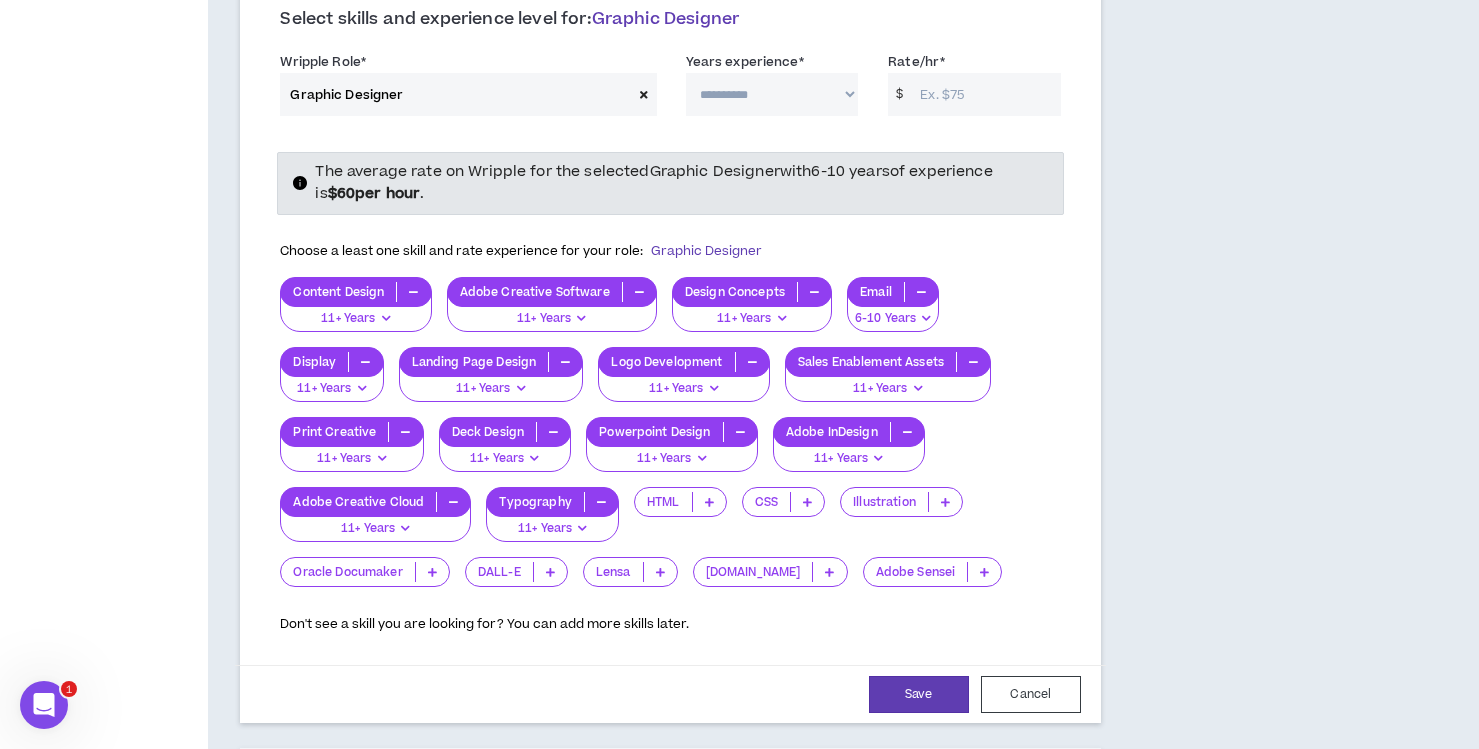 click at bounding box center (945, 502) 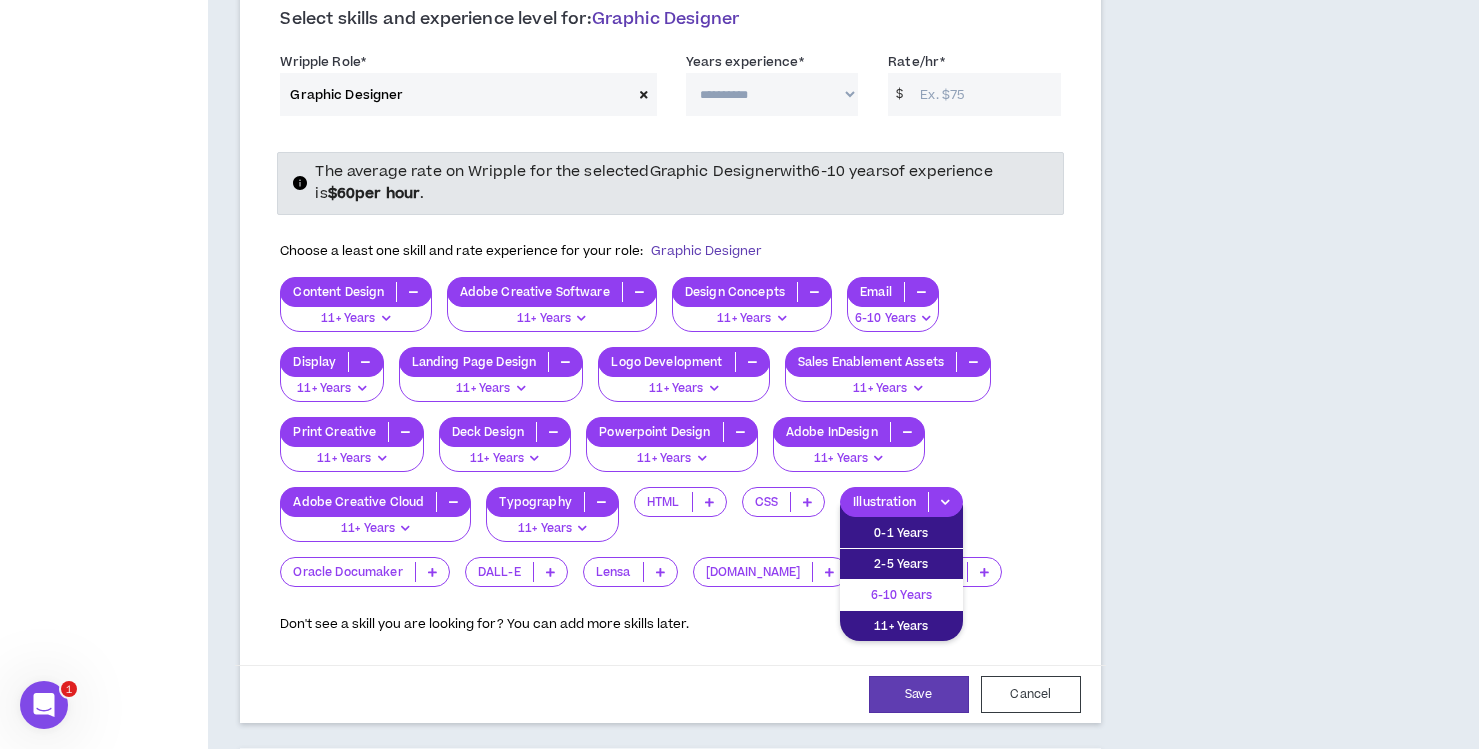 click on "6-10 Years" at bounding box center [901, 595] 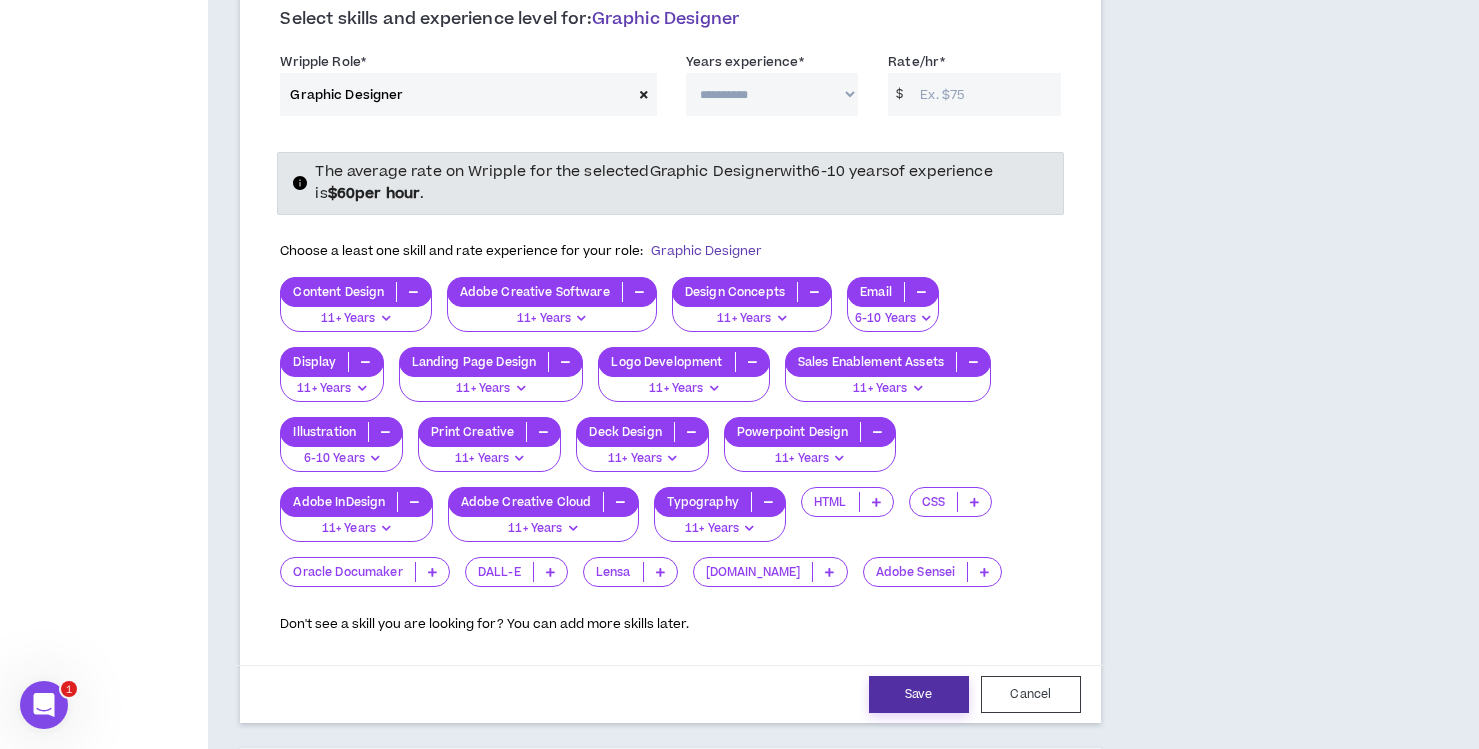 click on "Save" at bounding box center [919, 694] 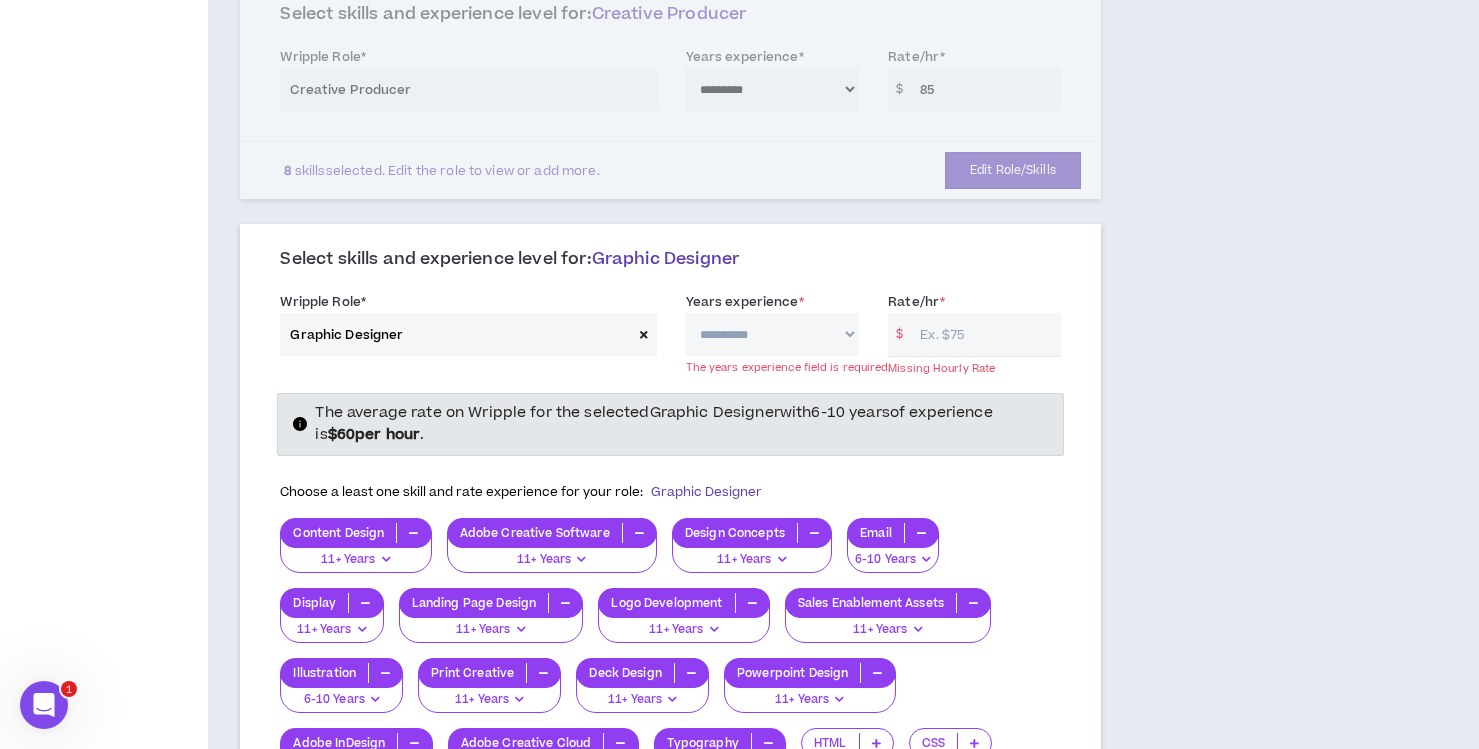 scroll, scrollTop: 1259, scrollLeft: 0, axis: vertical 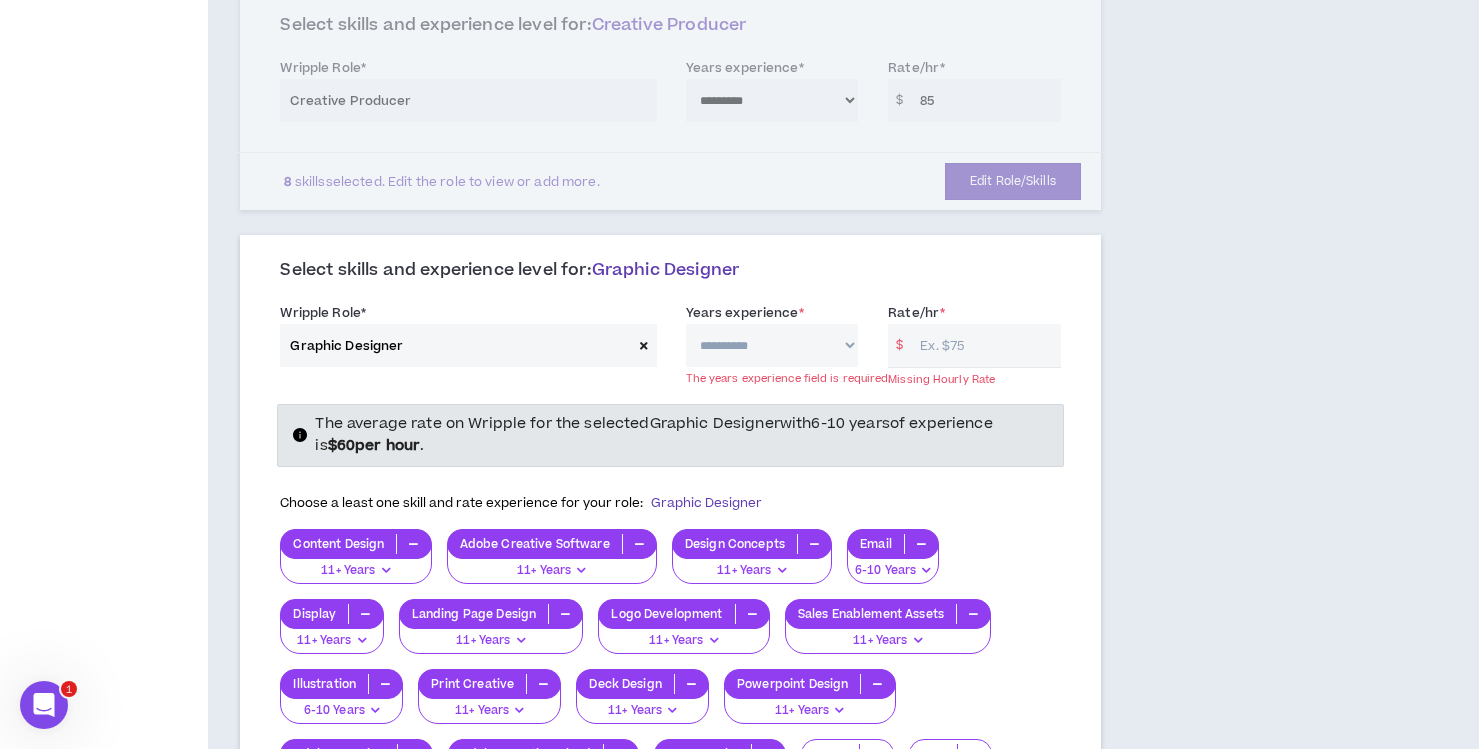 click on "**********" at bounding box center (772, 345) 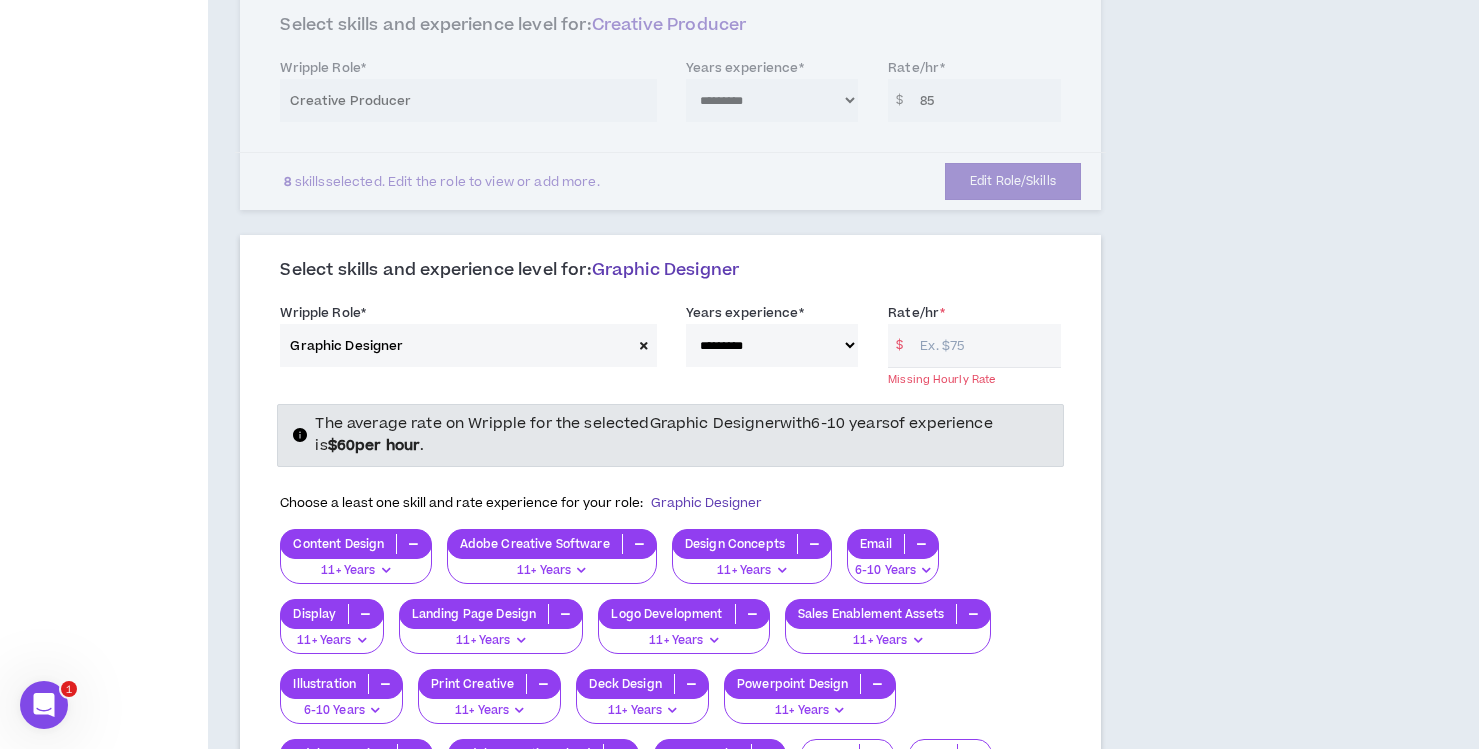 click on "Rate/hr  *" at bounding box center [985, 345] 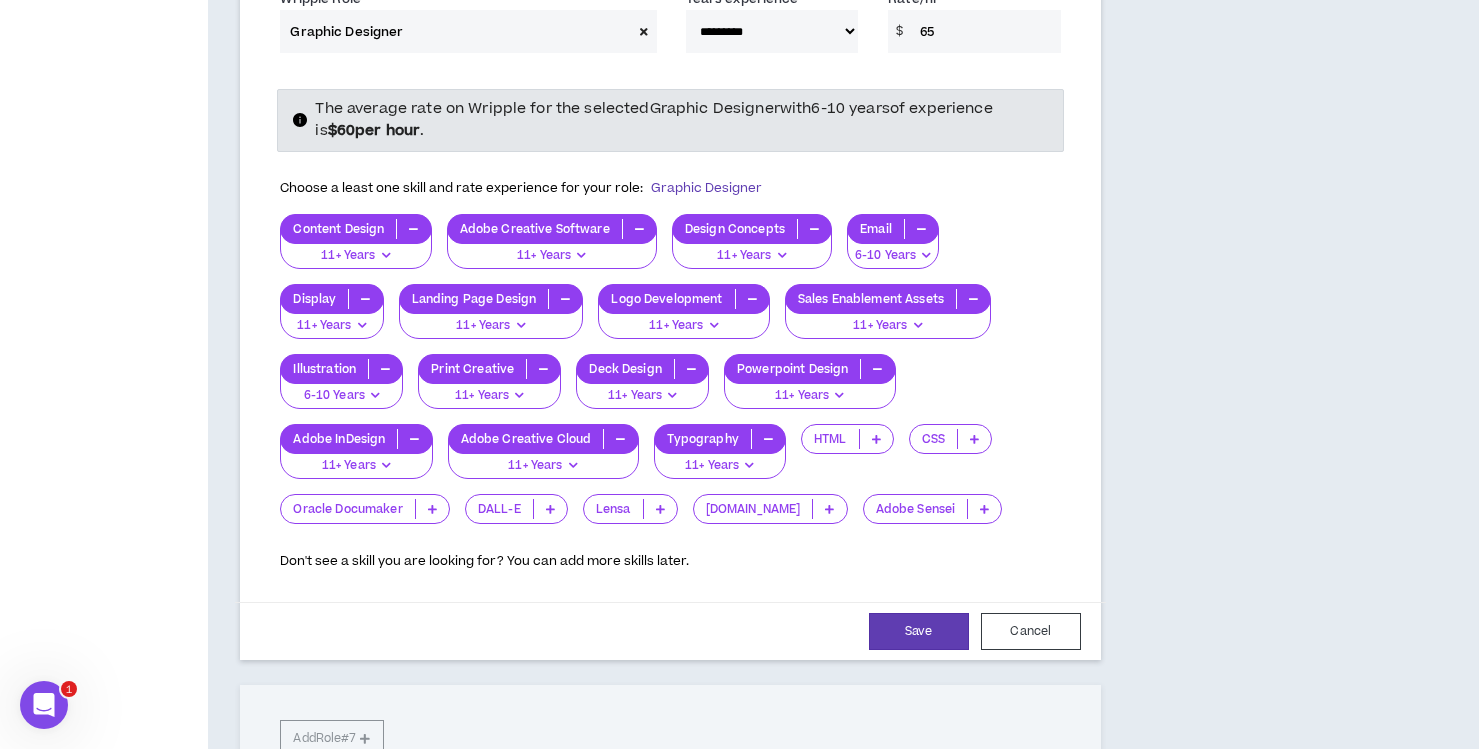 scroll, scrollTop: 1595, scrollLeft: 0, axis: vertical 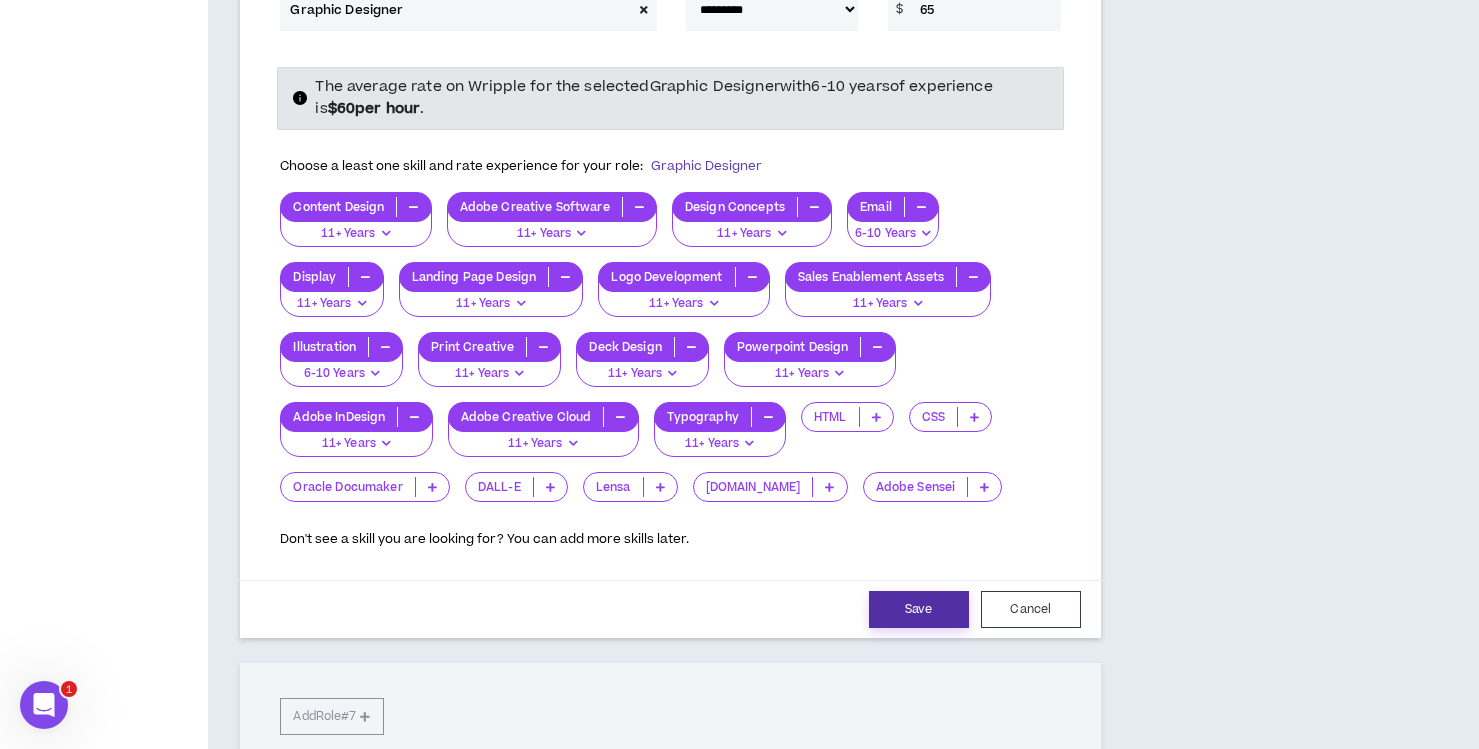 type on "65" 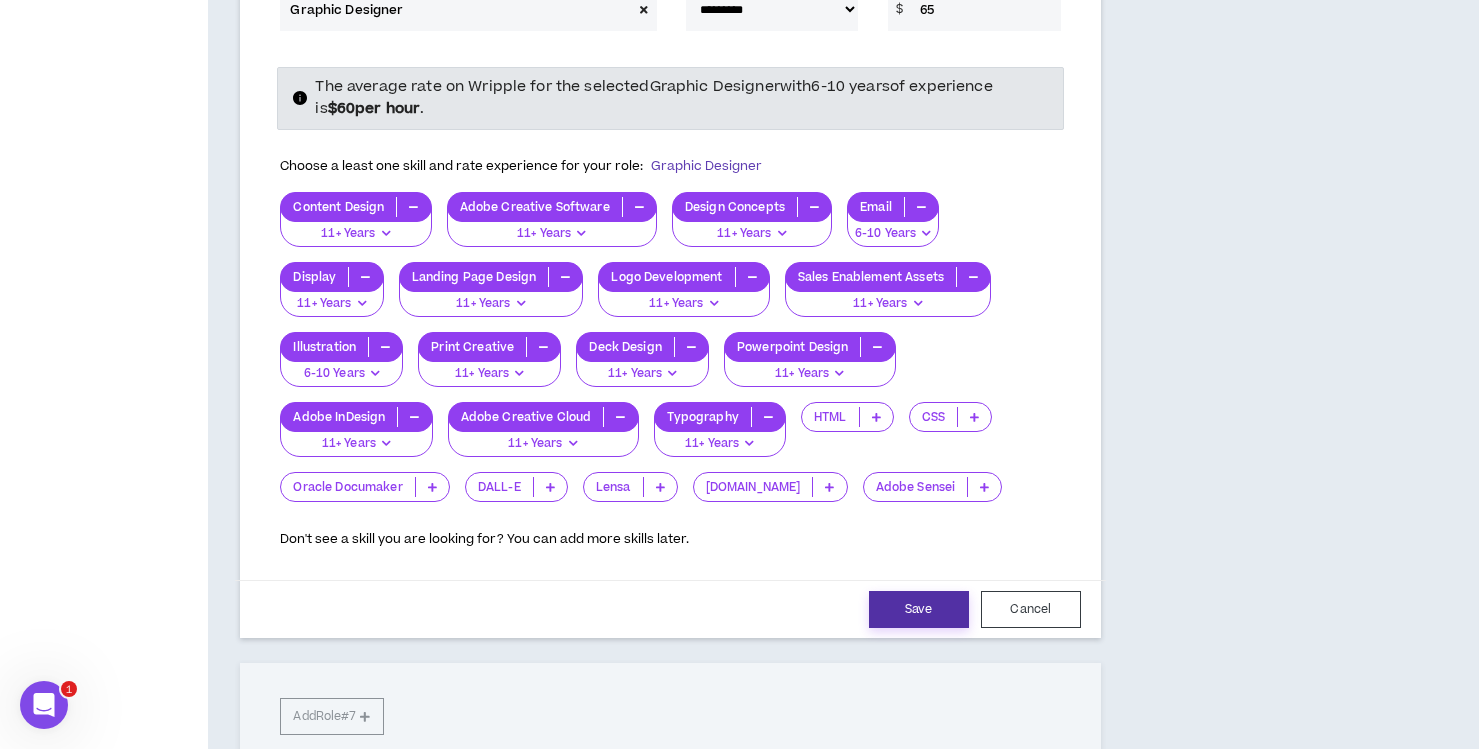 click on "Save" at bounding box center [919, 609] 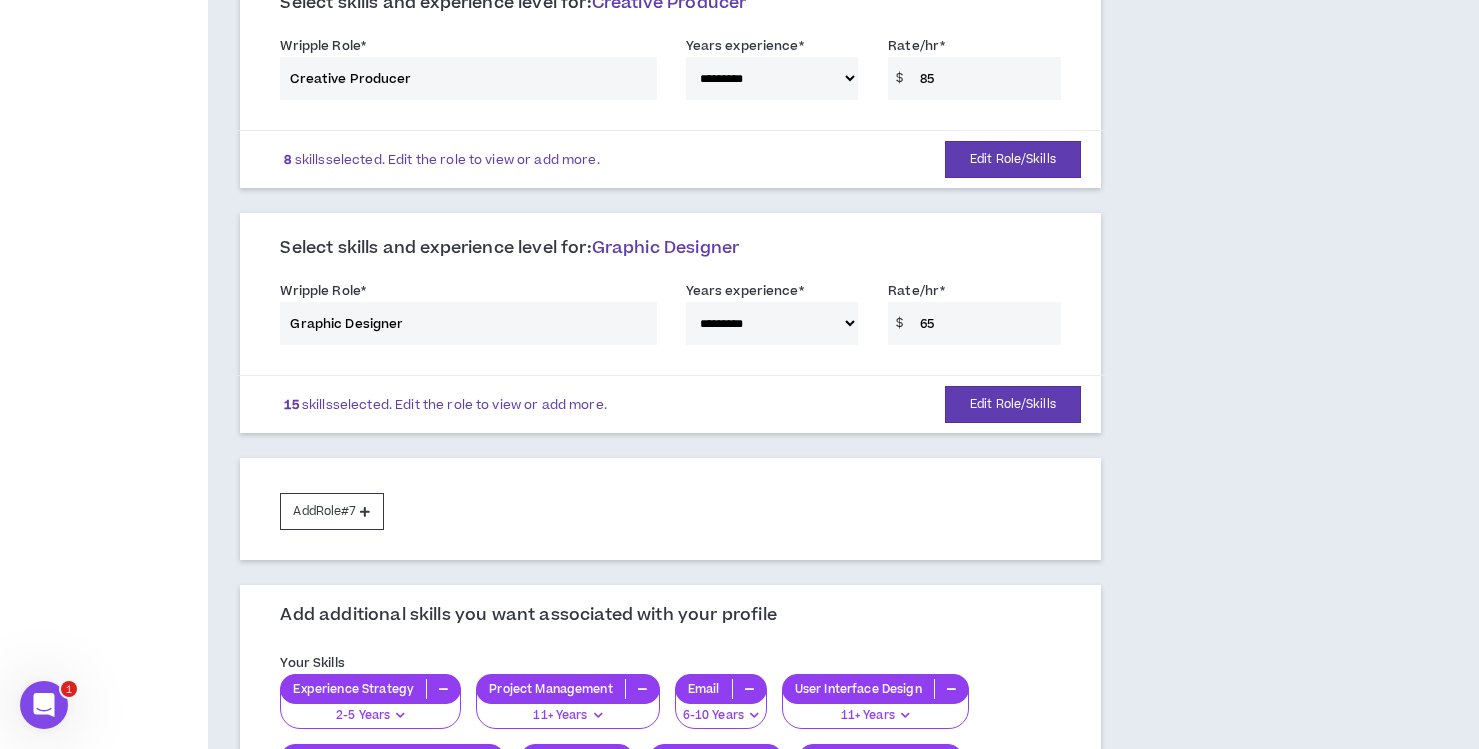scroll, scrollTop: 1263, scrollLeft: 0, axis: vertical 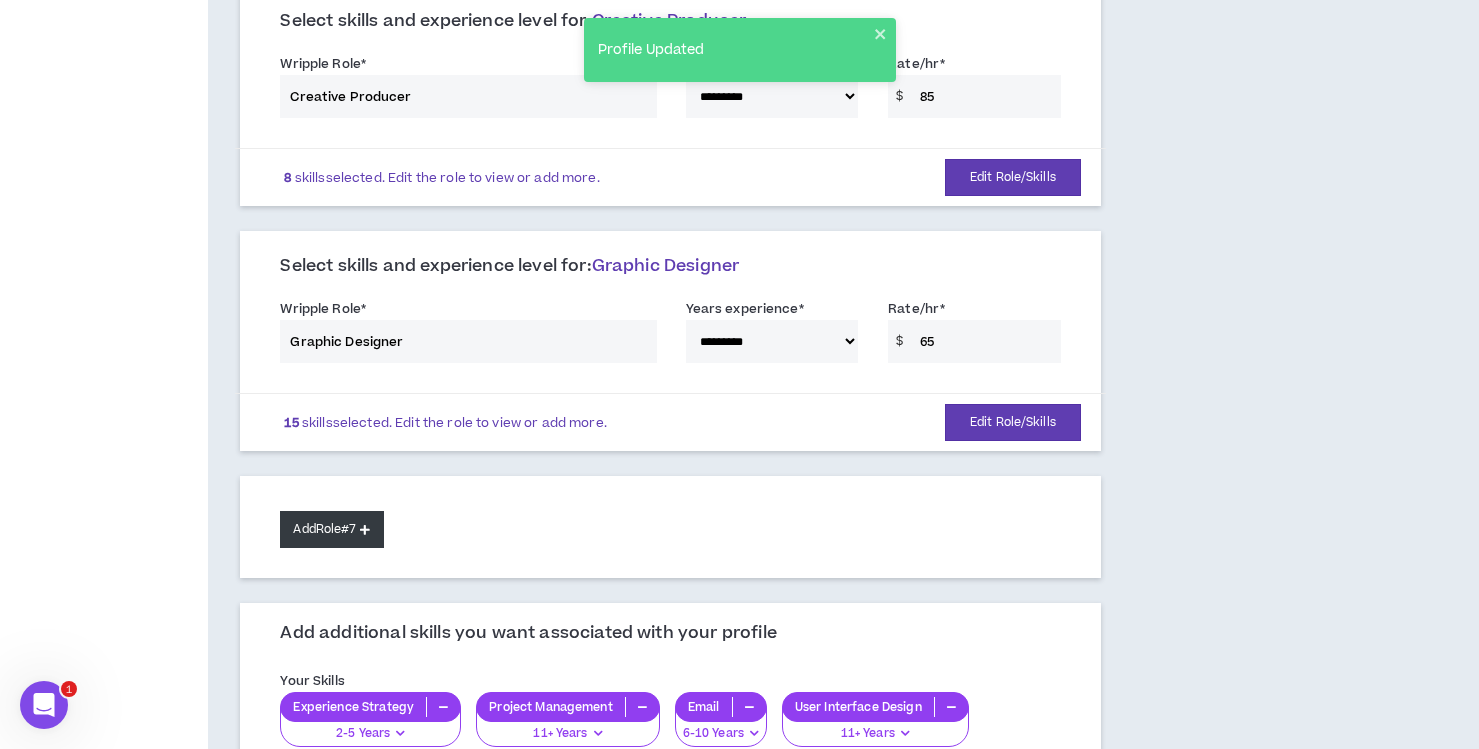 click on "Add  Role  #7" at bounding box center [331, 529] 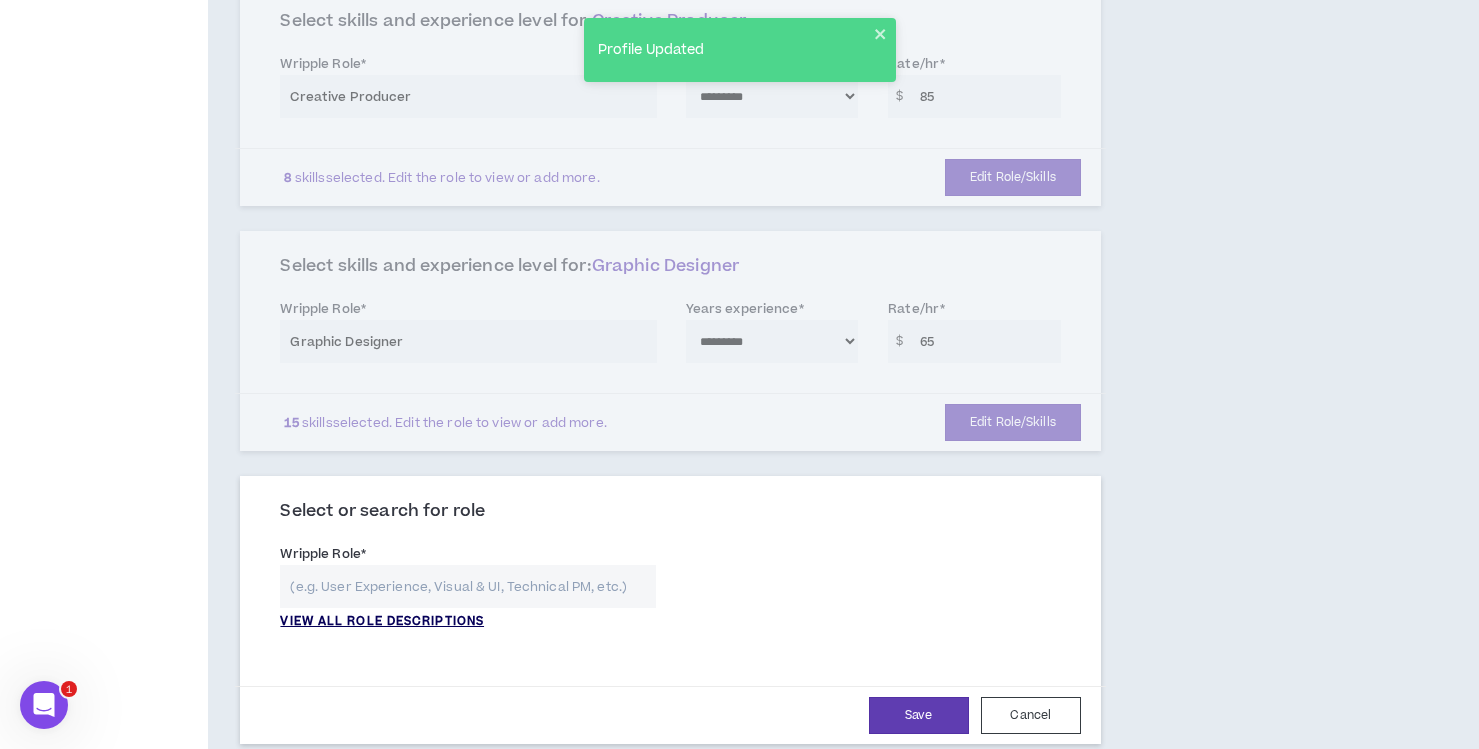 drag, startPoint x: 368, startPoint y: 599, endPoint x: 380, endPoint y: 597, distance: 12.165525 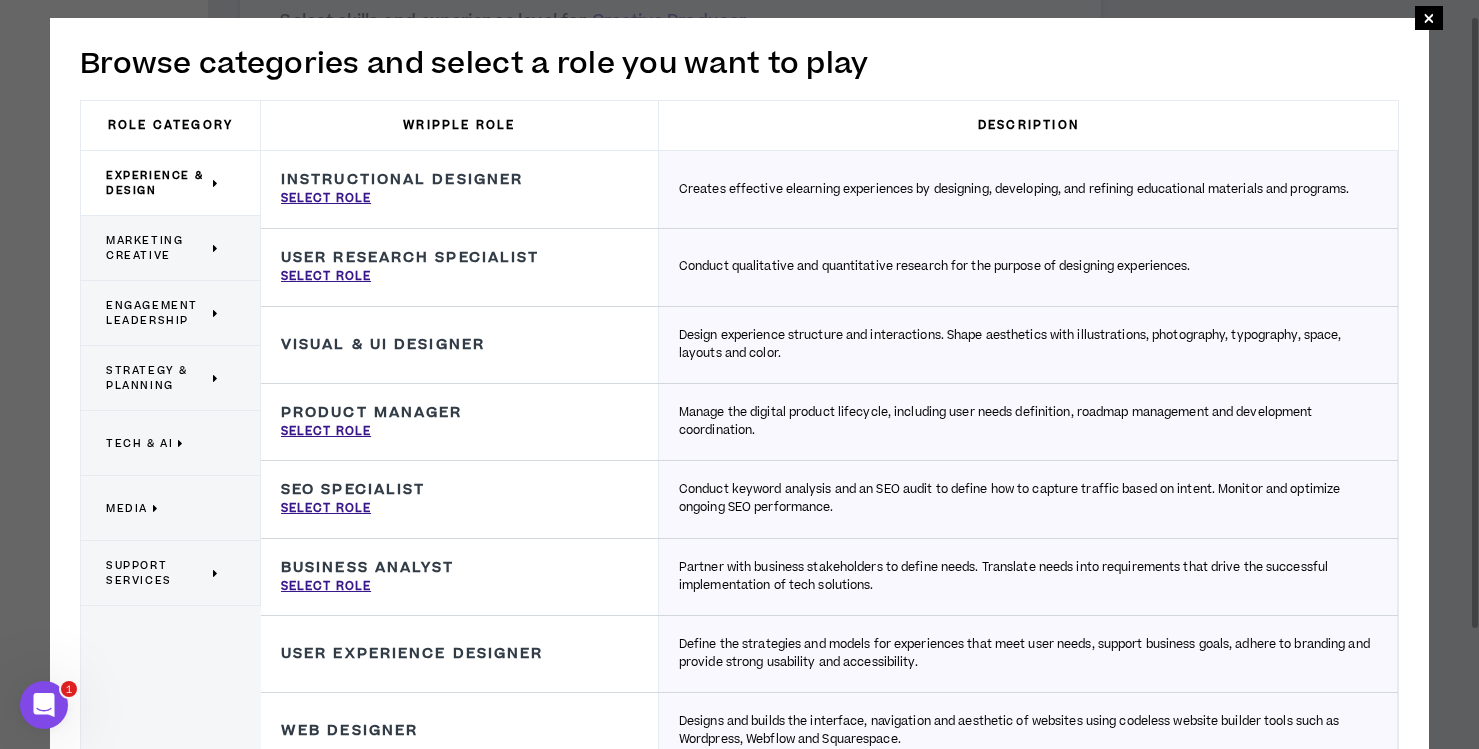 click on "Marketing Creative" at bounding box center (157, 248) 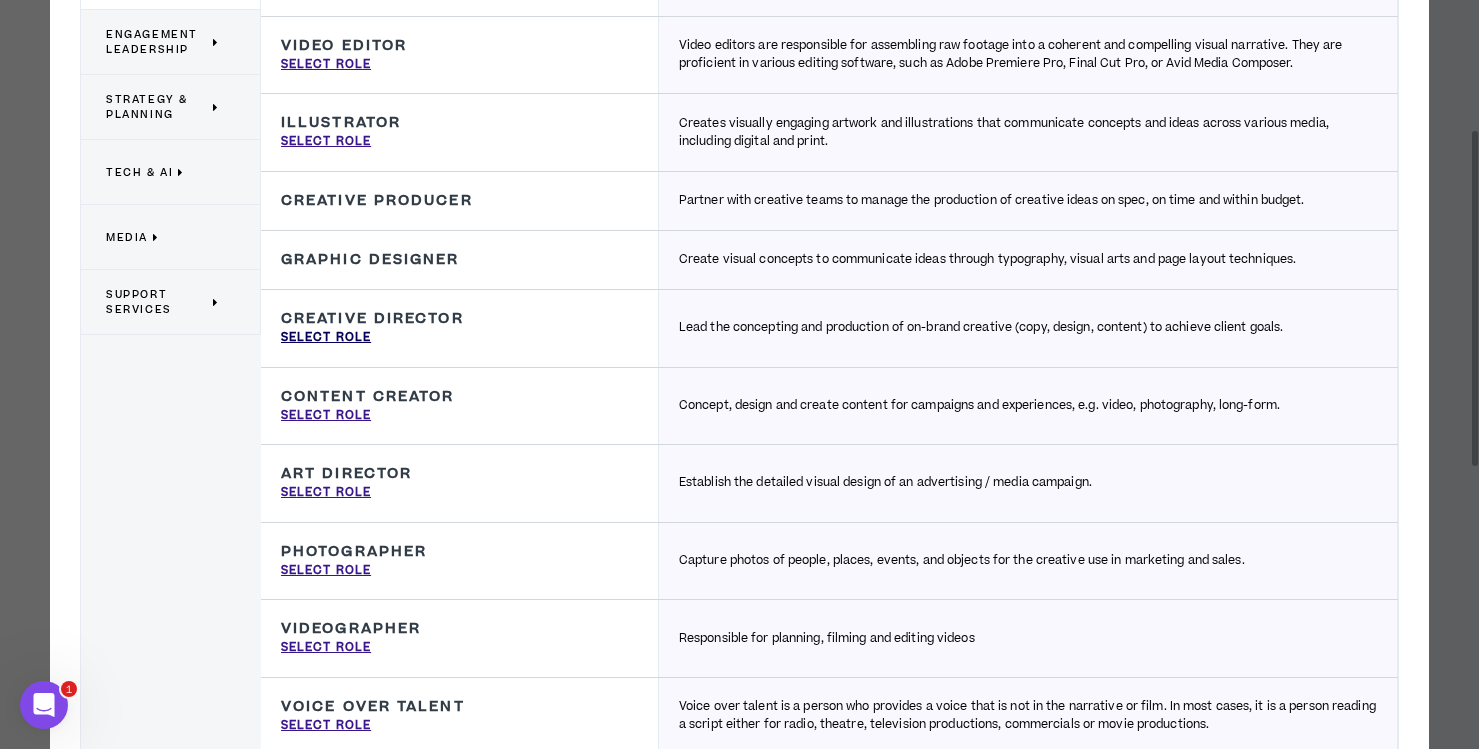 click on "Select Role" at bounding box center (326, 338) 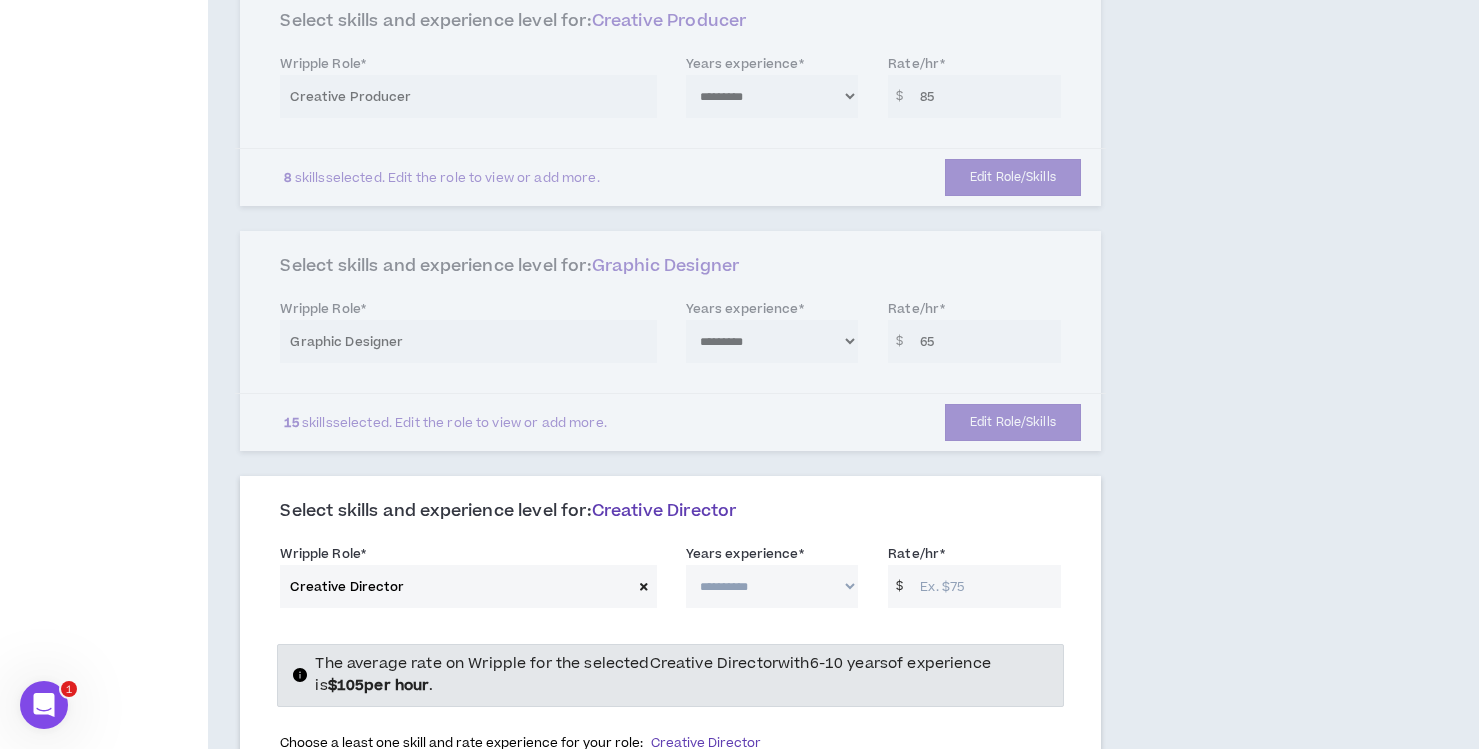 click on "**********" at bounding box center [772, 586] 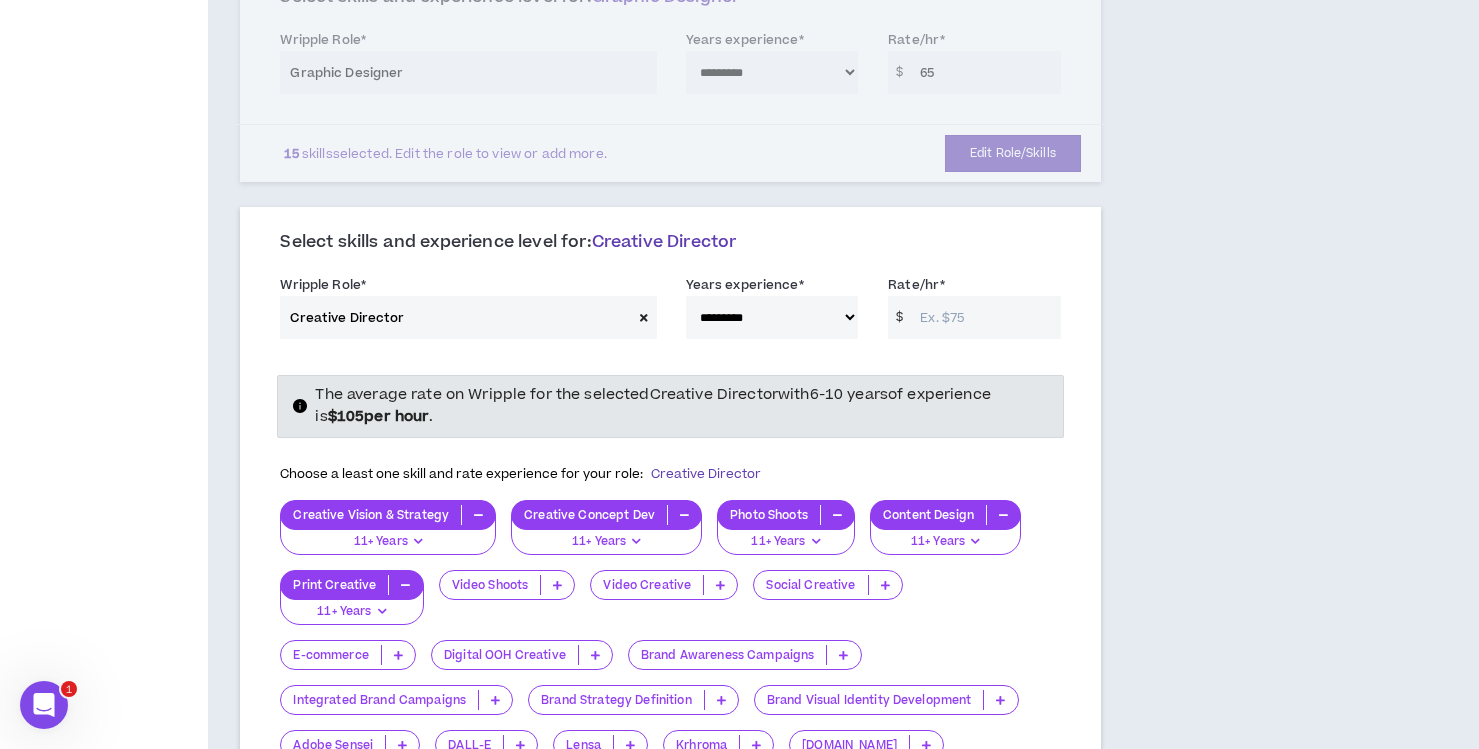 scroll, scrollTop: 1538, scrollLeft: 0, axis: vertical 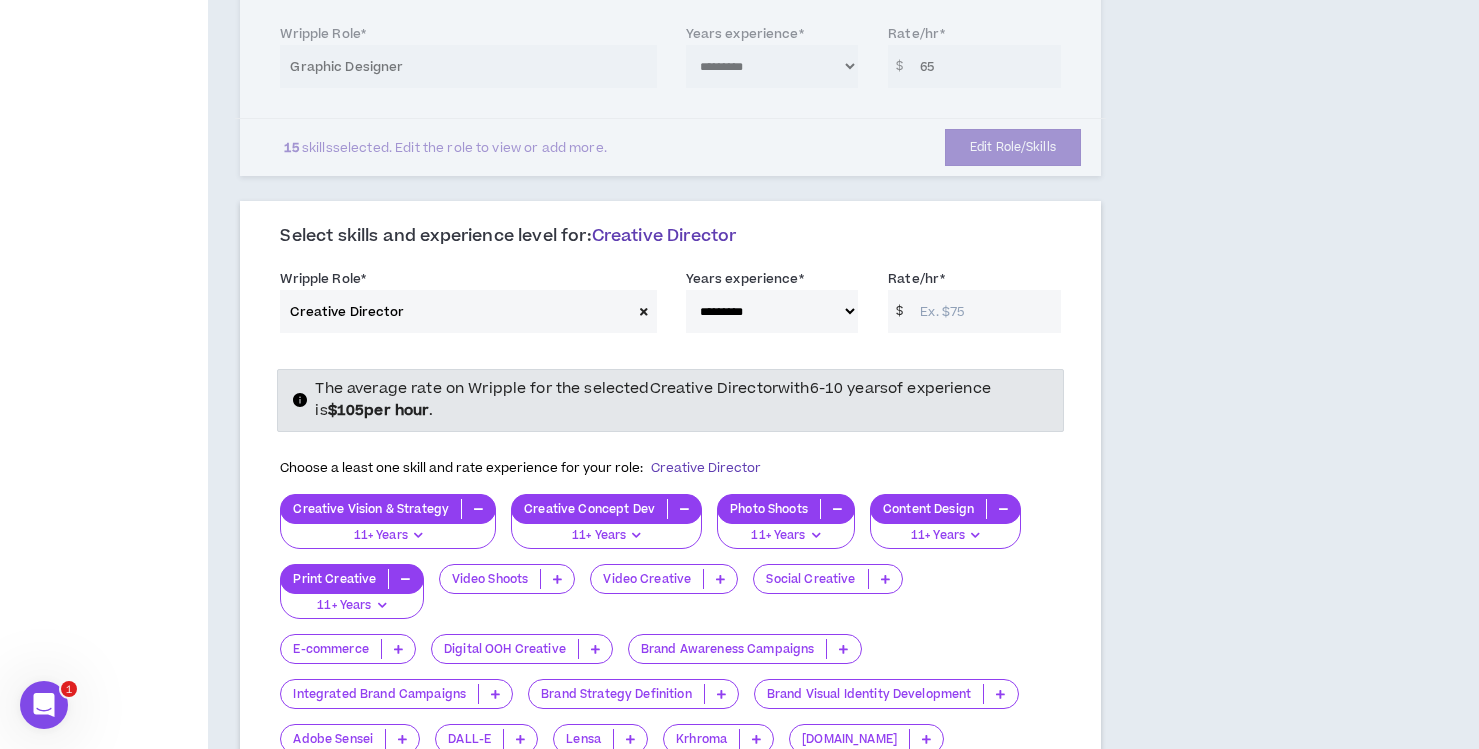 drag, startPoint x: 791, startPoint y: 625, endPoint x: 1006, endPoint y: 284, distance: 403.12033 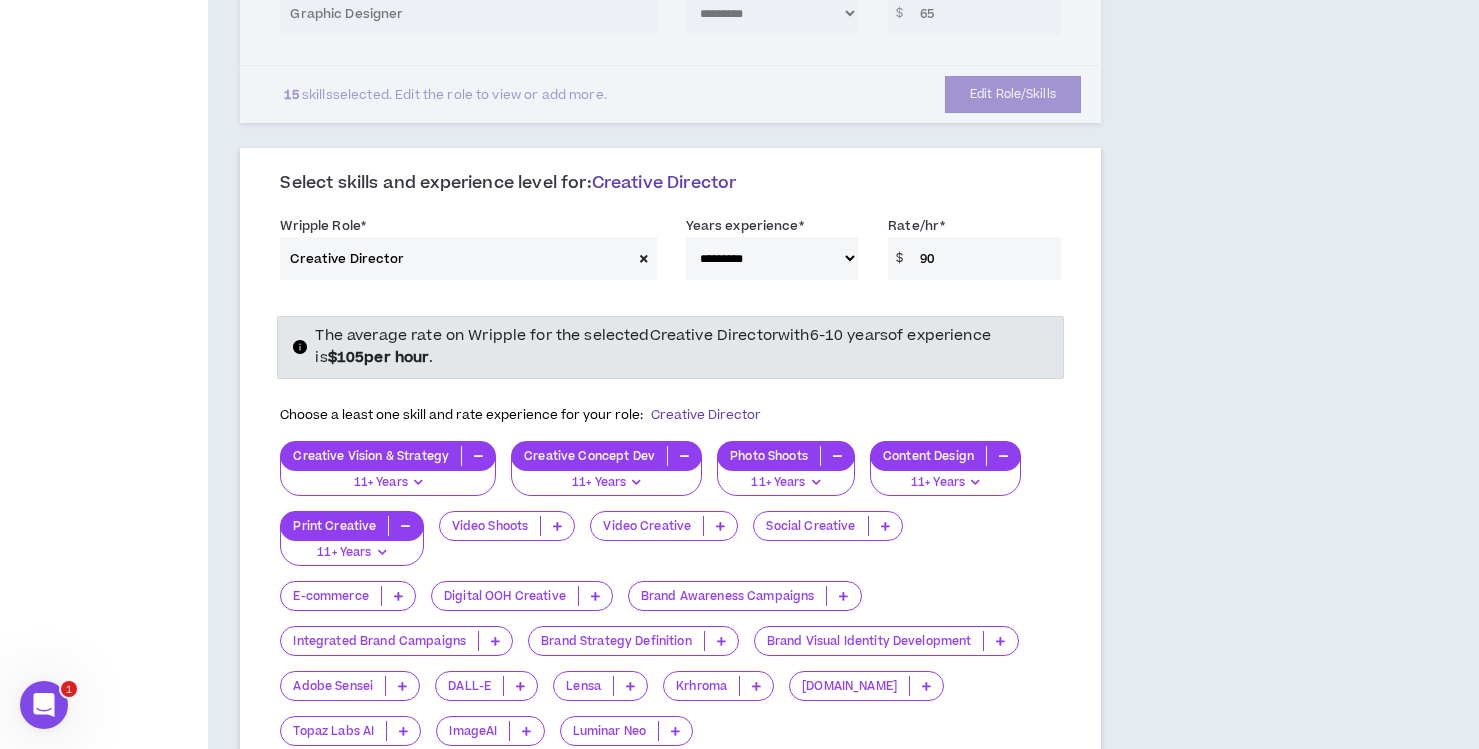 scroll, scrollTop: 1628, scrollLeft: 0, axis: vertical 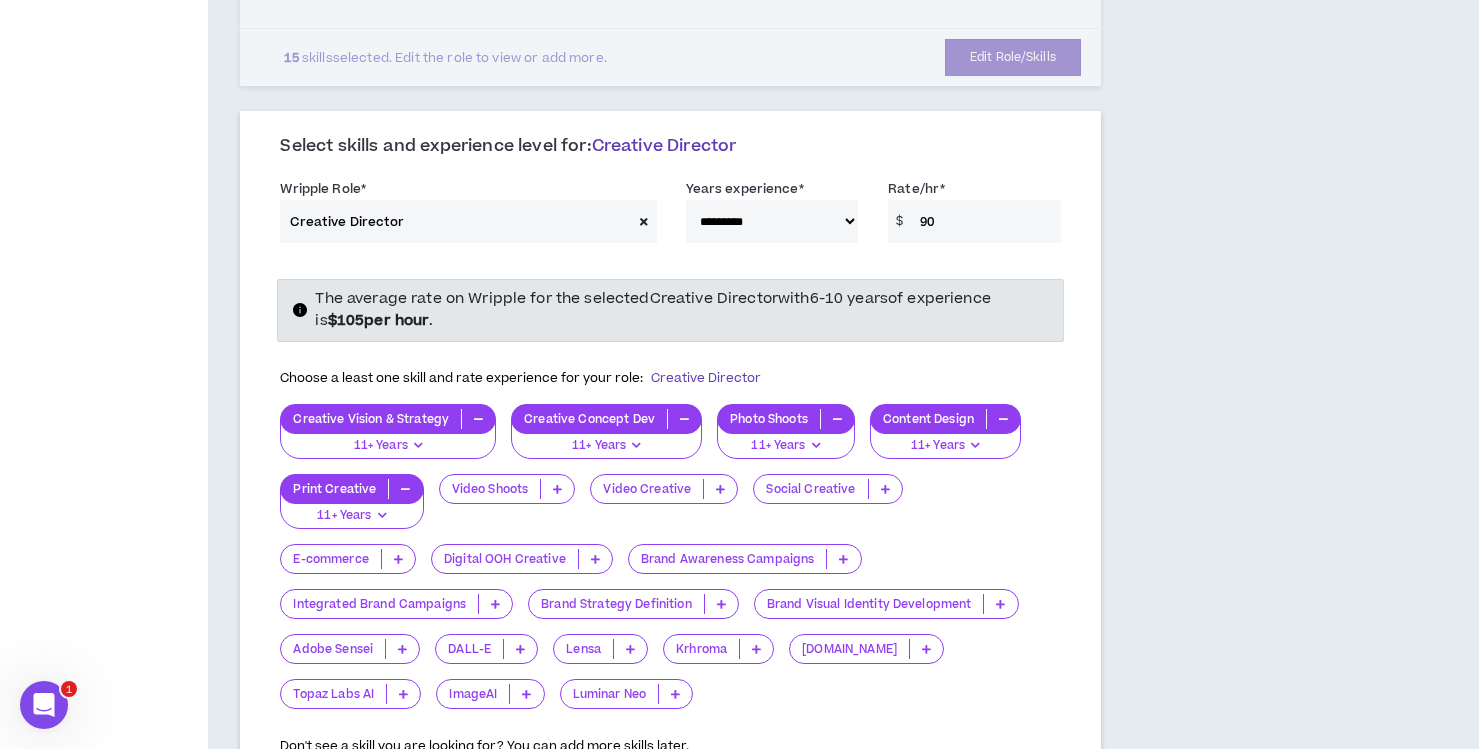 type on "90" 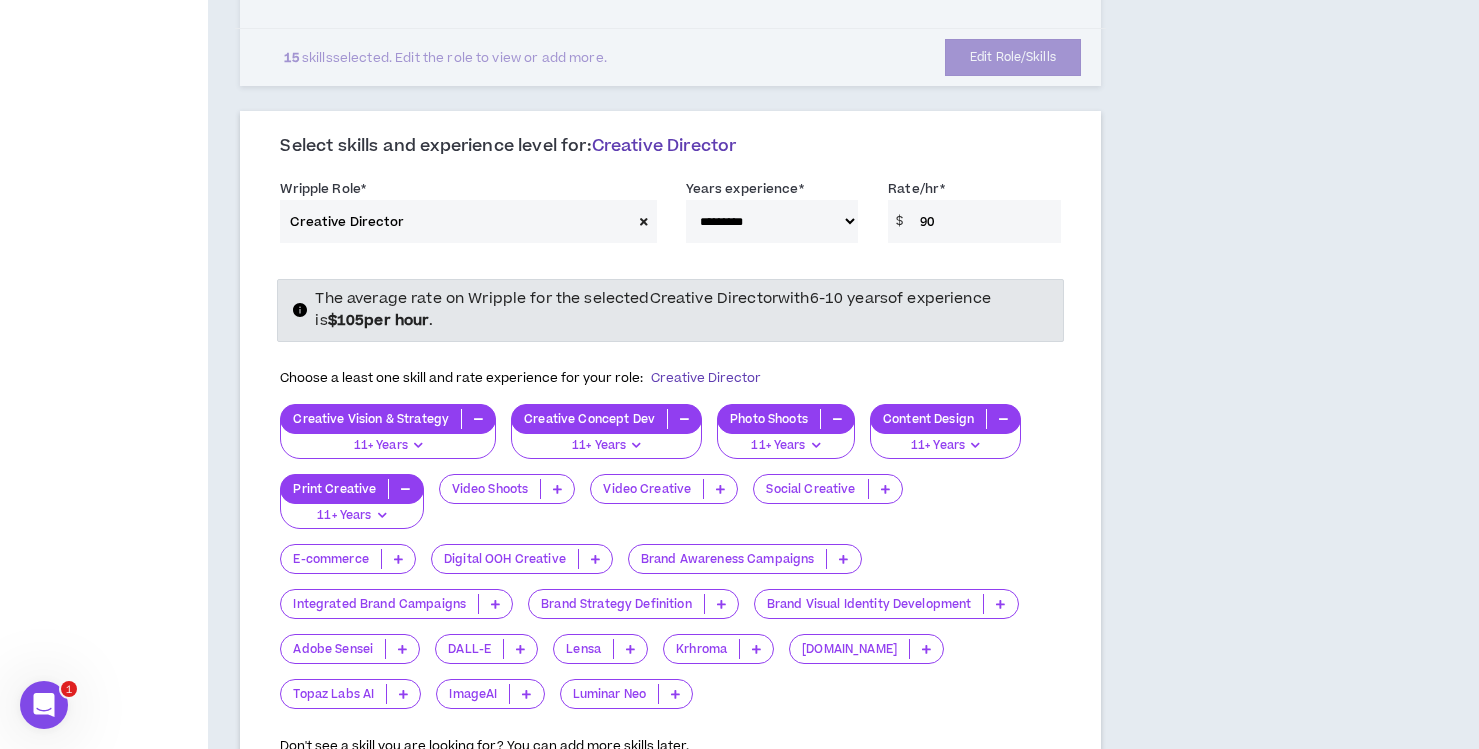 click at bounding box center [557, 489] 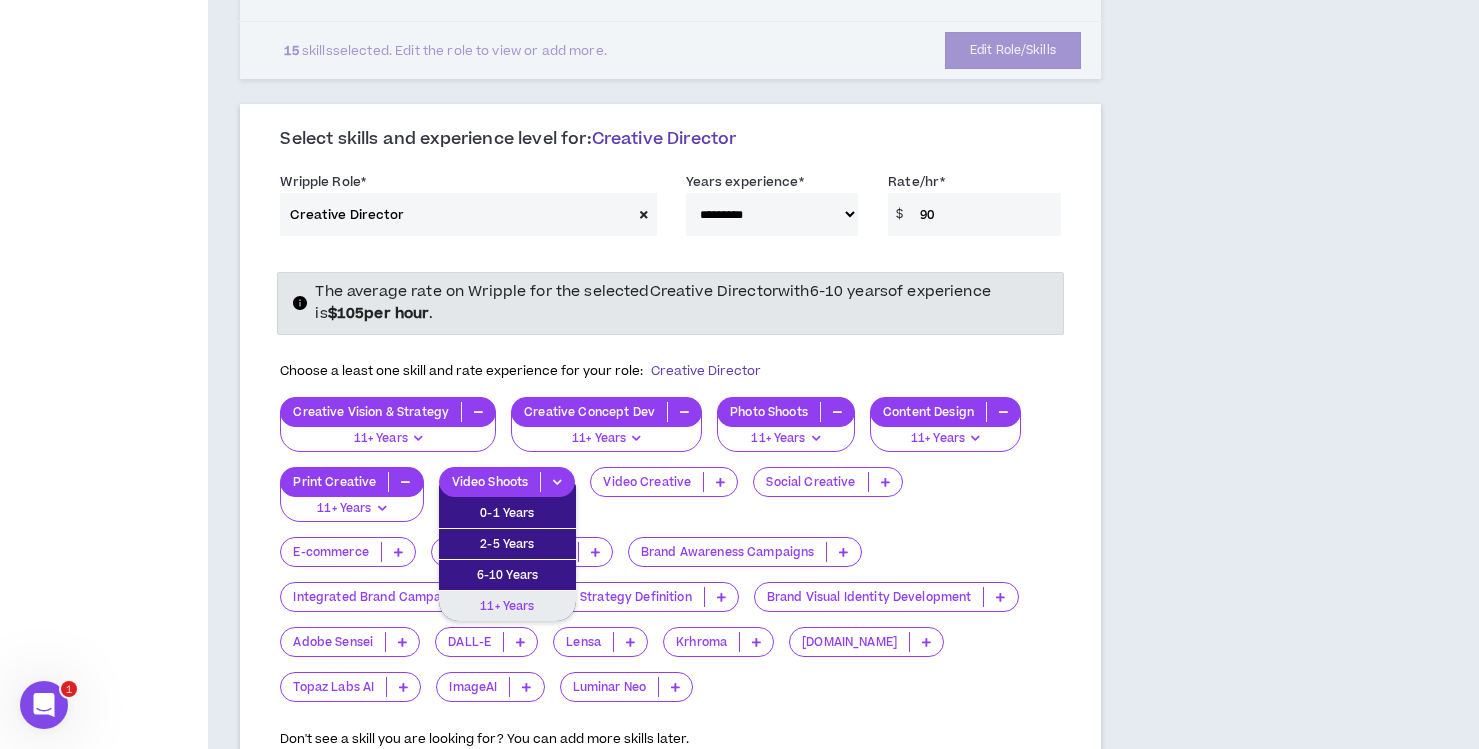click on "11+ Years" at bounding box center (507, 606) 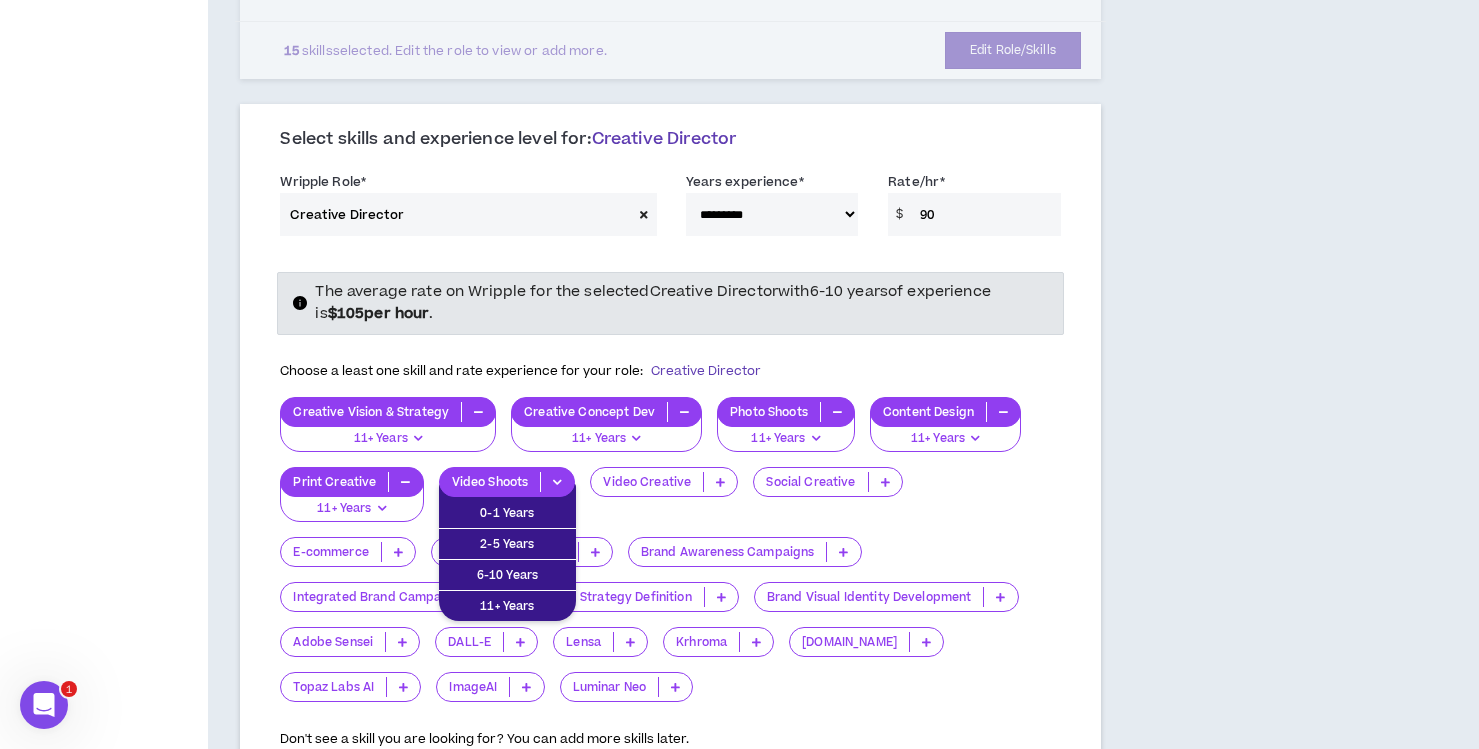scroll, scrollTop: 1633, scrollLeft: 0, axis: vertical 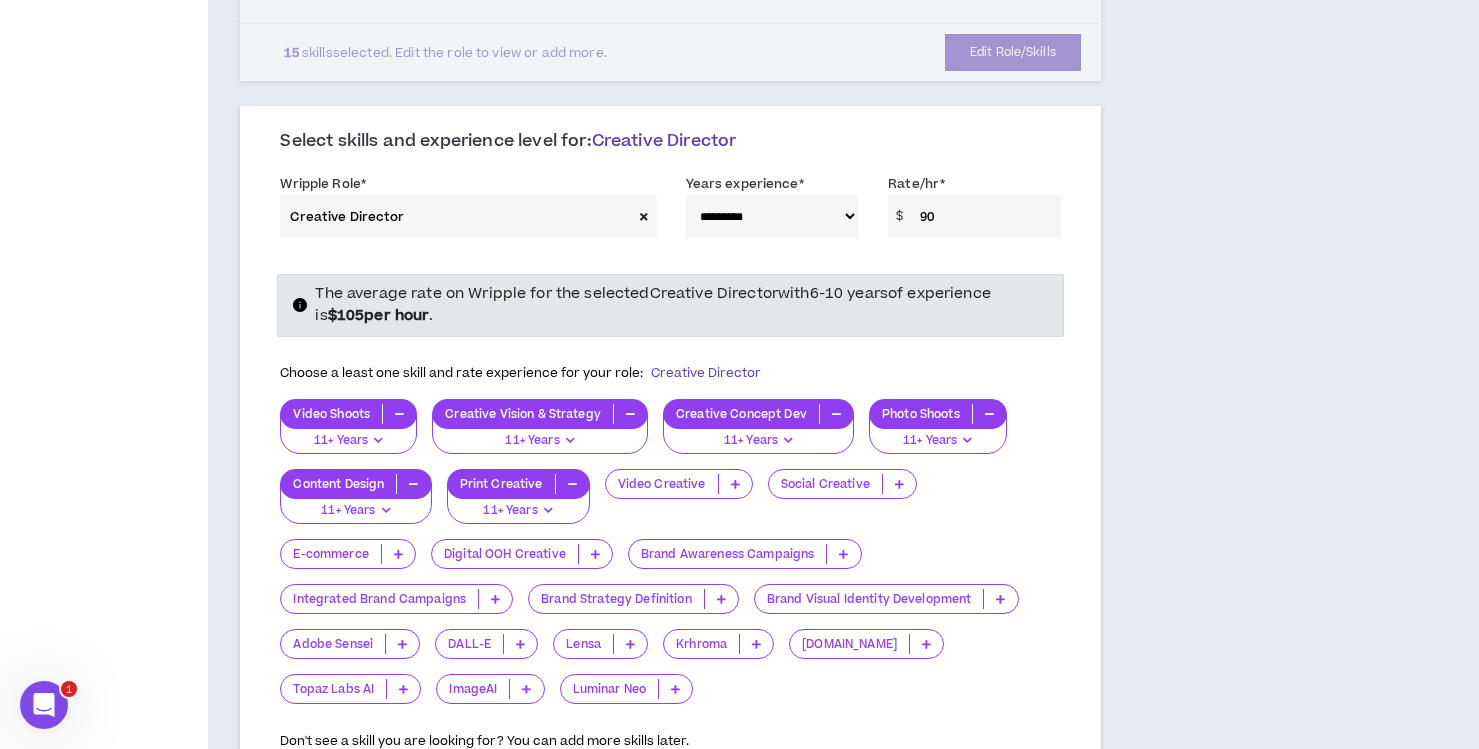 drag, startPoint x: 1006, startPoint y: 284, endPoint x: 728, endPoint y: 460, distance: 329.02887 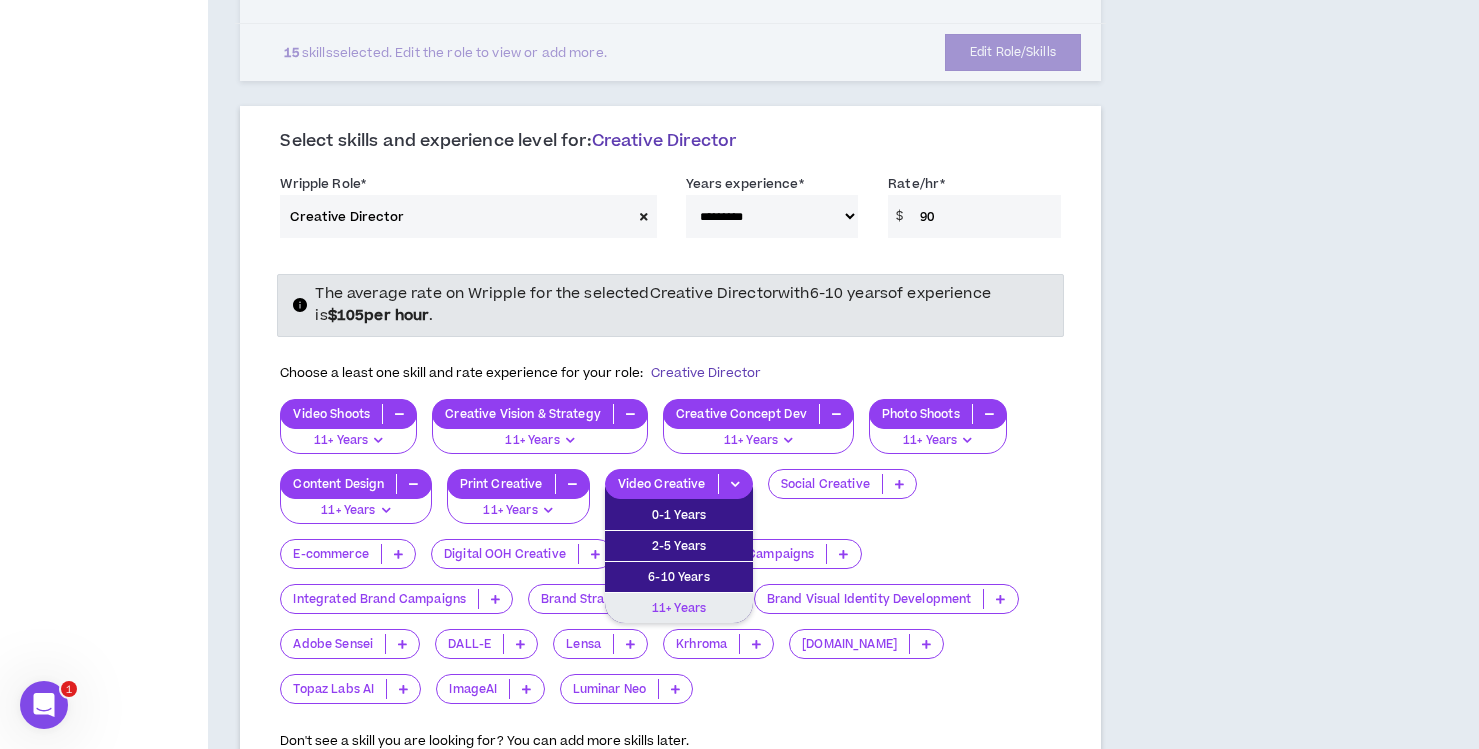 click on "11+ Years" at bounding box center [679, 608] 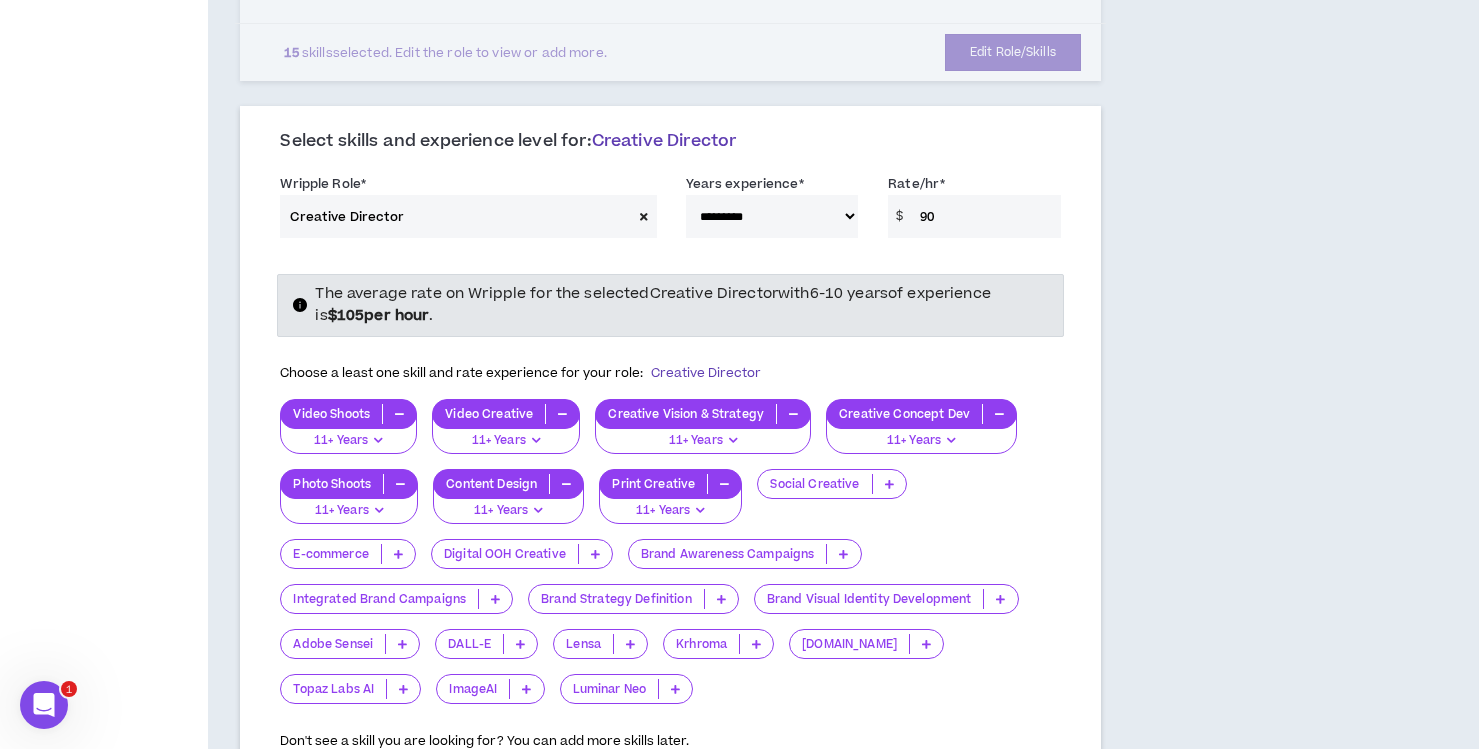drag, startPoint x: 728, startPoint y: 460, endPoint x: 889, endPoint y: 461, distance: 161.00311 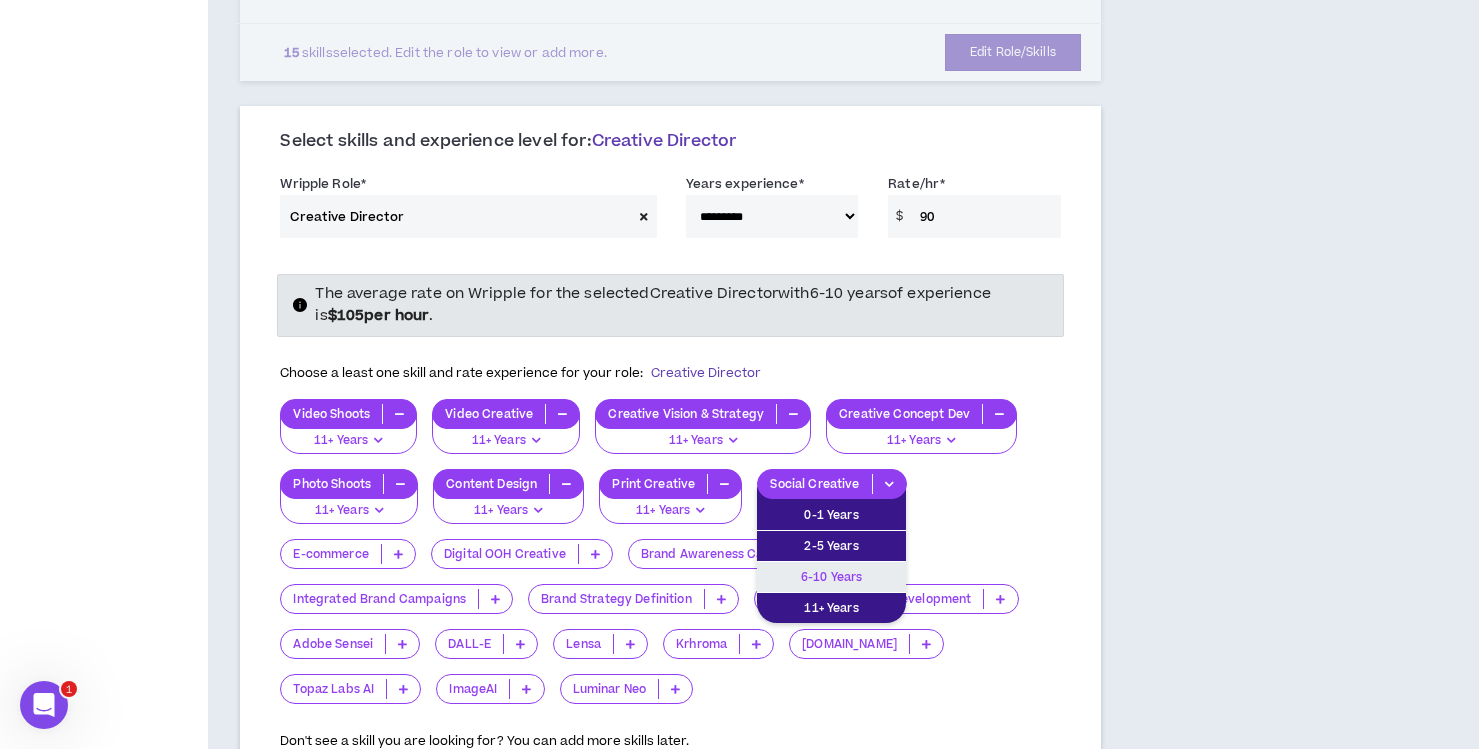 click on "6-10 Years" at bounding box center [831, 577] 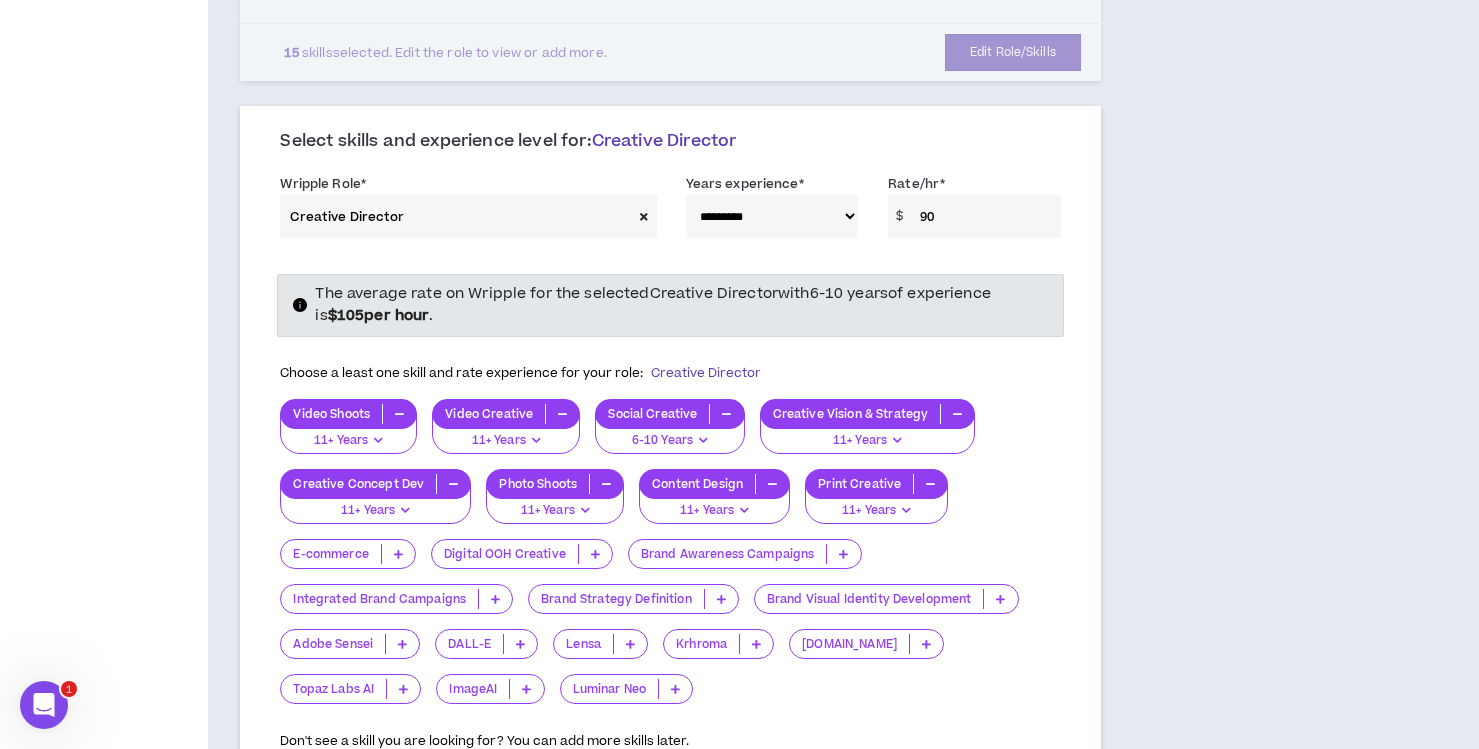click at bounding box center (843, 554) 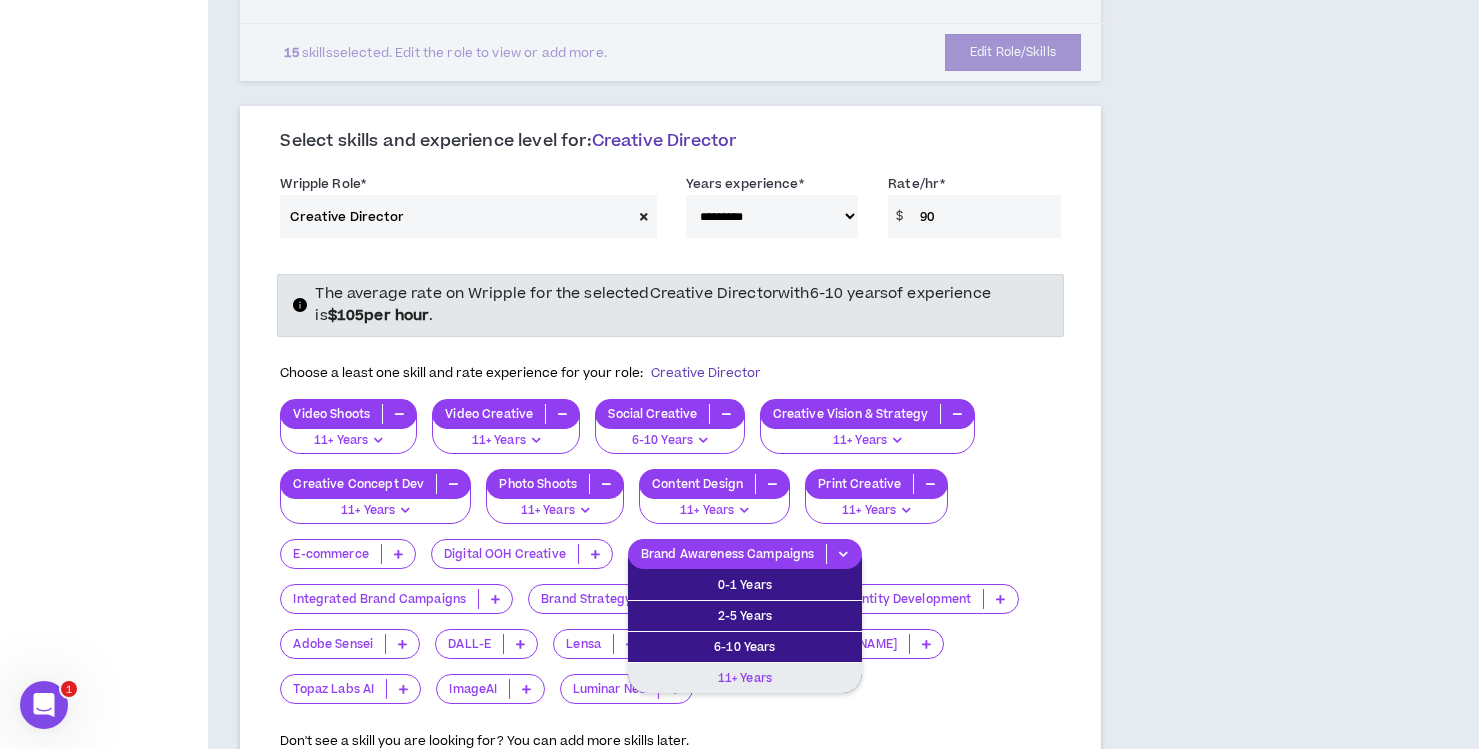 click on "11+ Years" at bounding box center (745, 678) 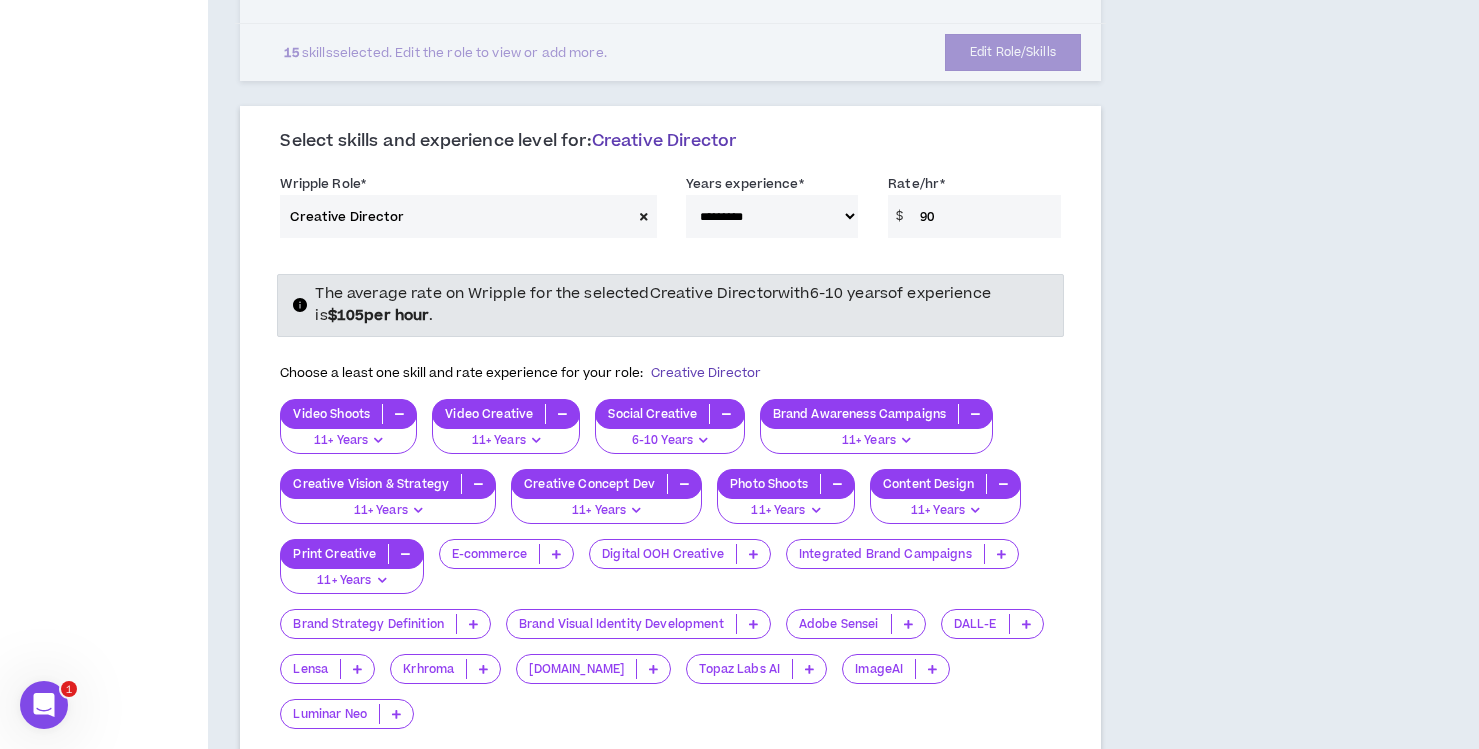 drag, startPoint x: 889, startPoint y: 461, endPoint x: 758, endPoint y: 533, distance: 149.48244 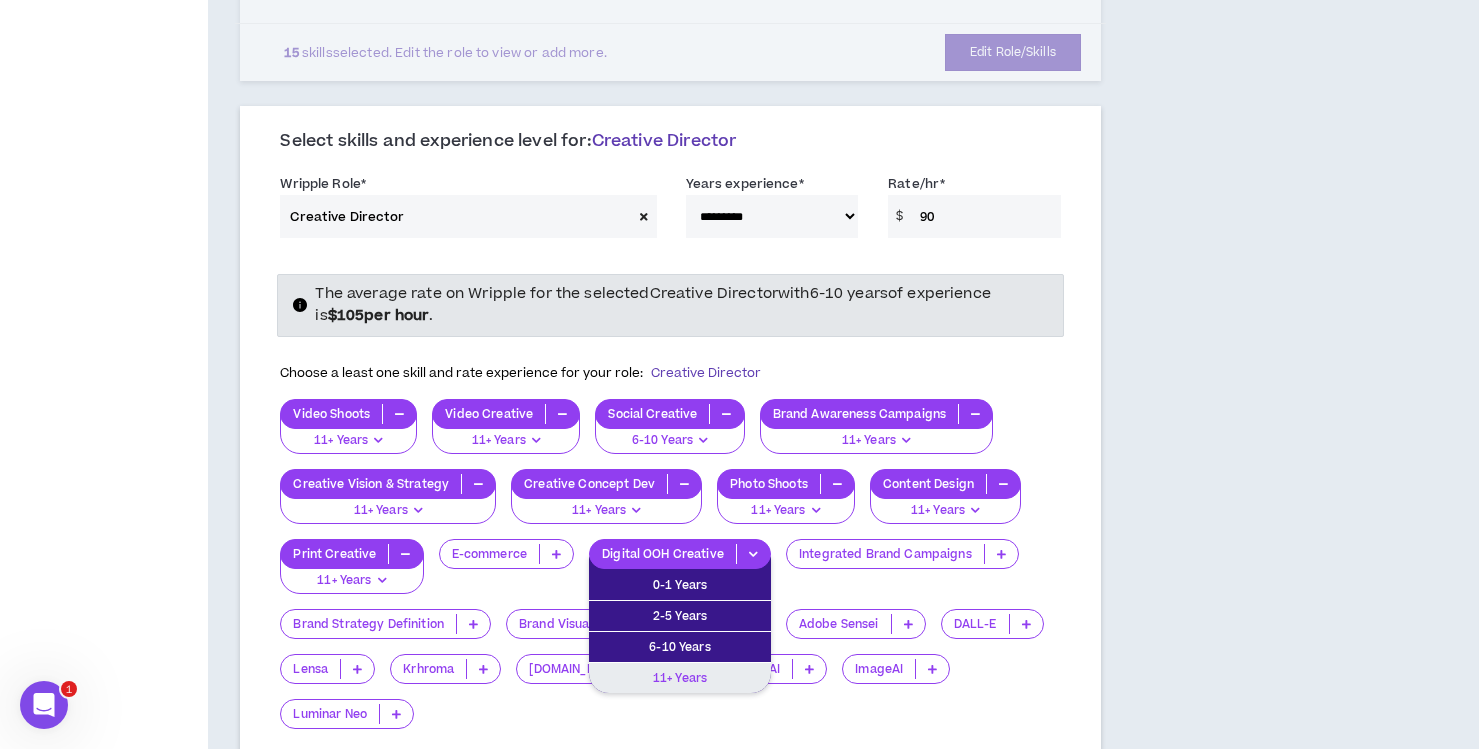 click on "11+ Years" at bounding box center (680, 678) 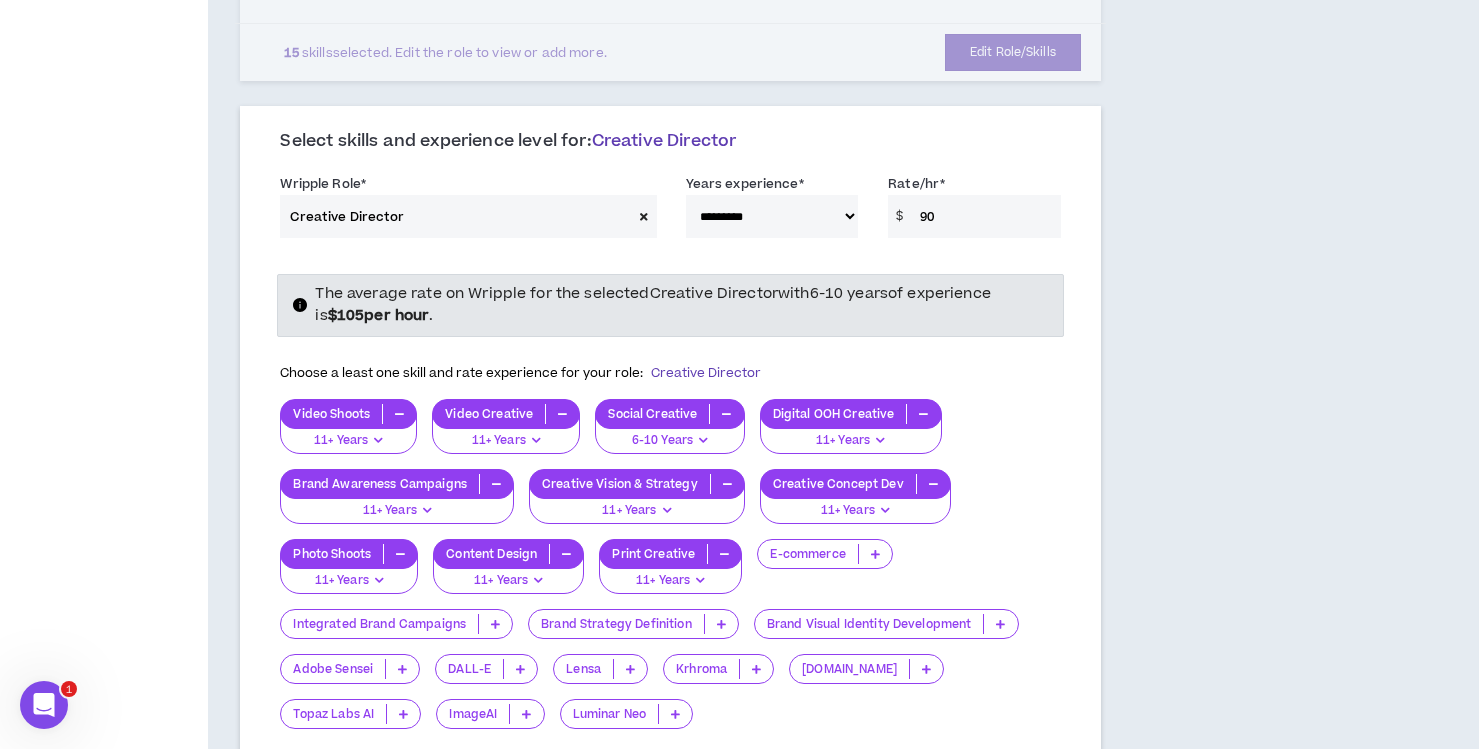 click at bounding box center [495, 624] 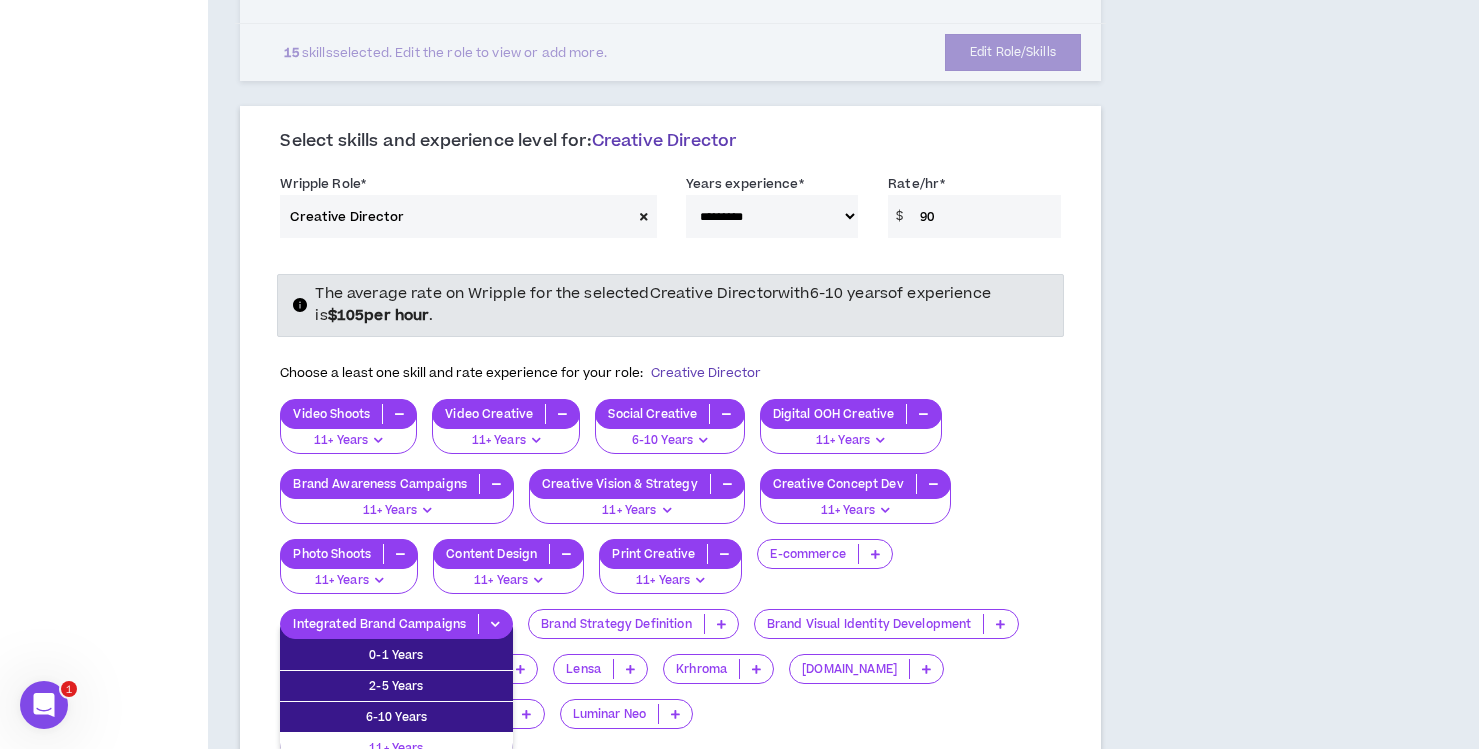 drag, startPoint x: 758, startPoint y: 533, endPoint x: 445, endPoint y: 727, distance: 368.24585 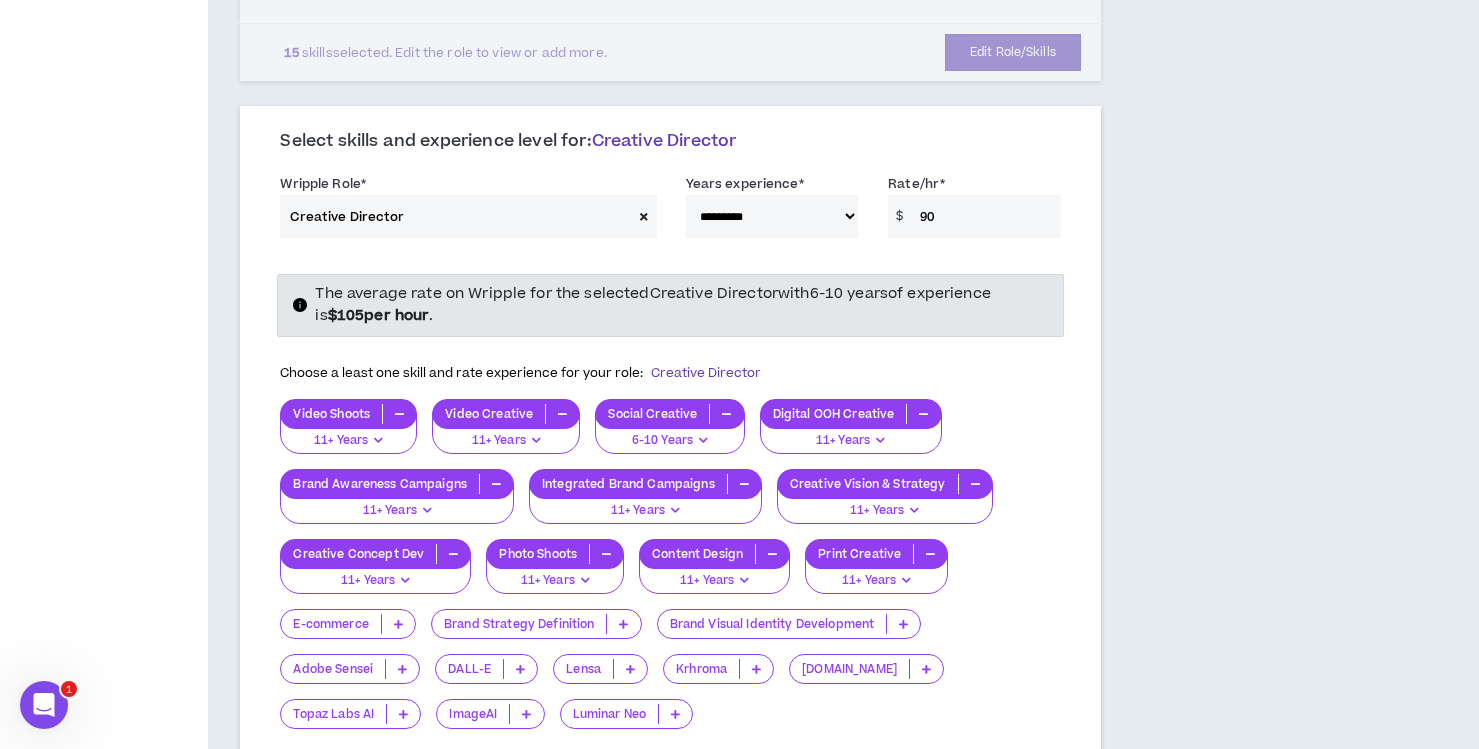 click at bounding box center [903, 624] 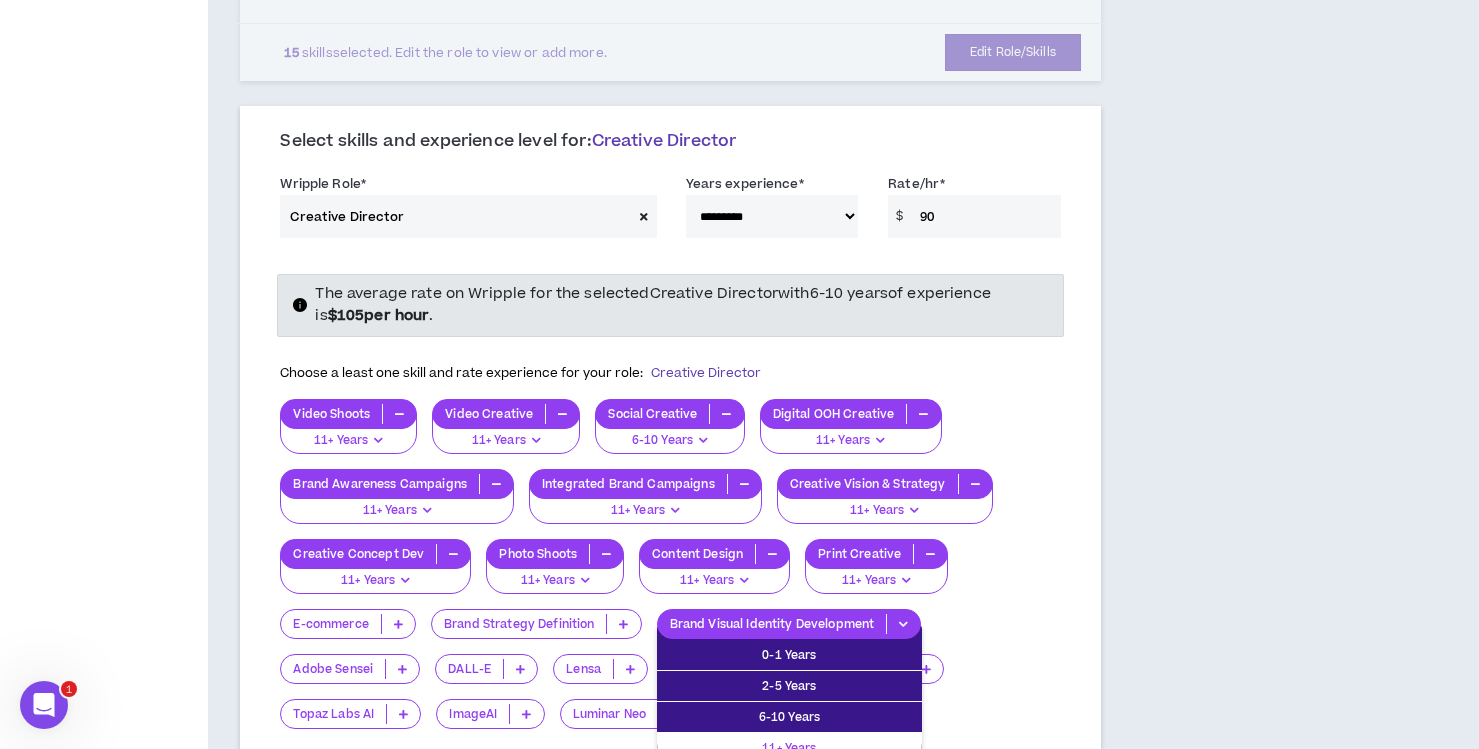 drag, startPoint x: 445, startPoint y: 727, endPoint x: 812, endPoint y: 727, distance: 367 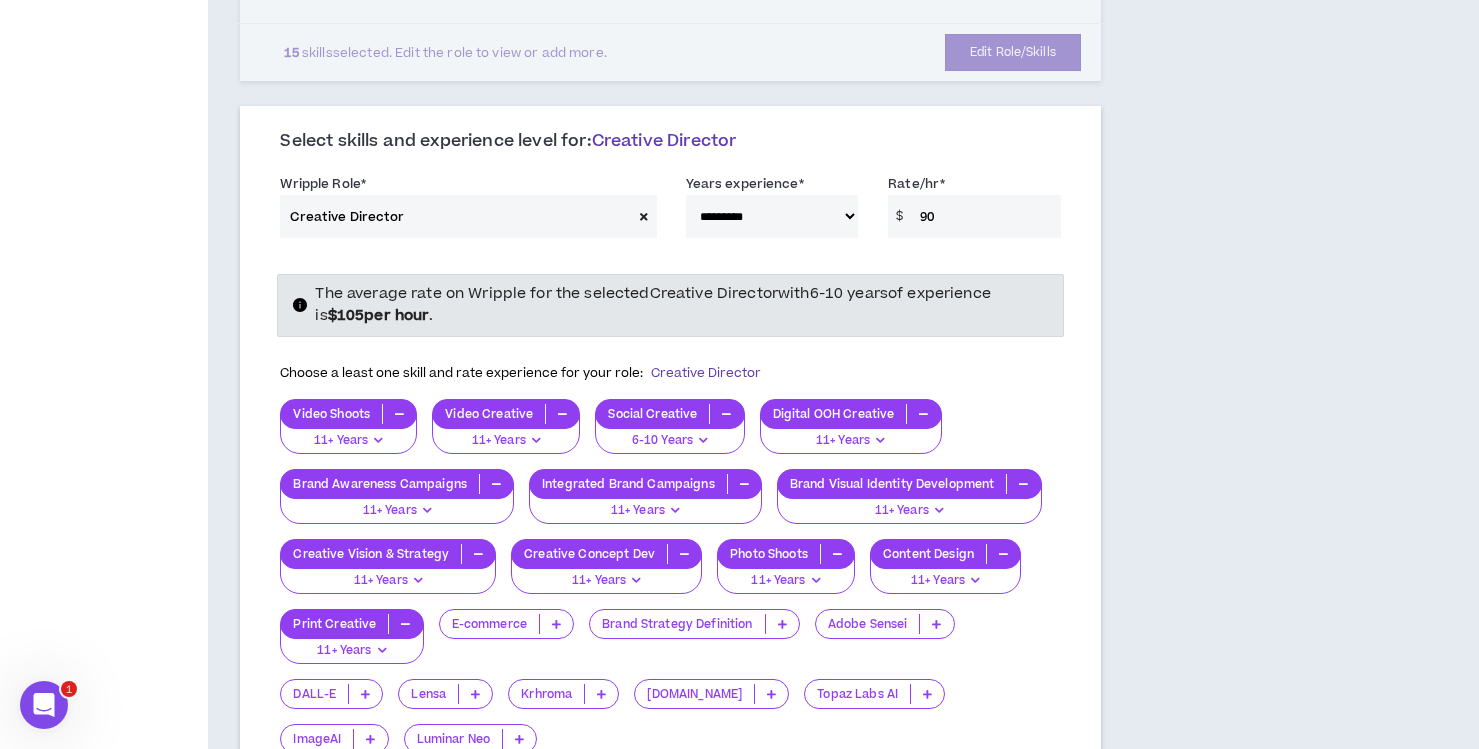 click at bounding box center (782, 624) 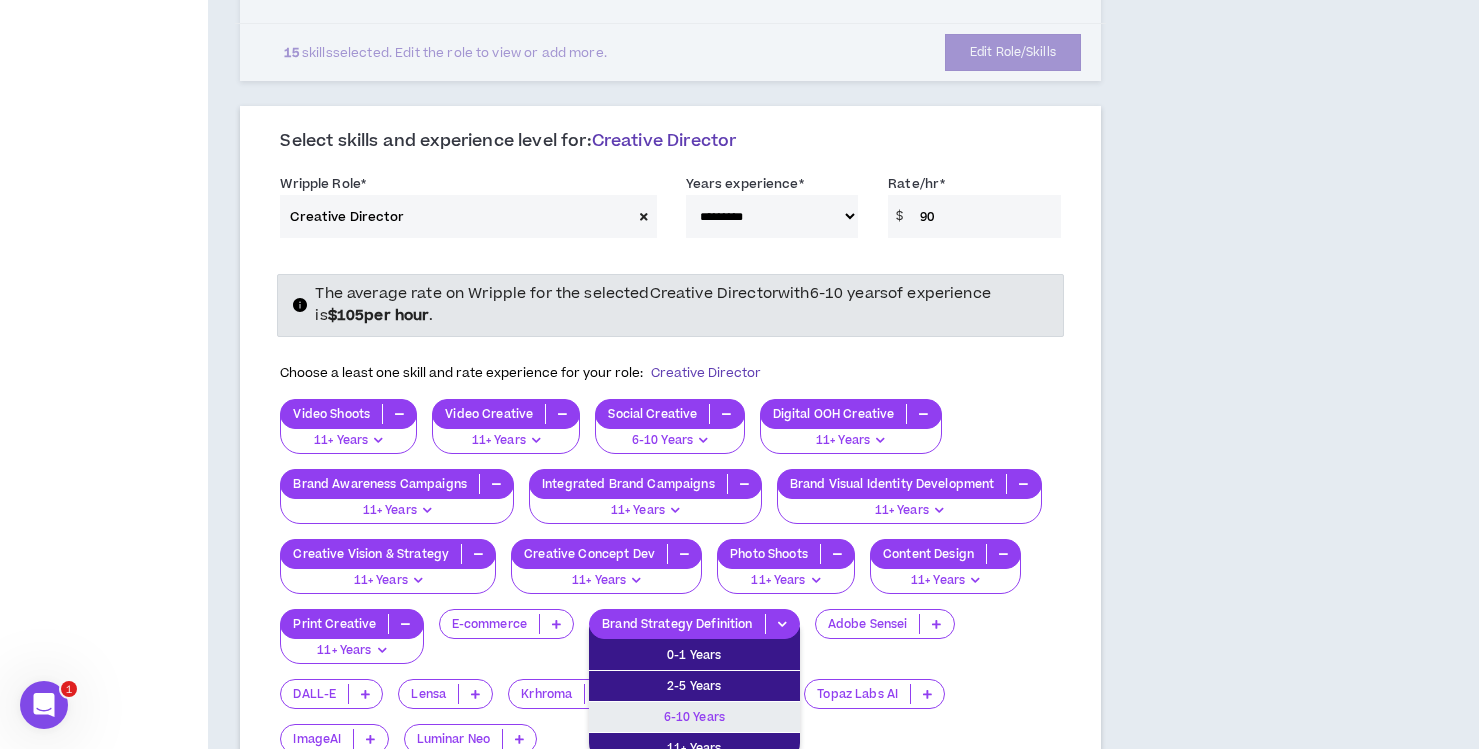 click on "6-10 Years" at bounding box center [694, 717] 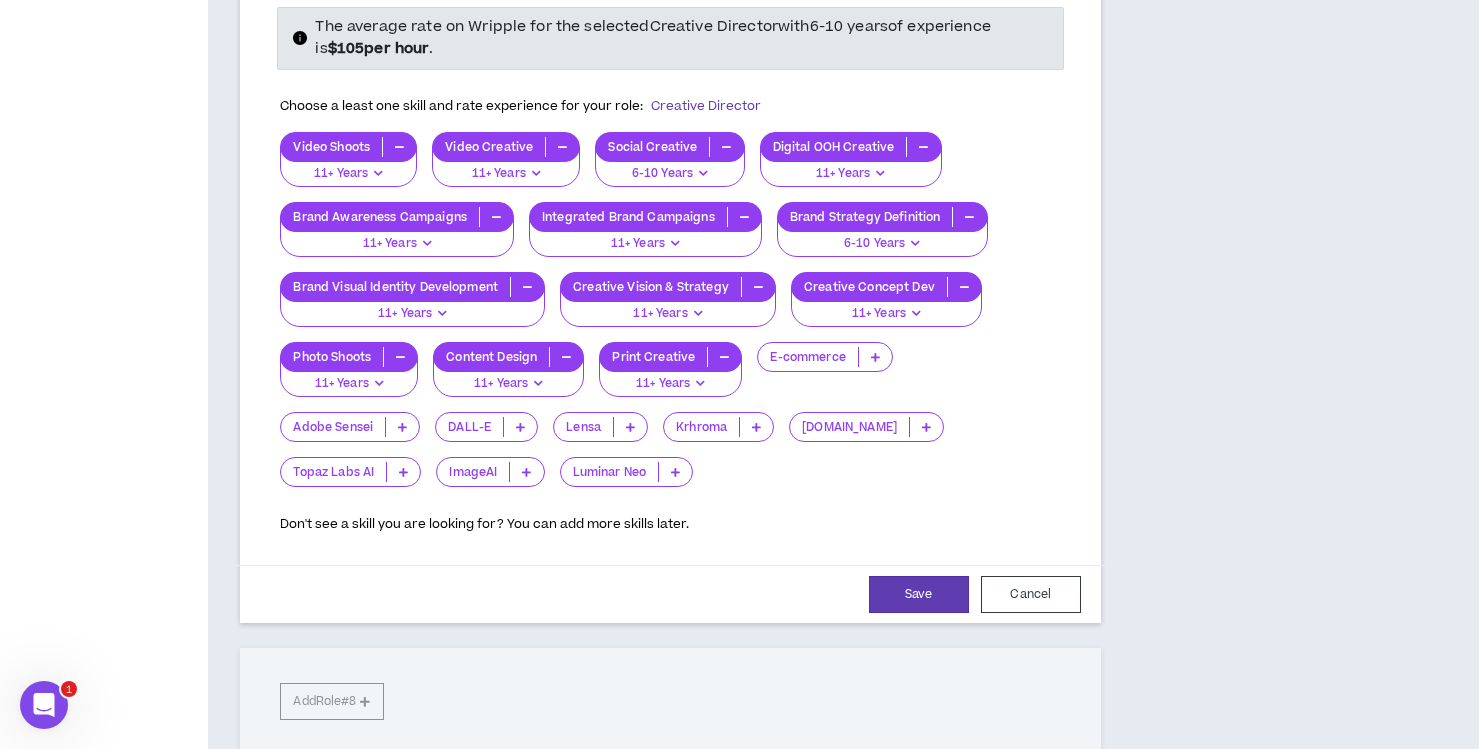 scroll, scrollTop: 1904, scrollLeft: 0, axis: vertical 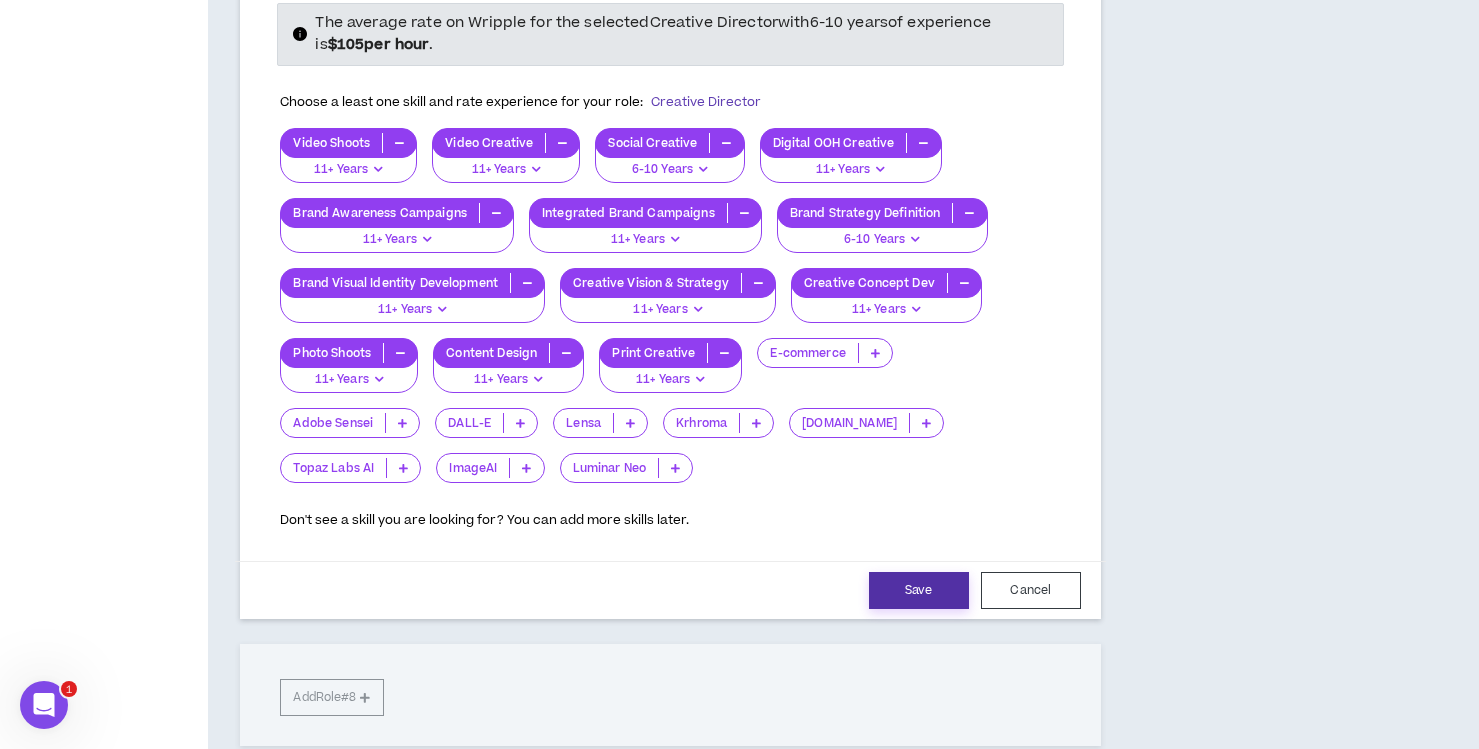 click on "Save" at bounding box center [919, 590] 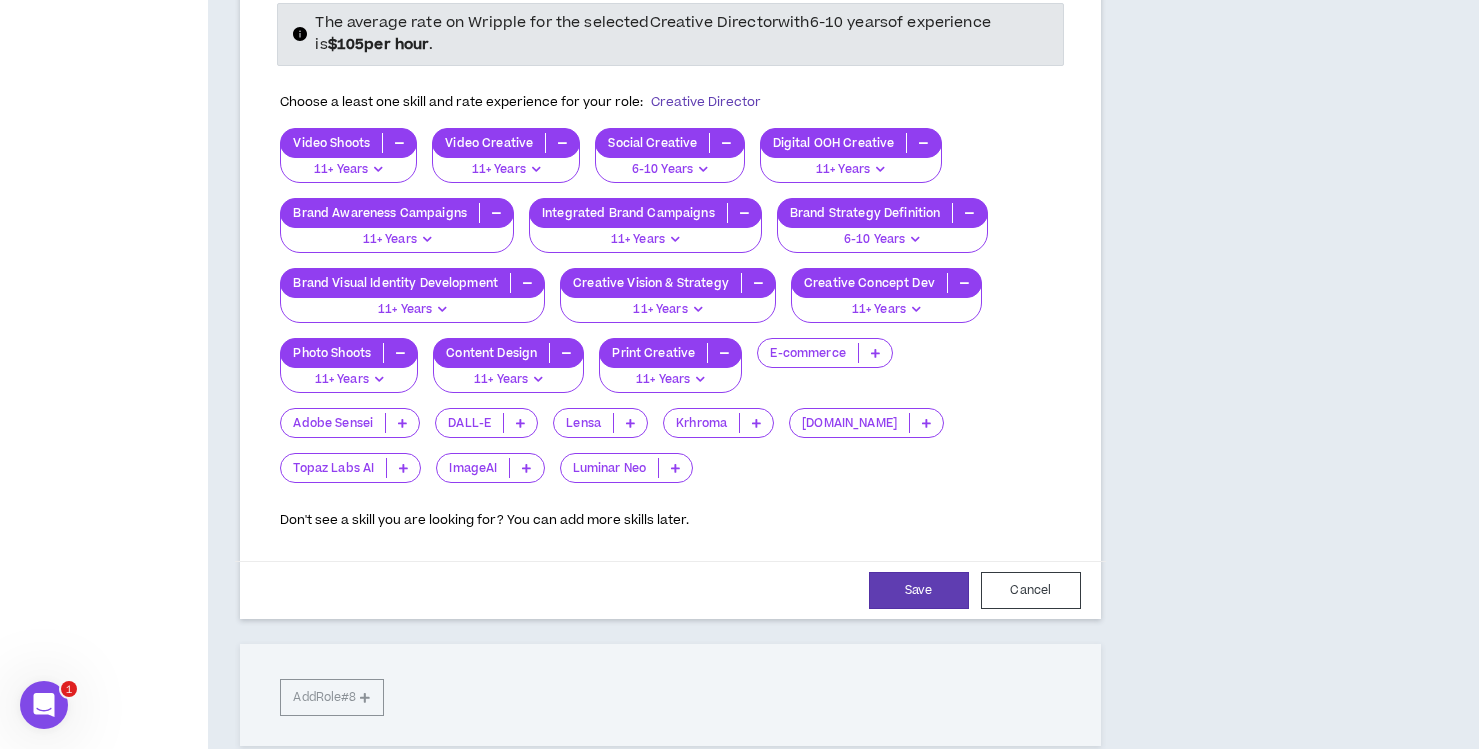 scroll, scrollTop: 1897, scrollLeft: 0, axis: vertical 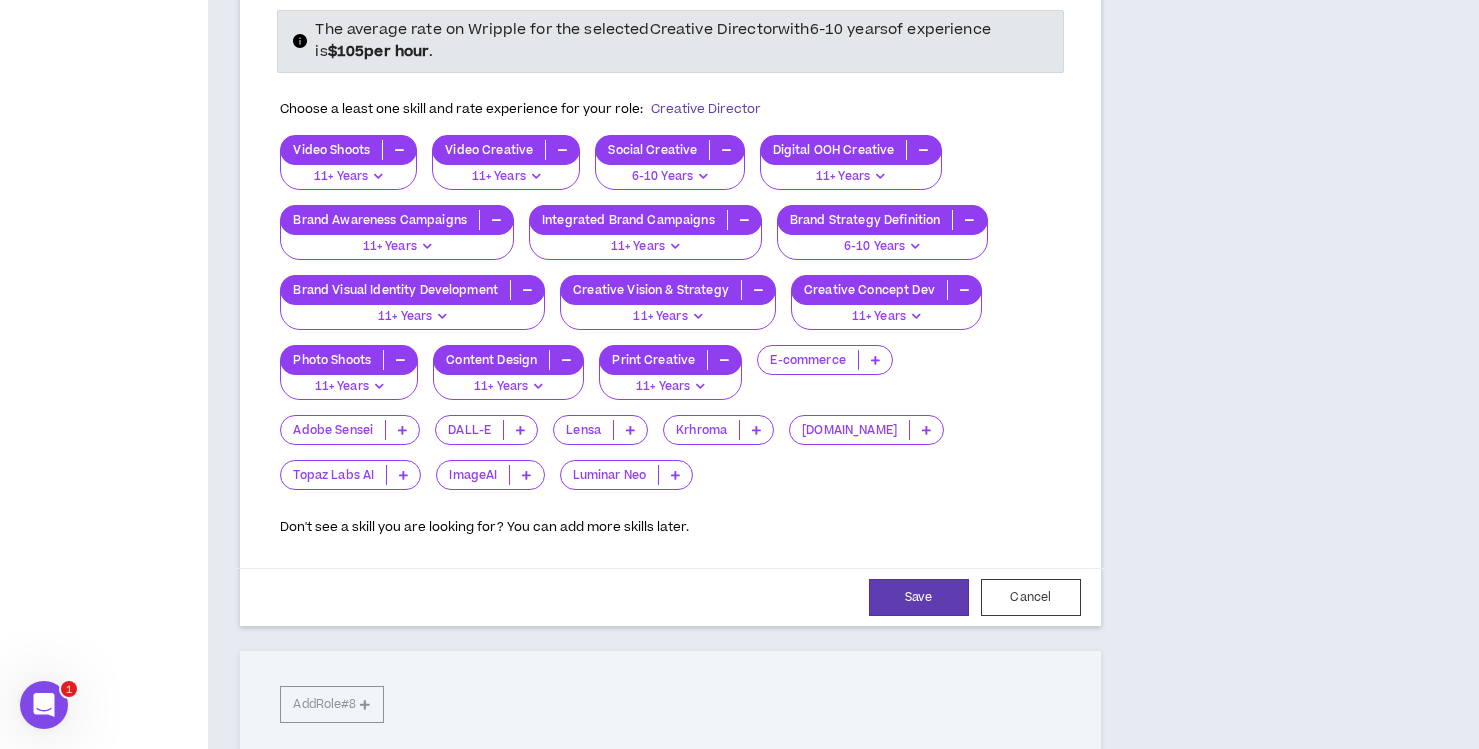 select on "**" 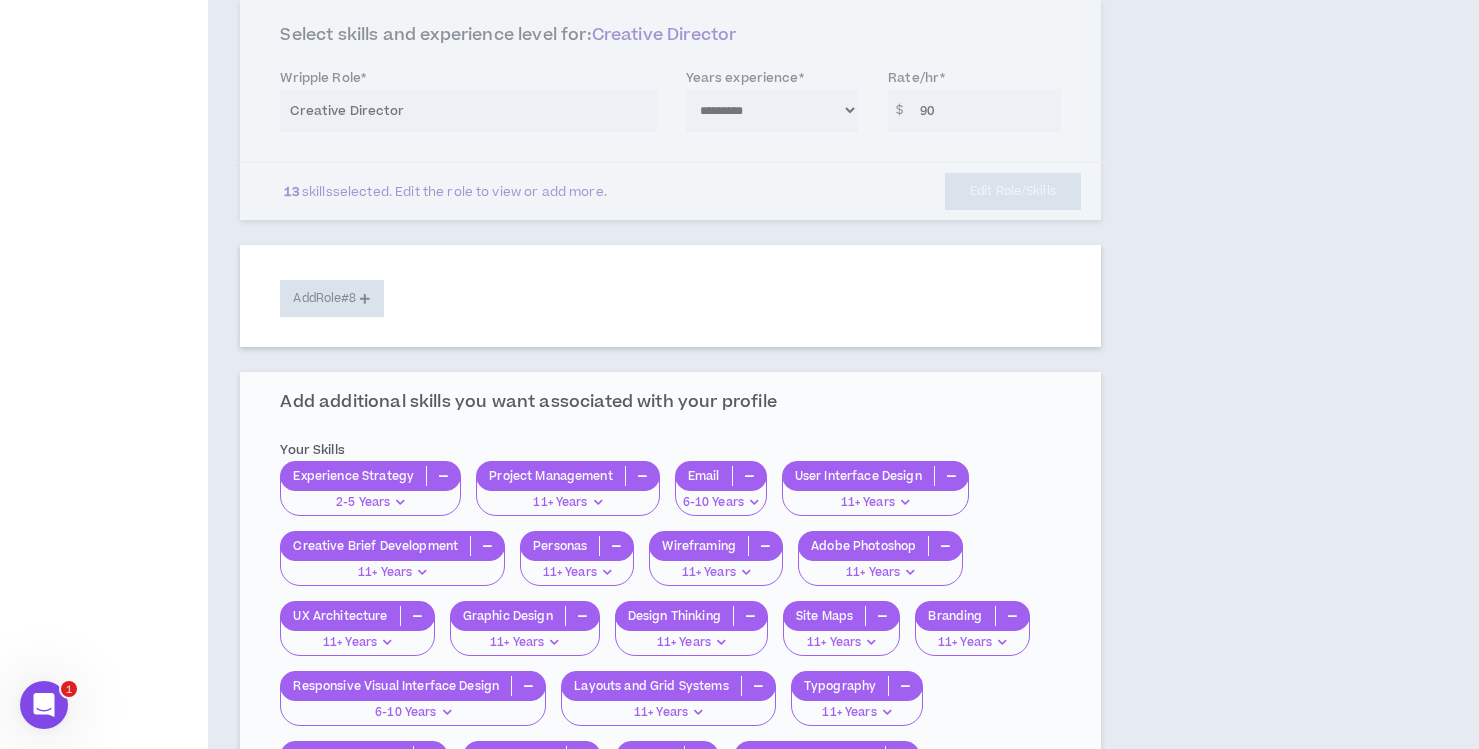 scroll, scrollTop: 1721, scrollLeft: 0, axis: vertical 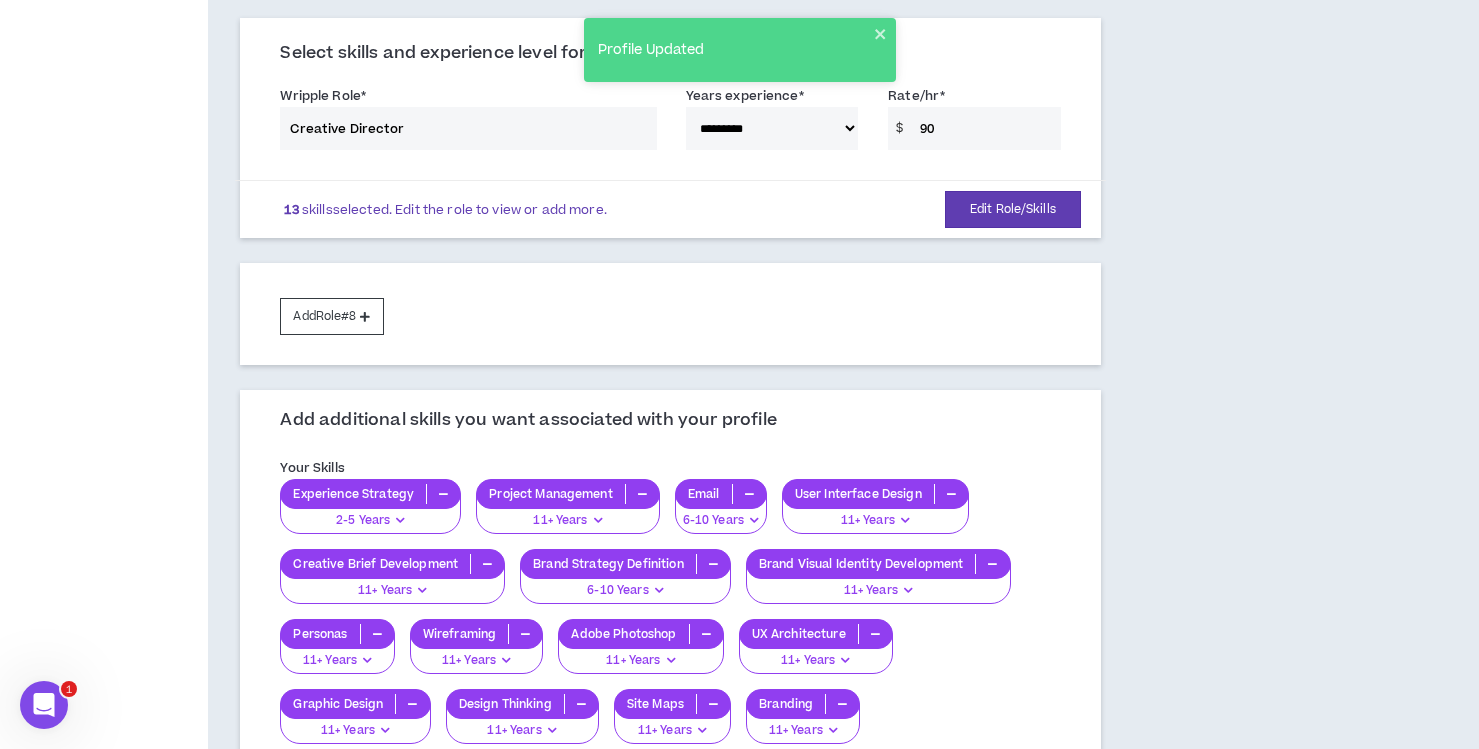 click on "Add  Role  #8" at bounding box center (331, 316) 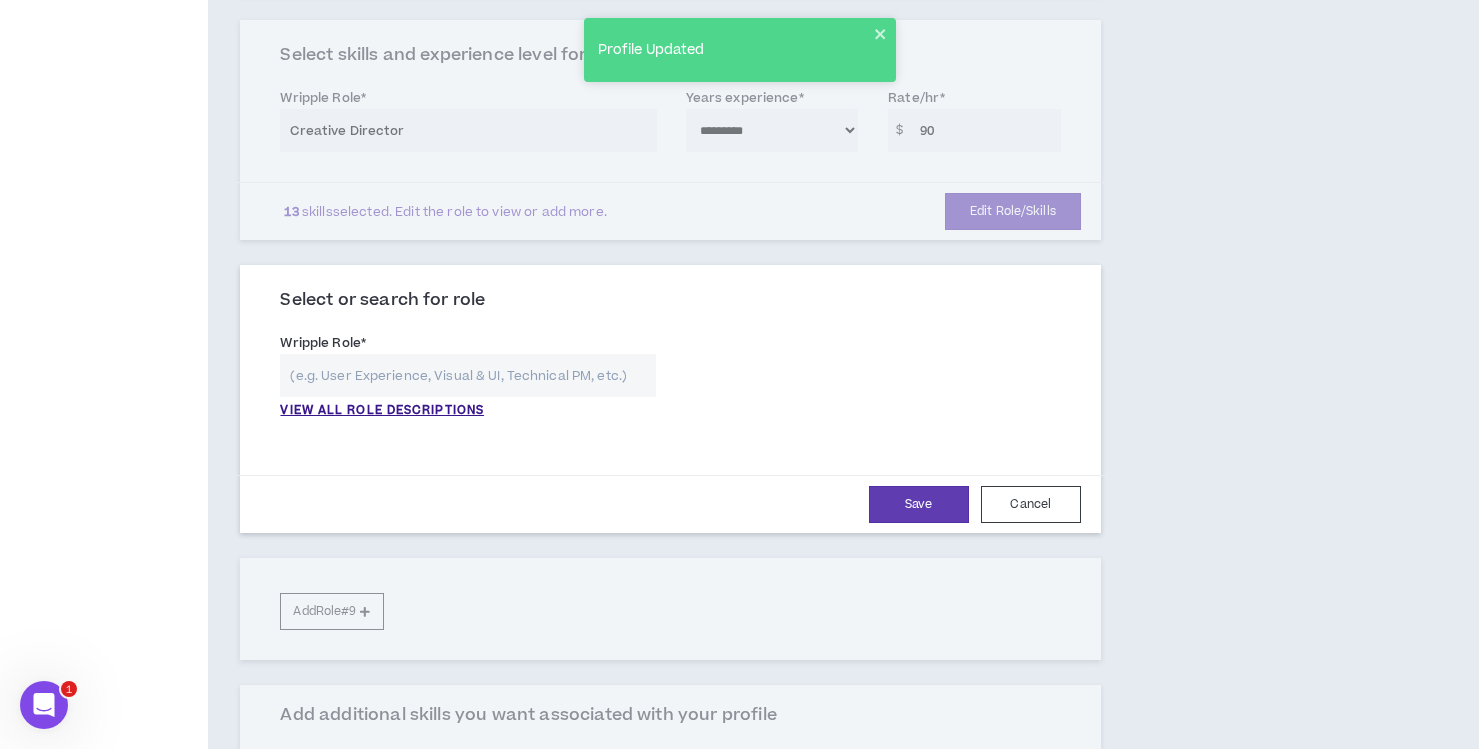 click on "VIEW ALL ROLE DESCRIPTIONS" at bounding box center [382, 411] 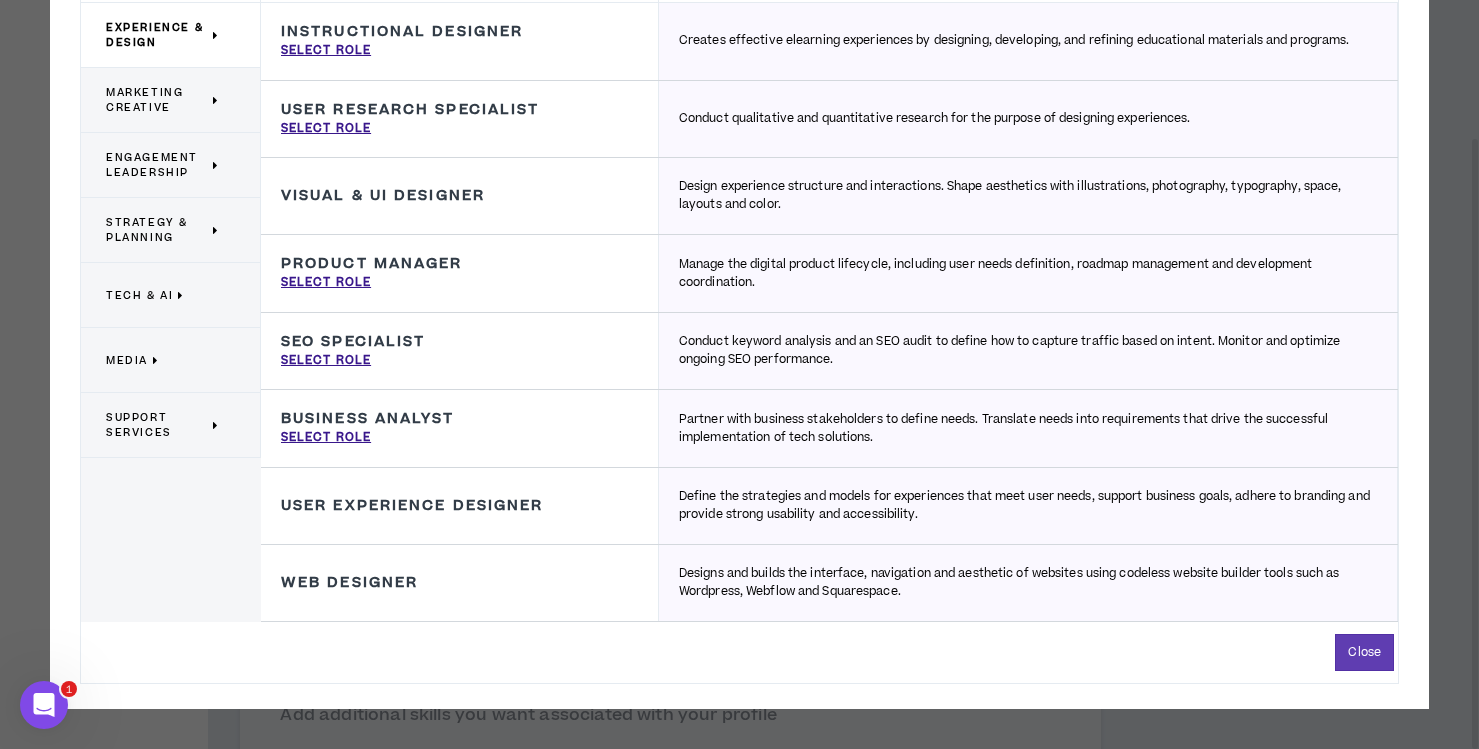 click on "Marketing Creative" at bounding box center [157, 100] 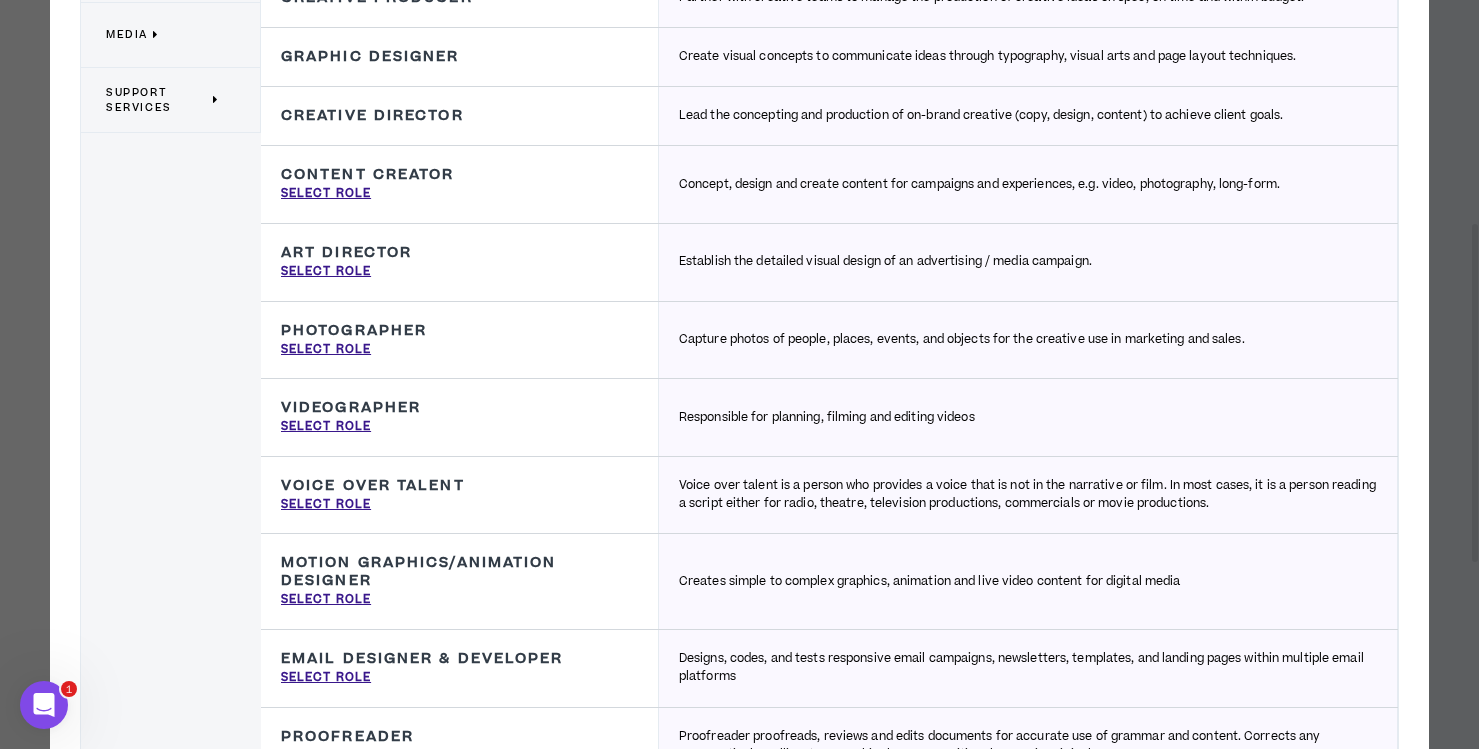 click on "Select Role" at bounding box center (326, 272) 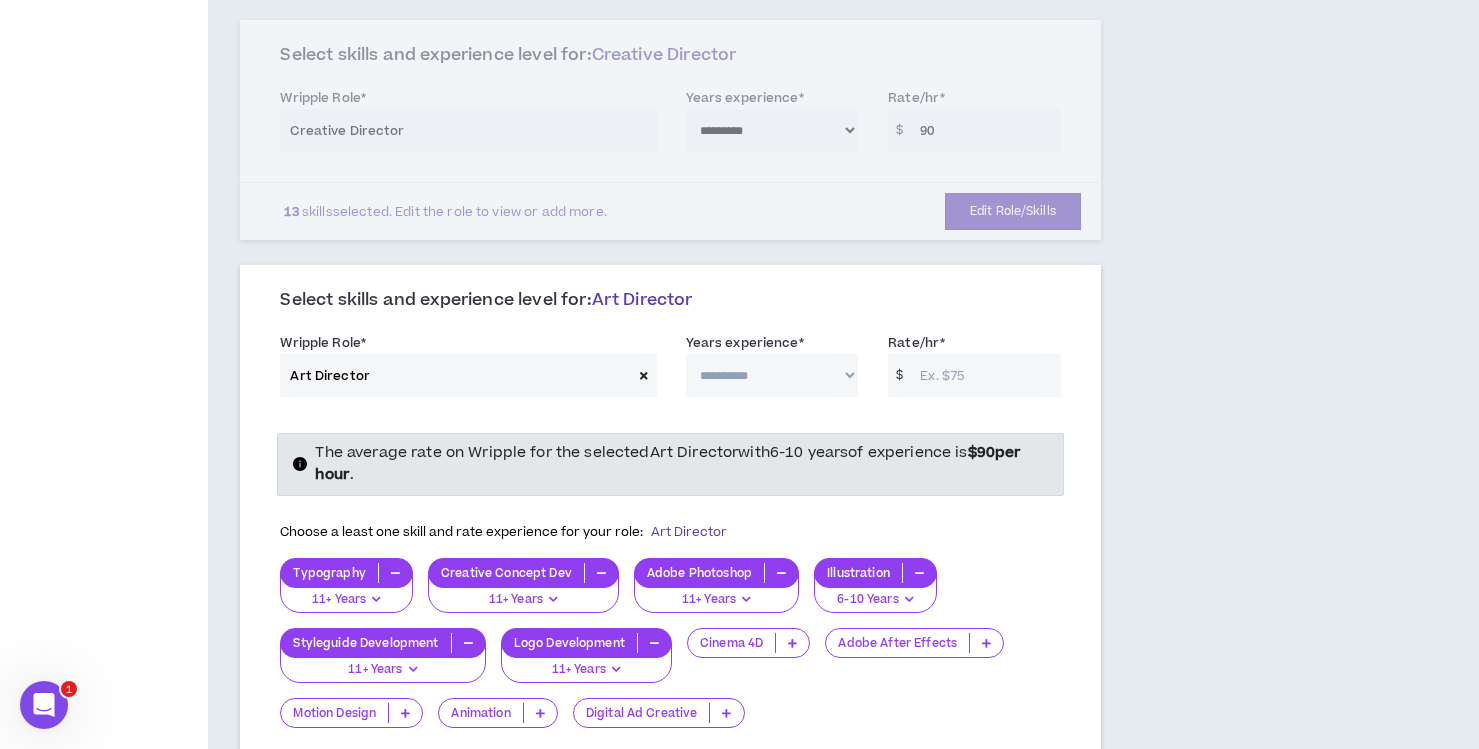 click on "**********" at bounding box center [772, 375] 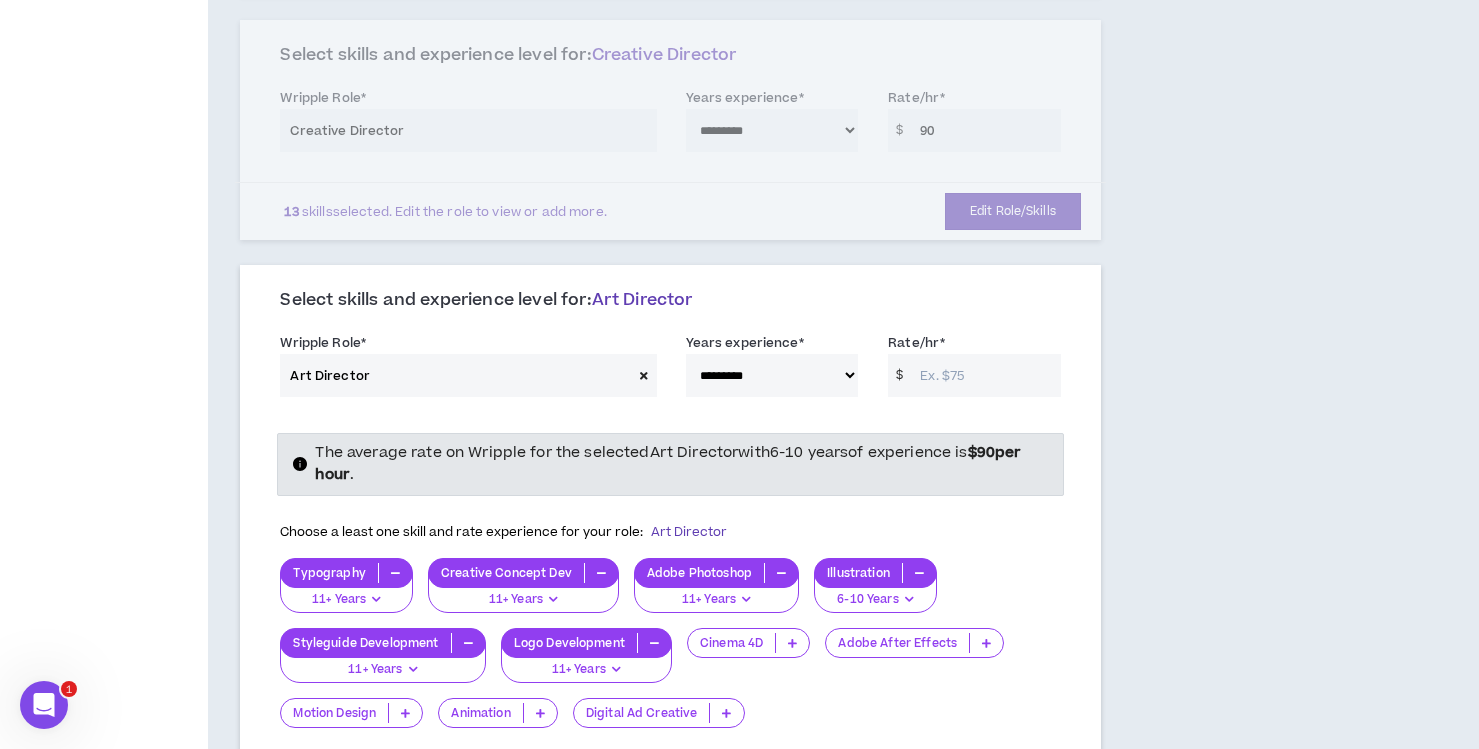 click on "Rate/hr  *" at bounding box center [985, 375] 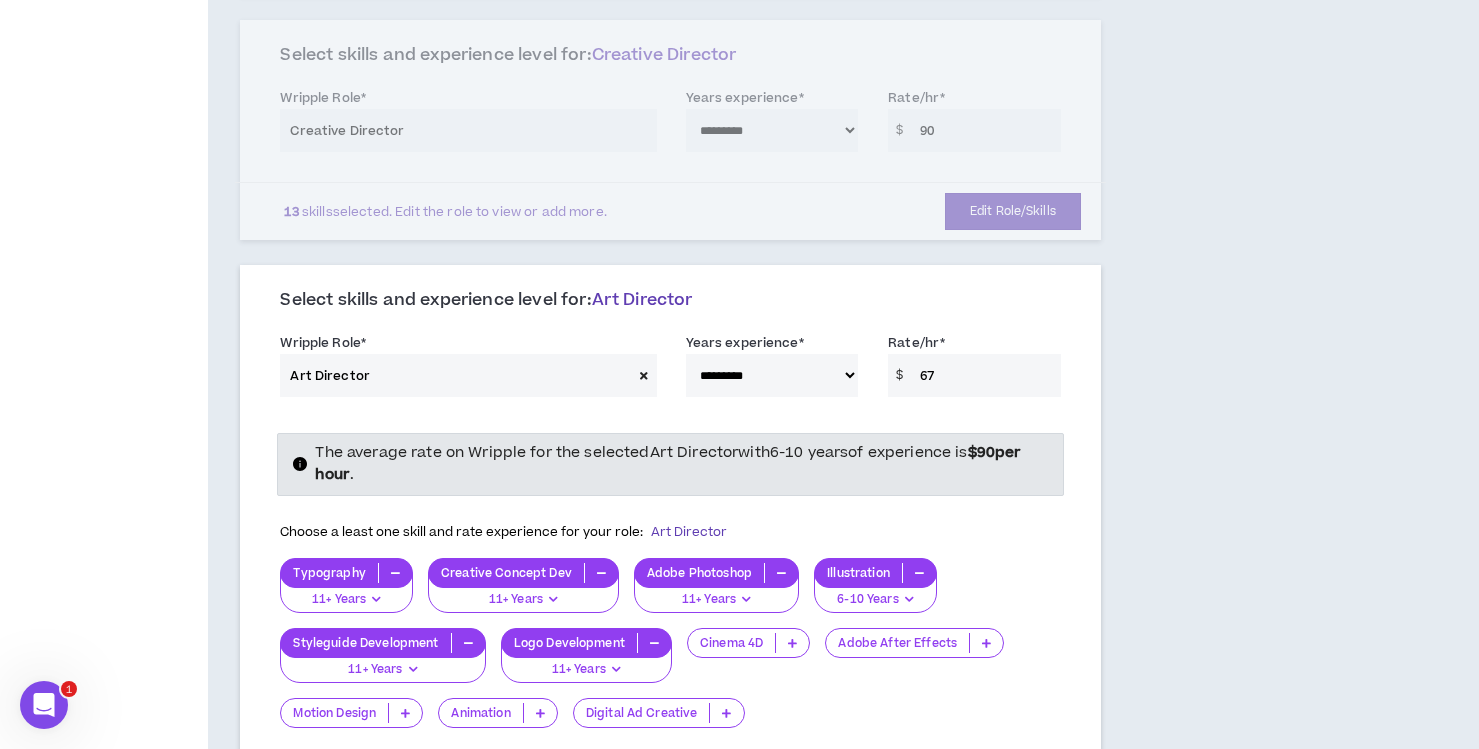 scroll, scrollTop: 1720, scrollLeft: 0, axis: vertical 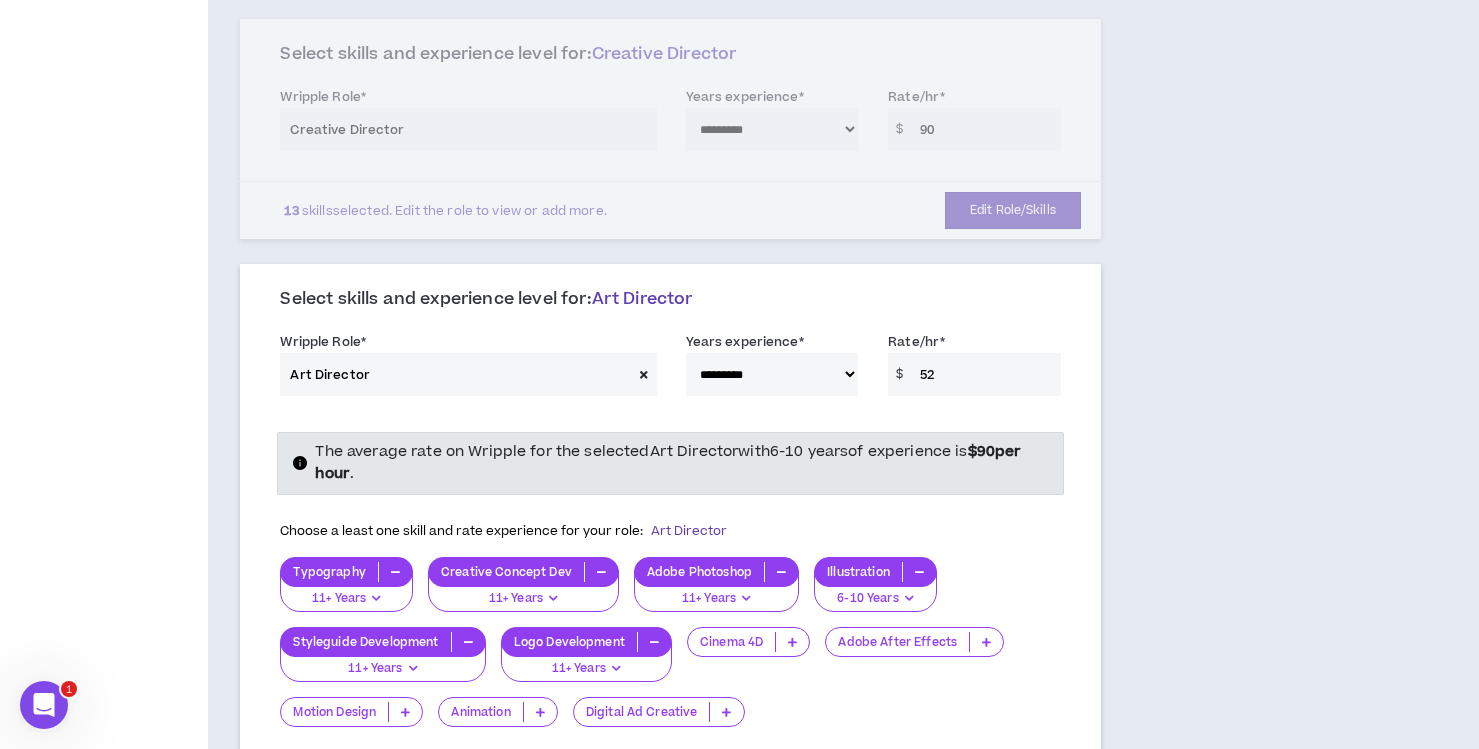 click on "**********" at bounding box center (670, 566) 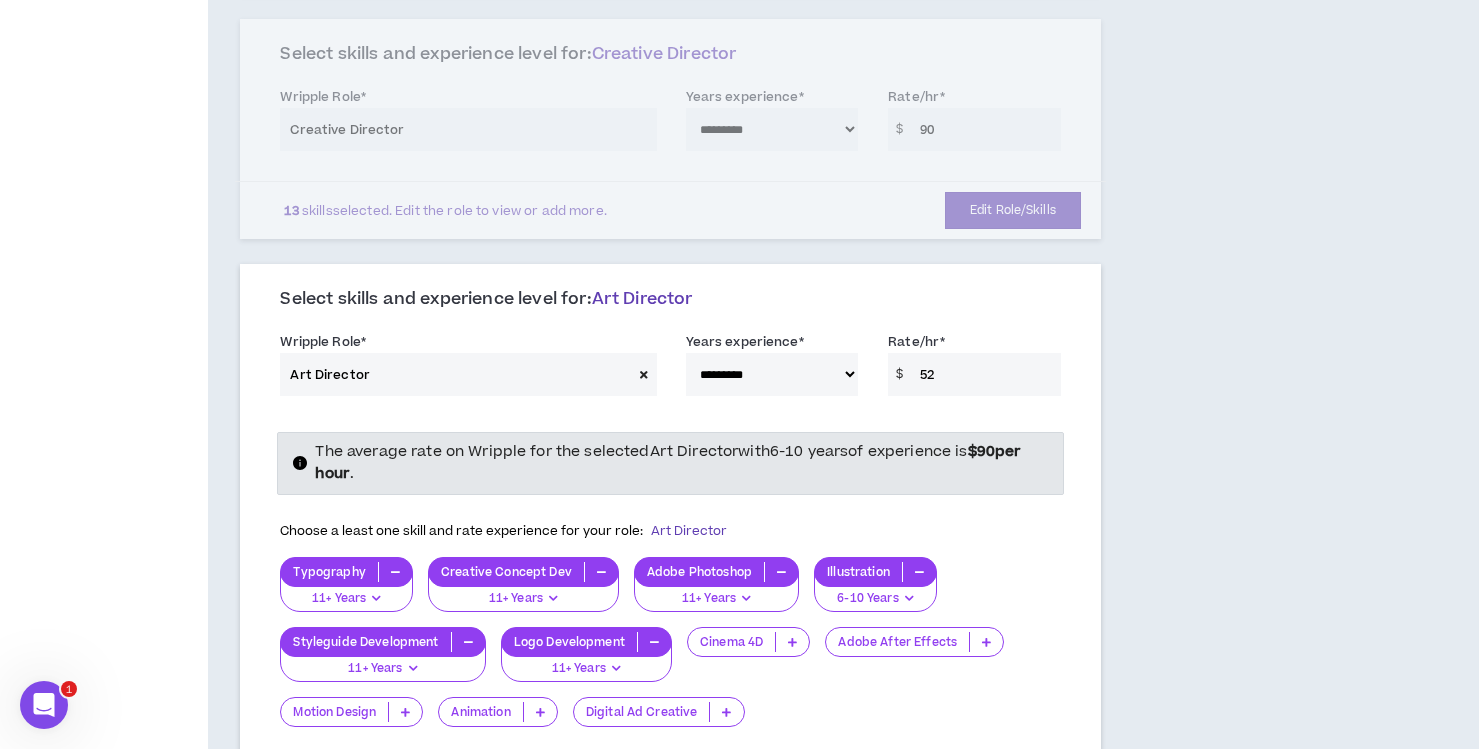 drag, startPoint x: 953, startPoint y: 346, endPoint x: 873, endPoint y: 342, distance: 80.09994 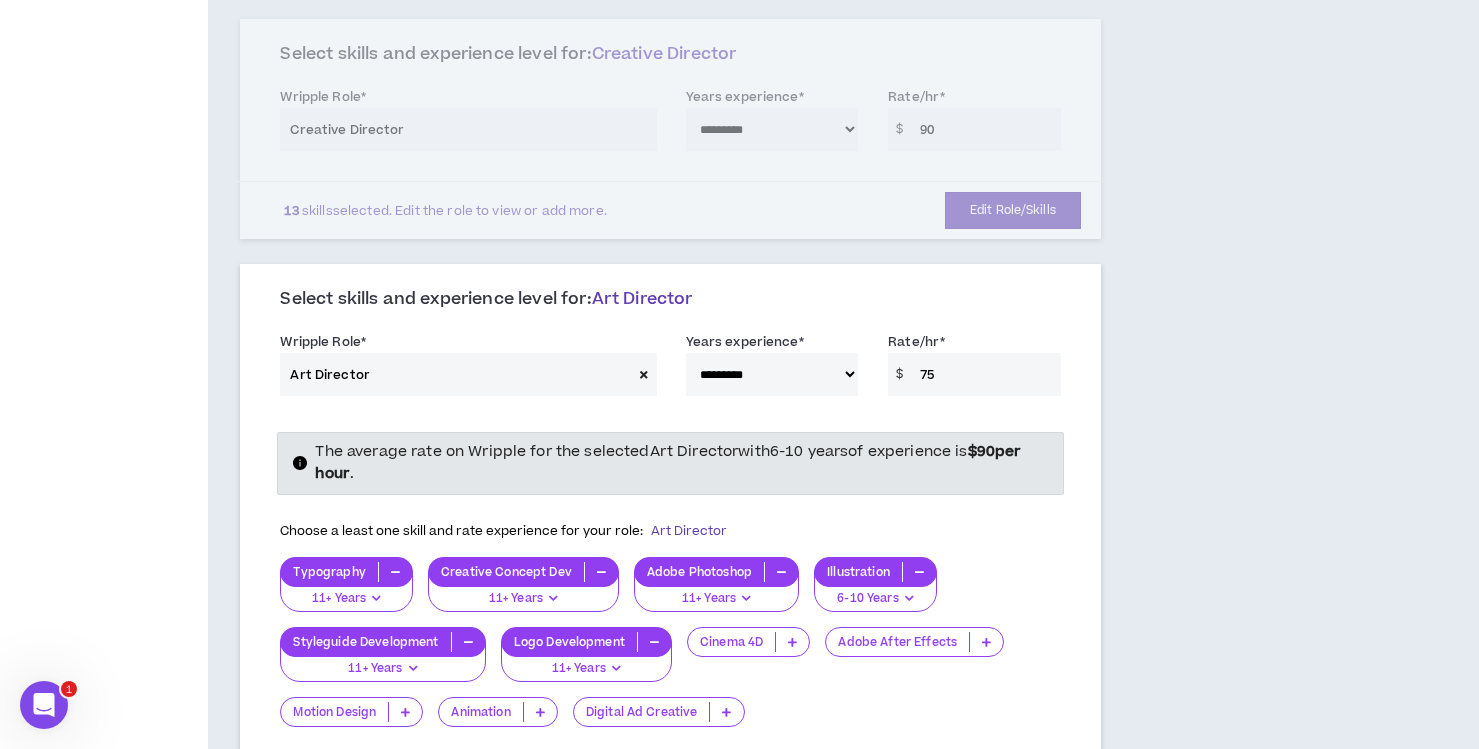 type on "75" 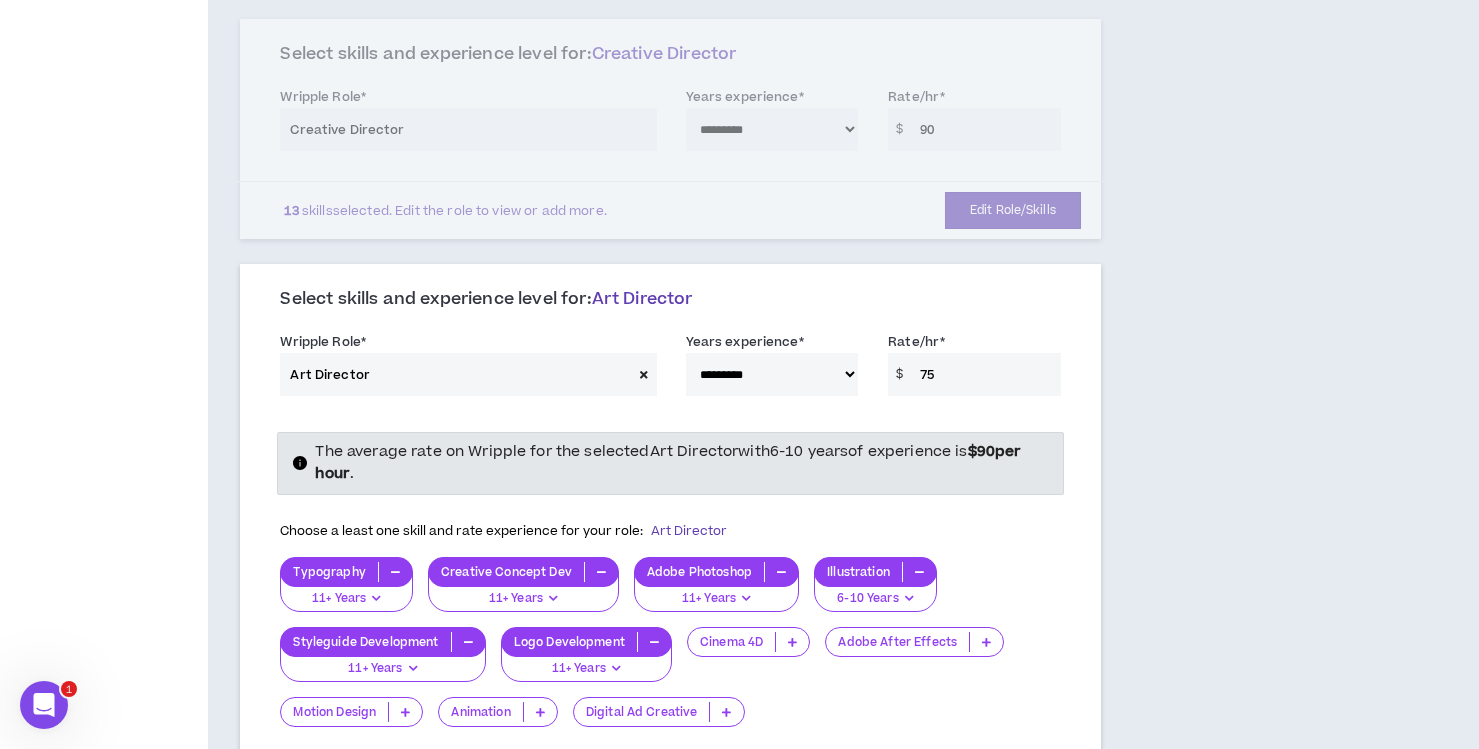 click on "**********" at bounding box center [670, 566] 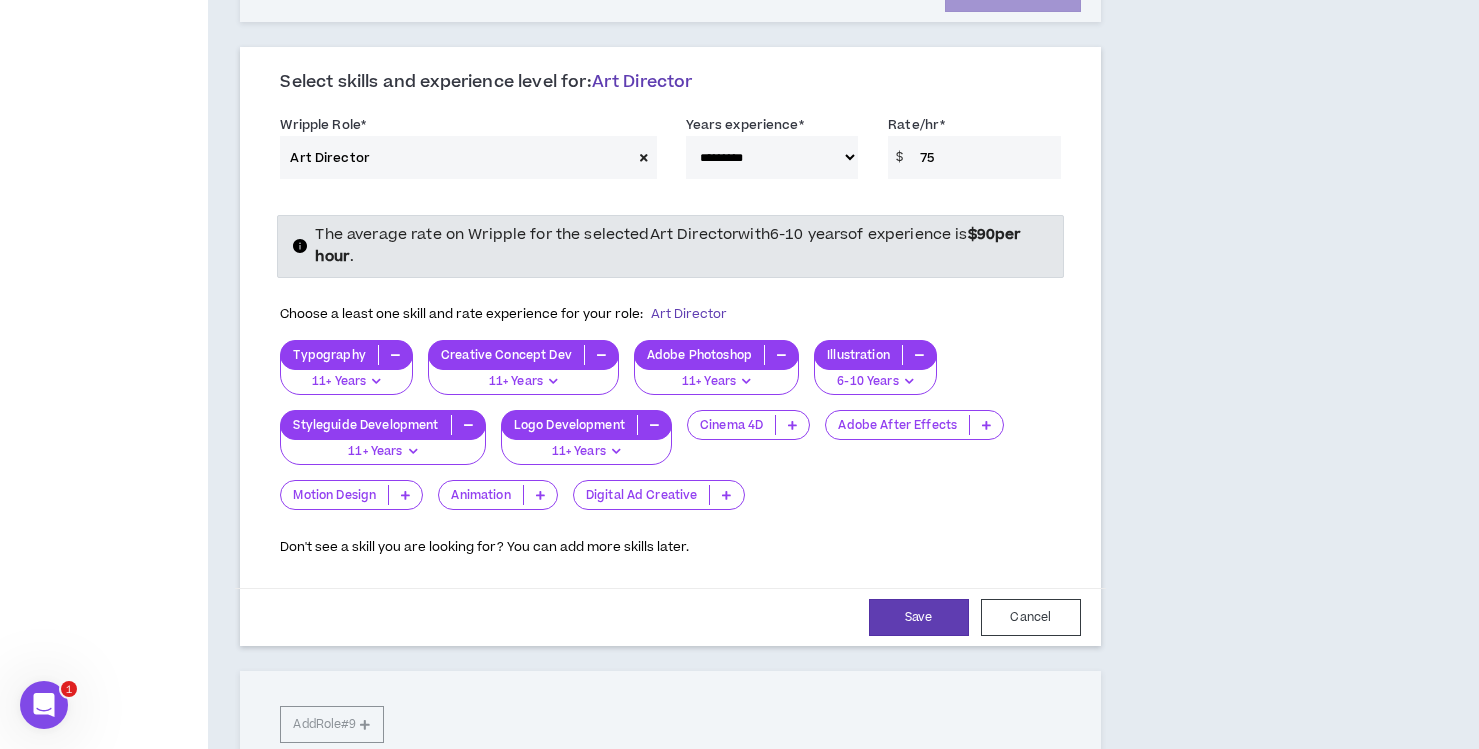 scroll, scrollTop: 1953, scrollLeft: 0, axis: vertical 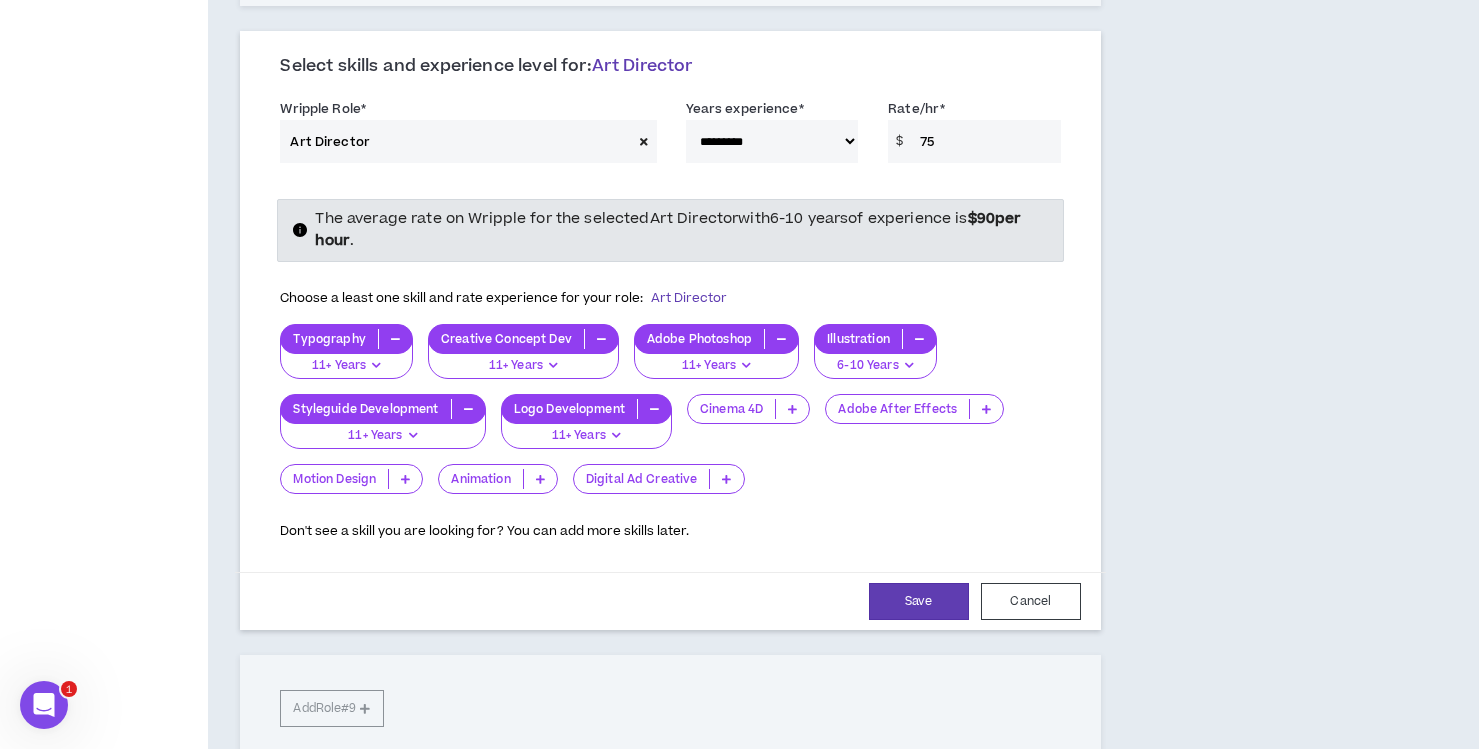 click at bounding box center (726, 479) 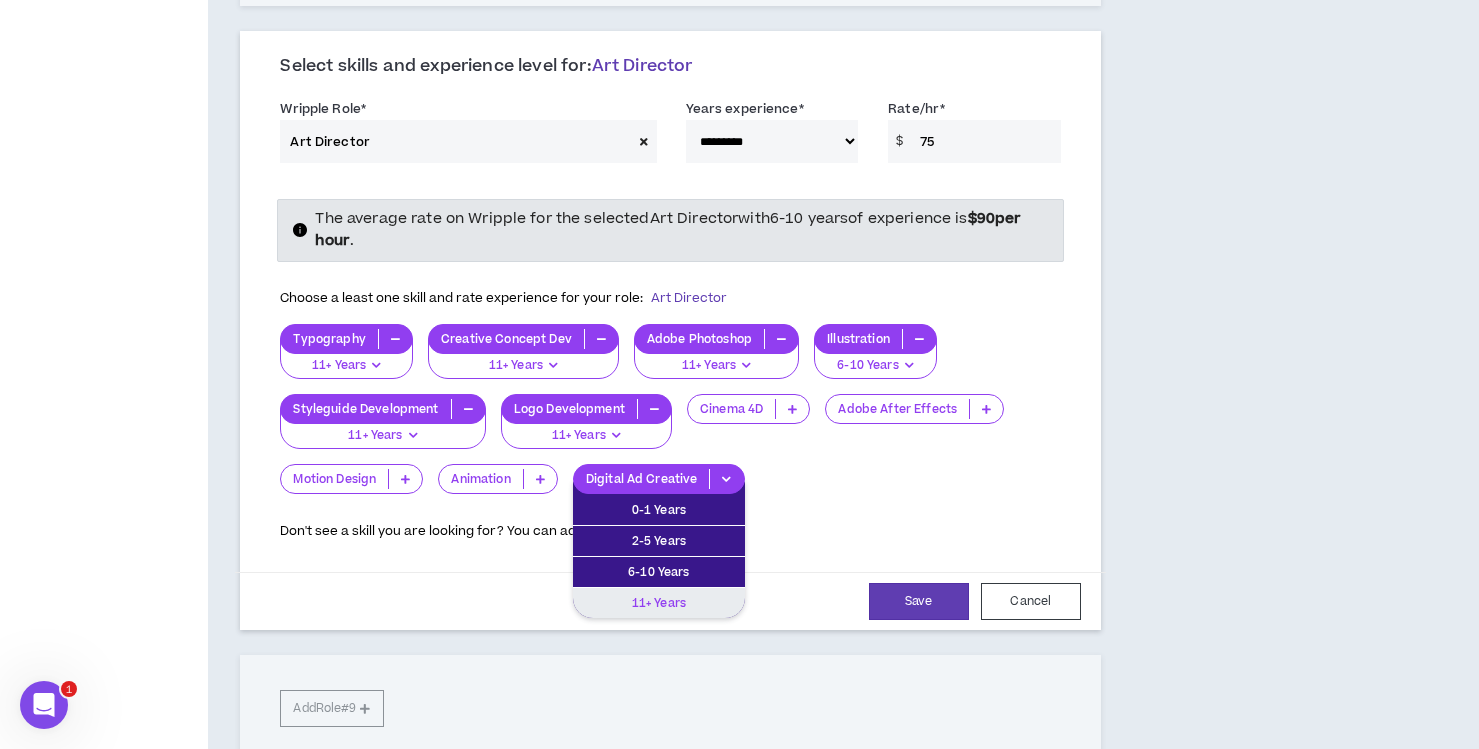 drag, startPoint x: 686, startPoint y: 576, endPoint x: 662, endPoint y: 555, distance: 31.890438 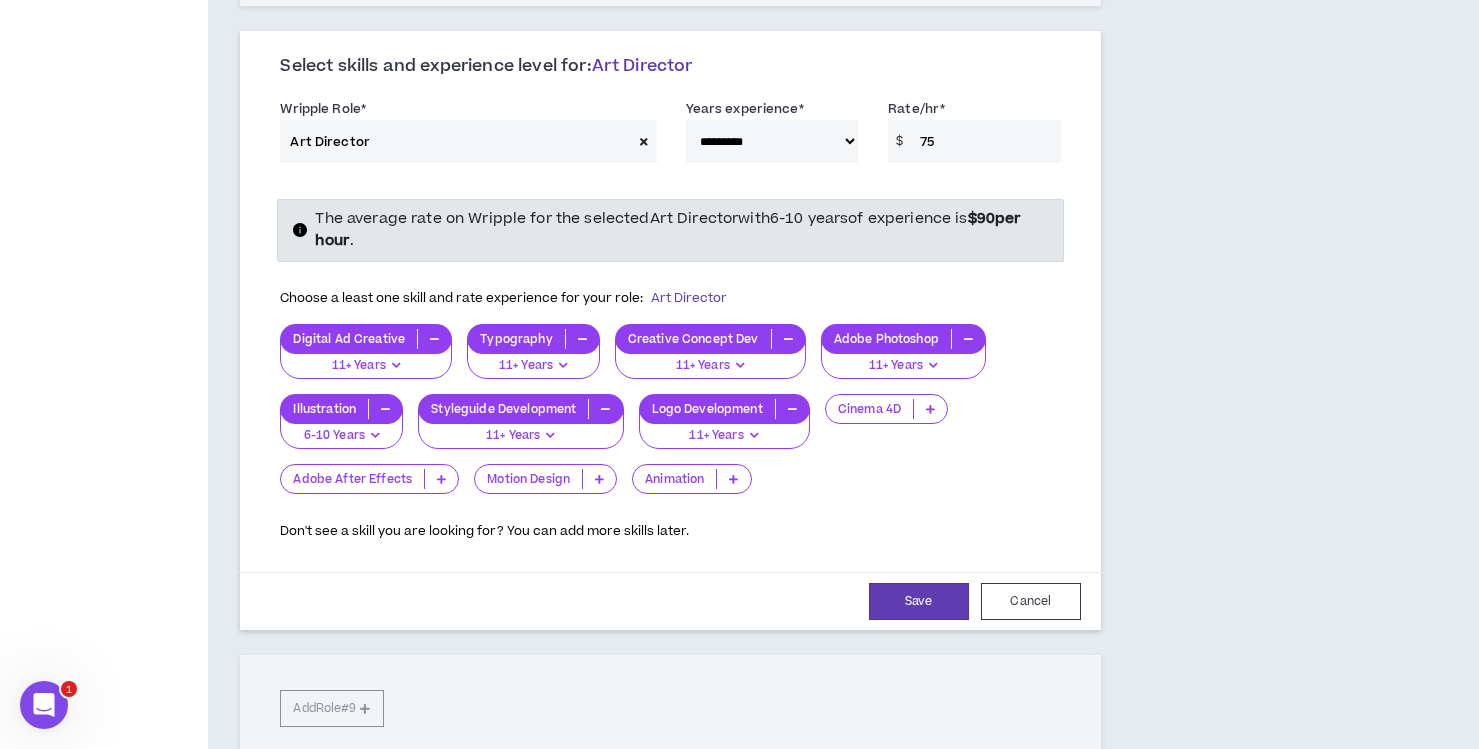 click at bounding box center (599, 479) 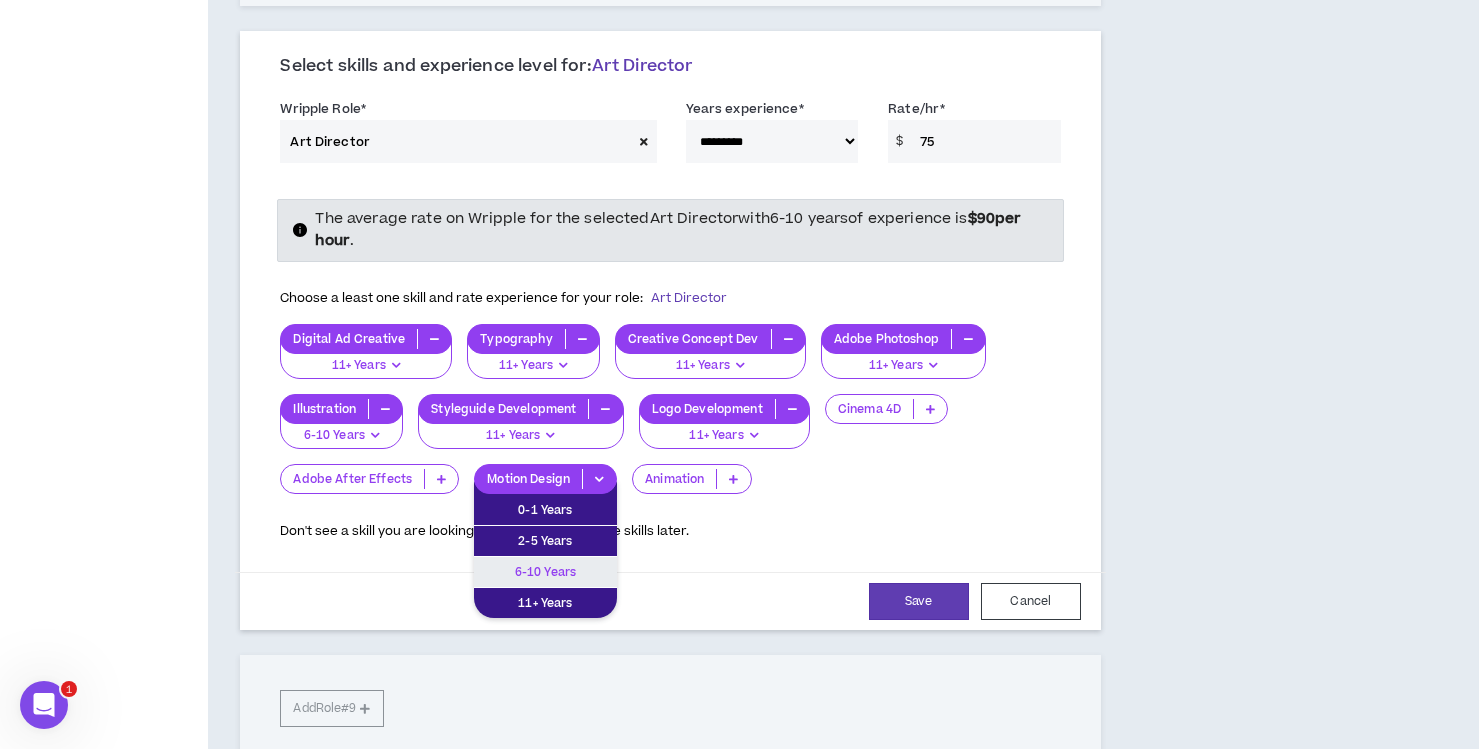 click on "6-10 Years" at bounding box center [545, 572] 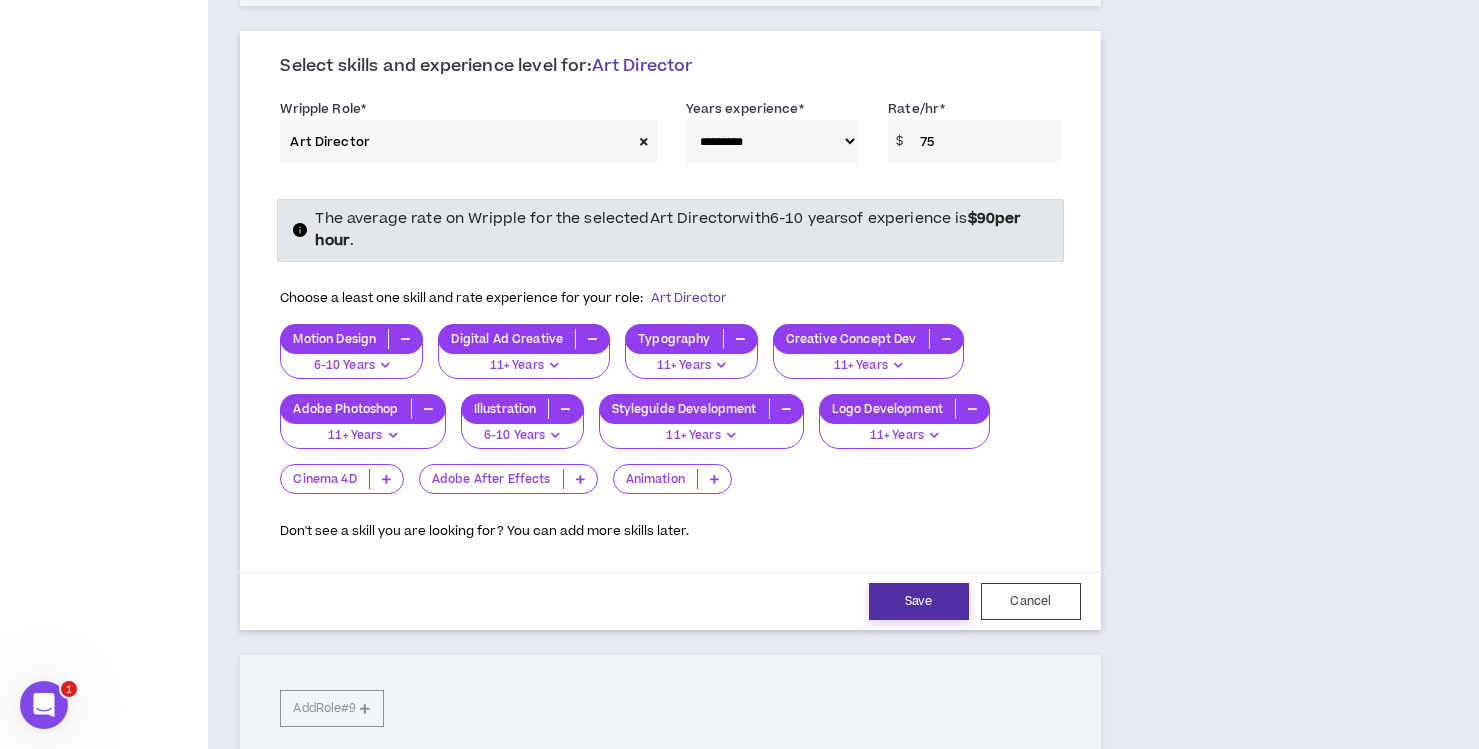 click on "Save" at bounding box center (919, 601) 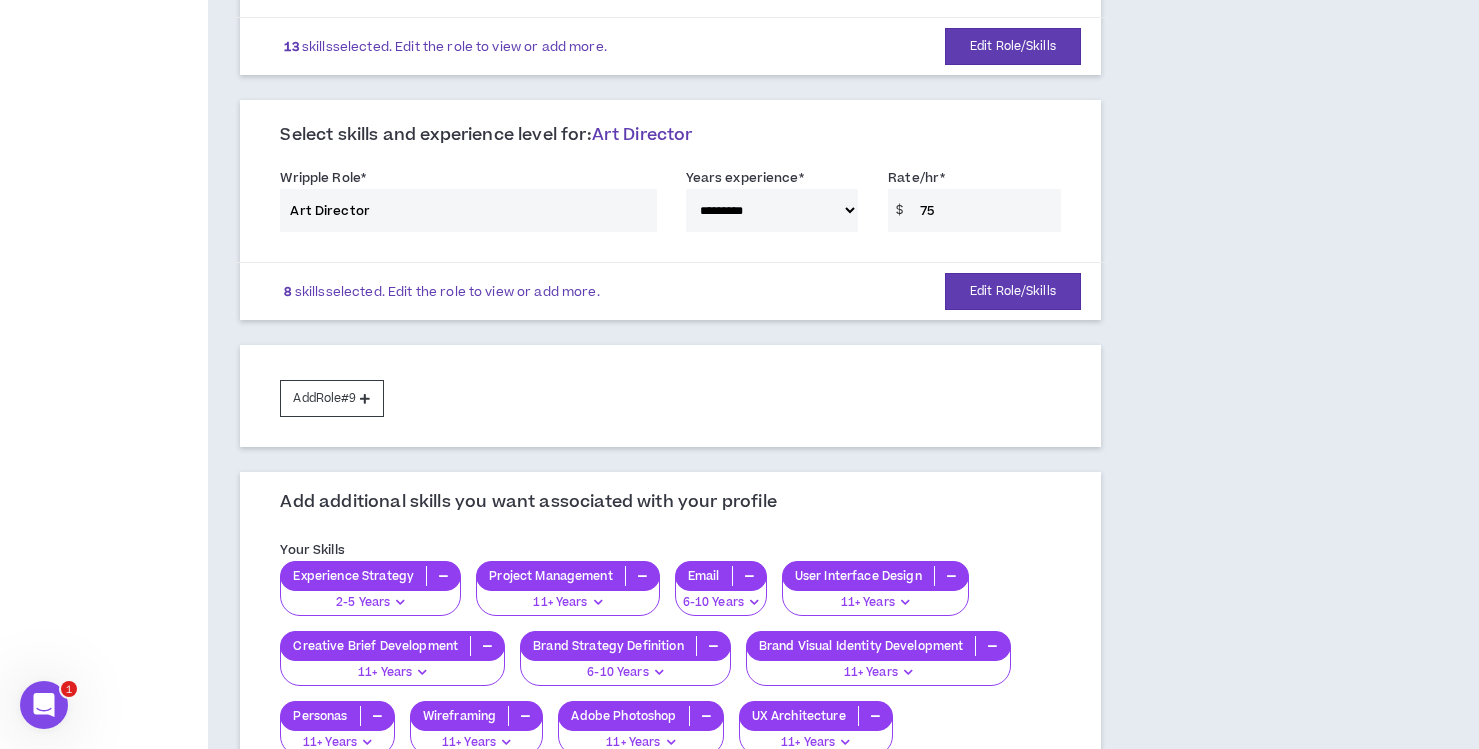 scroll, scrollTop: 1845, scrollLeft: 0, axis: vertical 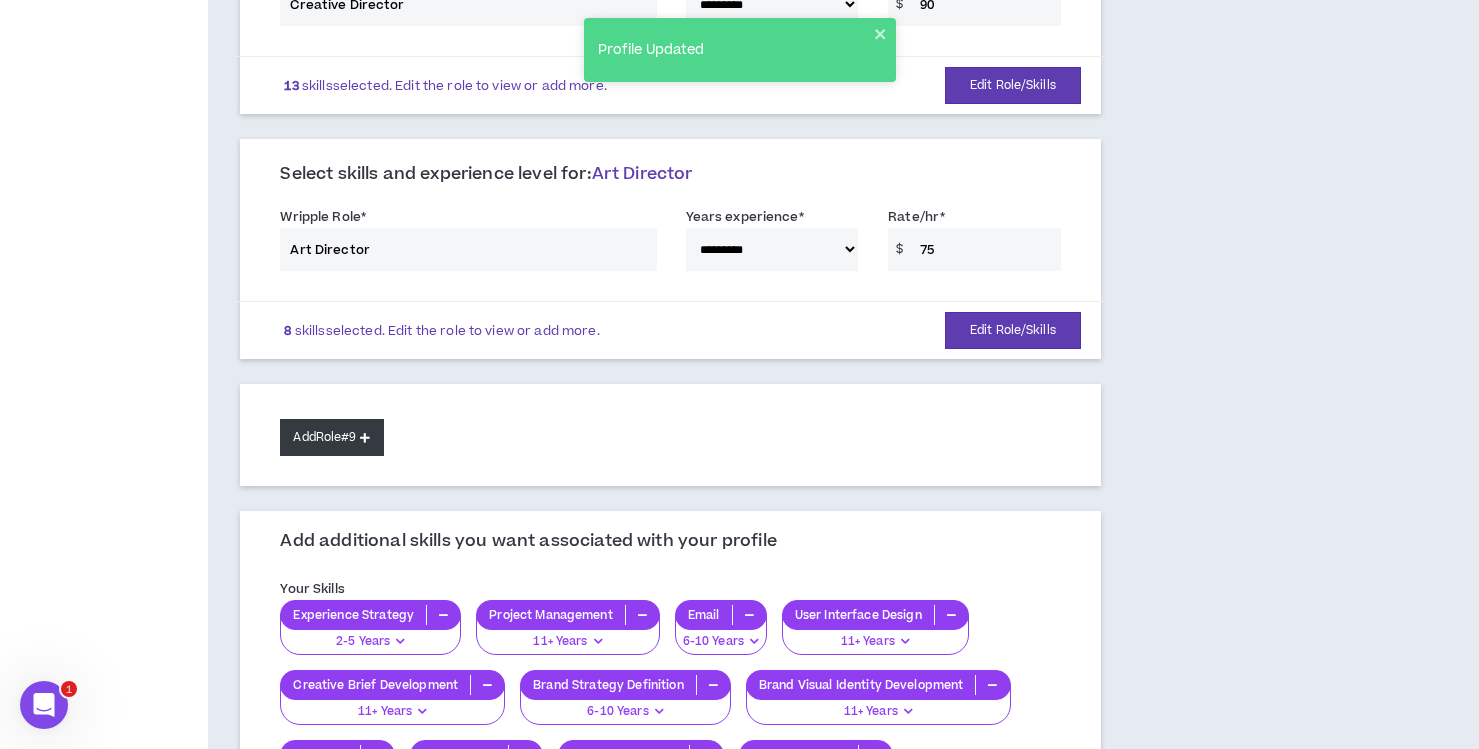 click at bounding box center (365, 437) 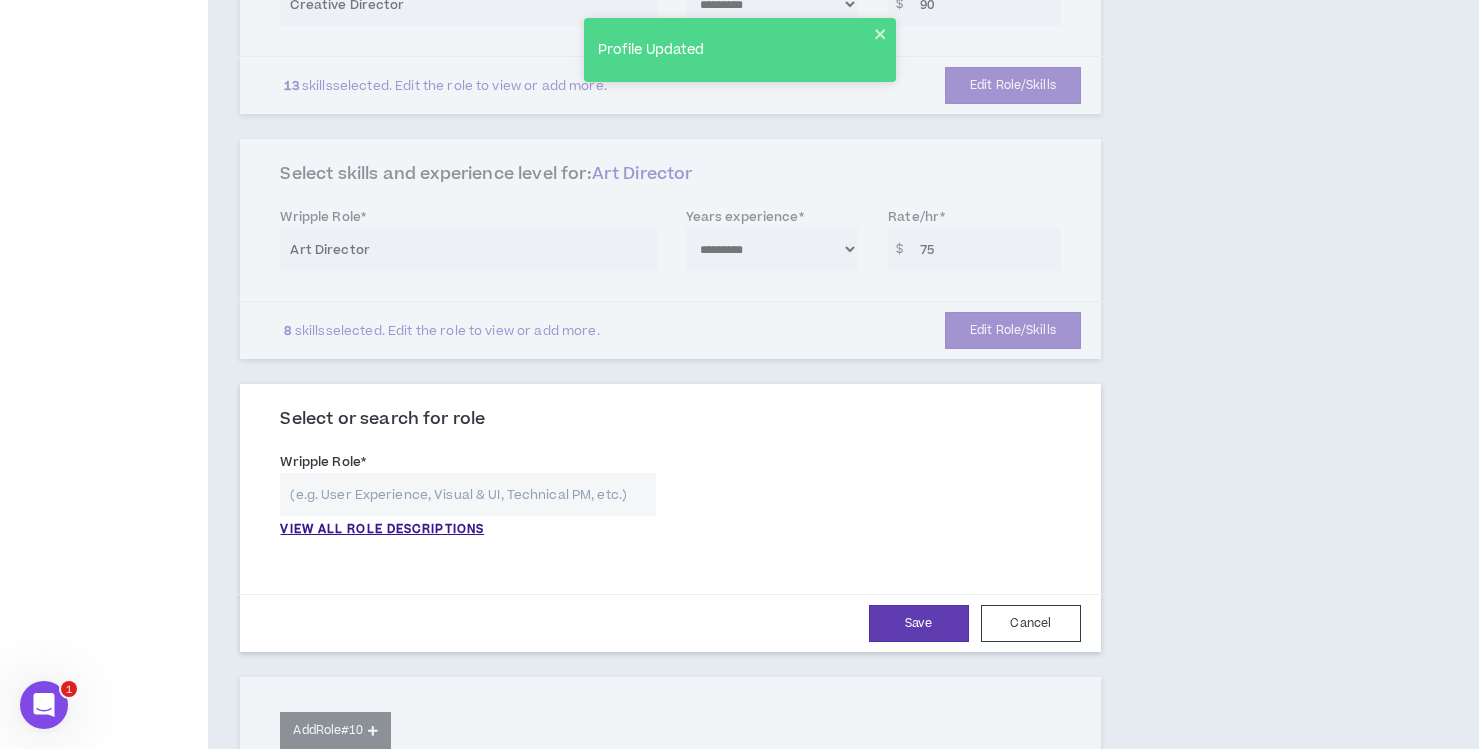 scroll, scrollTop: 1843, scrollLeft: 0, axis: vertical 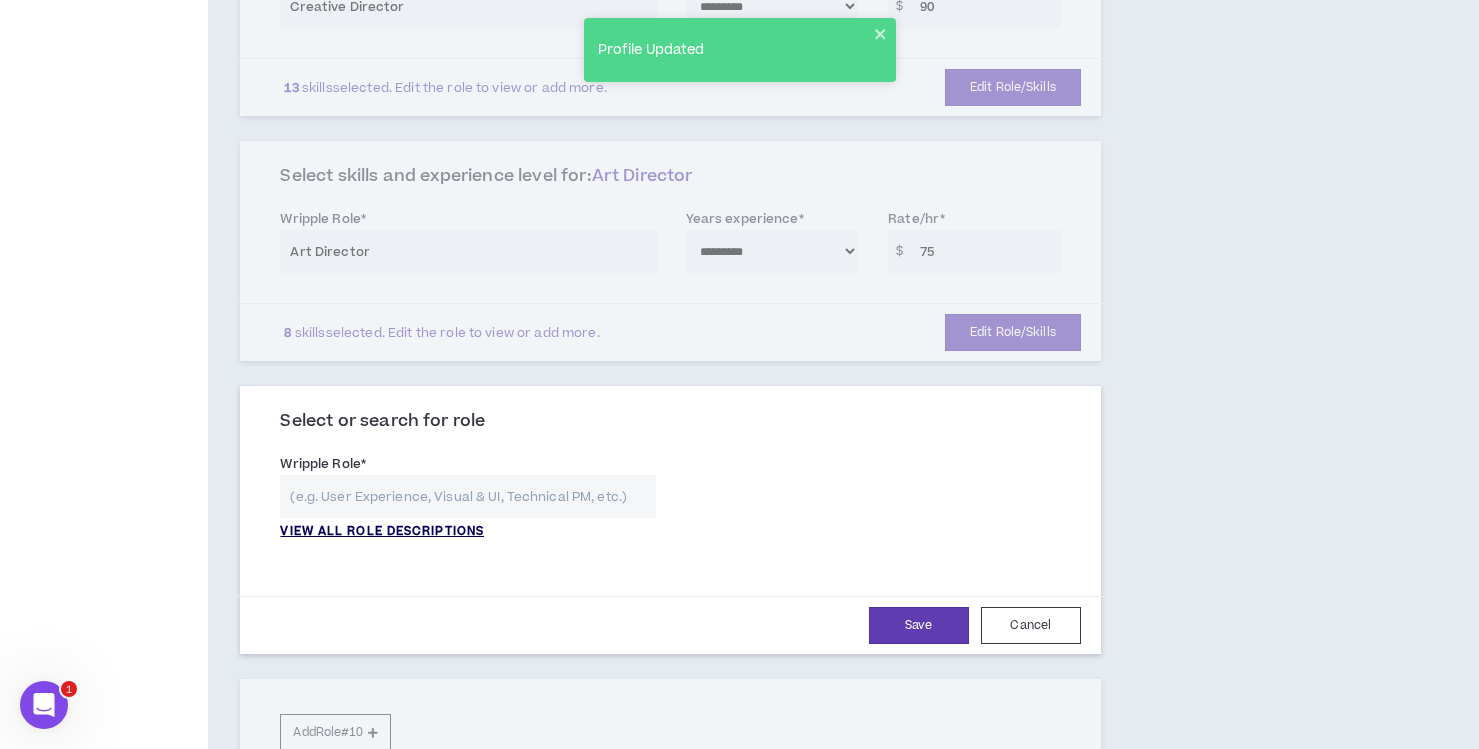 click on "VIEW ALL ROLE DESCRIPTIONS" at bounding box center (382, 532) 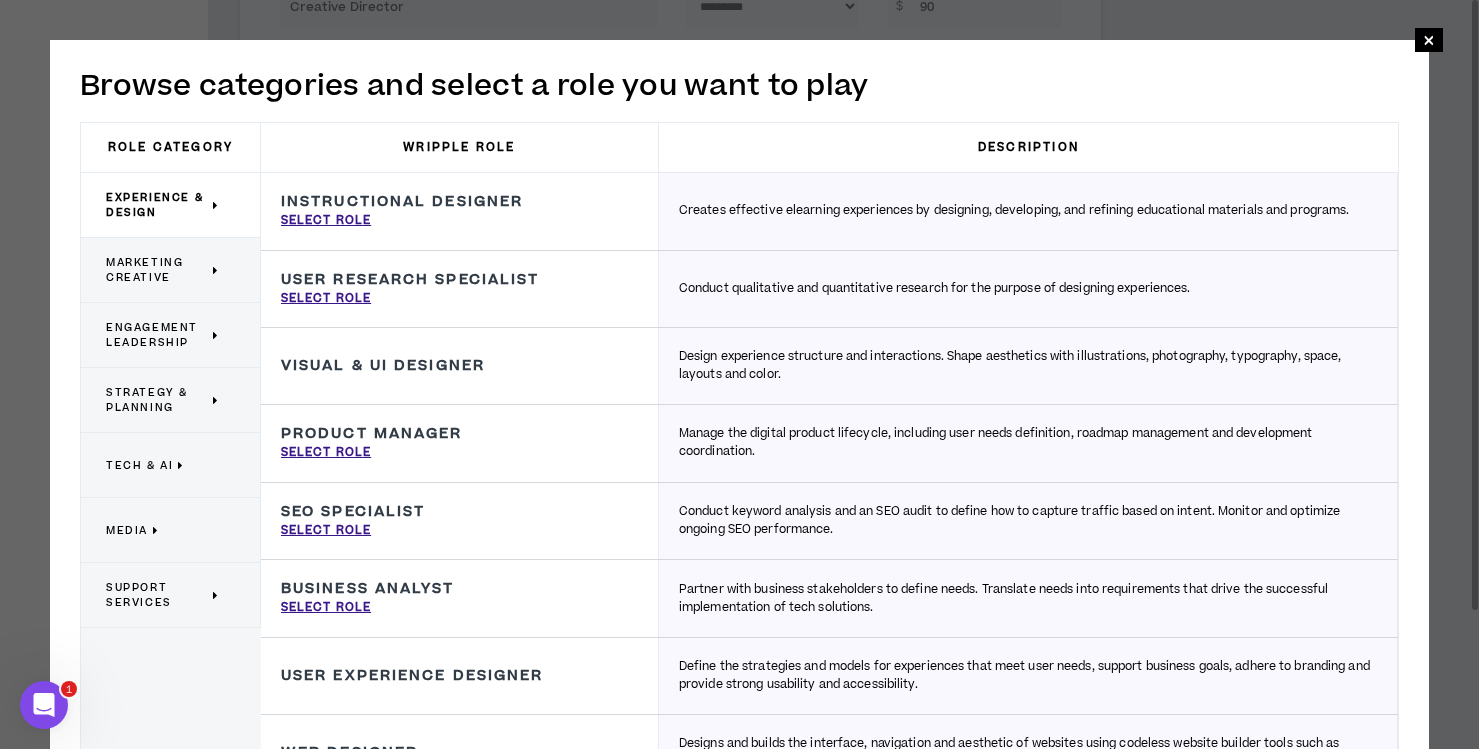click on "Marketing Creative" at bounding box center [157, 270] 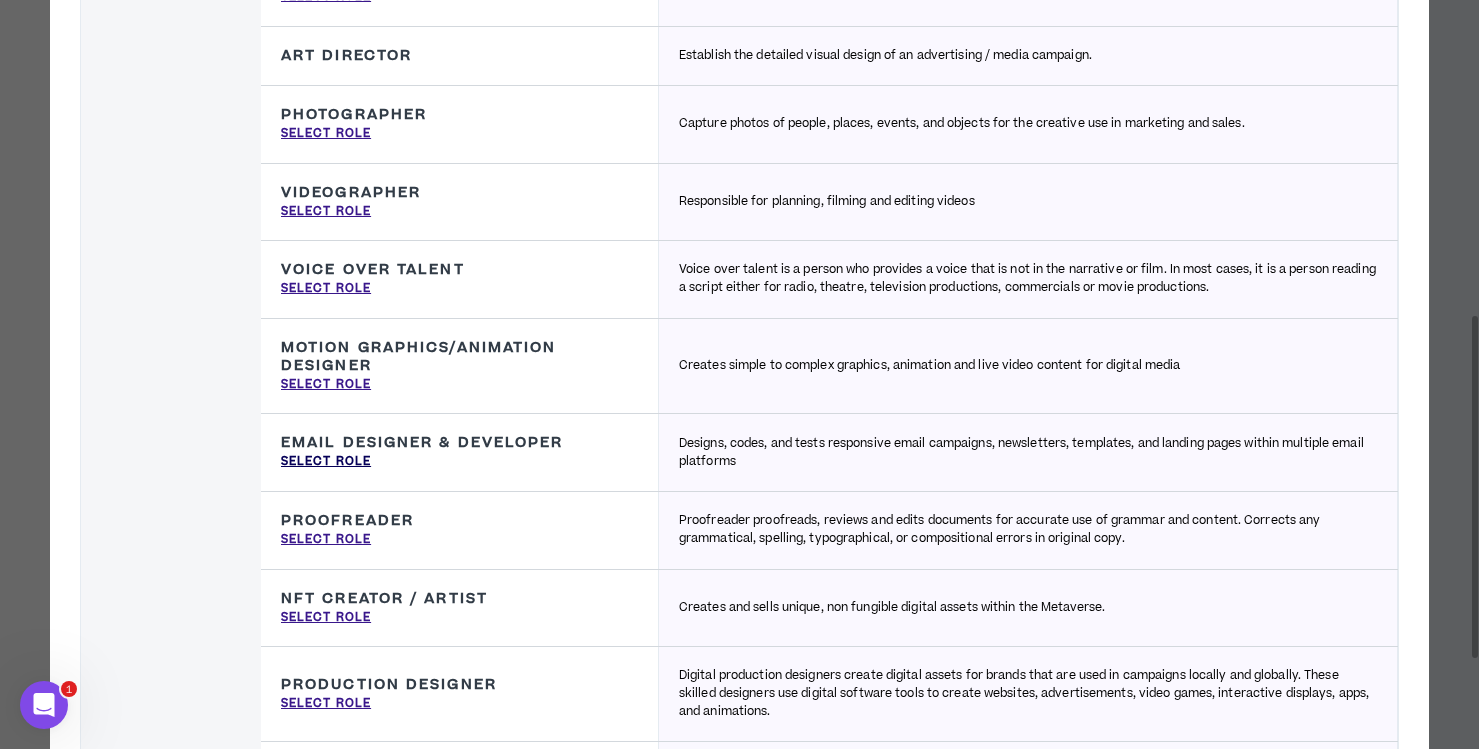 click on "Select Role" at bounding box center (326, 462) 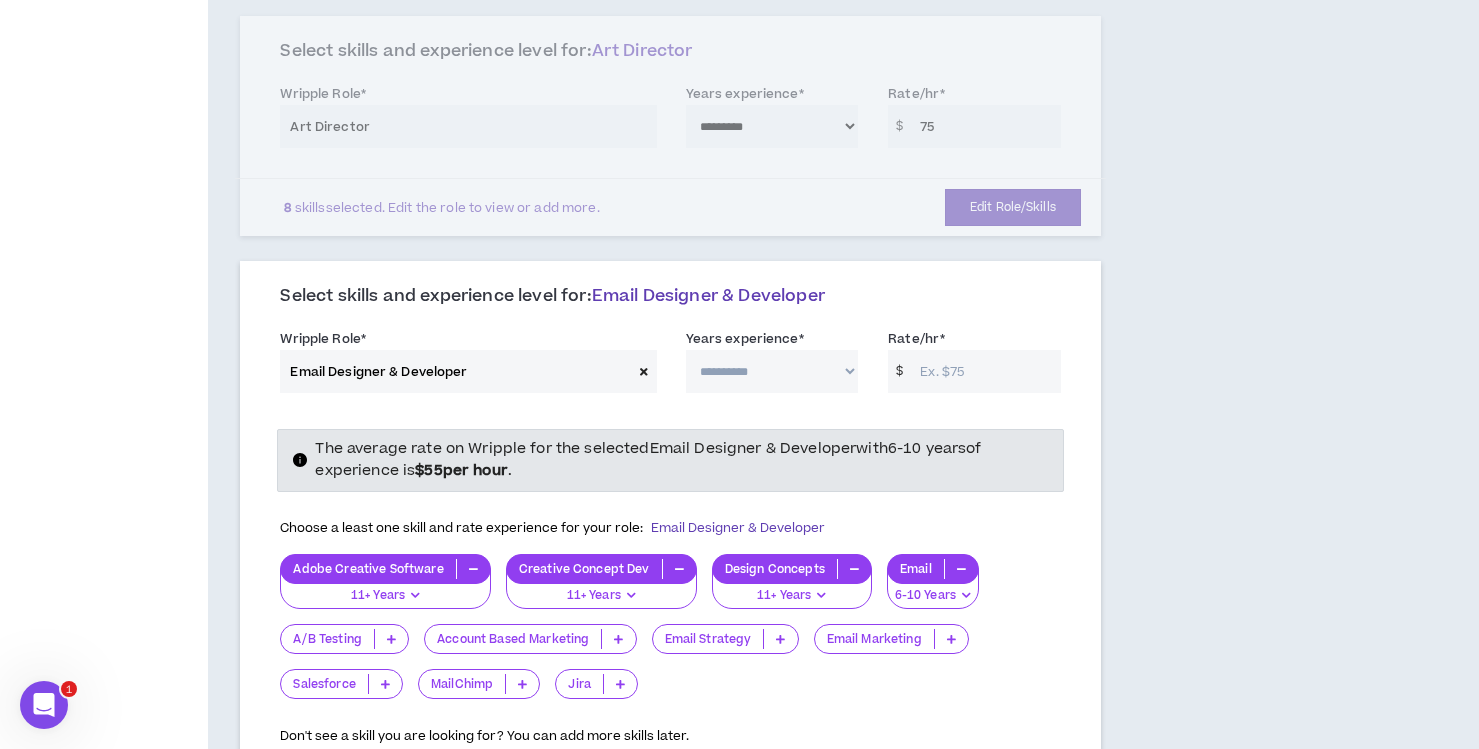 scroll, scrollTop: 1985, scrollLeft: 0, axis: vertical 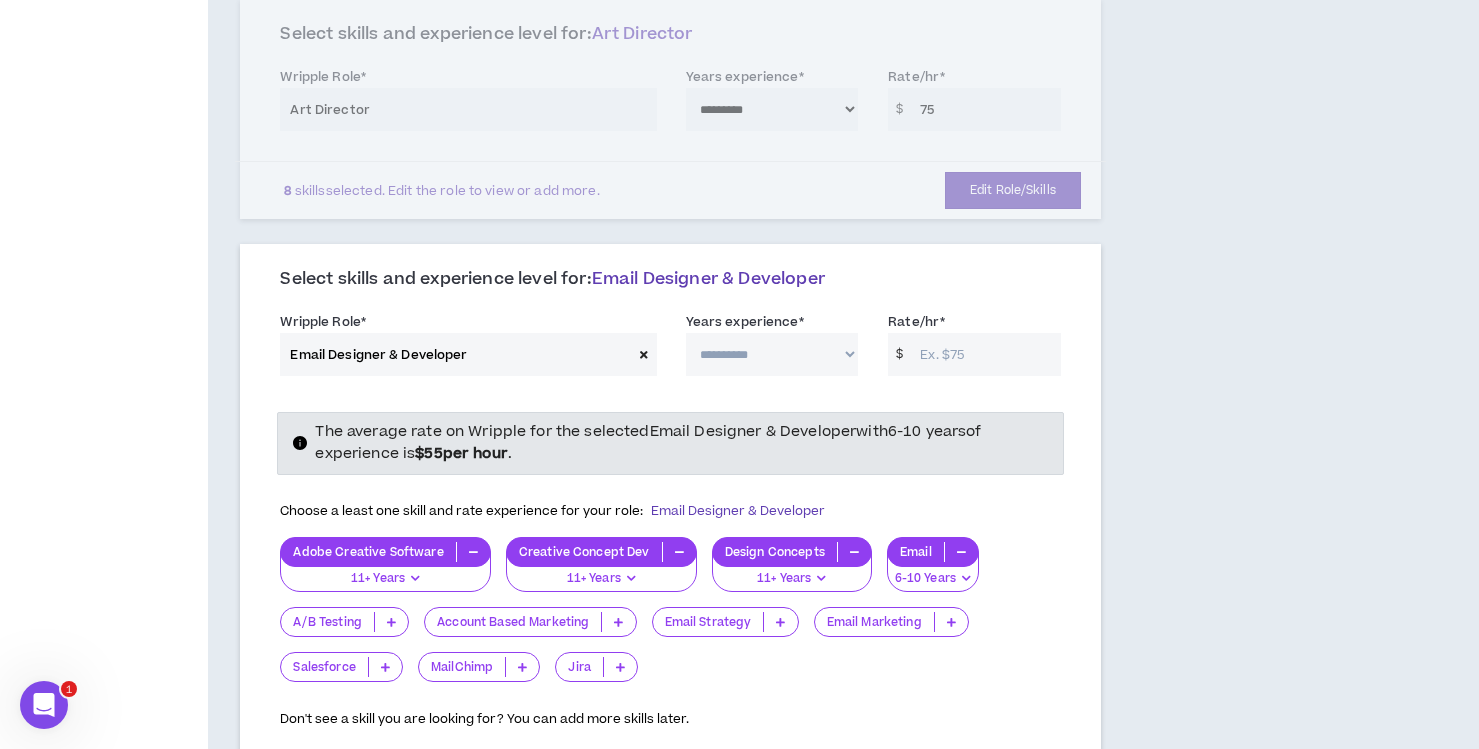 click on "**********" at bounding box center [772, 354] 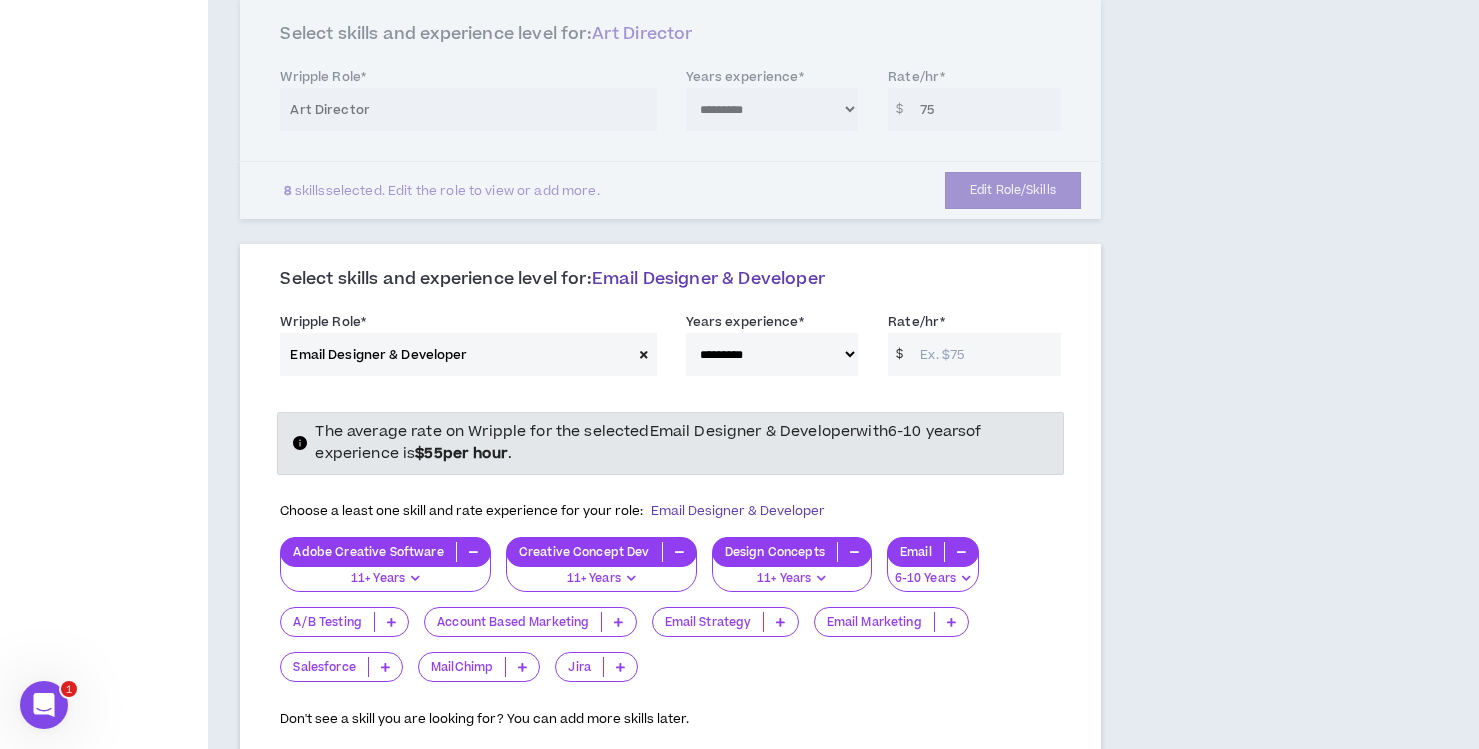 click on "Rate/hr  *" at bounding box center [985, 354] 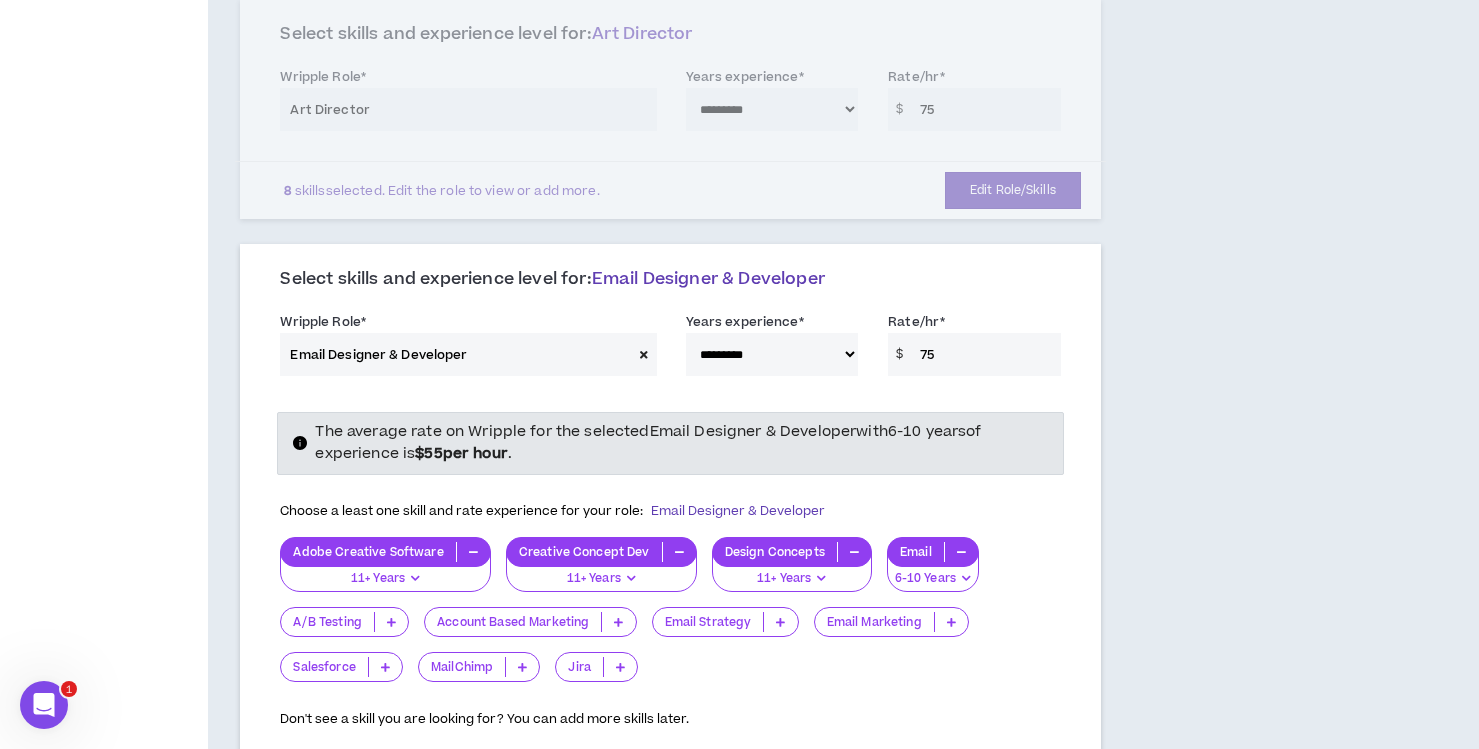 type on "75" 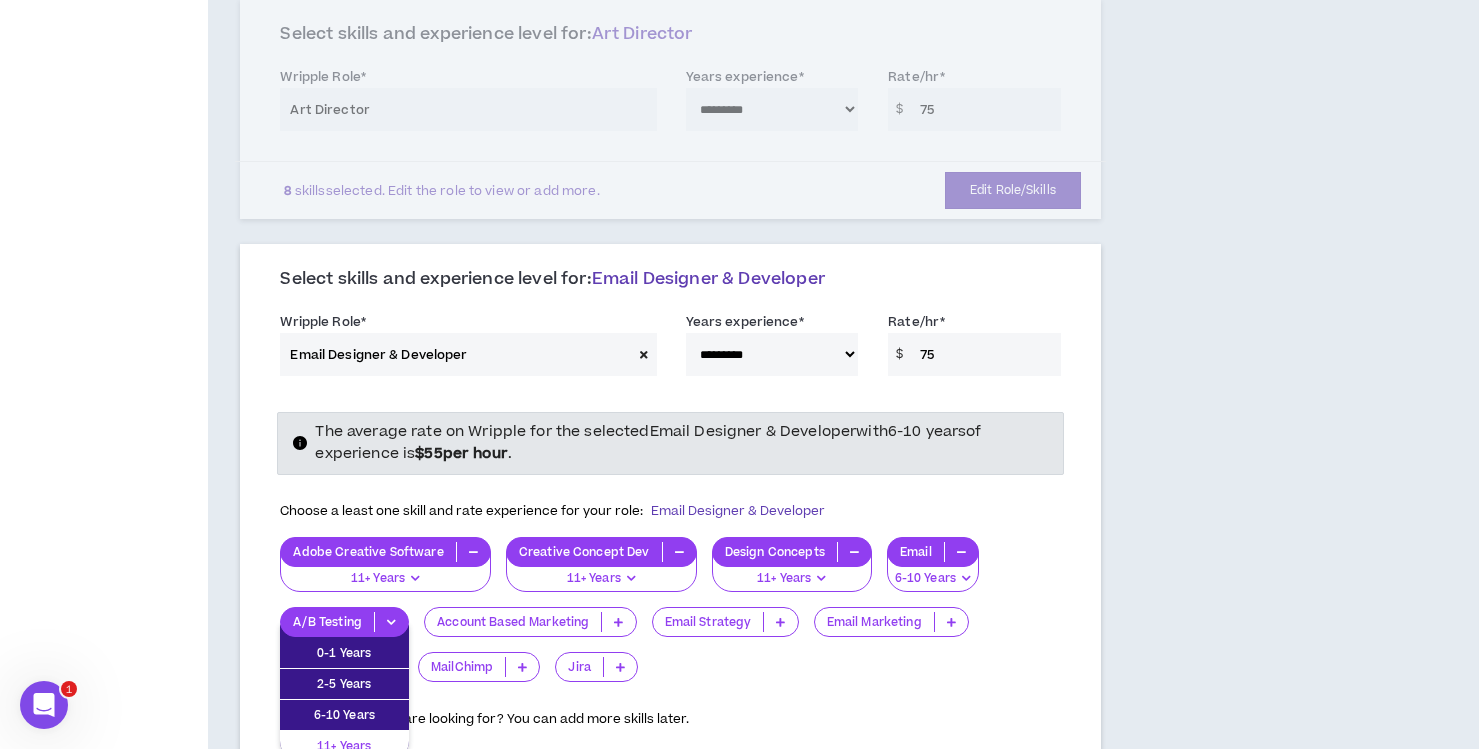 click on "11+ Years" at bounding box center [344, 746] 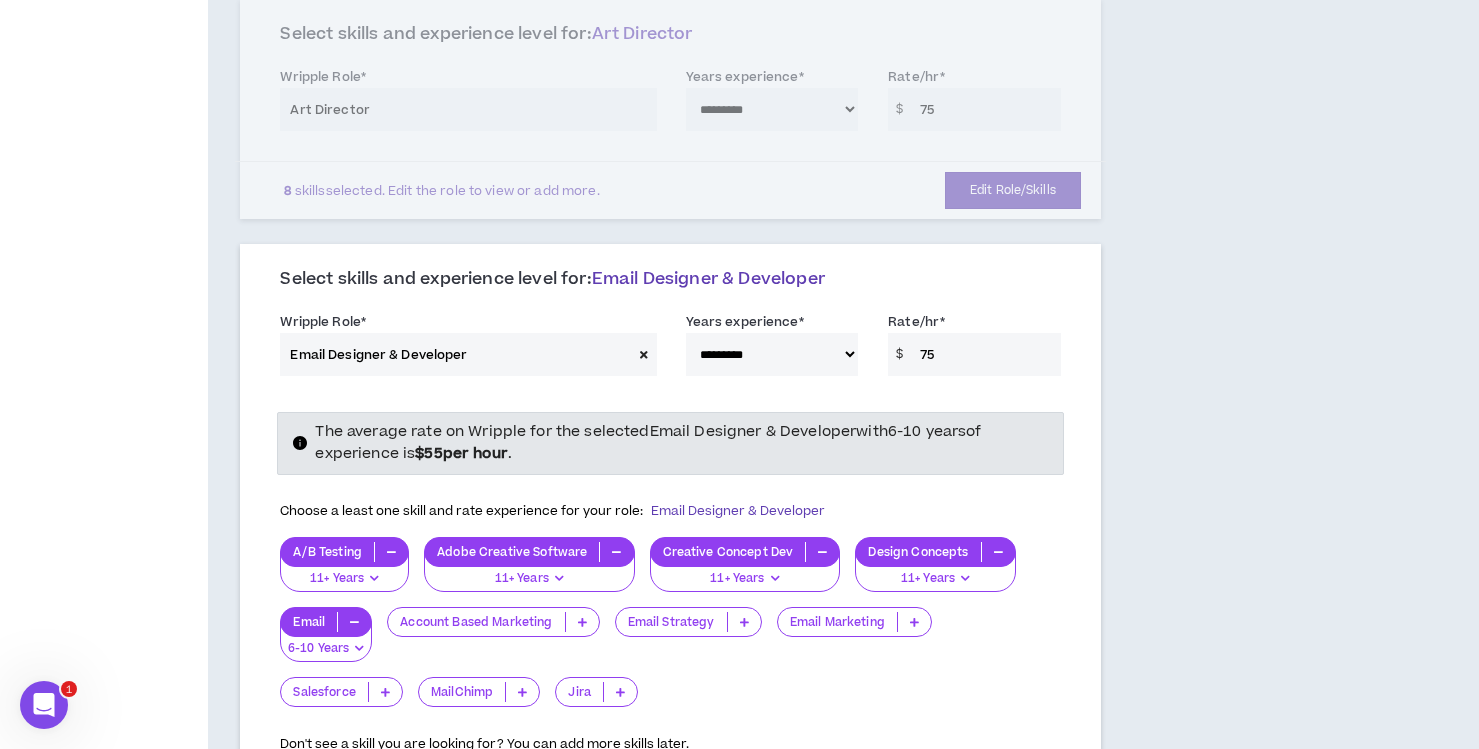 click at bounding box center [582, 622] 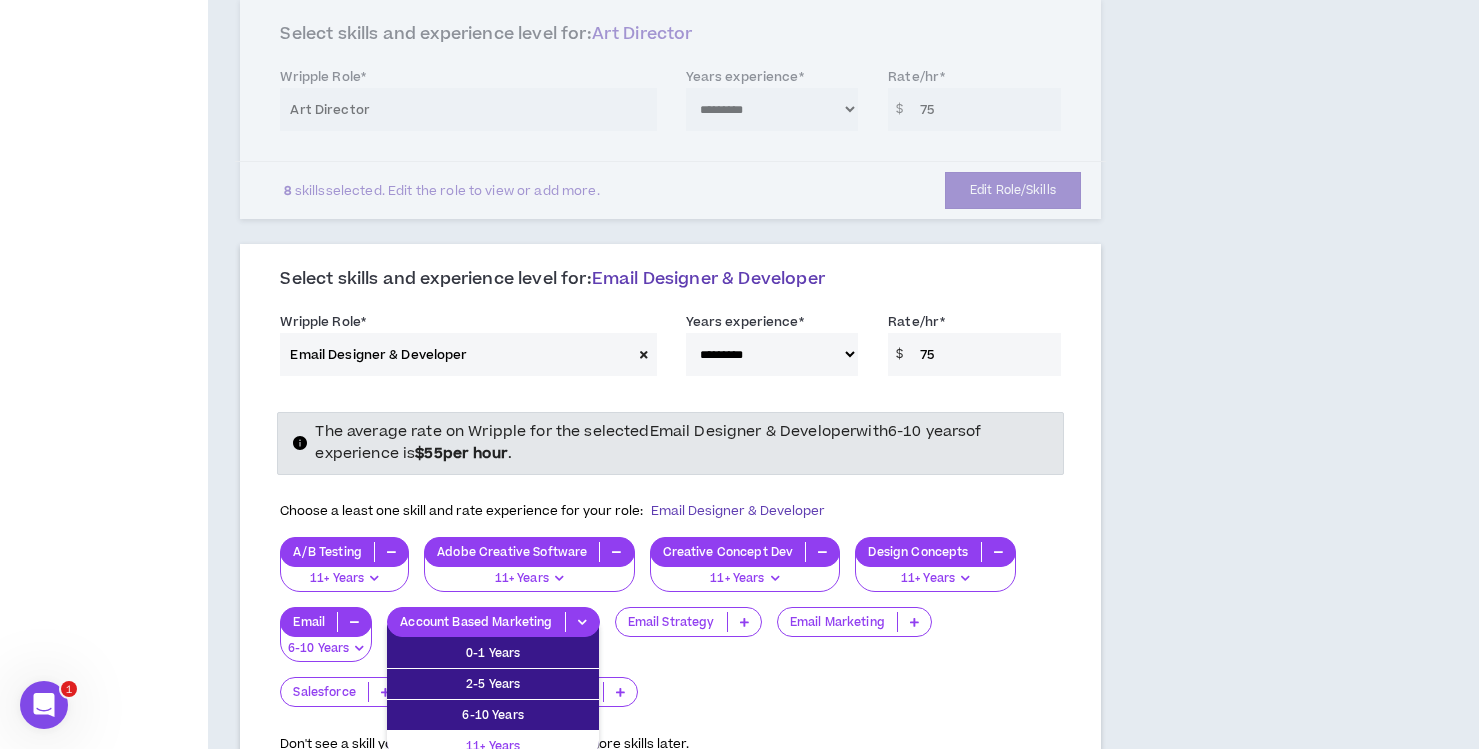 click on "11+ Years" at bounding box center [493, 746] 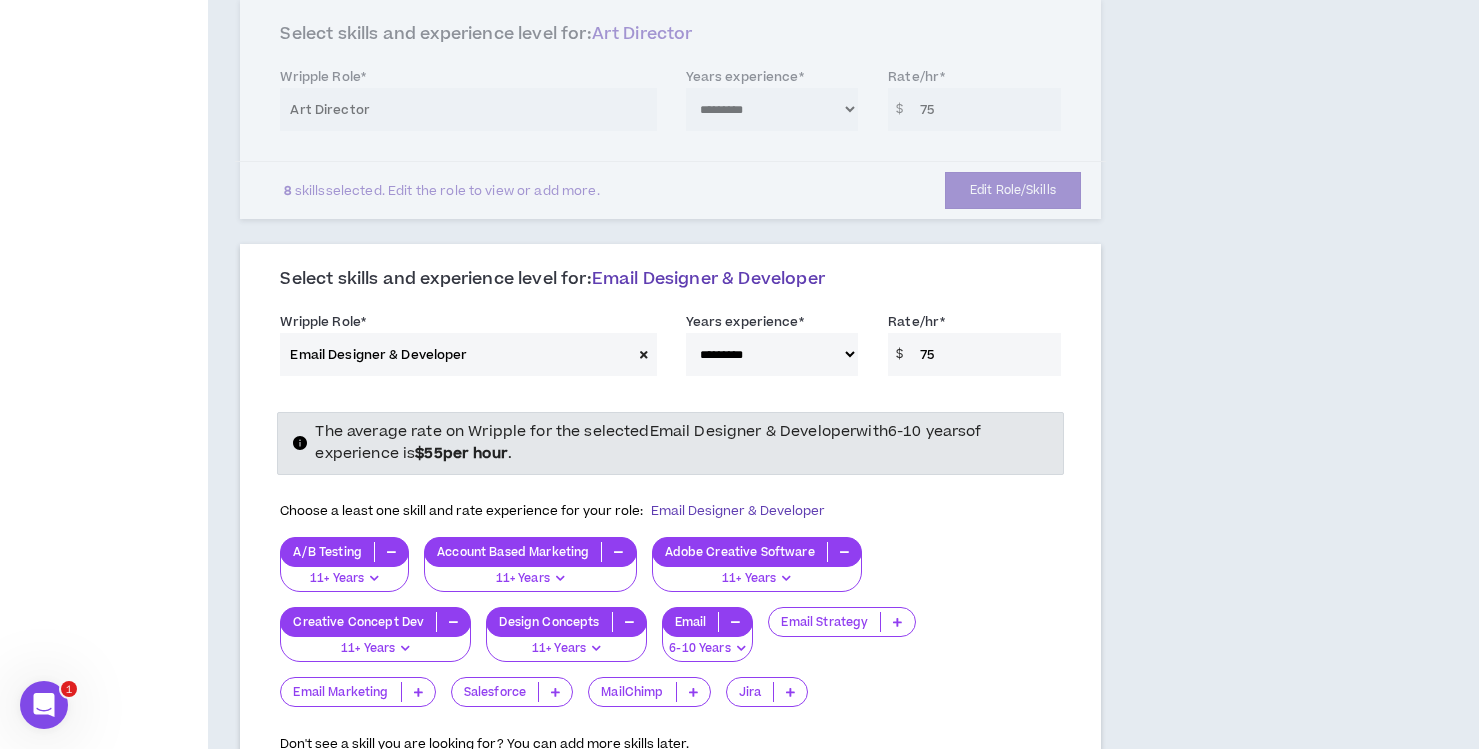 click at bounding box center (418, 692) 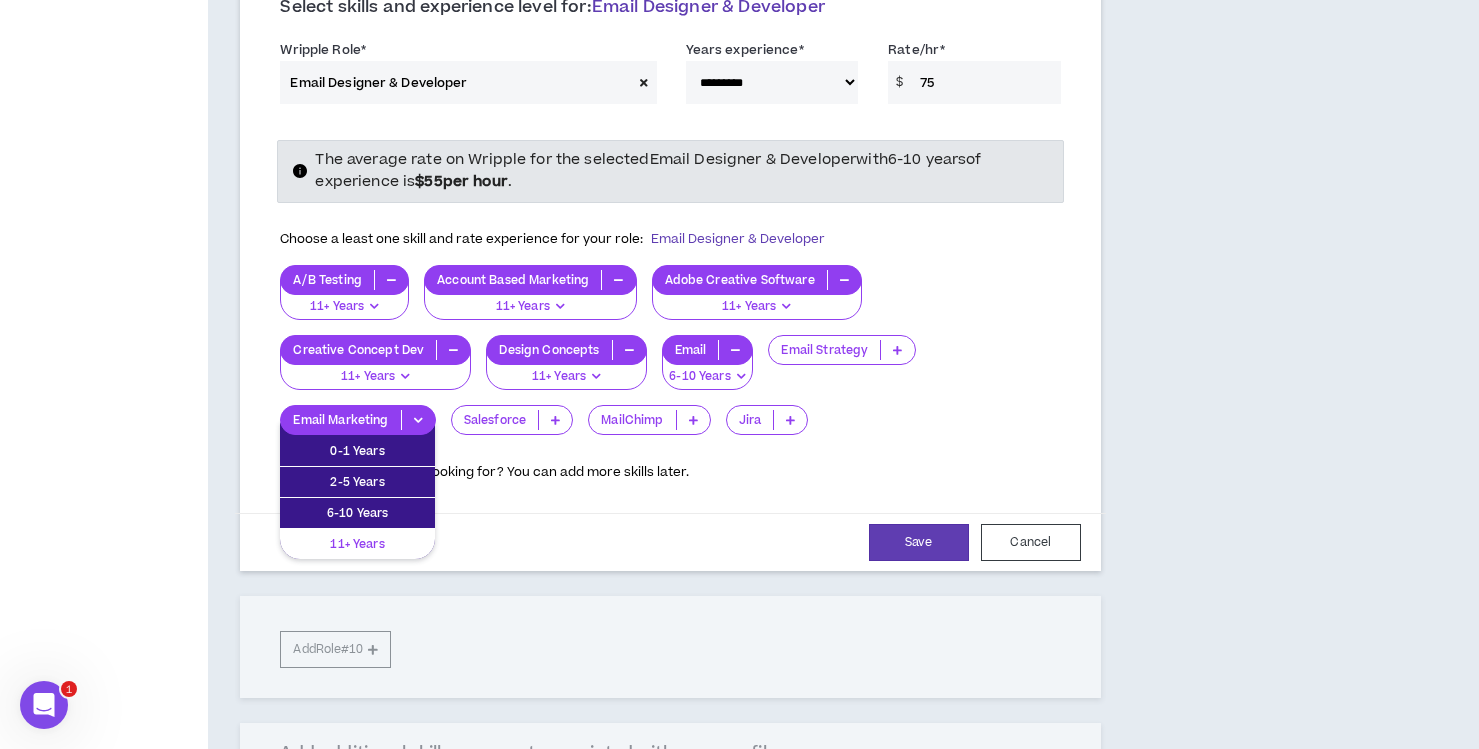scroll, scrollTop: 2259, scrollLeft: 0, axis: vertical 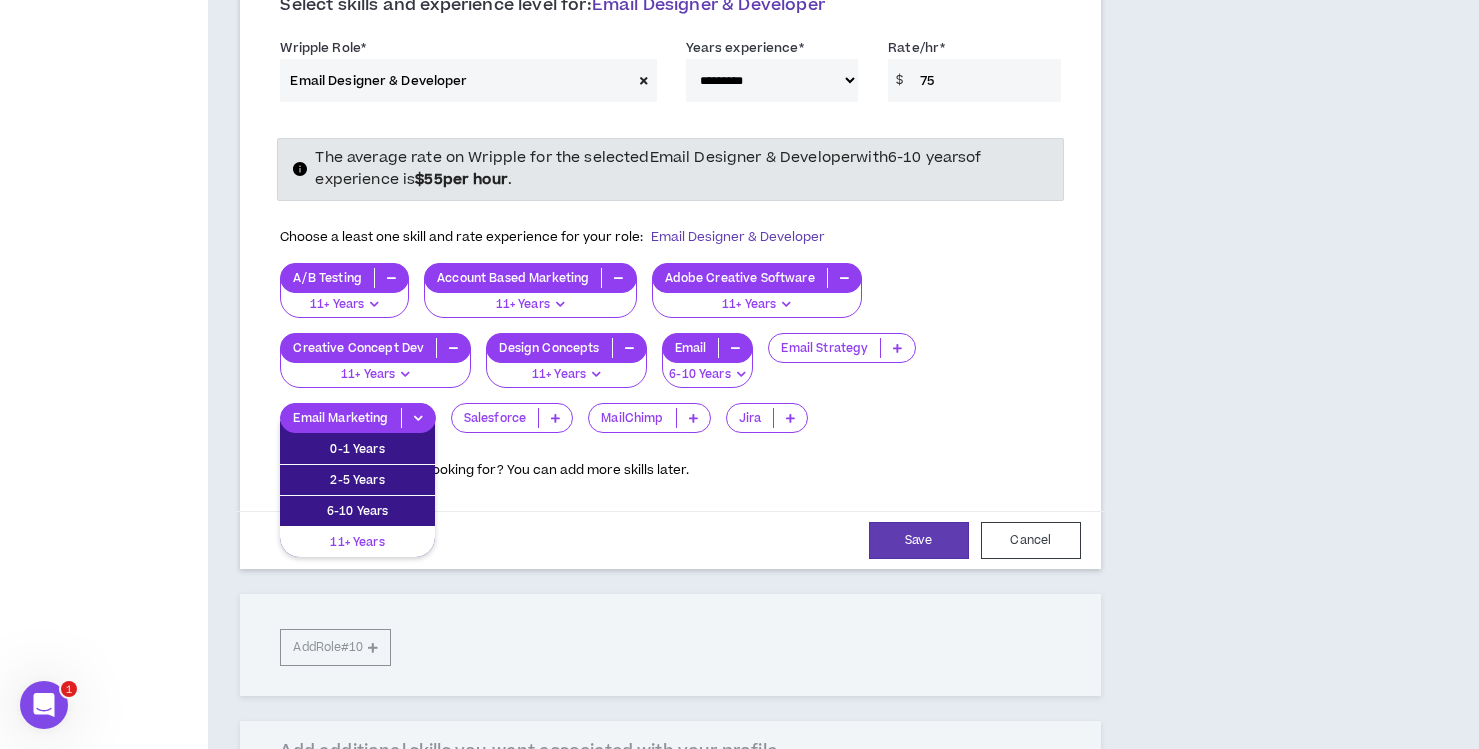 click on "11+ Years" at bounding box center (357, 542) 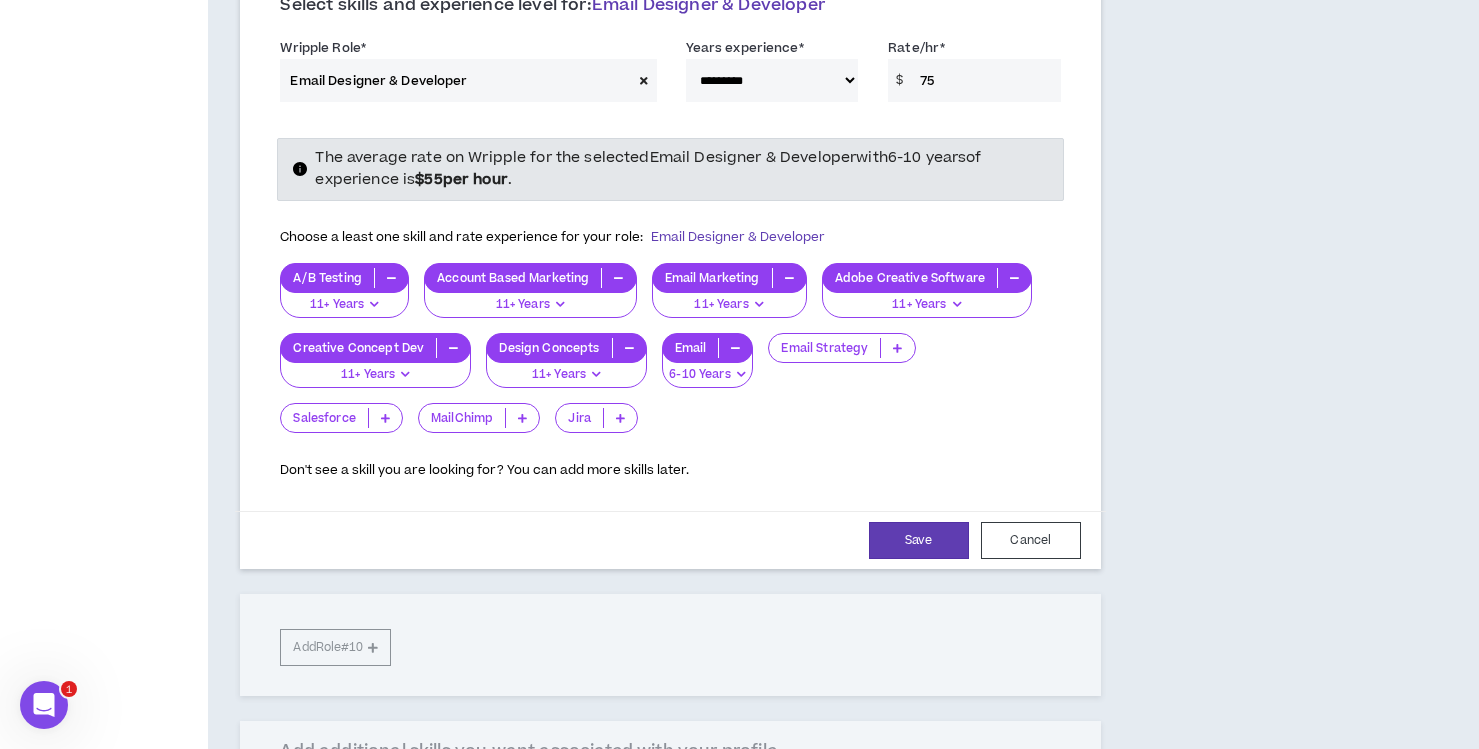click at bounding box center (897, 348) 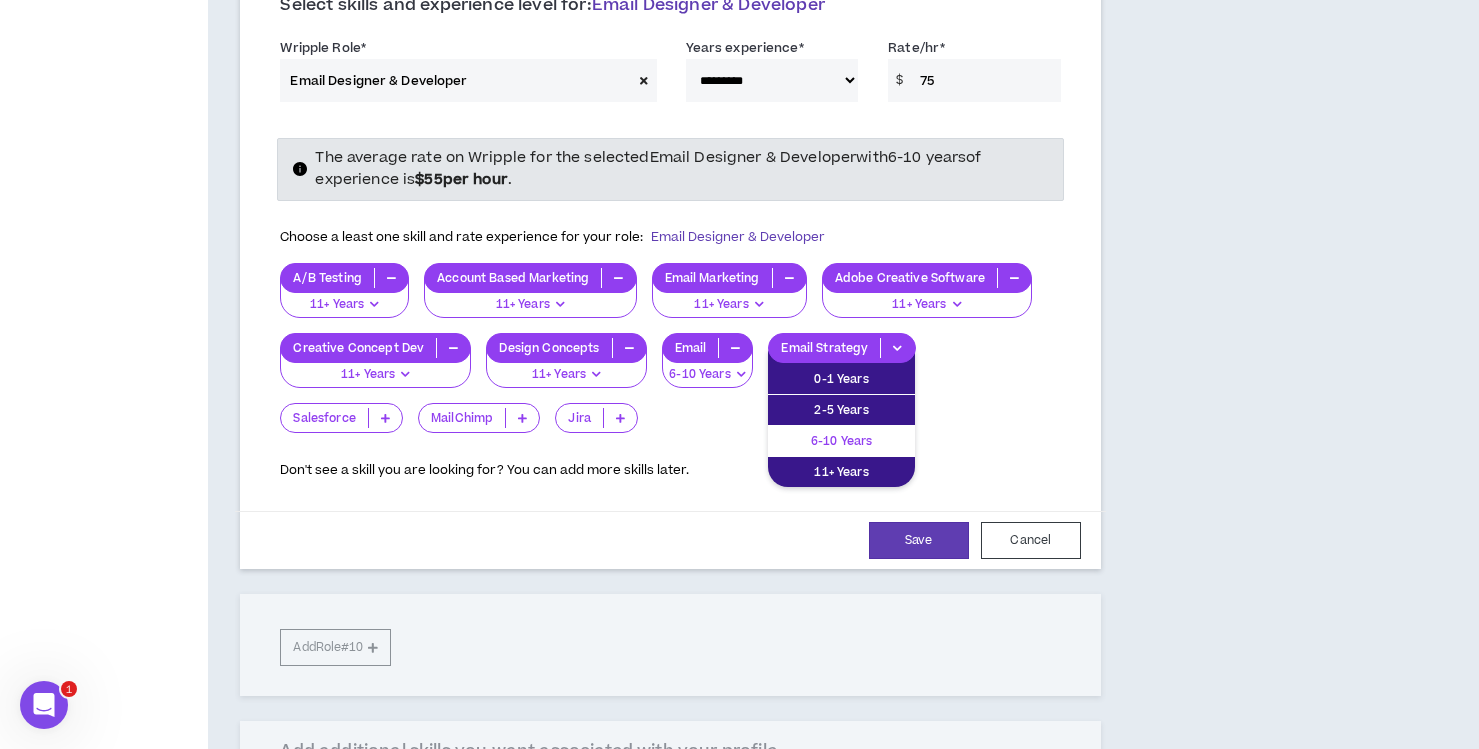 click on "6-10 Years" at bounding box center (841, 441) 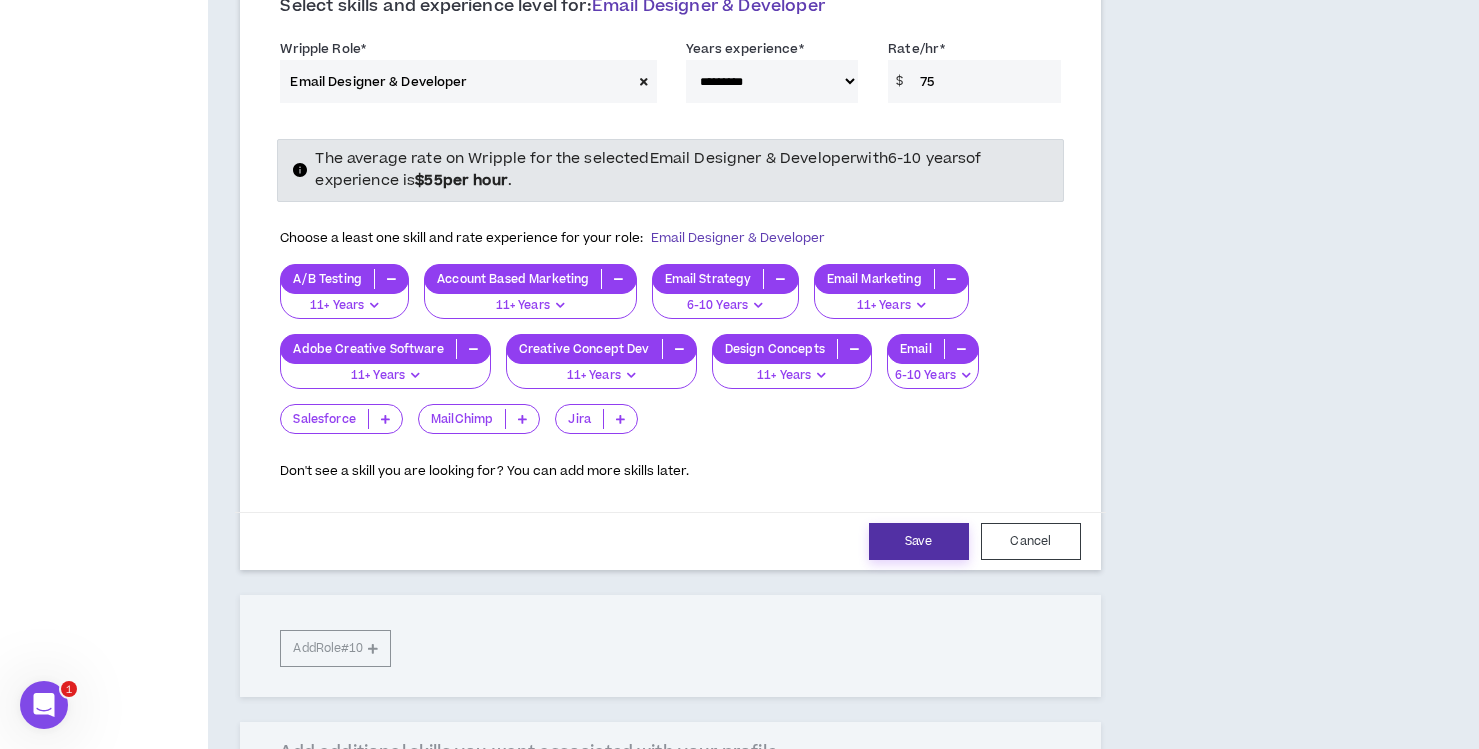 click on "Save" at bounding box center (919, 541) 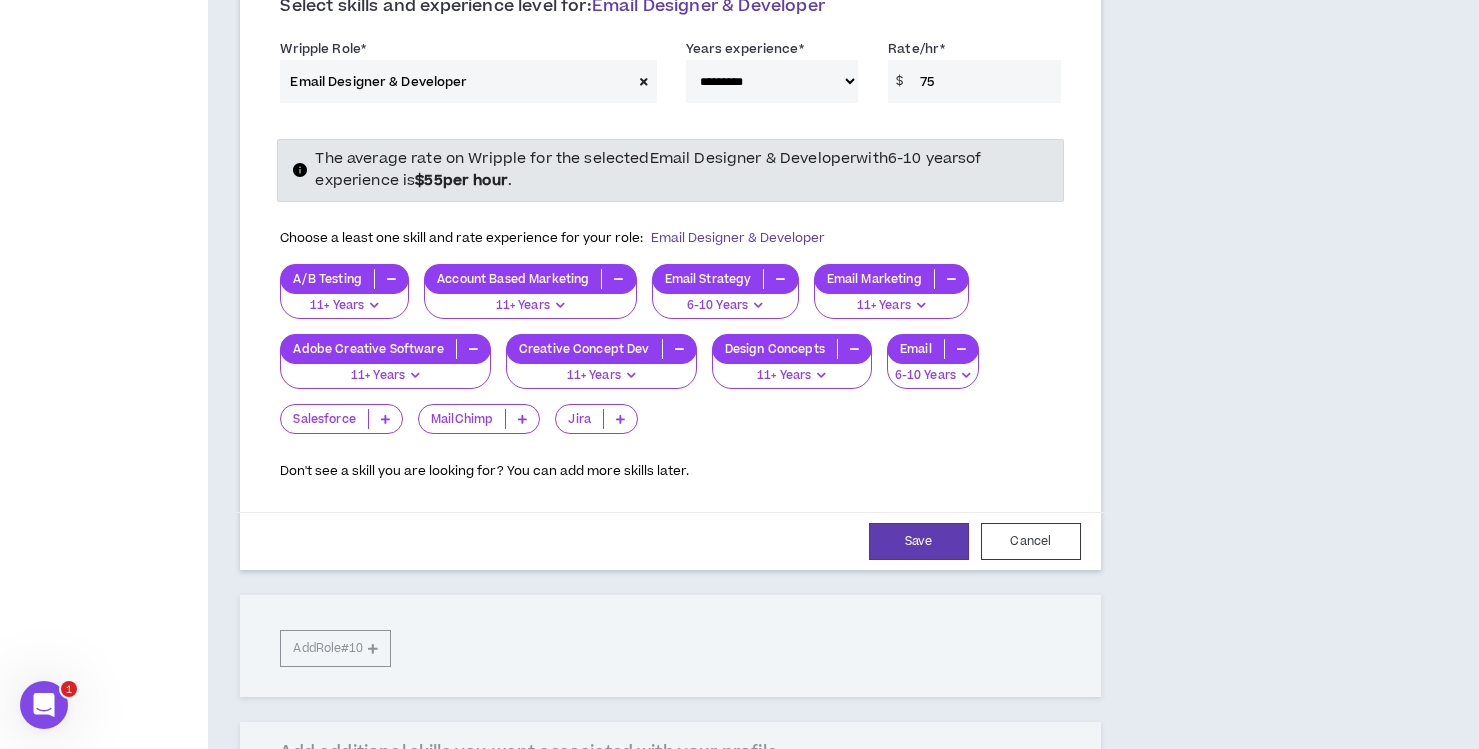 select on "***" 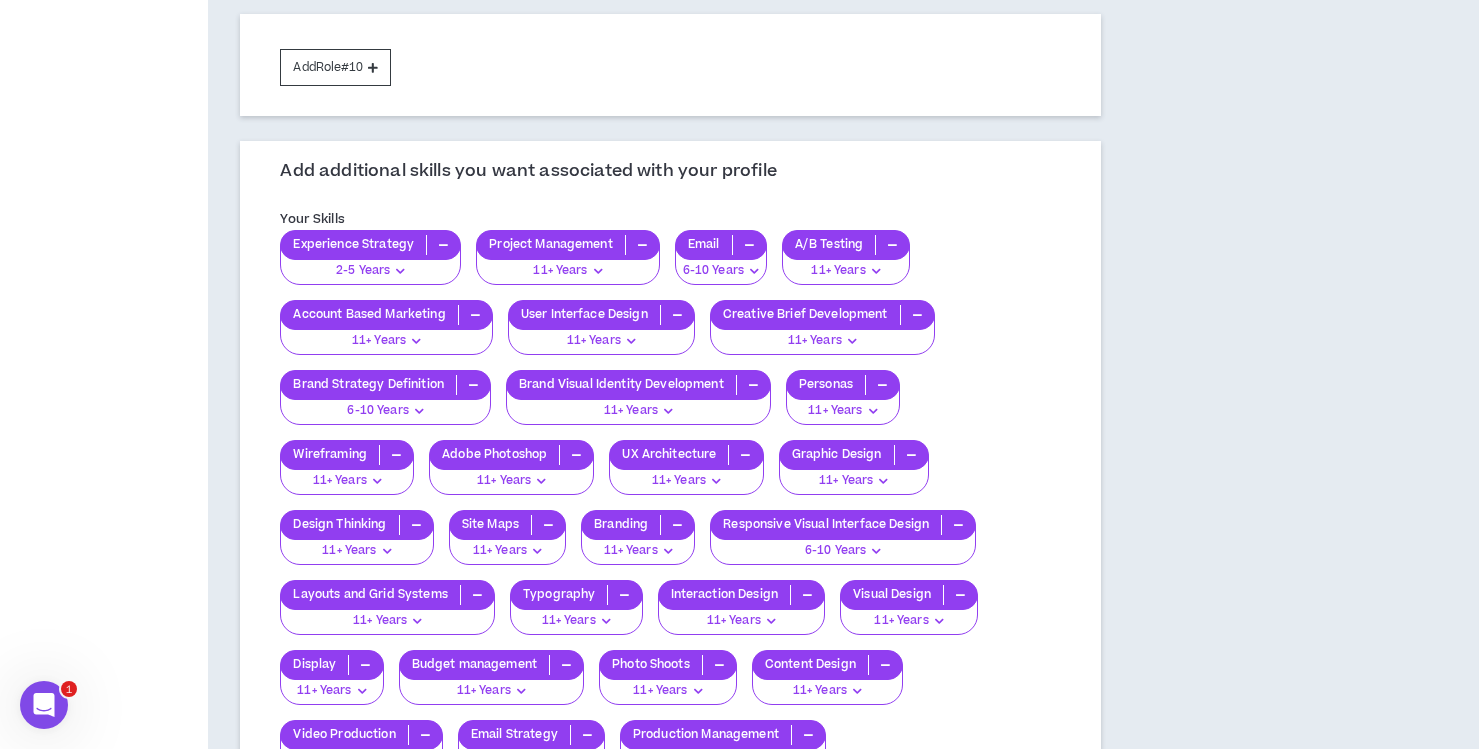 scroll, scrollTop: 2179, scrollLeft: 0, axis: vertical 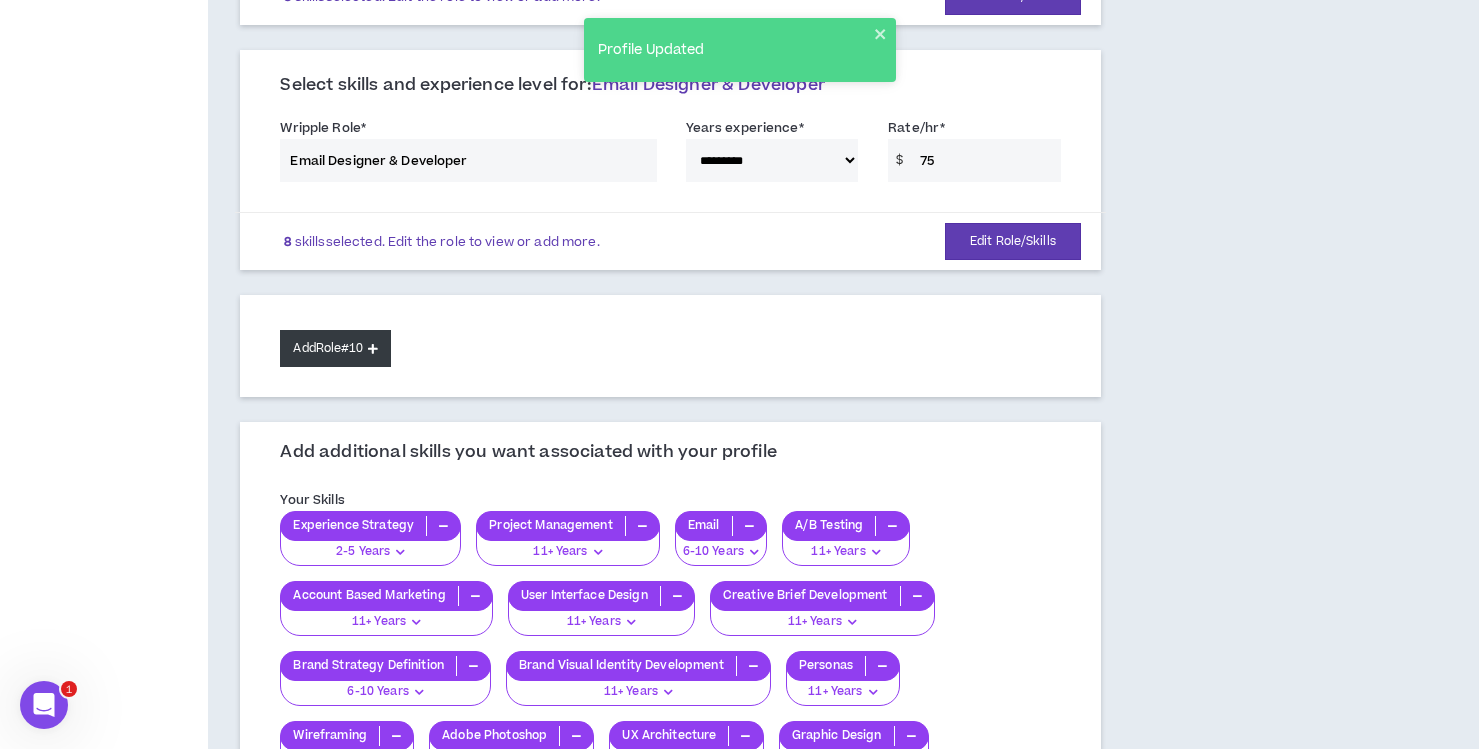 click on "Add  Role  #10" at bounding box center [335, 348] 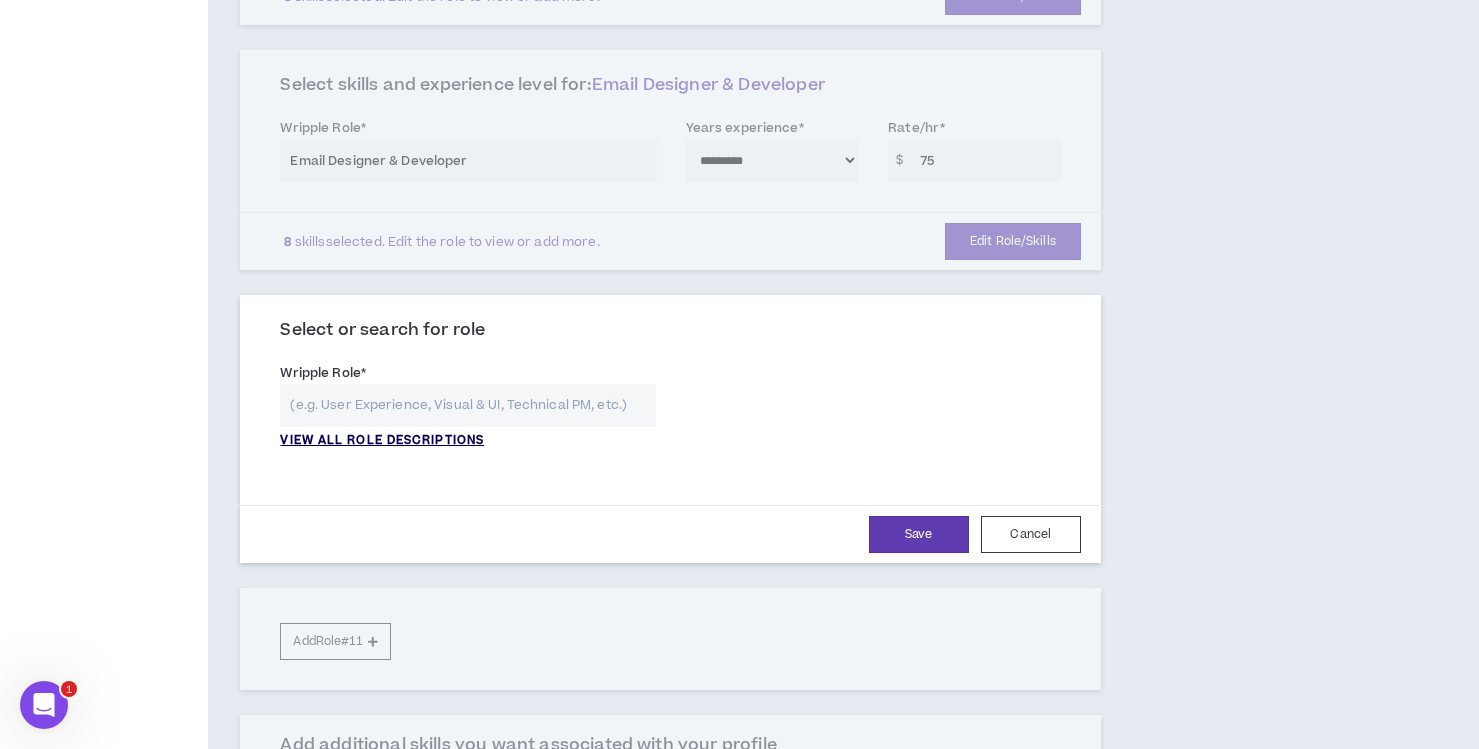 click on "VIEW ALL ROLE DESCRIPTIONS" at bounding box center [382, 441] 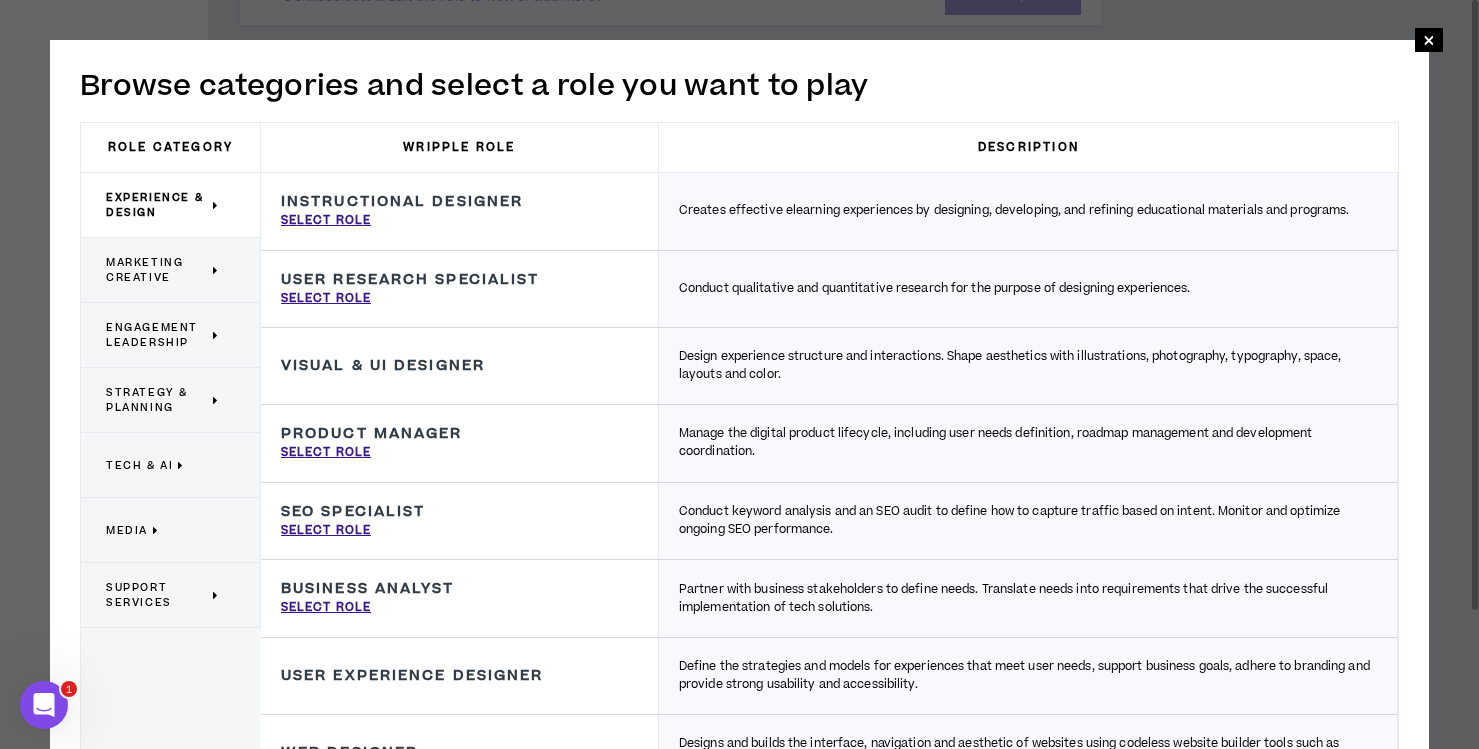 click on "Marketing Creative" at bounding box center (157, 270) 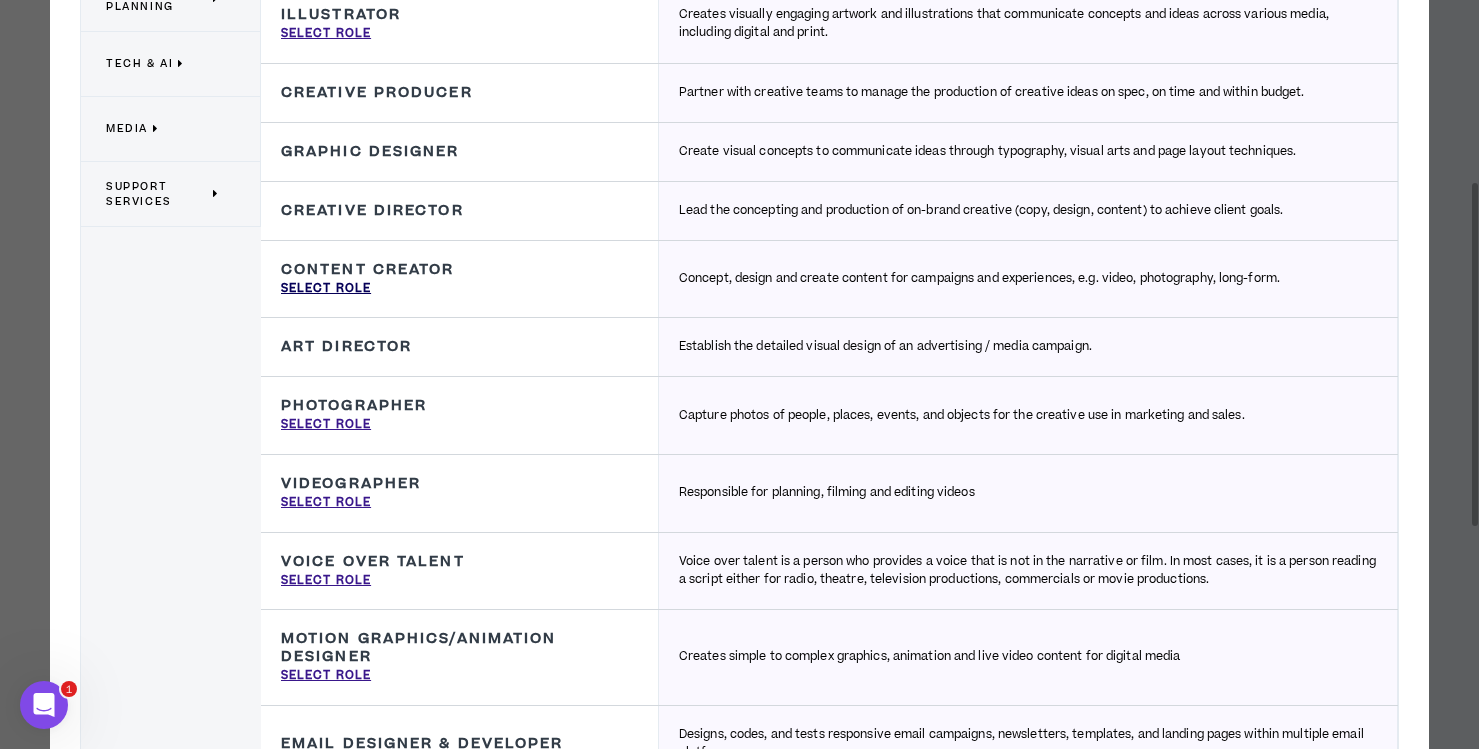 click on "Select Role" at bounding box center [326, 289] 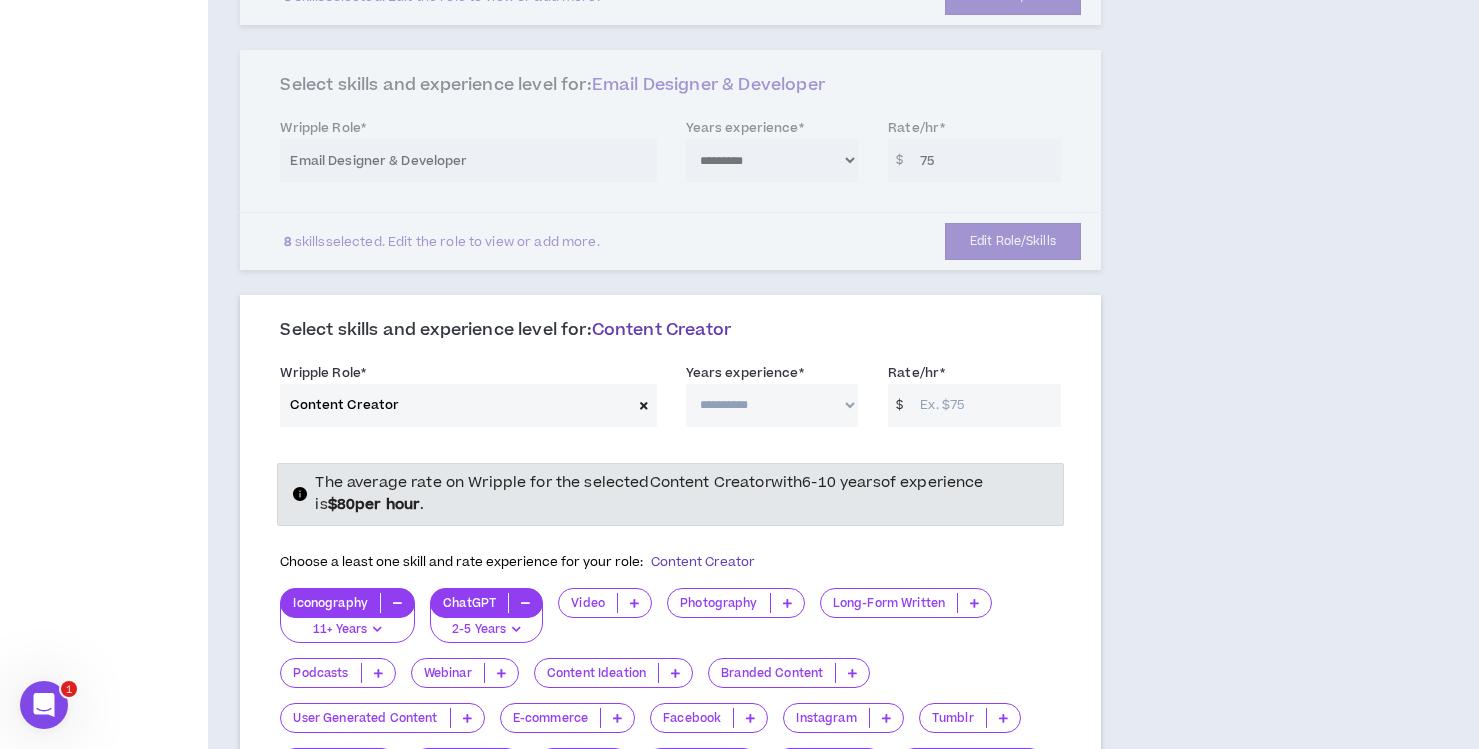 click on "**********" at bounding box center (772, 405) 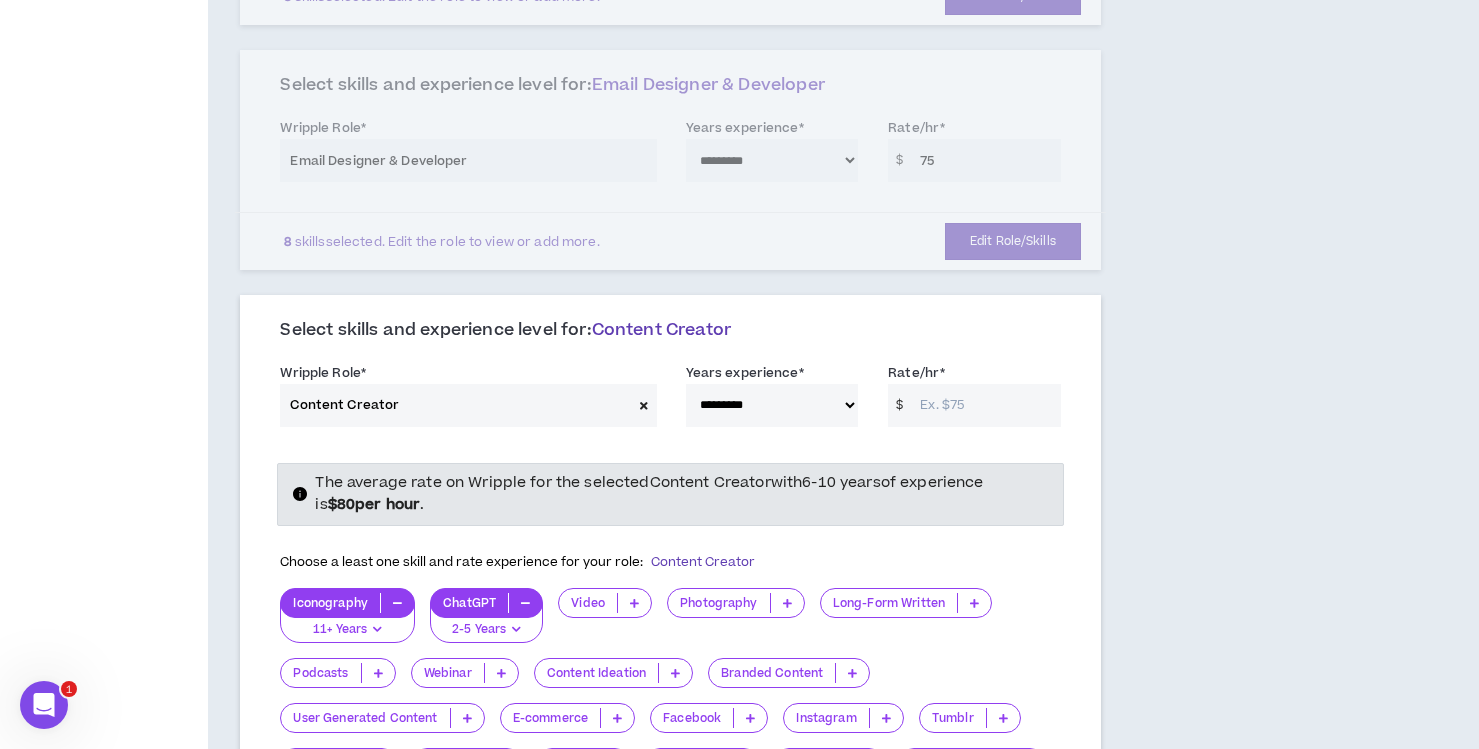 click on "Rate/hr  *" at bounding box center [985, 405] 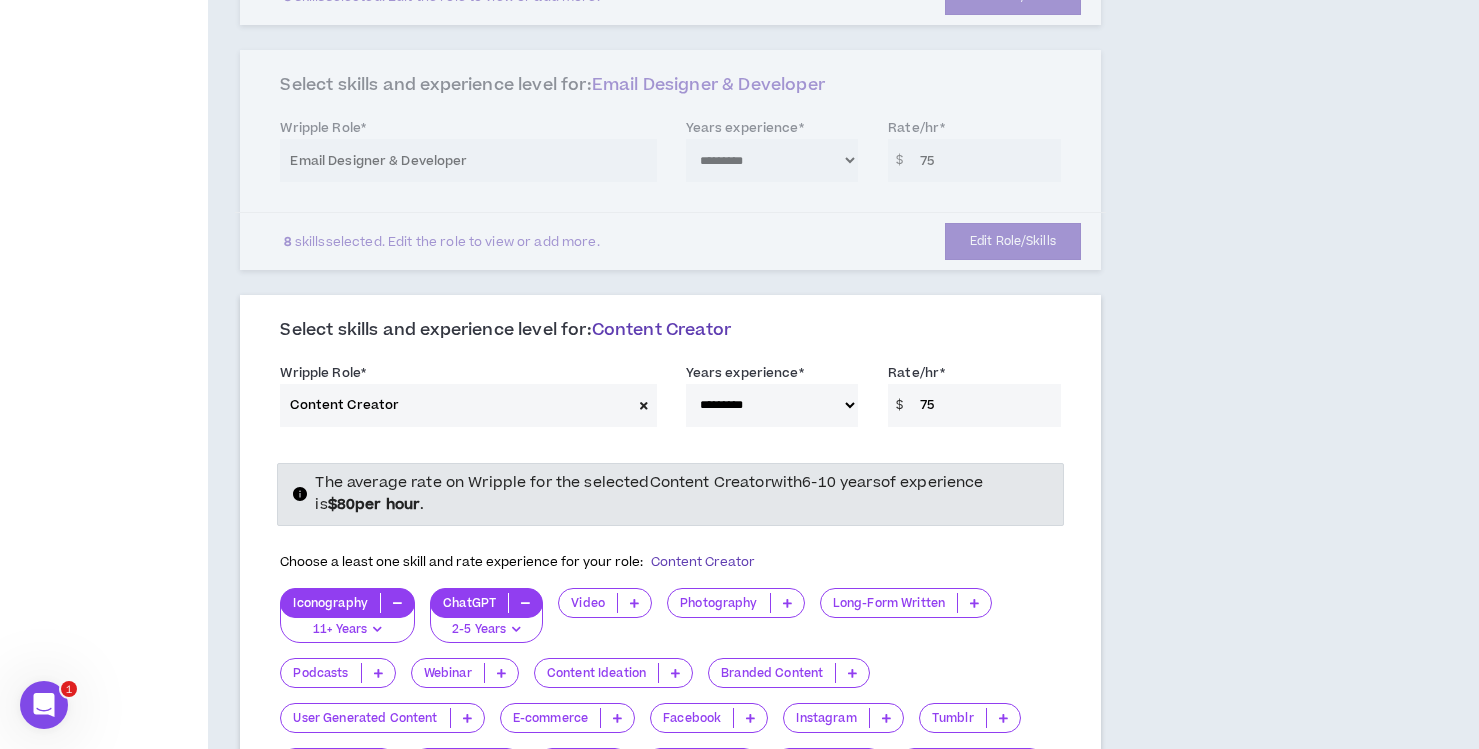 type on "75" 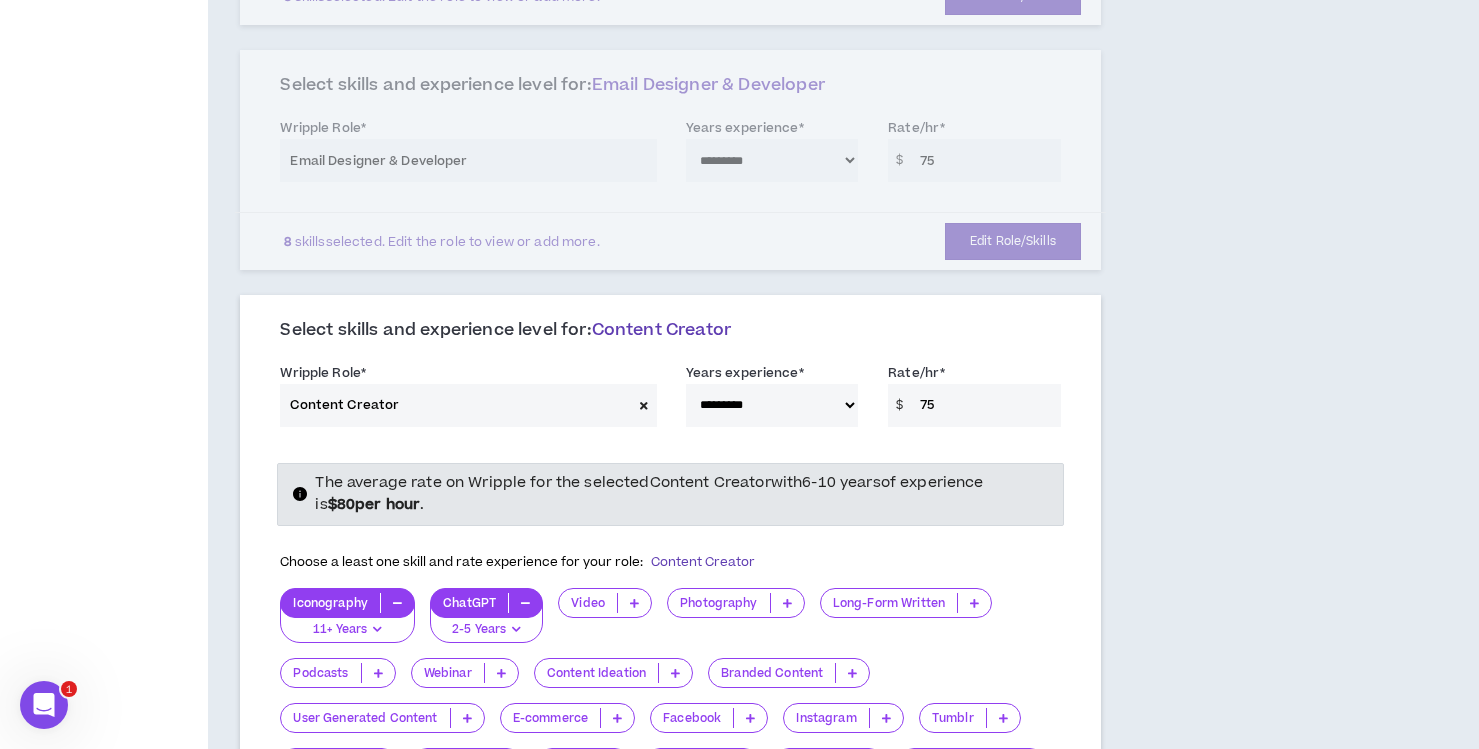 click on "**********" at bounding box center (670, 674) 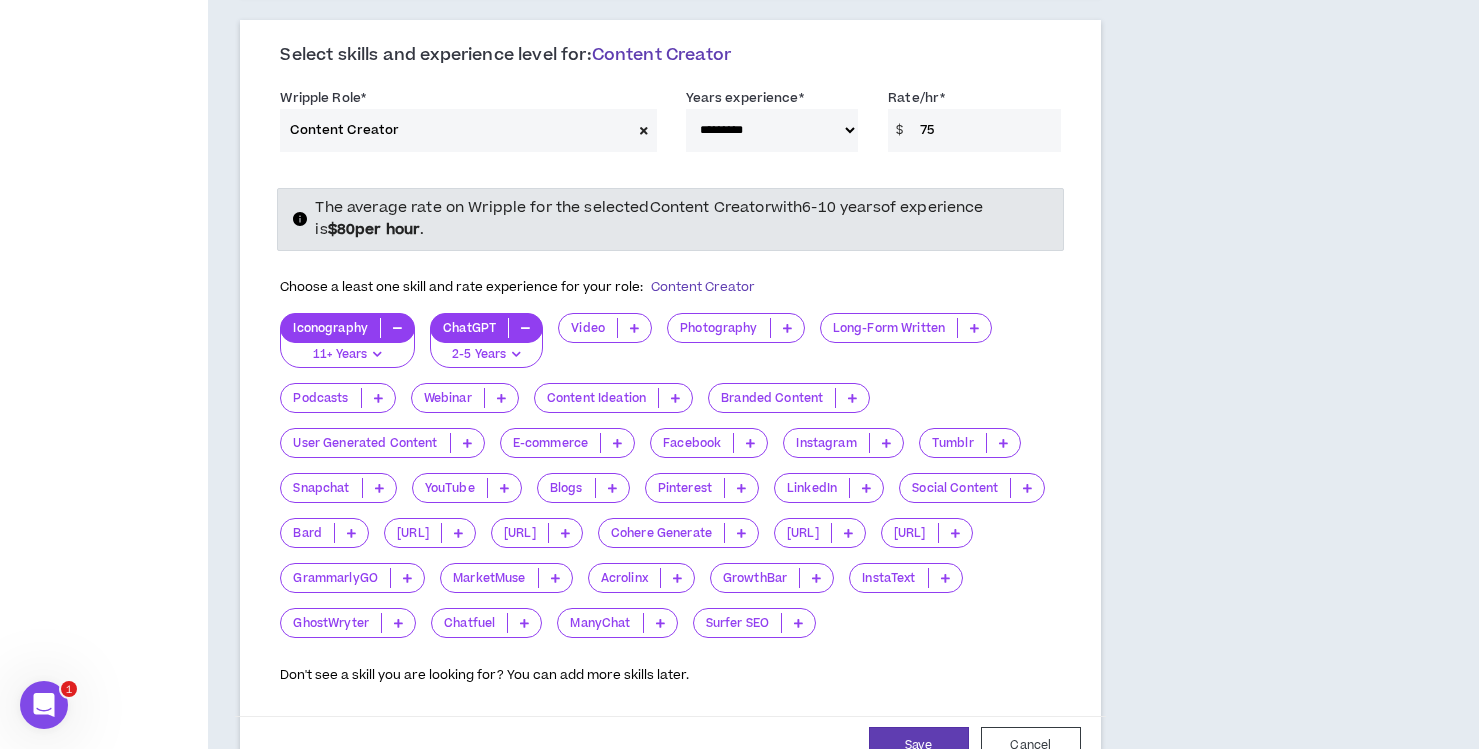 scroll, scrollTop: 2463, scrollLeft: 0, axis: vertical 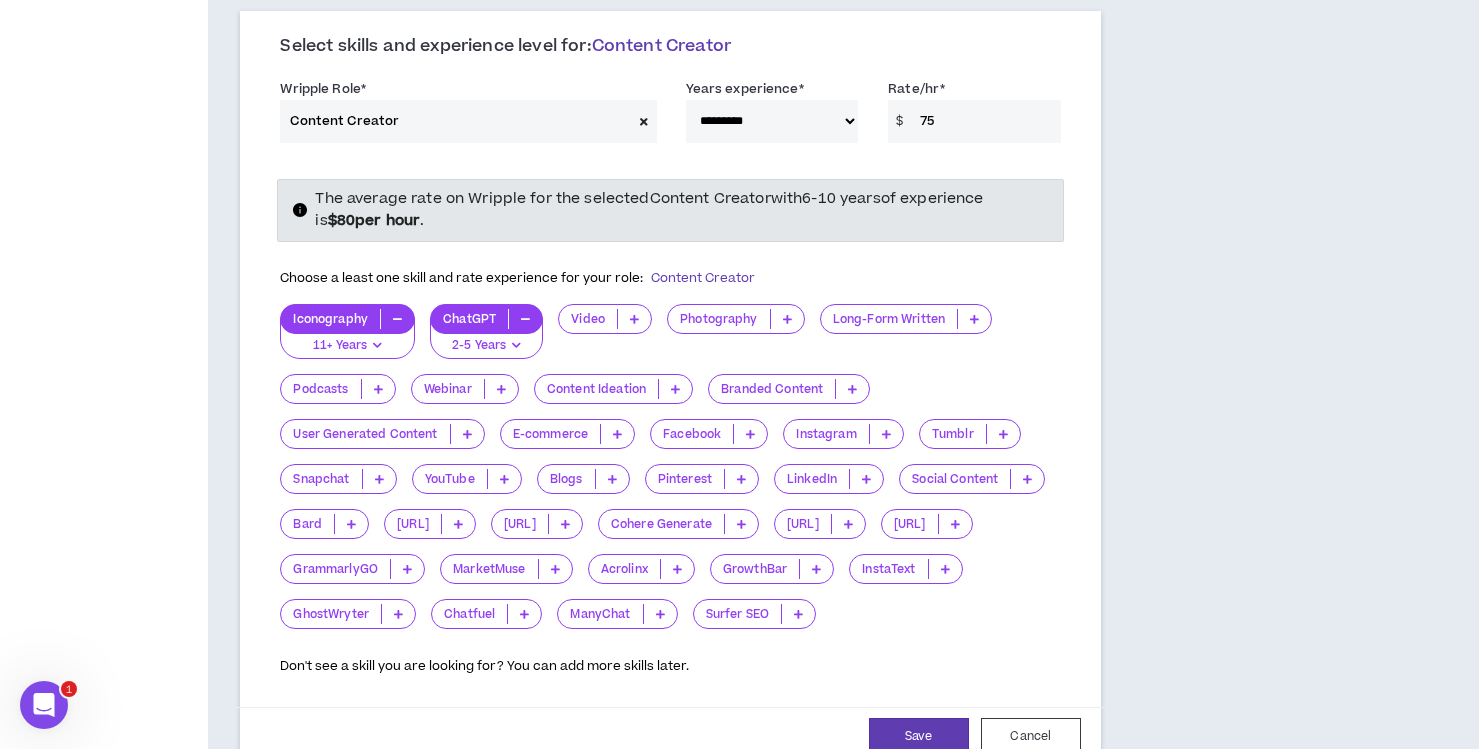 click at bounding box center [634, 319] 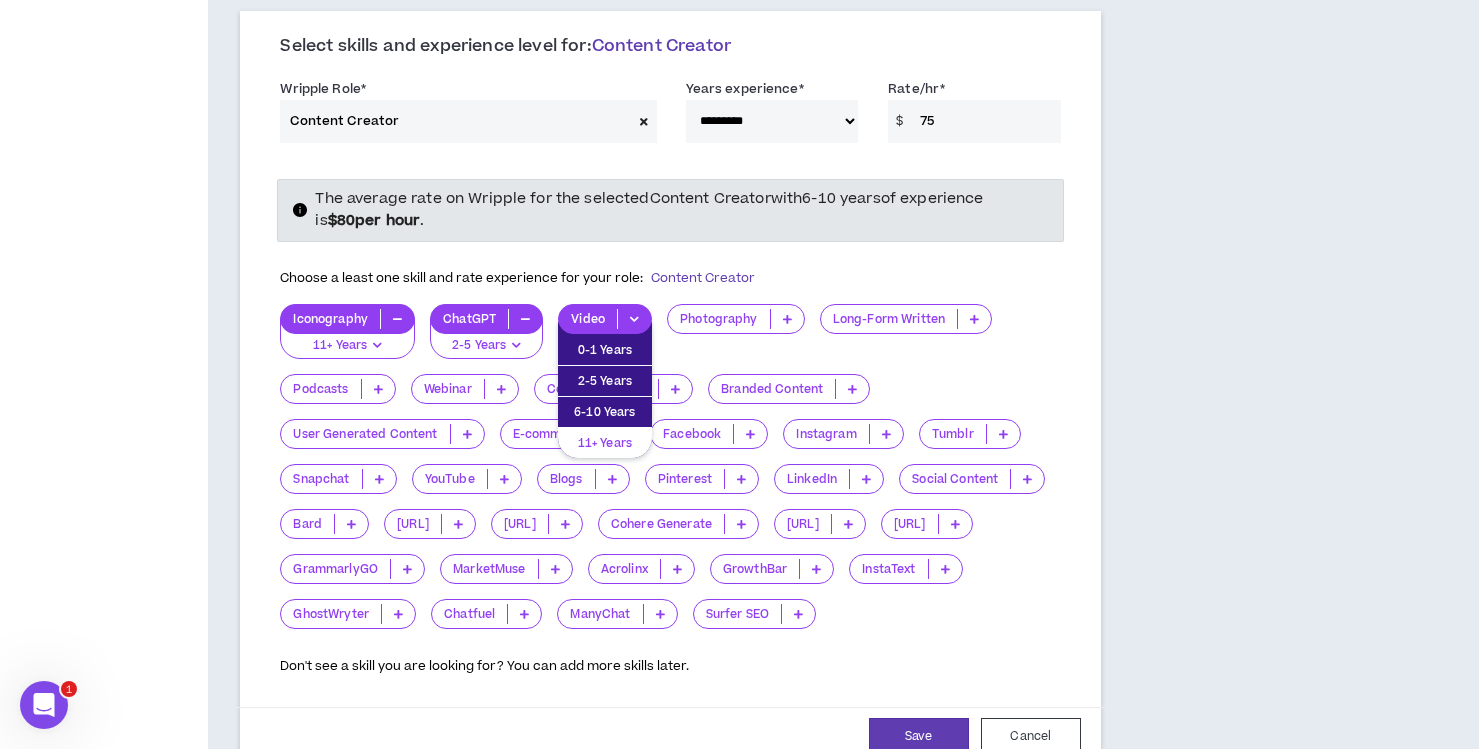 click on "11+ Years" at bounding box center [605, 443] 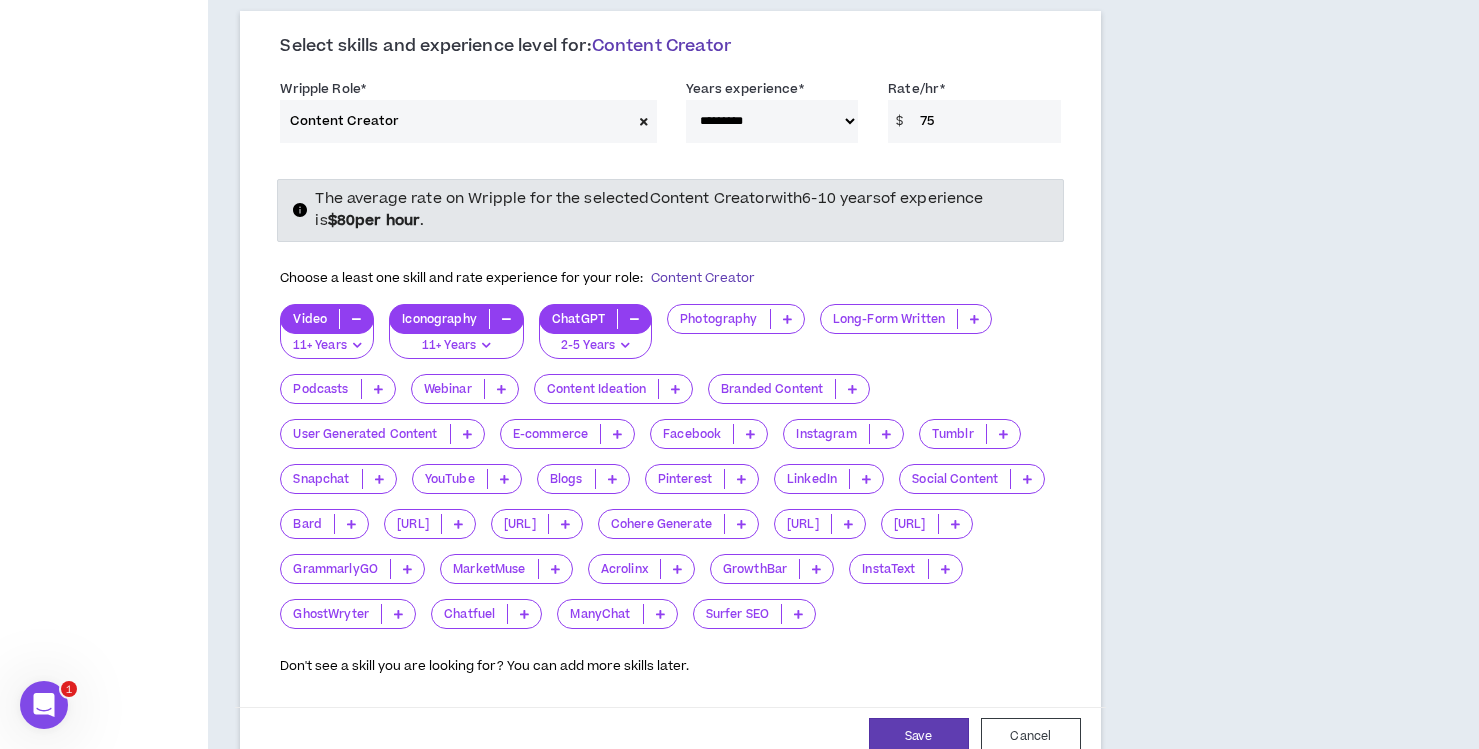 click at bounding box center [787, 319] 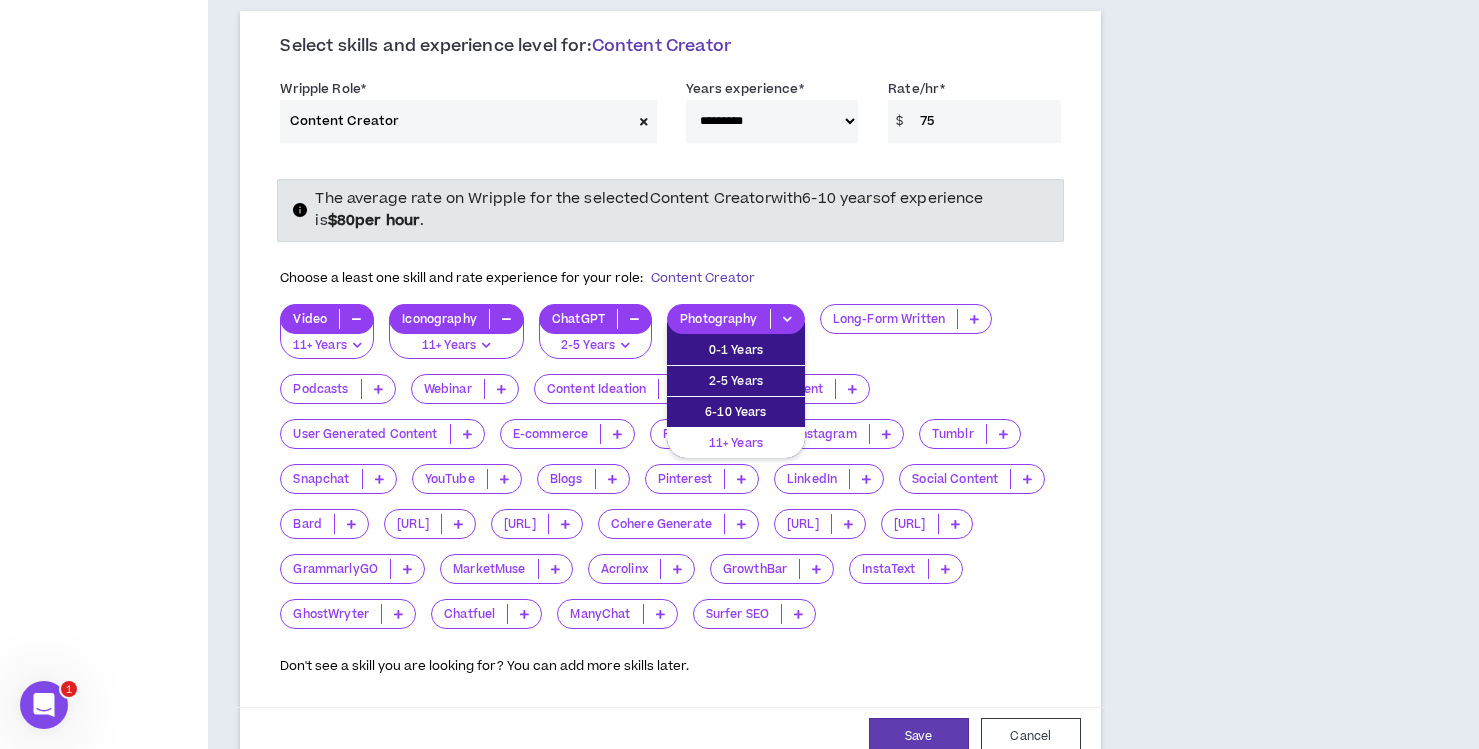 click on "11+ Years" at bounding box center (736, 443) 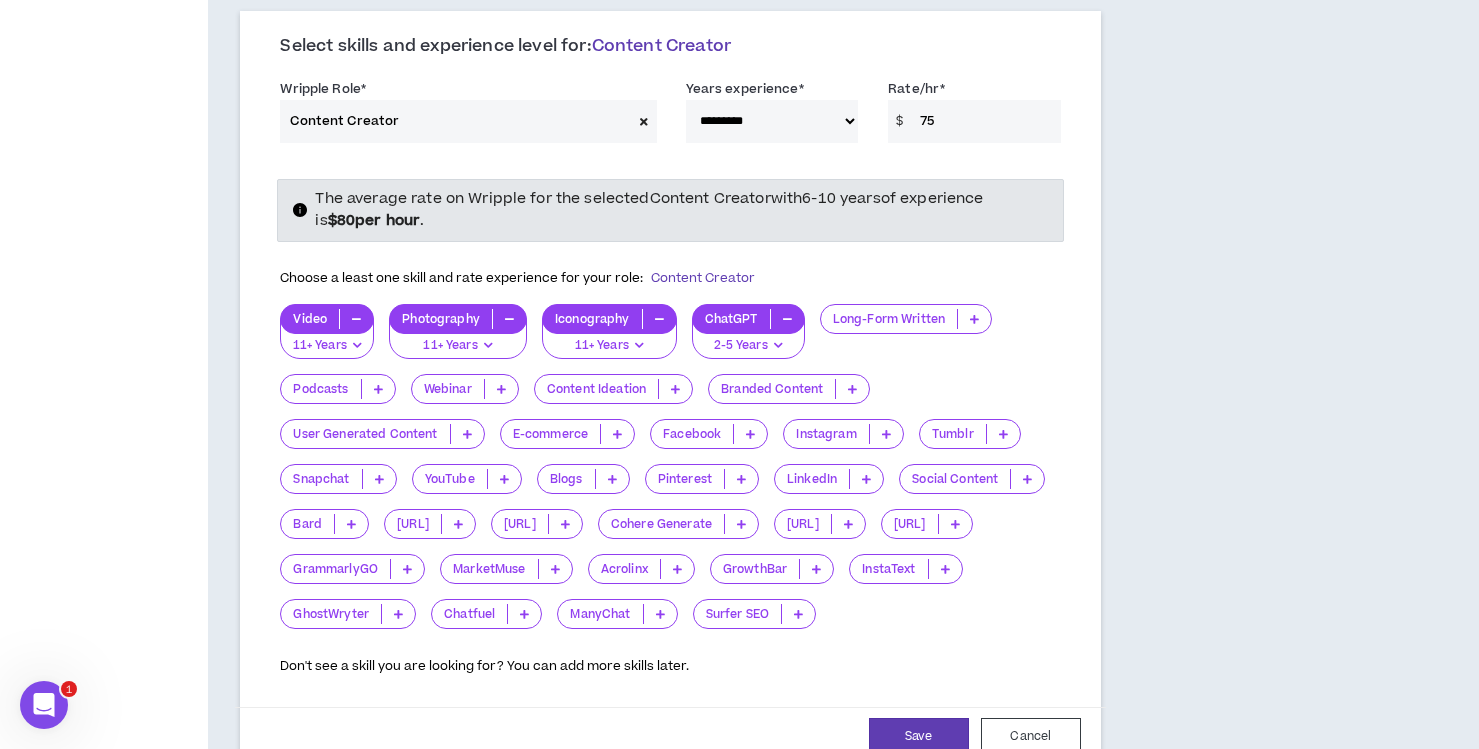 scroll, scrollTop: 2470, scrollLeft: 0, axis: vertical 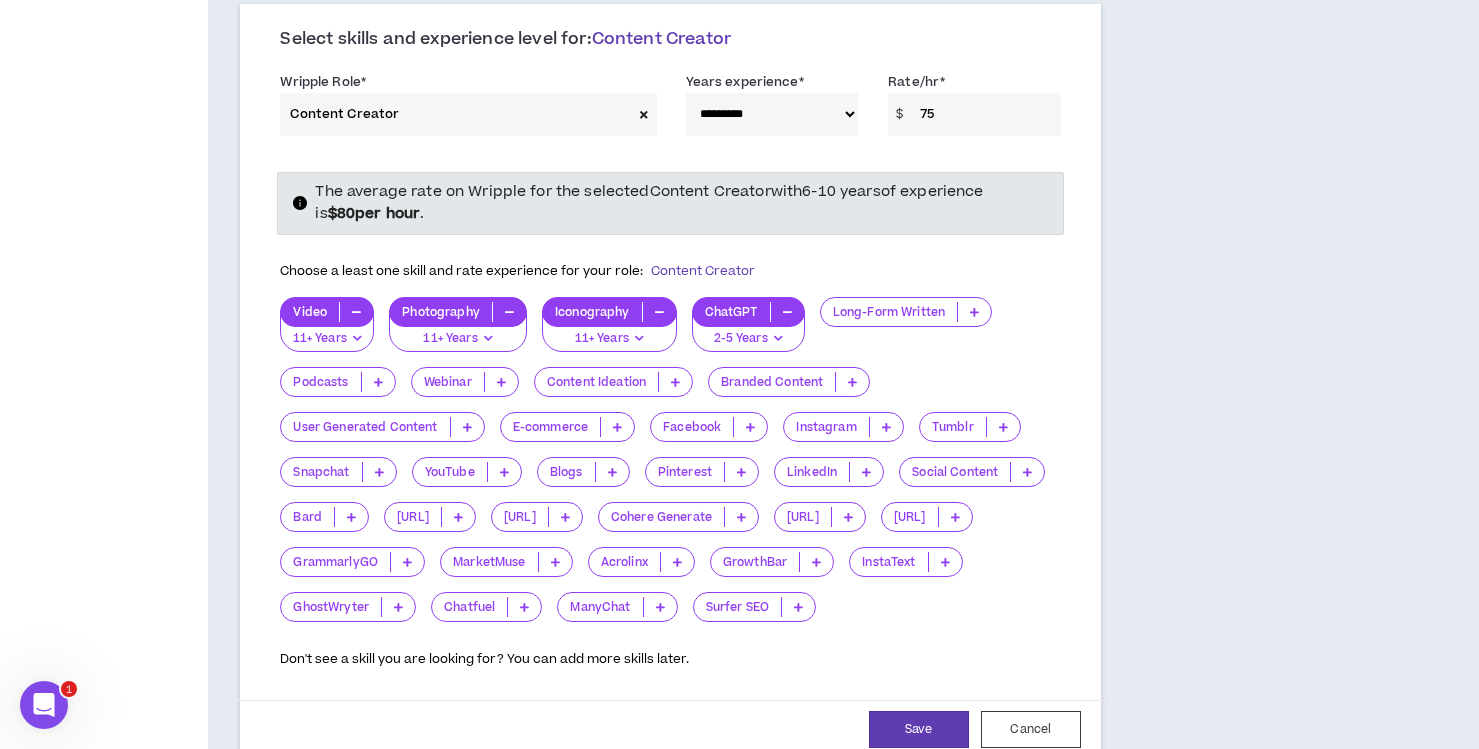 click at bounding box center (852, 382) 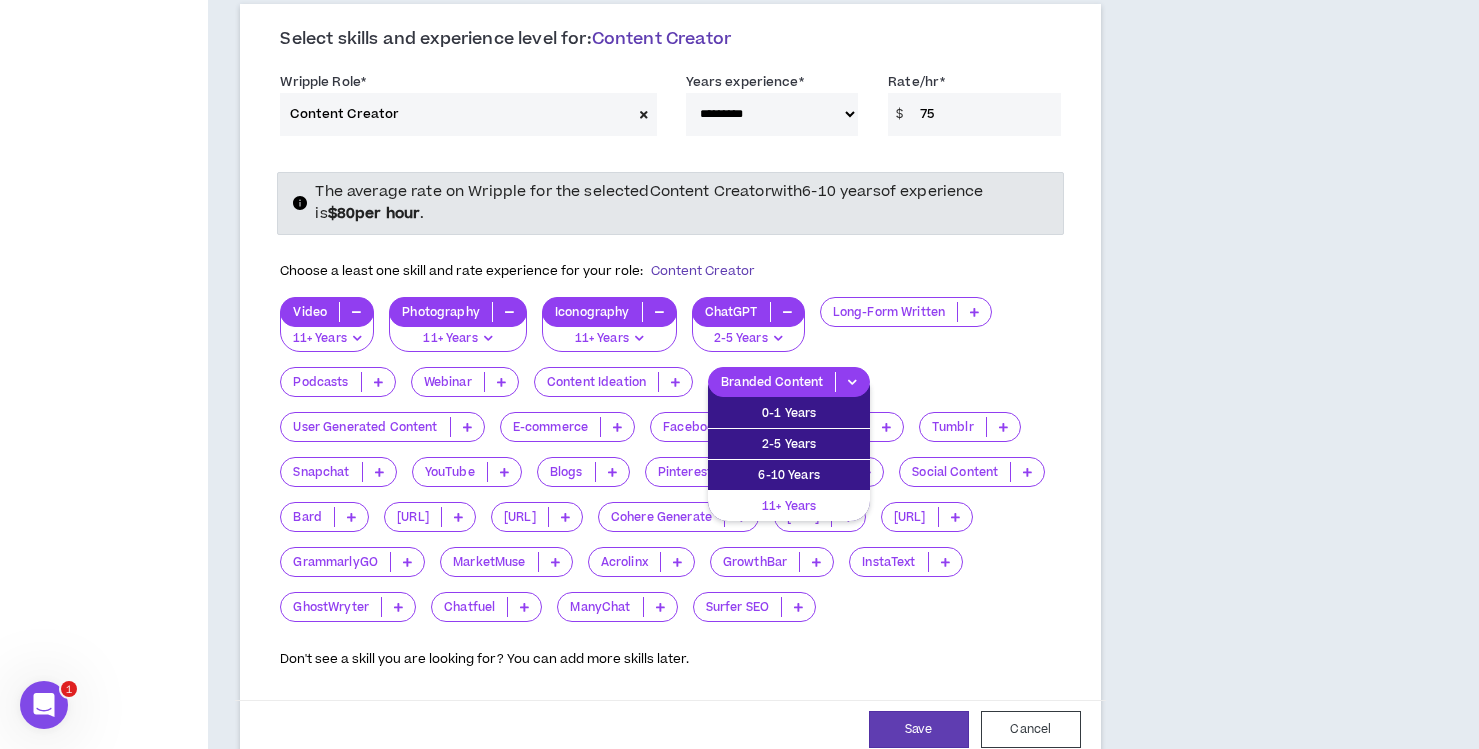 click on "11+ Years" at bounding box center [789, 506] 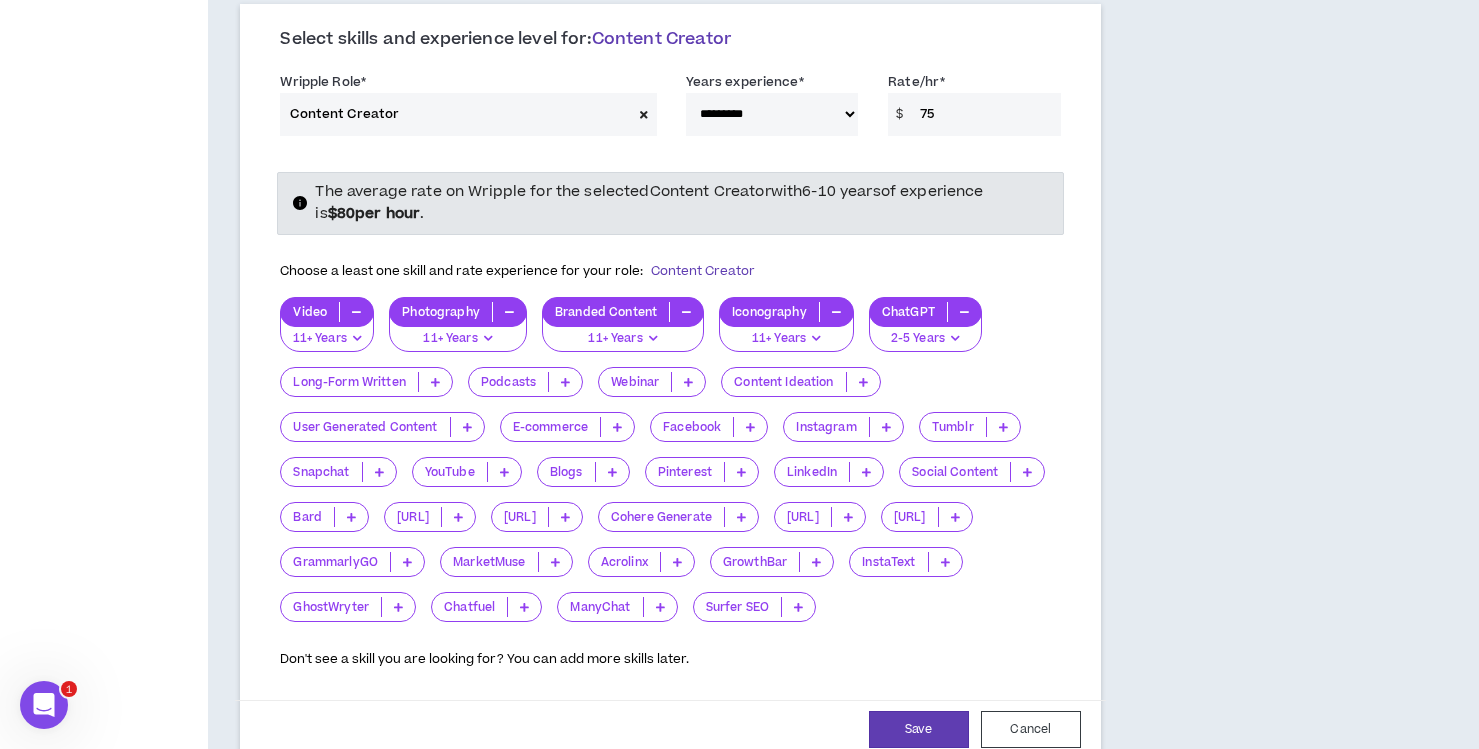 click at bounding box center [863, 382] 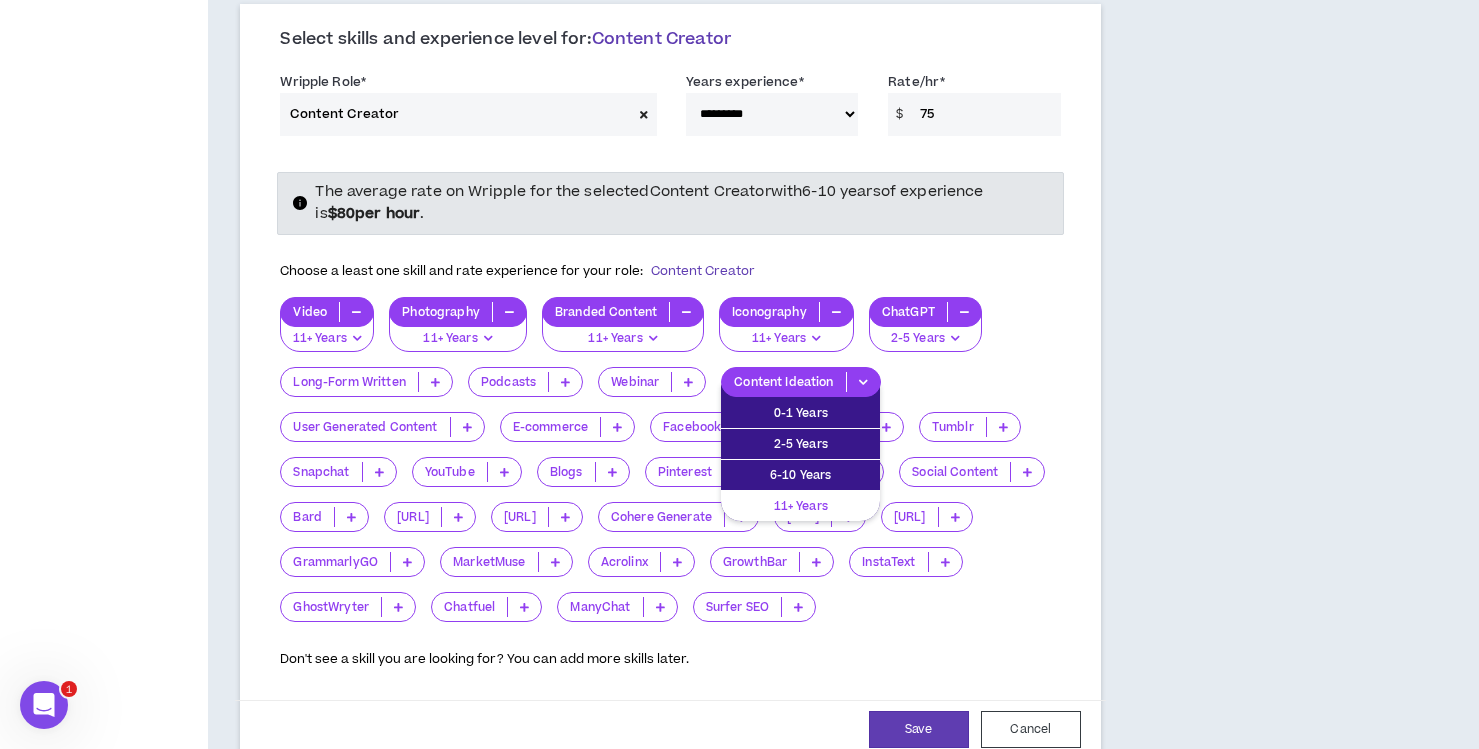 click on "11+ Years" at bounding box center (800, 506) 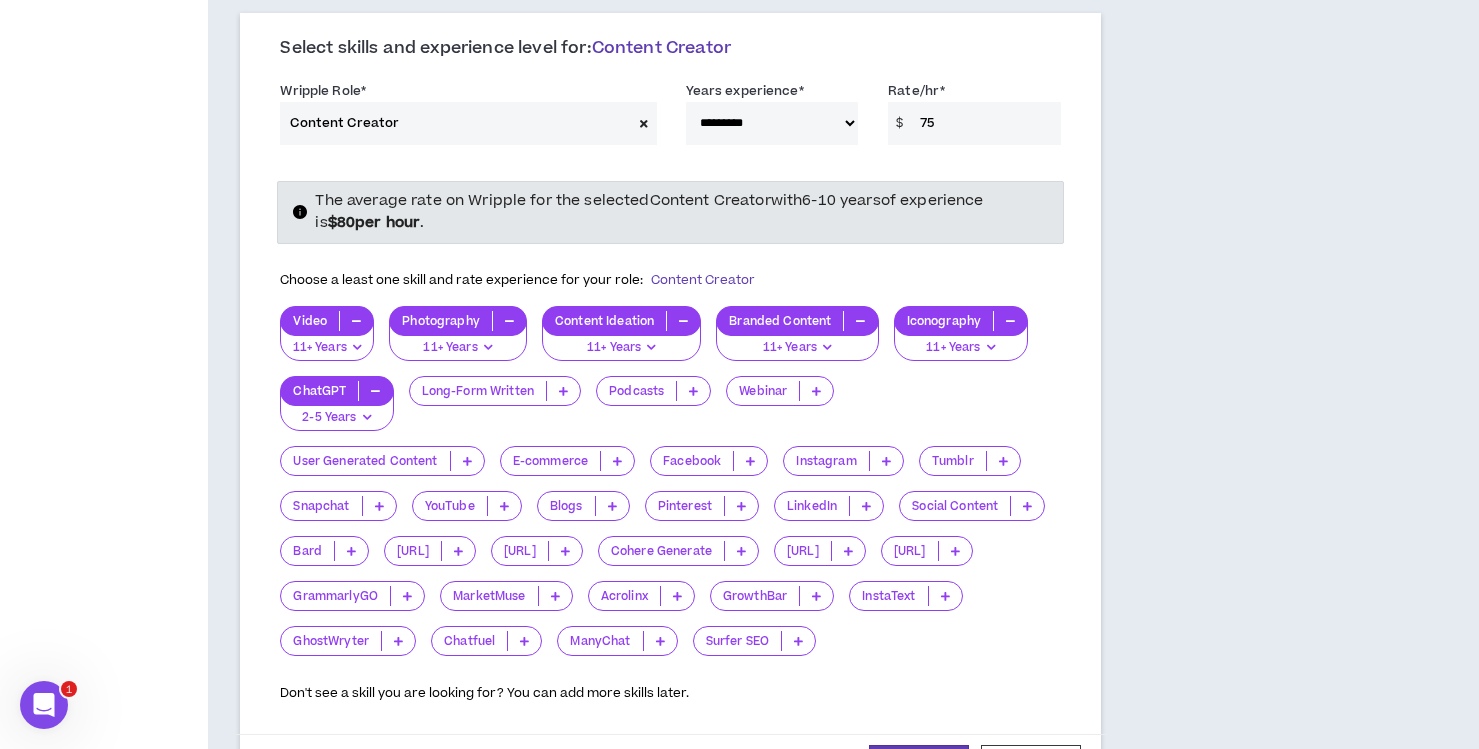 scroll, scrollTop: 2497, scrollLeft: 0, axis: vertical 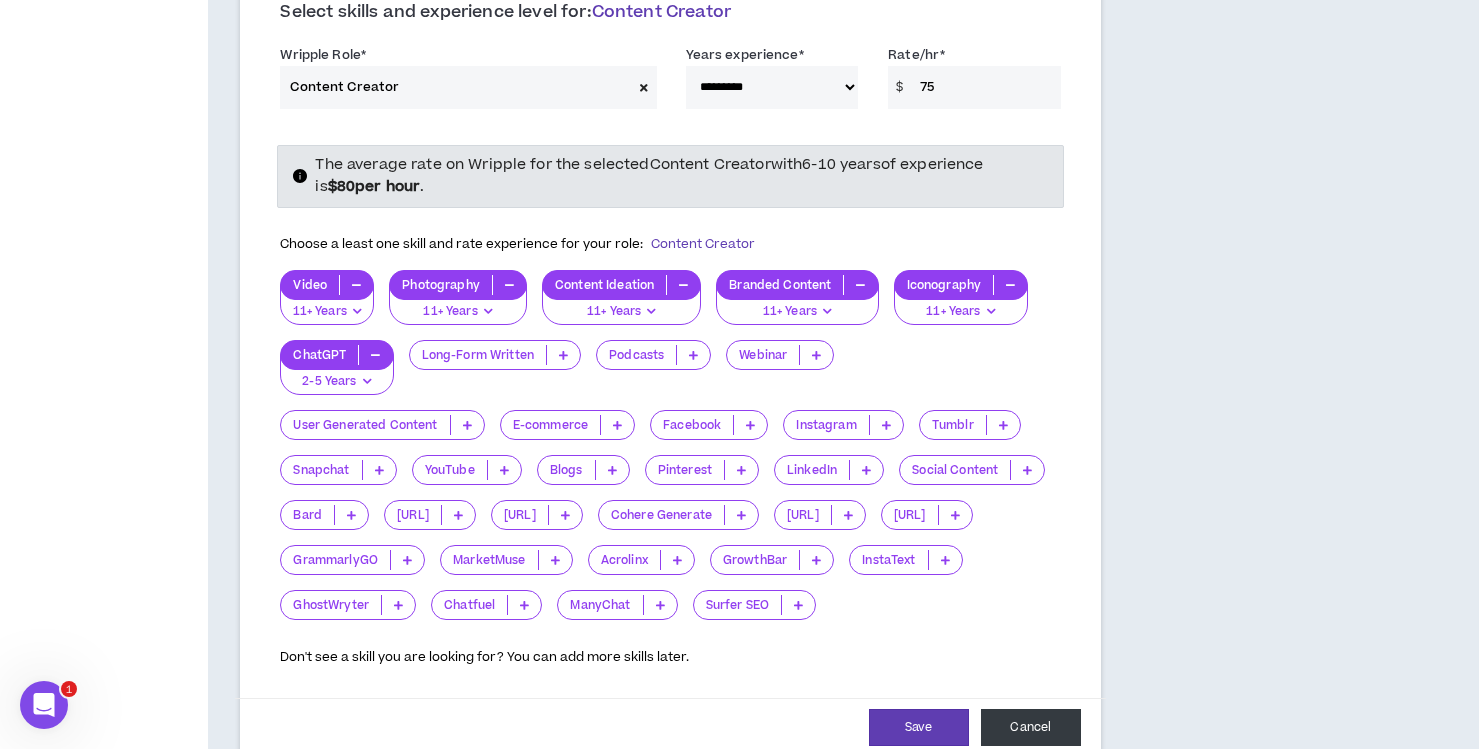 click on "Cancel" at bounding box center (1031, 727) 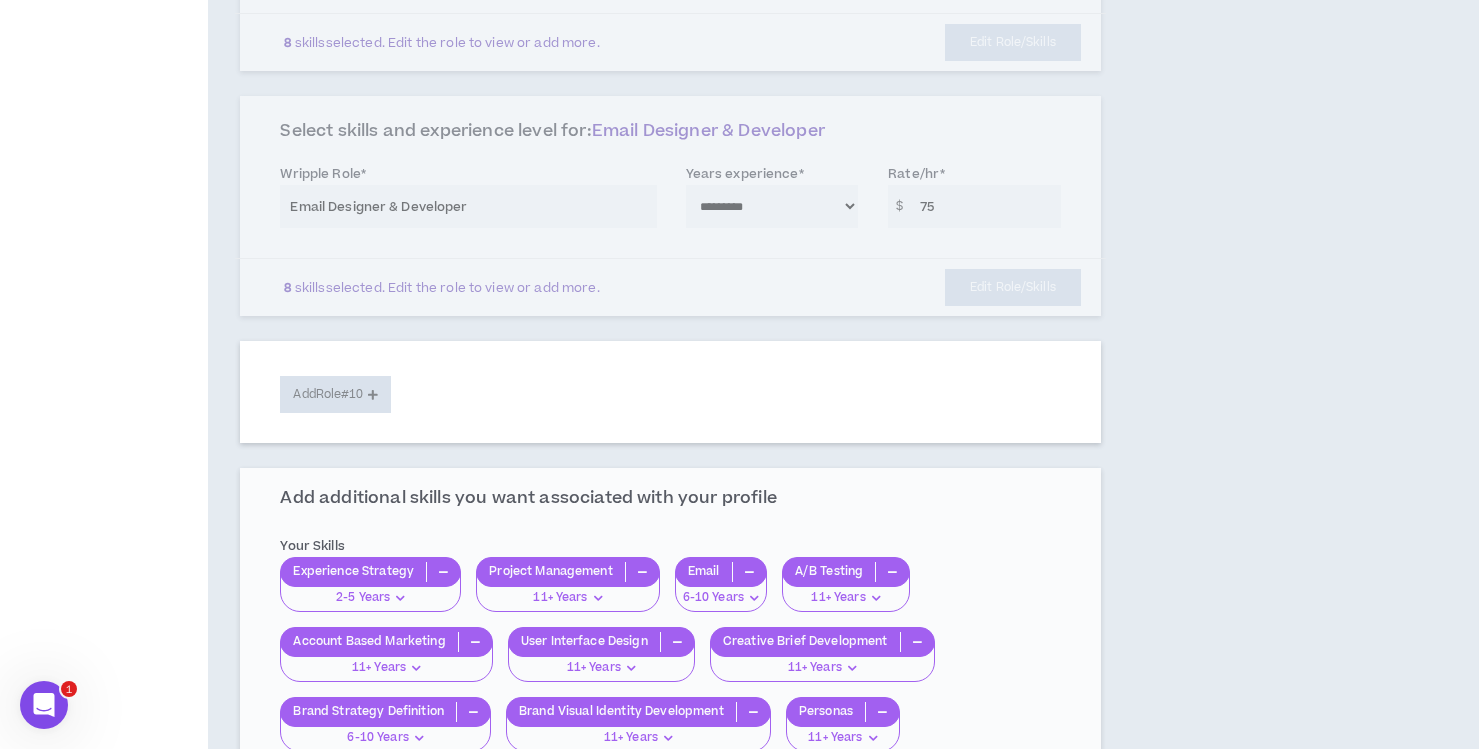scroll, scrollTop: 2059, scrollLeft: 0, axis: vertical 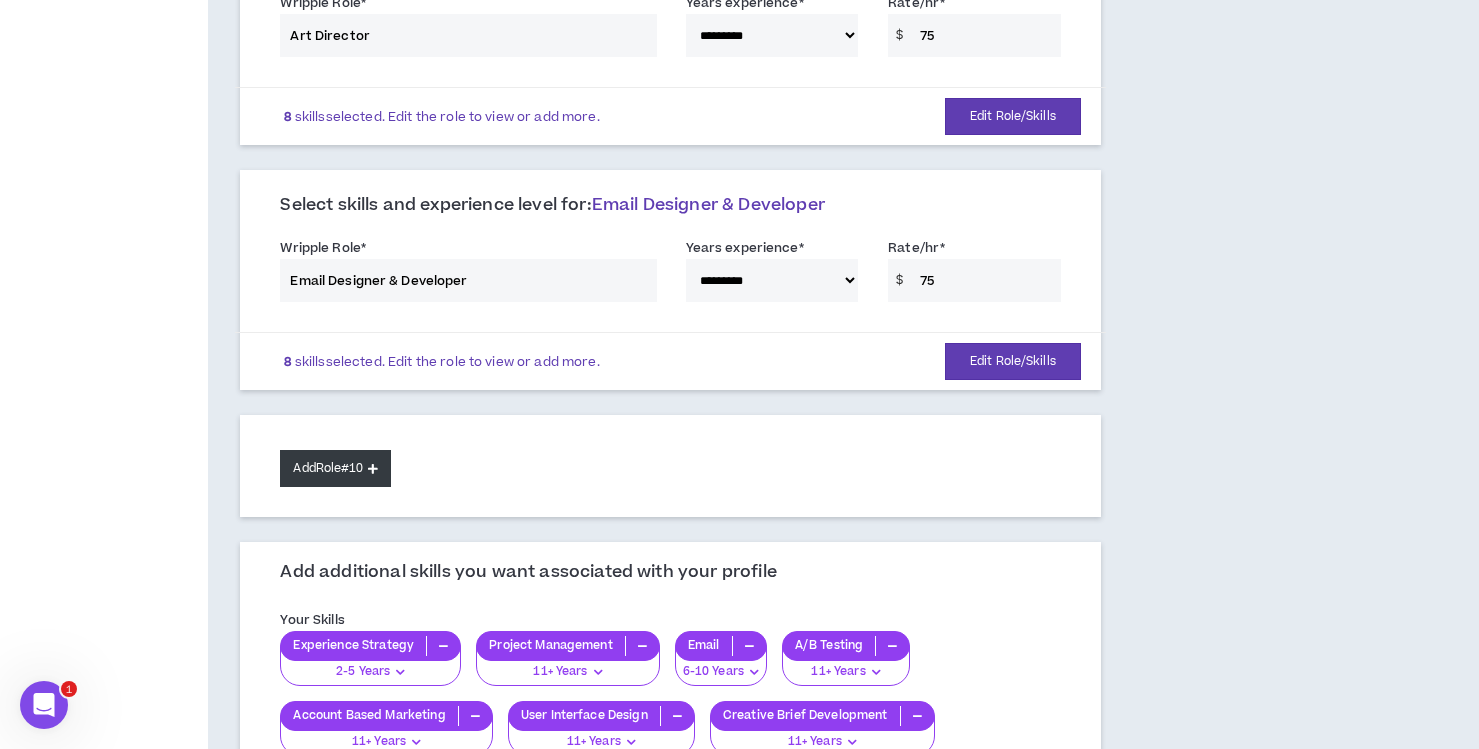 click on "Add  Role  #10" at bounding box center [335, 468] 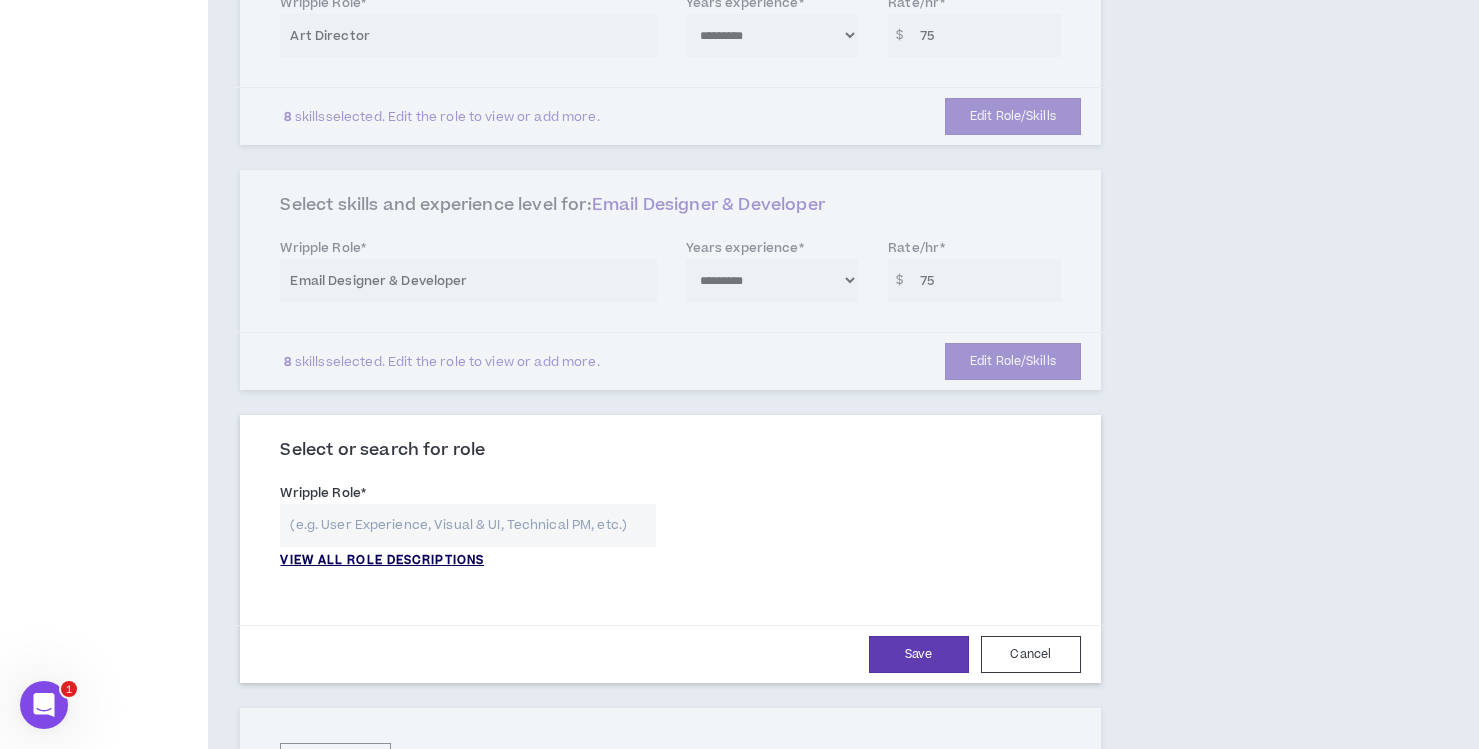 drag, startPoint x: 436, startPoint y: 537, endPoint x: 461, endPoint y: 537, distance: 25 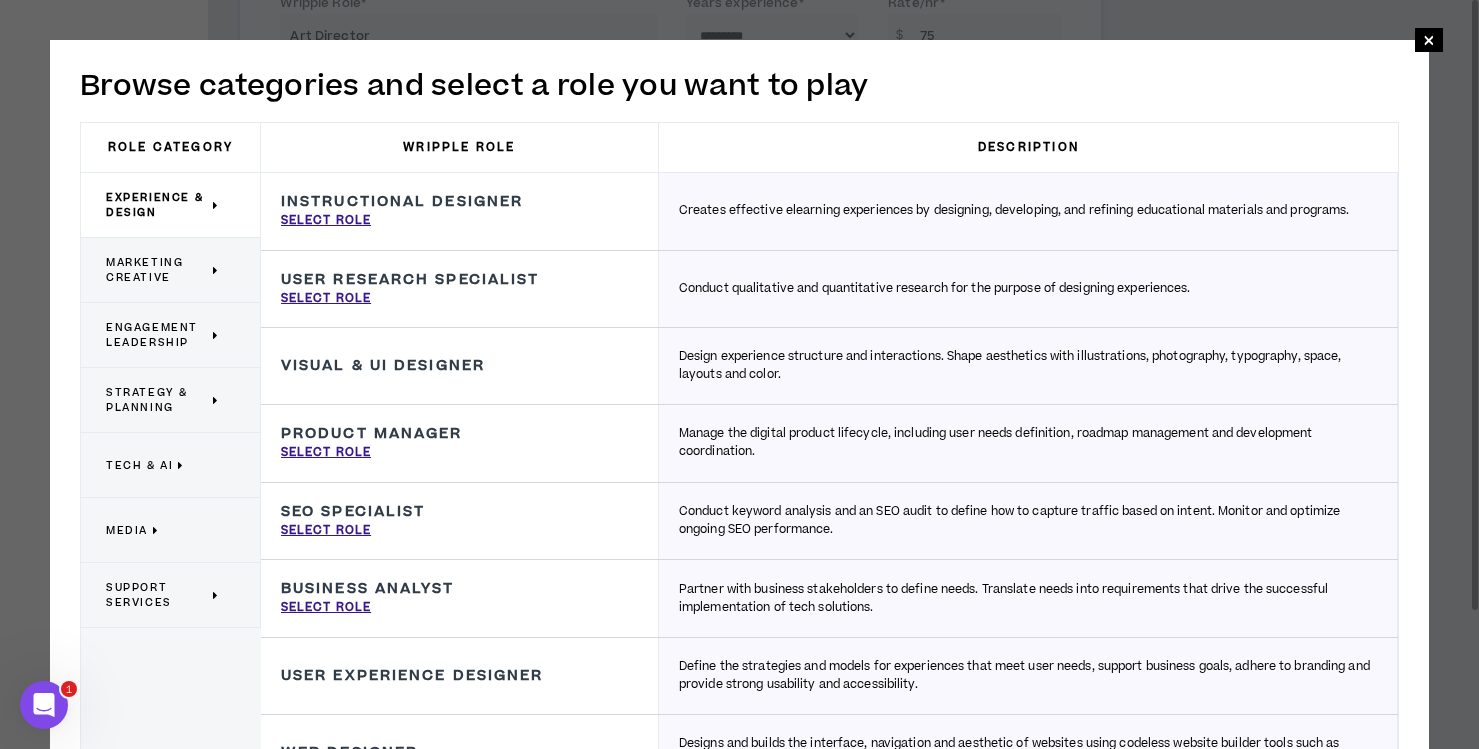 click on "Marketing Creative" at bounding box center (163, 270) 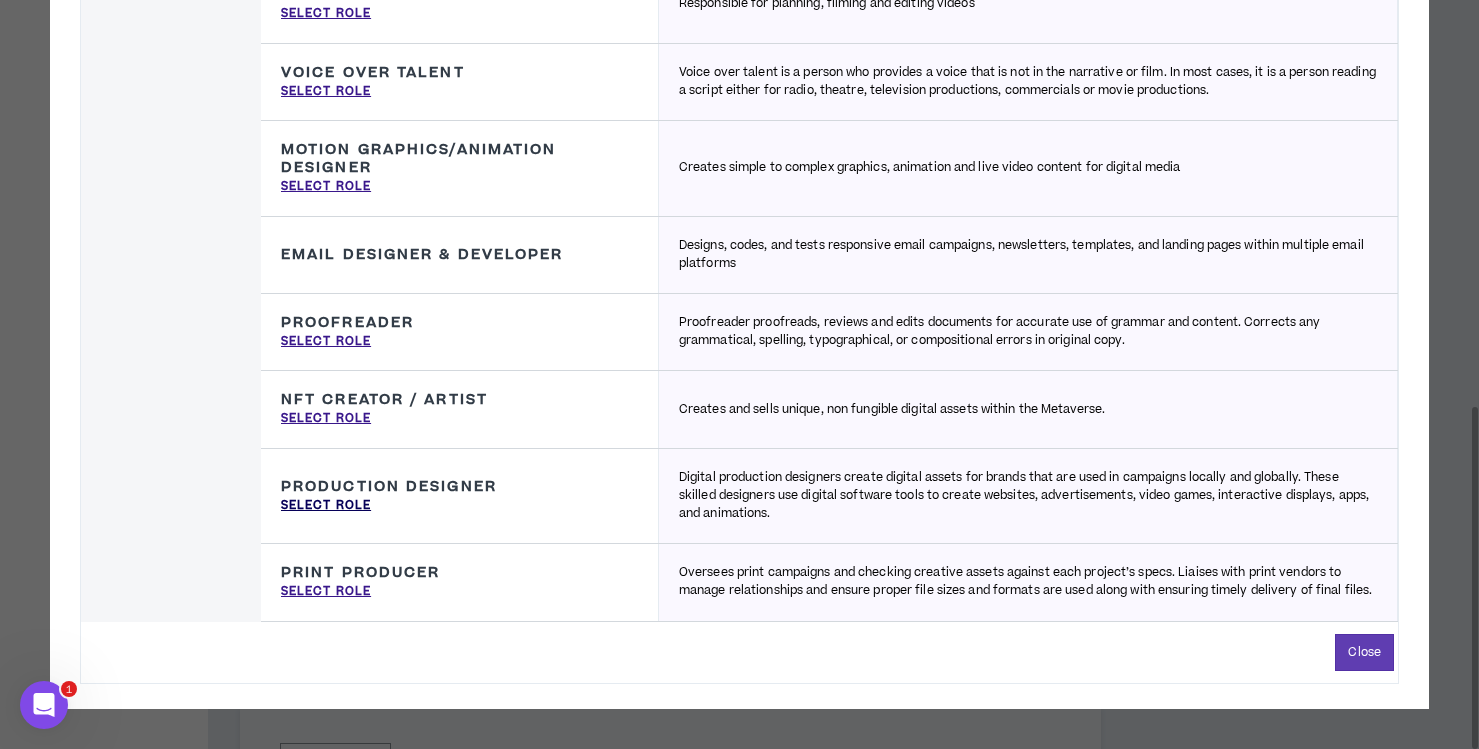 click on "Select Role" at bounding box center [326, 506] 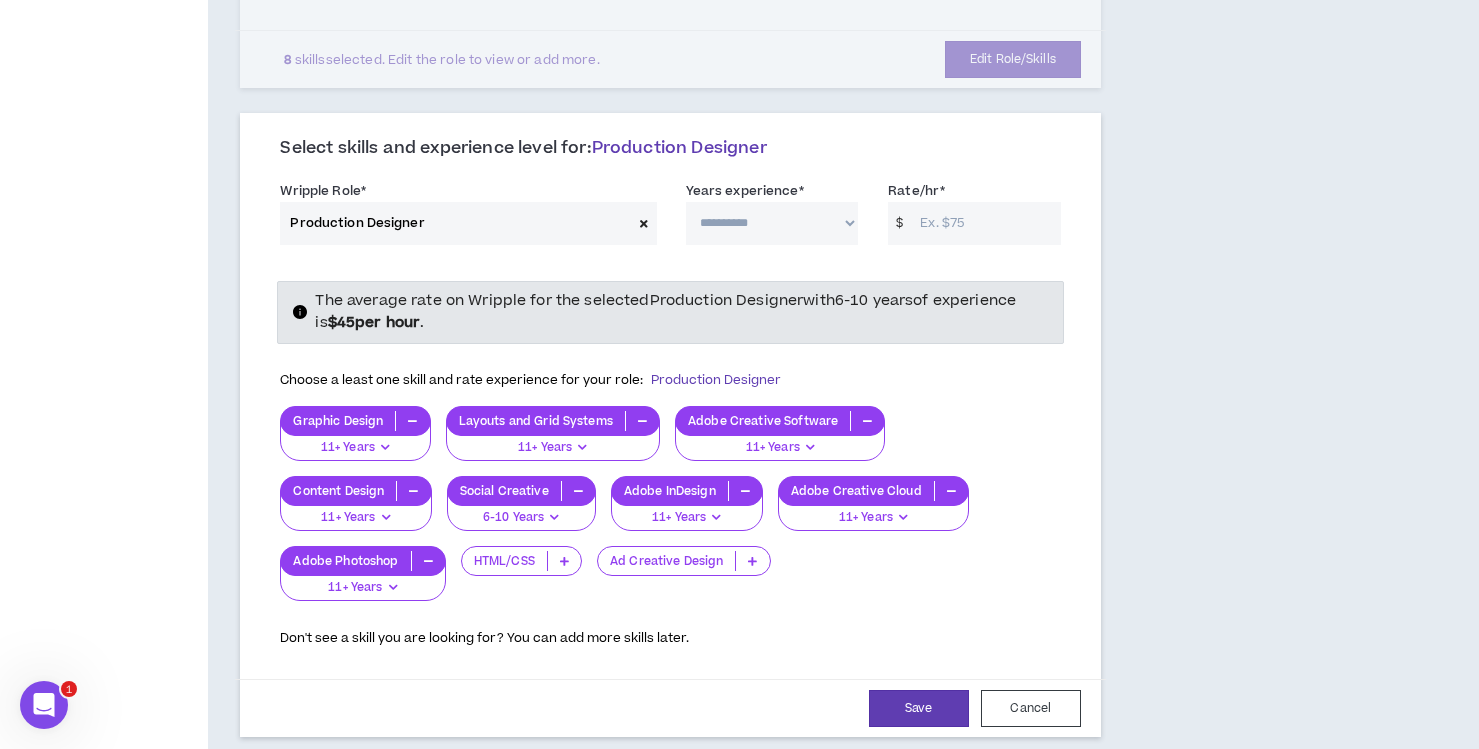 scroll, scrollTop: 2363, scrollLeft: 0, axis: vertical 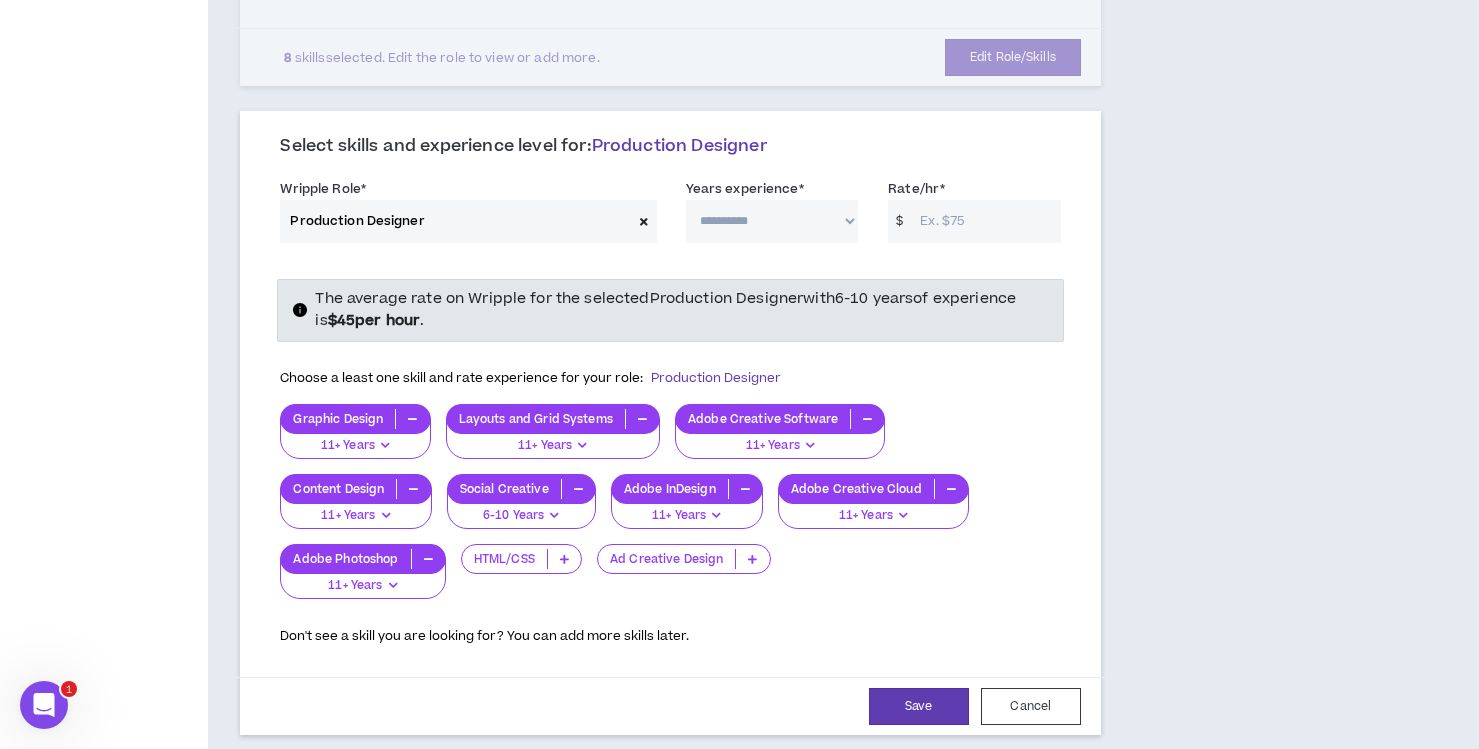 click on "**********" at bounding box center (772, 221) 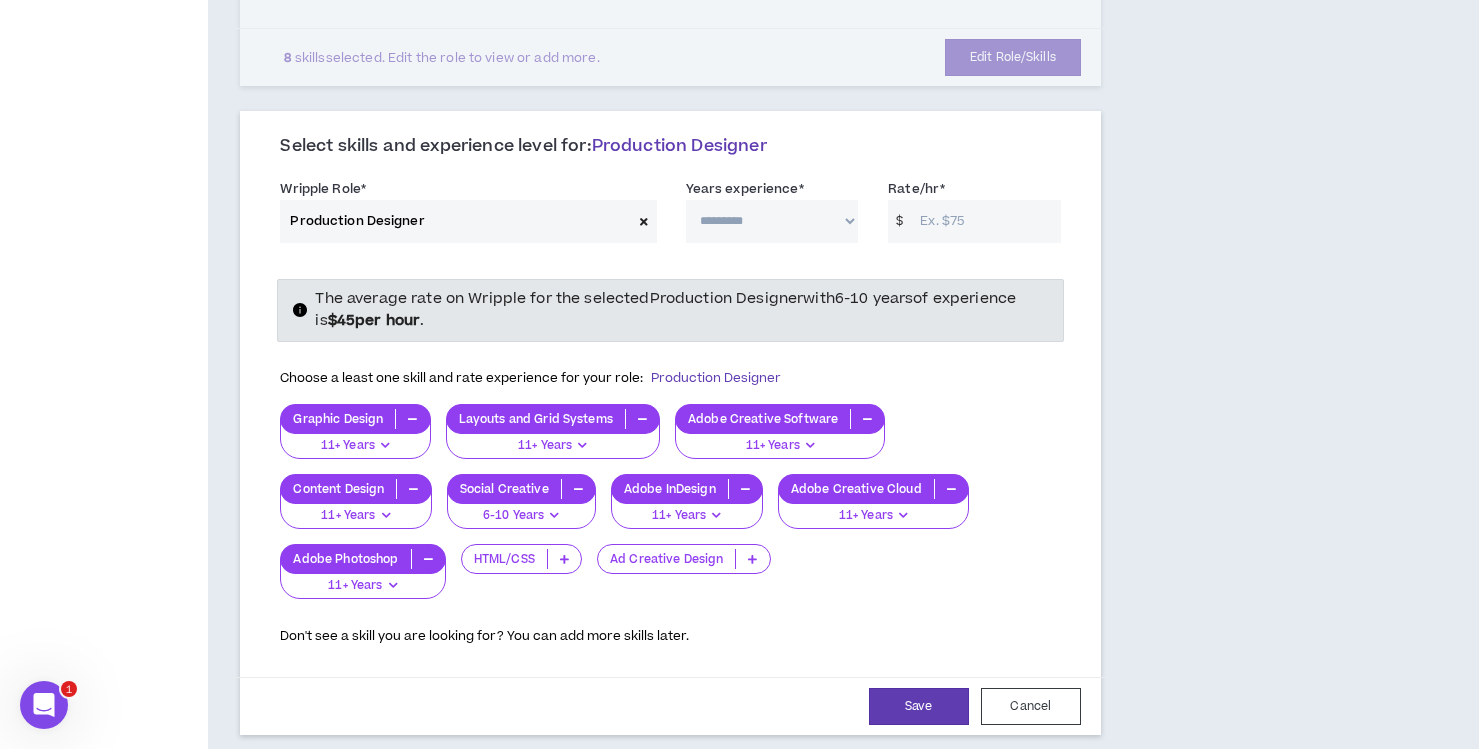 click on "Rate/hr  *" at bounding box center [985, 221] 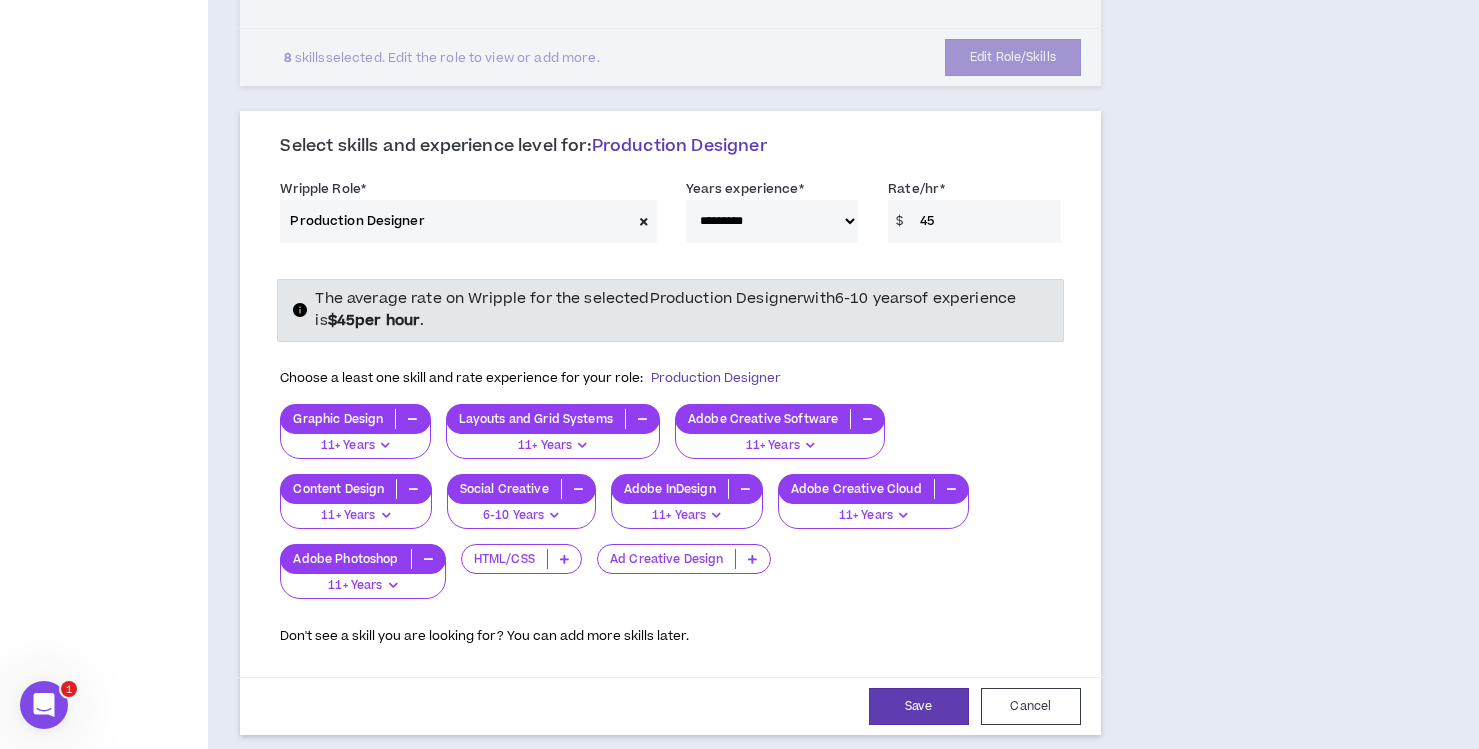 type on "45" 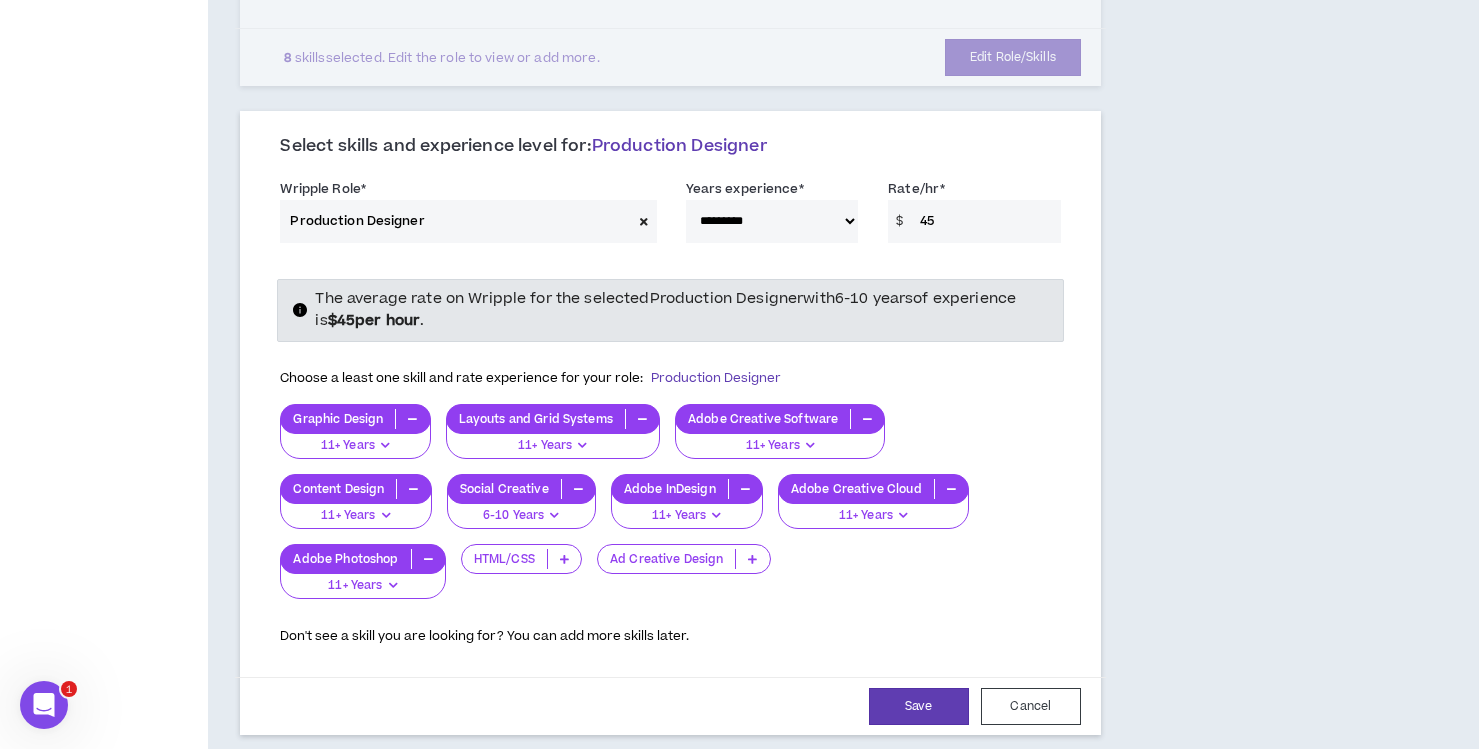 click on "**********" at bounding box center [670, 425] 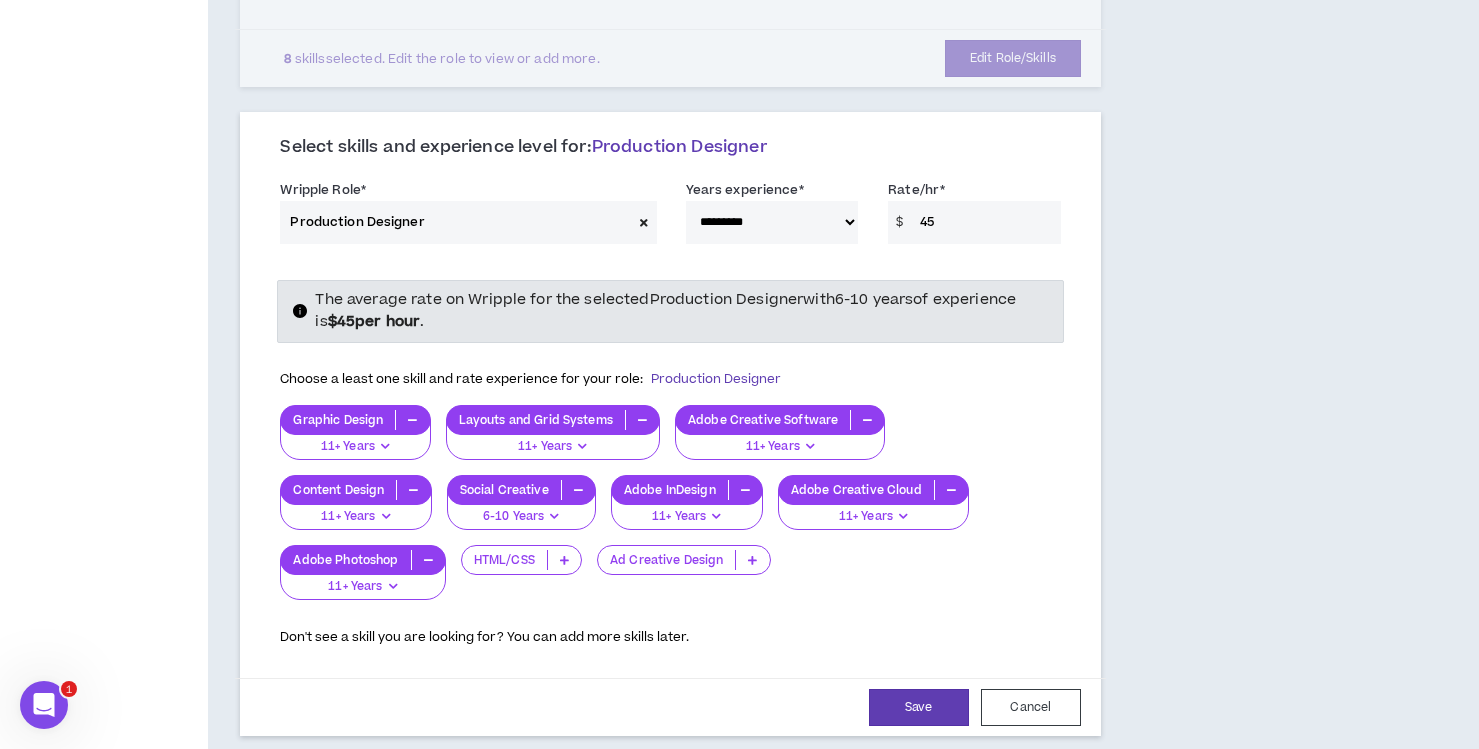 click at bounding box center [752, 560] 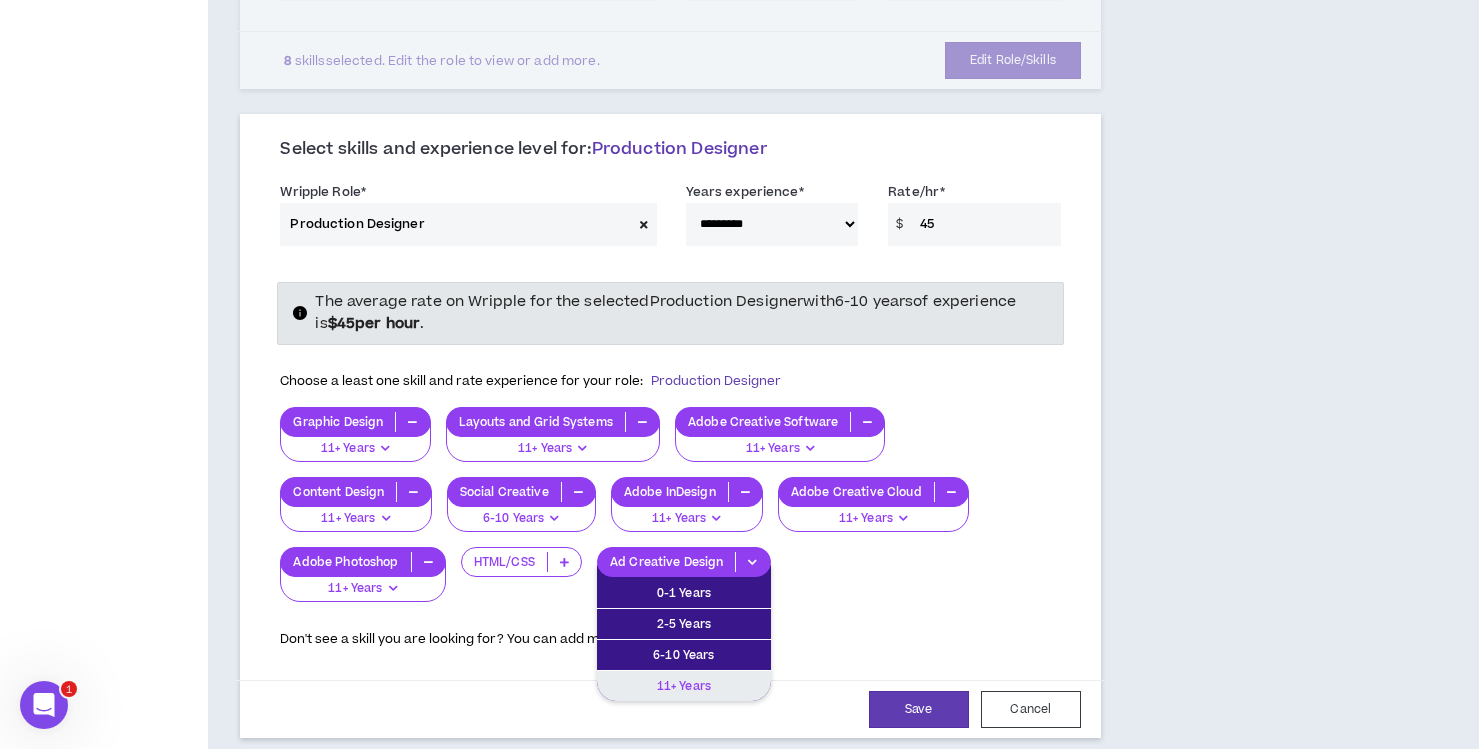 click on "11+ Years" at bounding box center [684, 686] 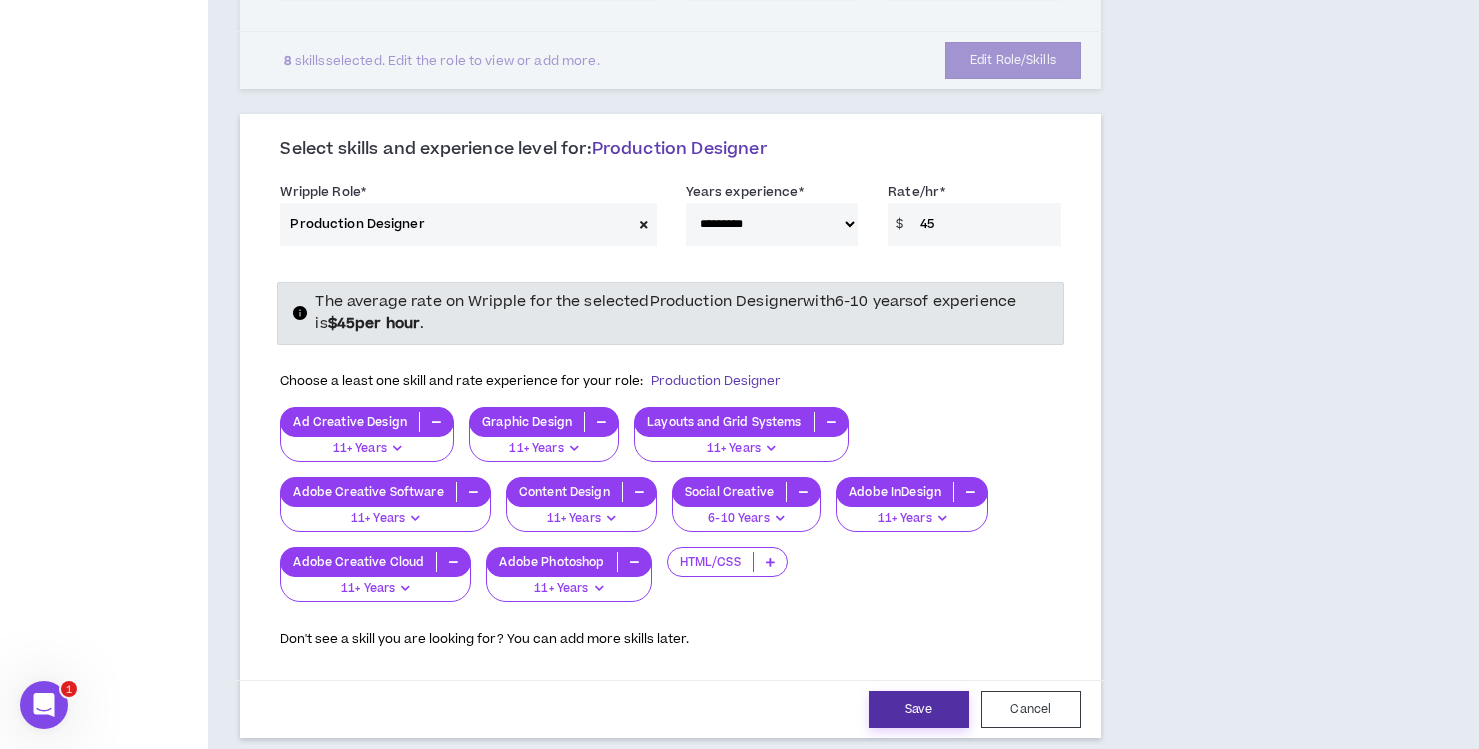 click on "Save" at bounding box center [919, 709] 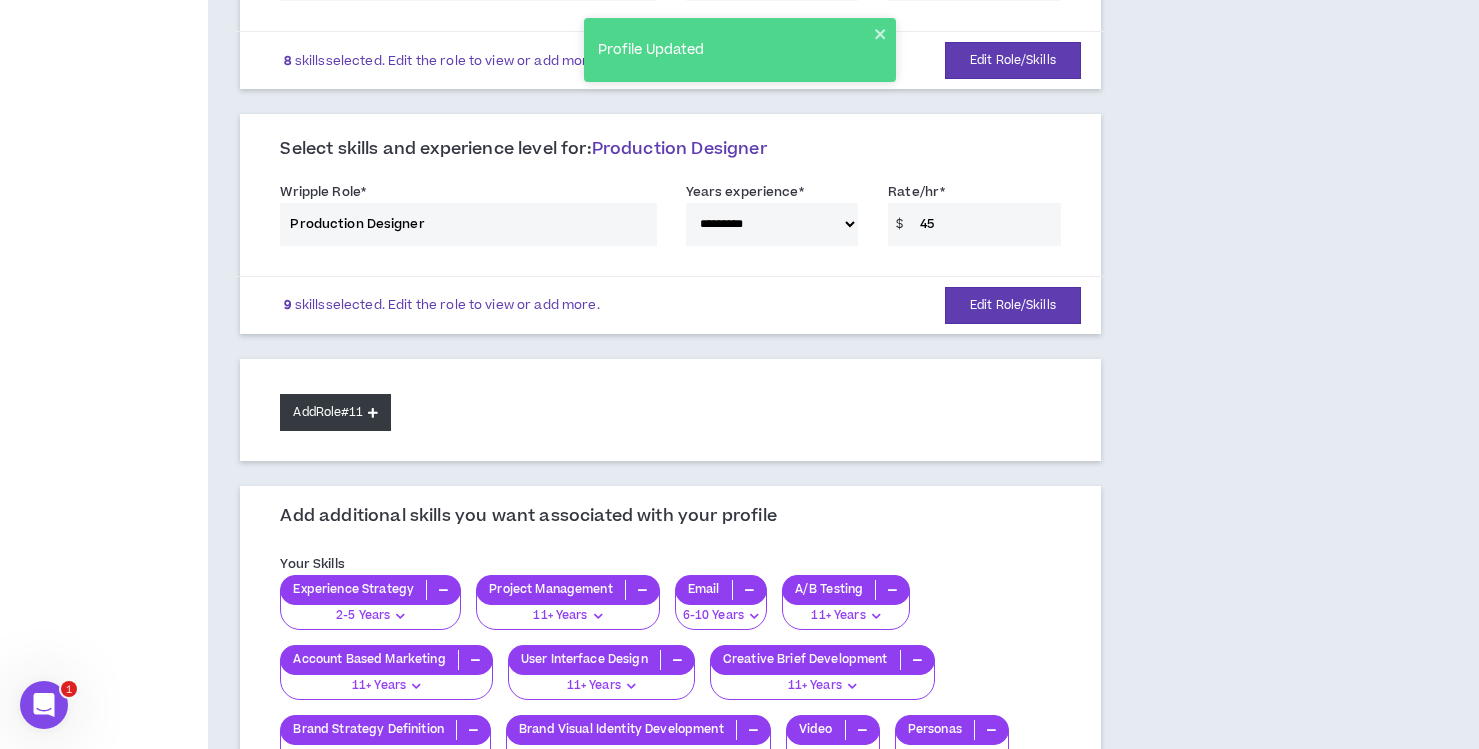 click on "Add  Role  #11" at bounding box center (335, 412) 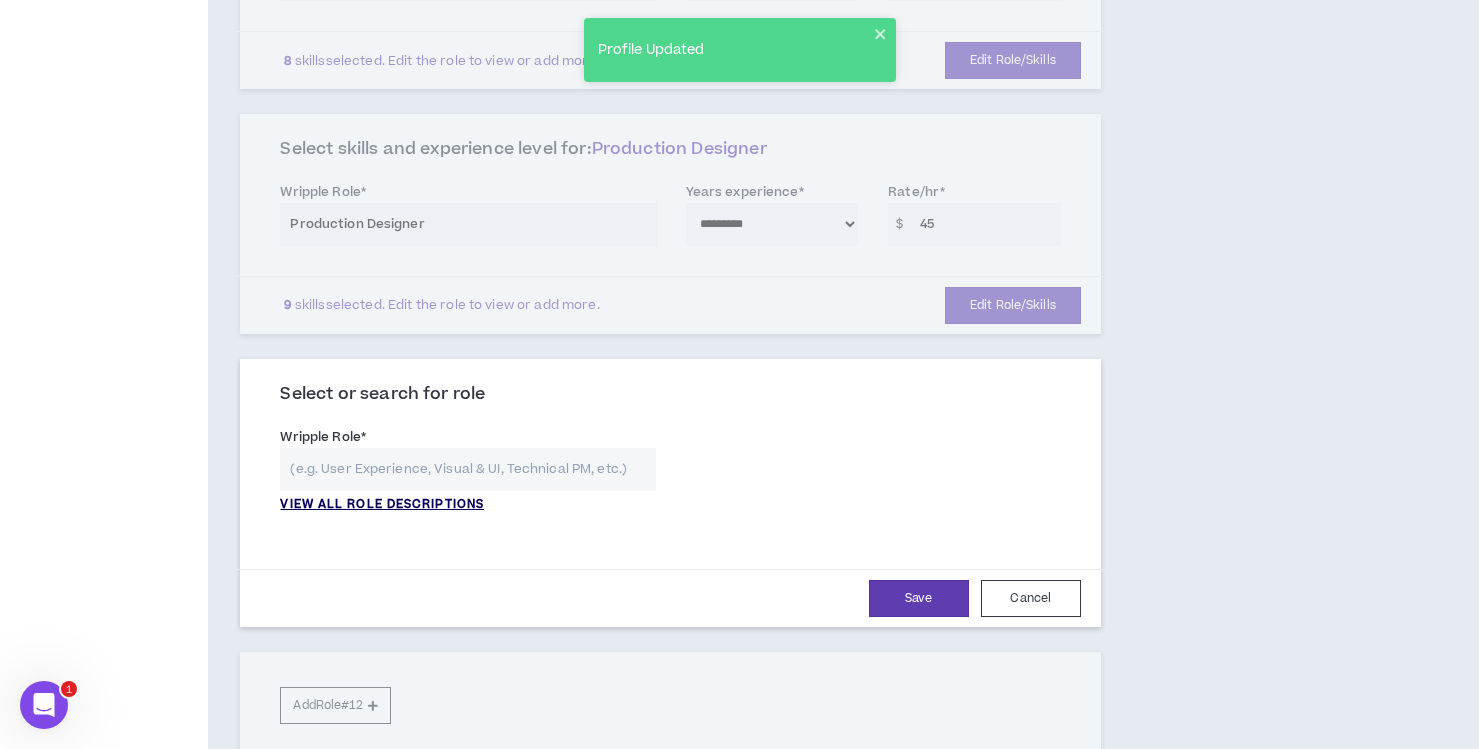 click on "VIEW ALL ROLE DESCRIPTIONS" at bounding box center [382, 505] 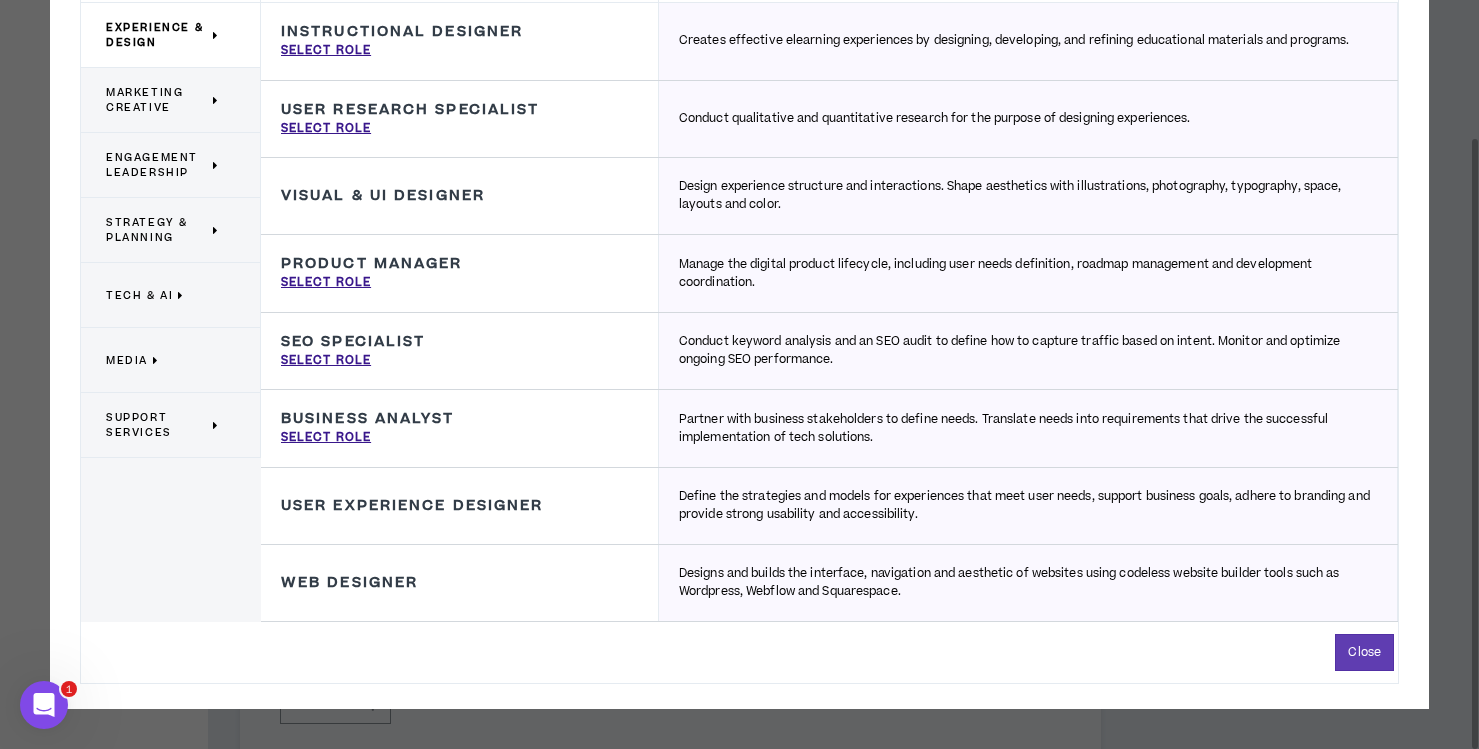 click on "Marketing Creative" at bounding box center (171, 100) 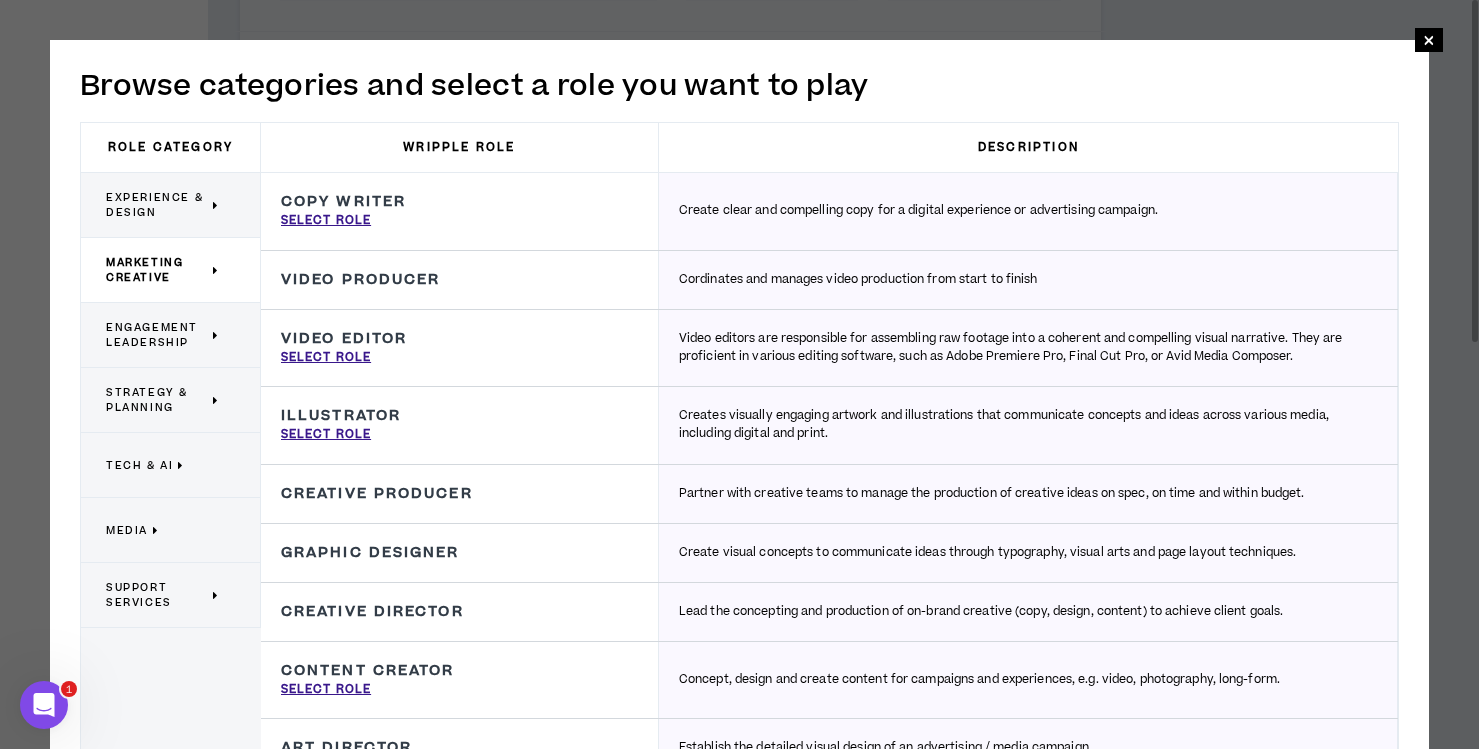 click on "Engagement Leadership" at bounding box center (157, 335) 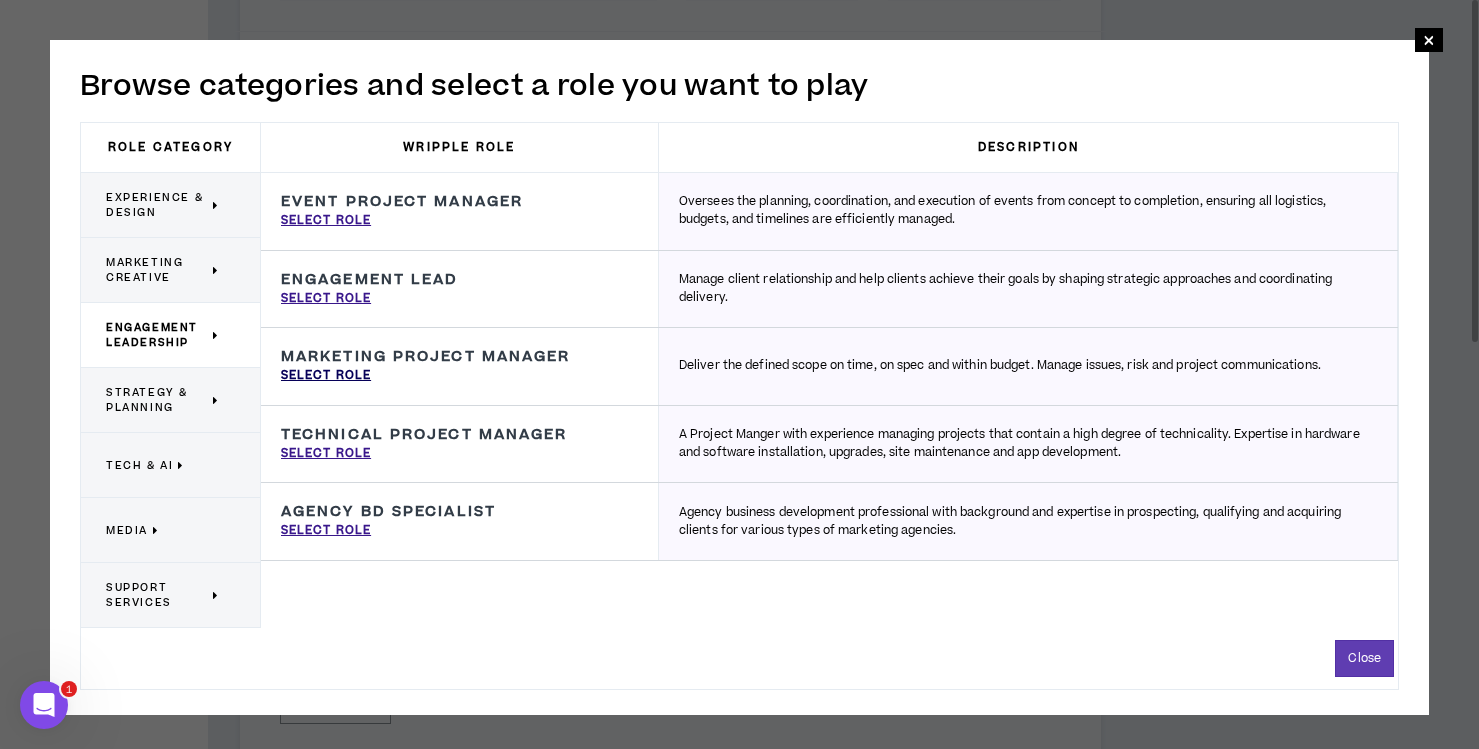 click on "Select Role" at bounding box center [326, 376] 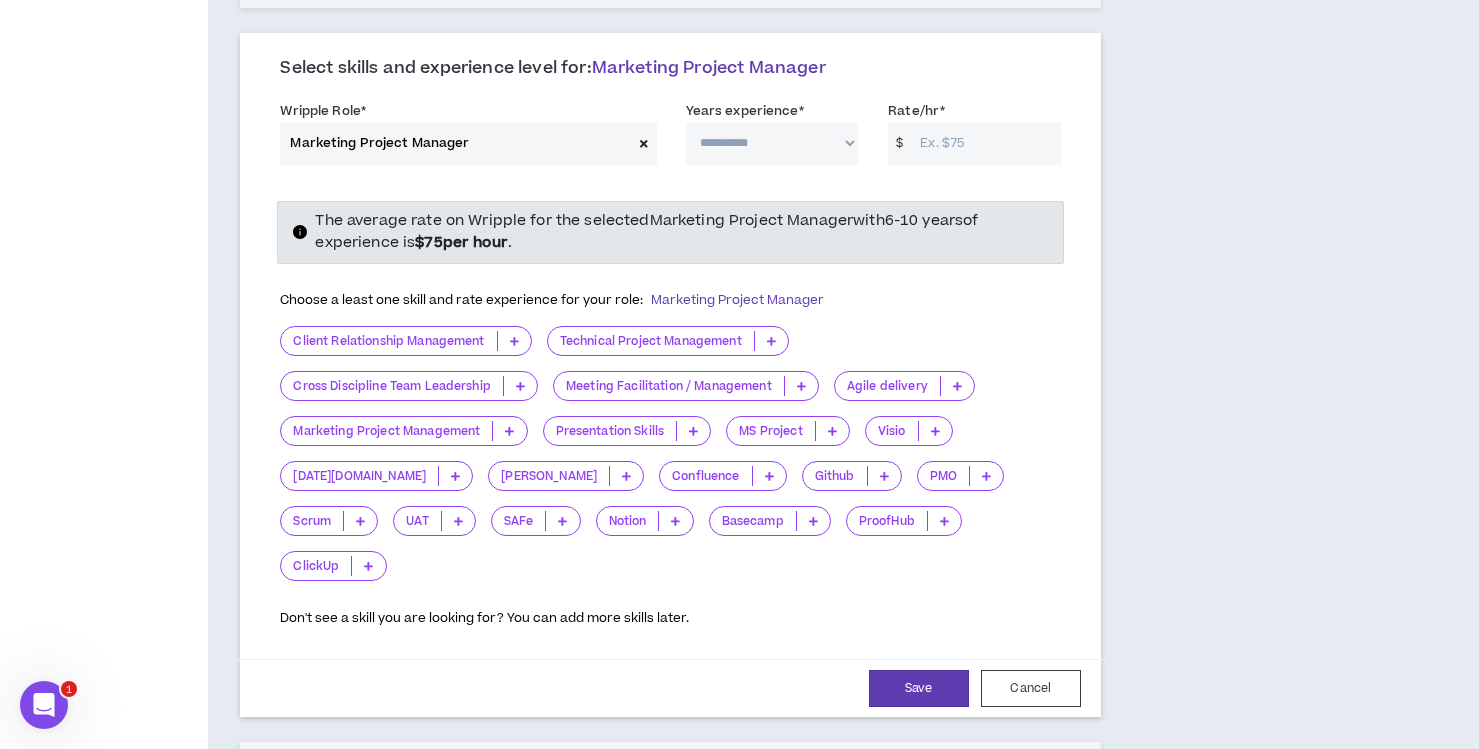 scroll, scrollTop: 2779, scrollLeft: 0, axis: vertical 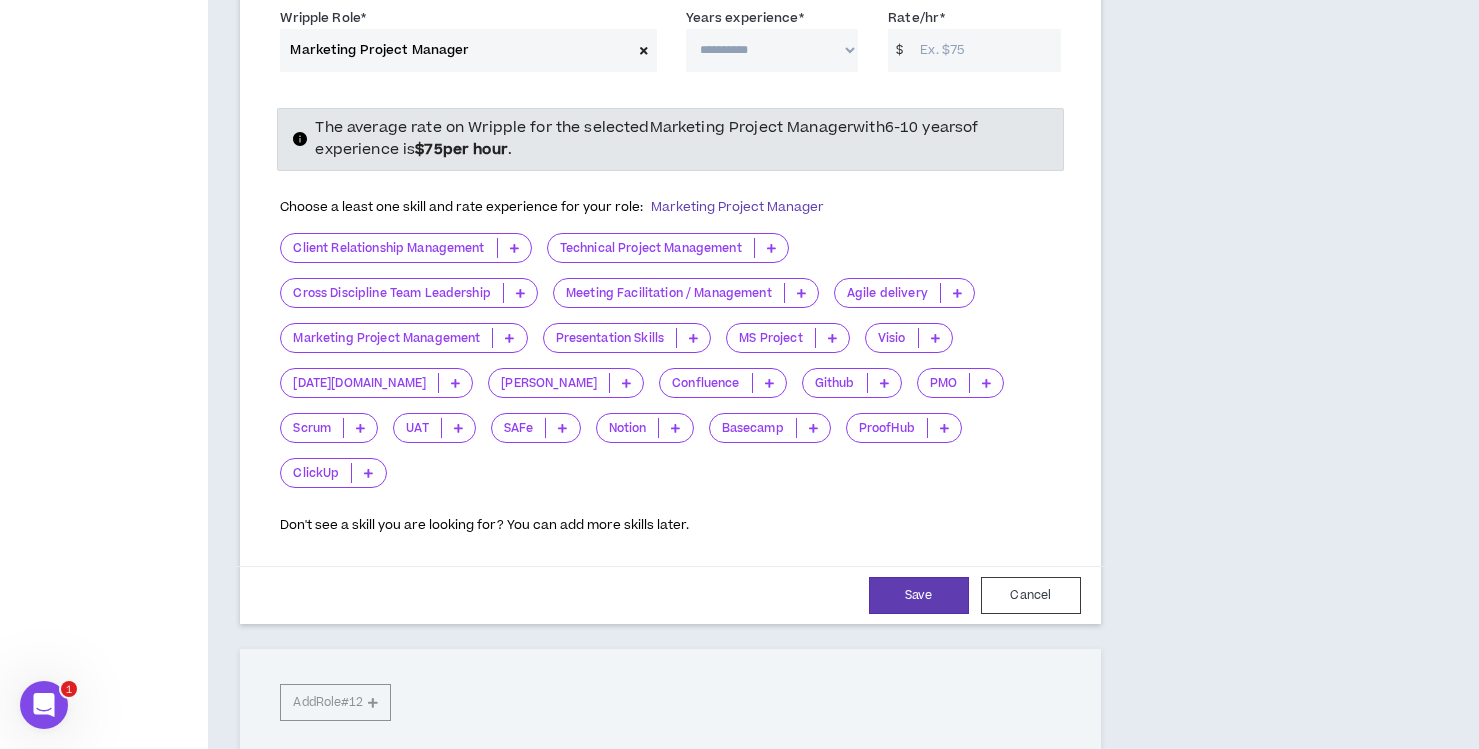 click on "Cancel" at bounding box center [1031, 595] 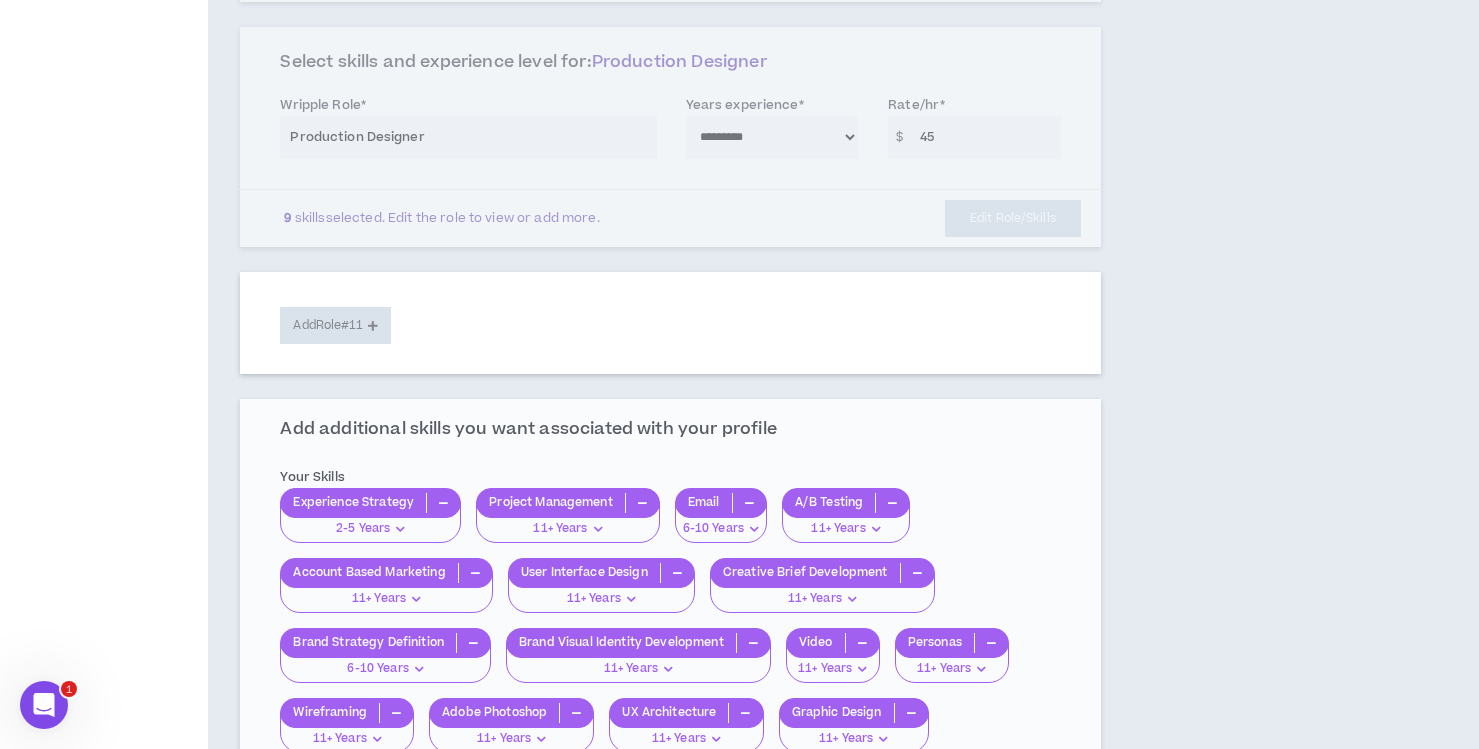 scroll, scrollTop: 2411, scrollLeft: 0, axis: vertical 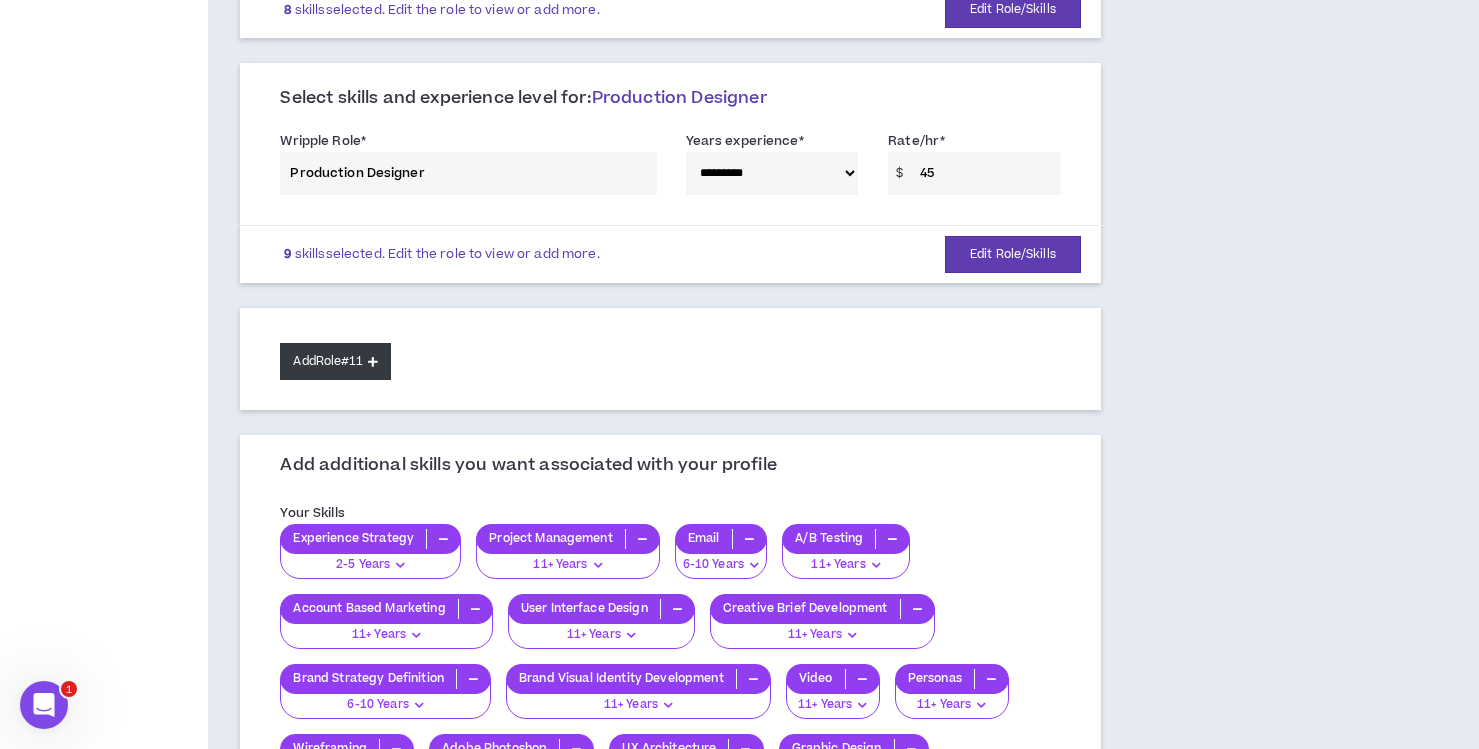 click on "Add  Role  #11" at bounding box center [335, 361] 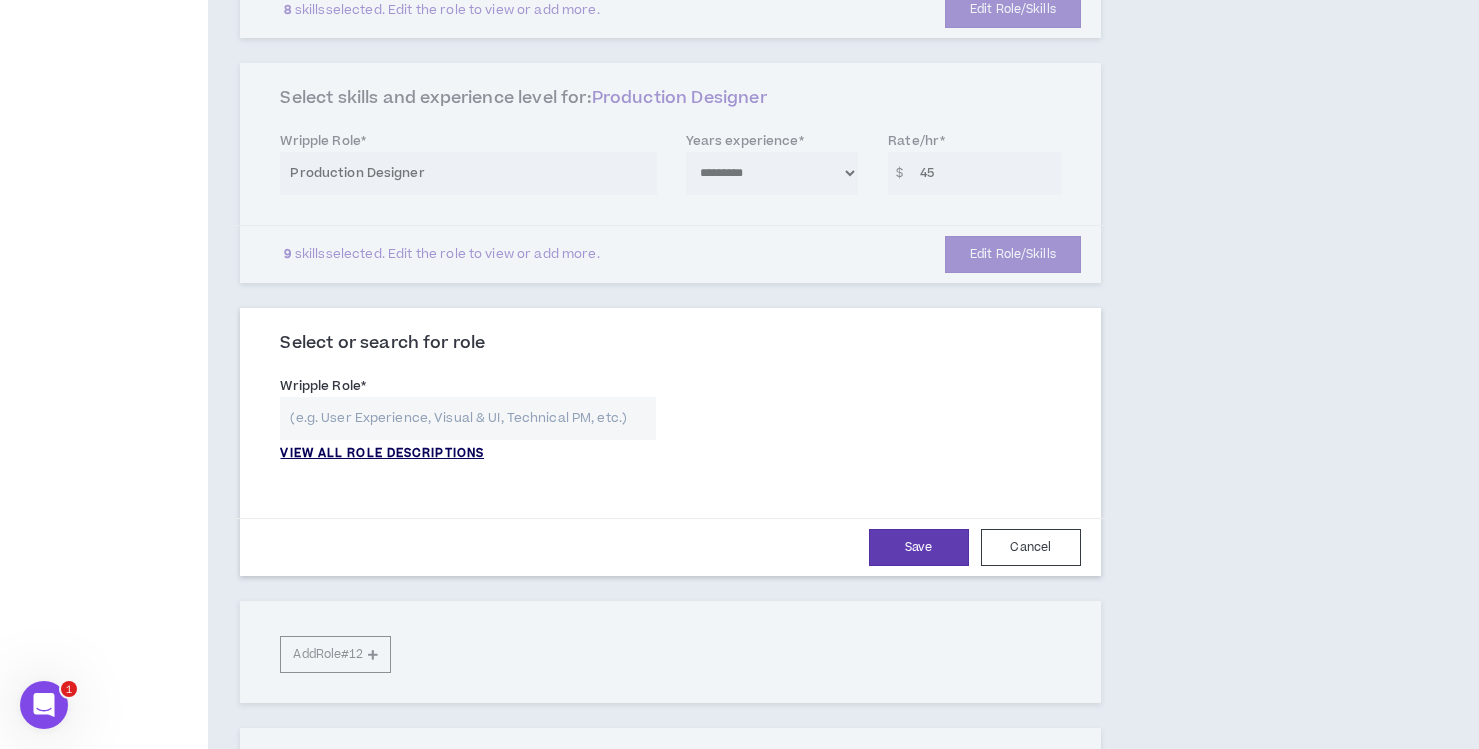 click on "VIEW ALL ROLE DESCRIPTIONS" at bounding box center [382, 454] 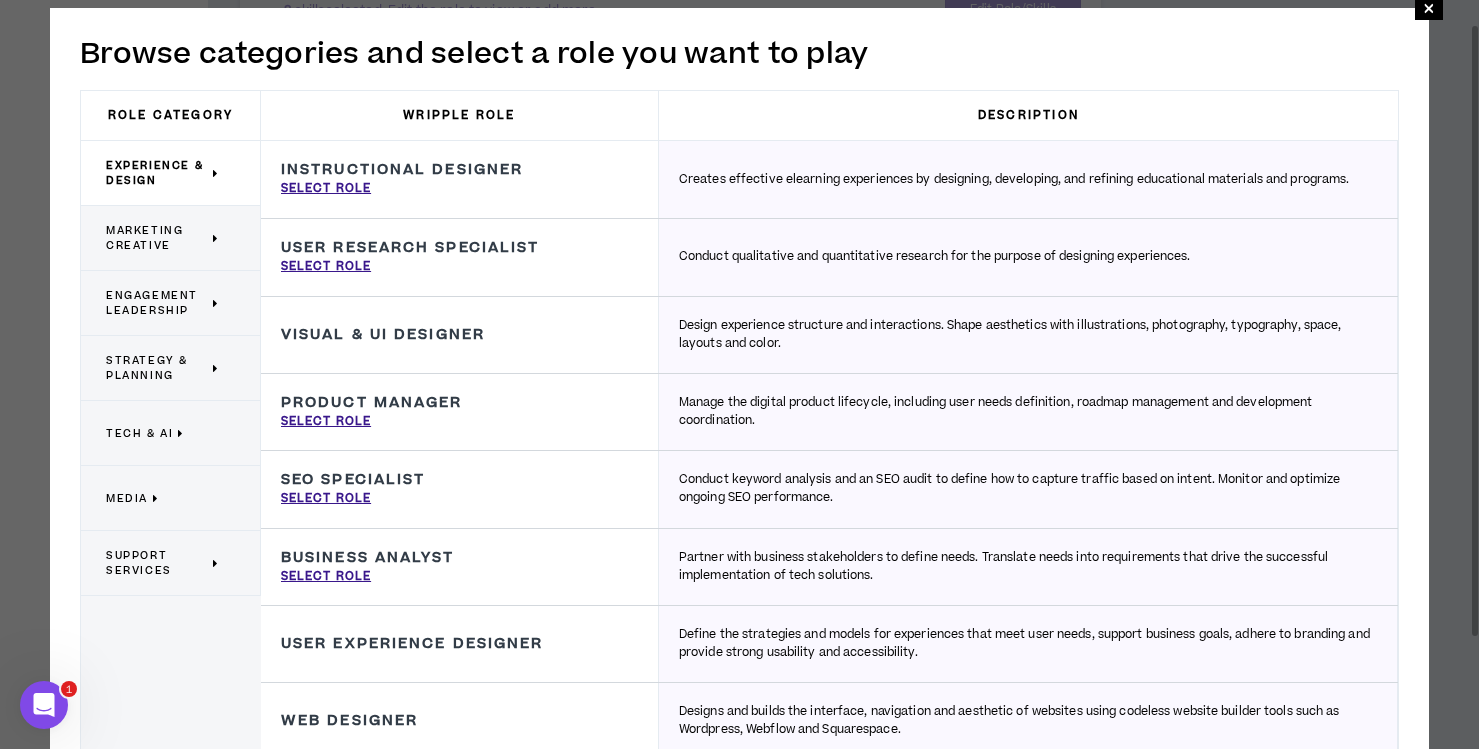 click on "Marketing Creative" at bounding box center (157, 238) 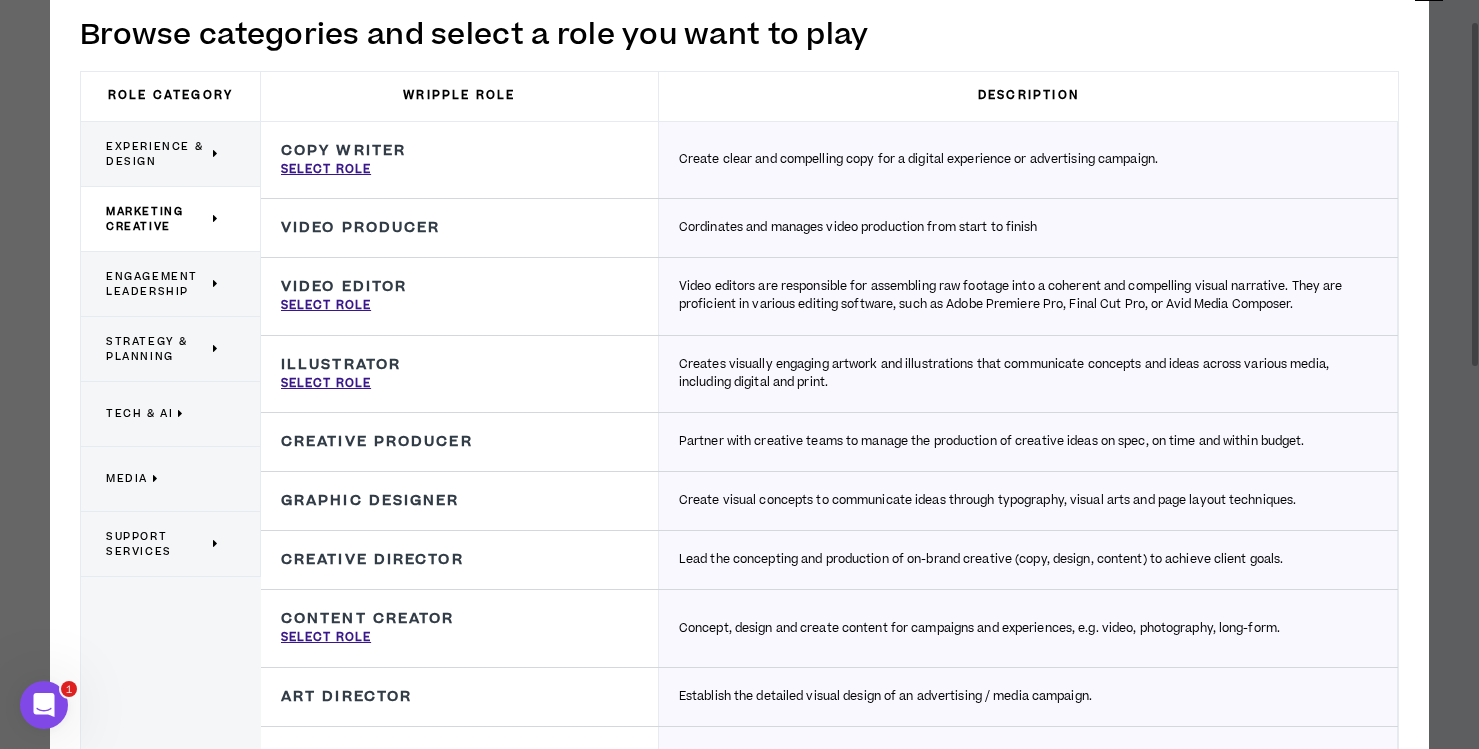click on "Engagement Leadership" at bounding box center (157, 284) 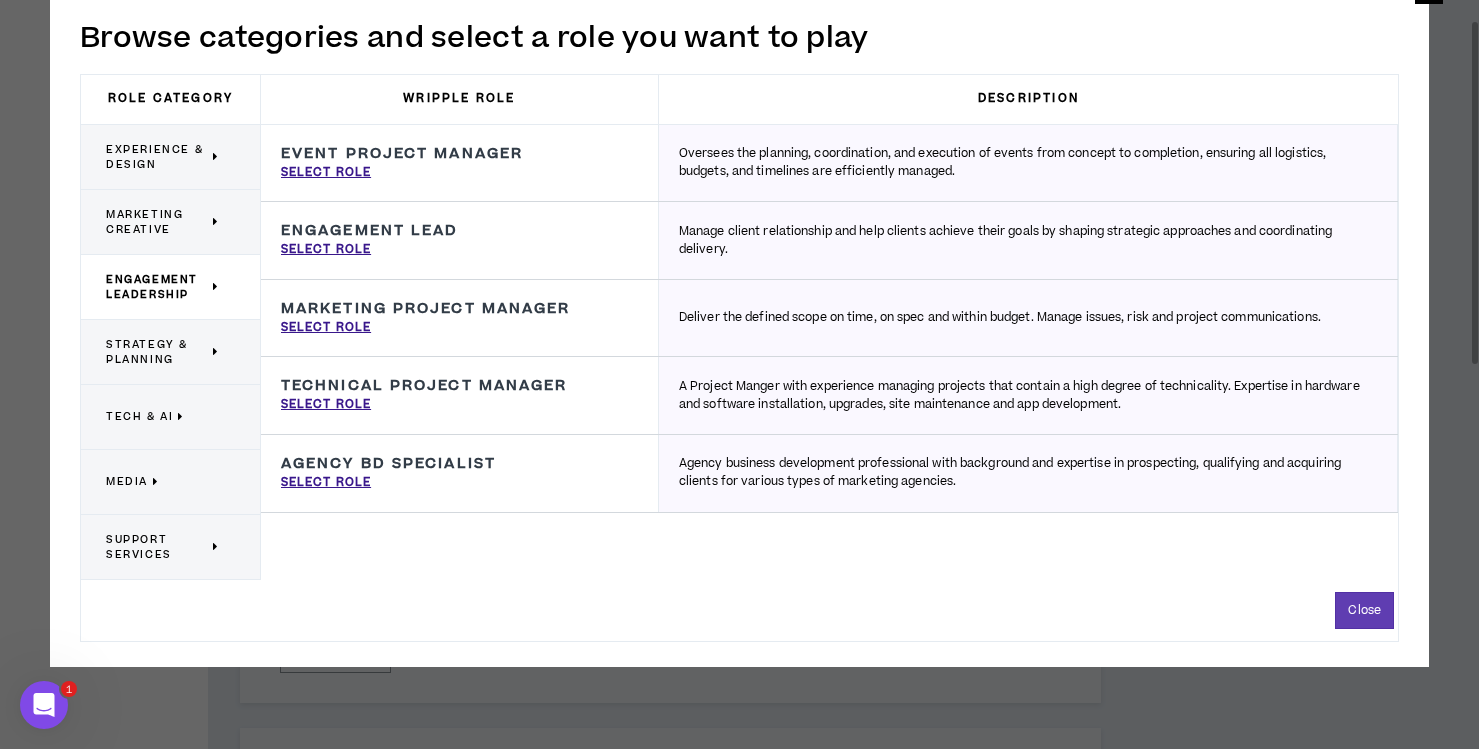 click on "Strategy & Planning" at bounding box center [157, 352] 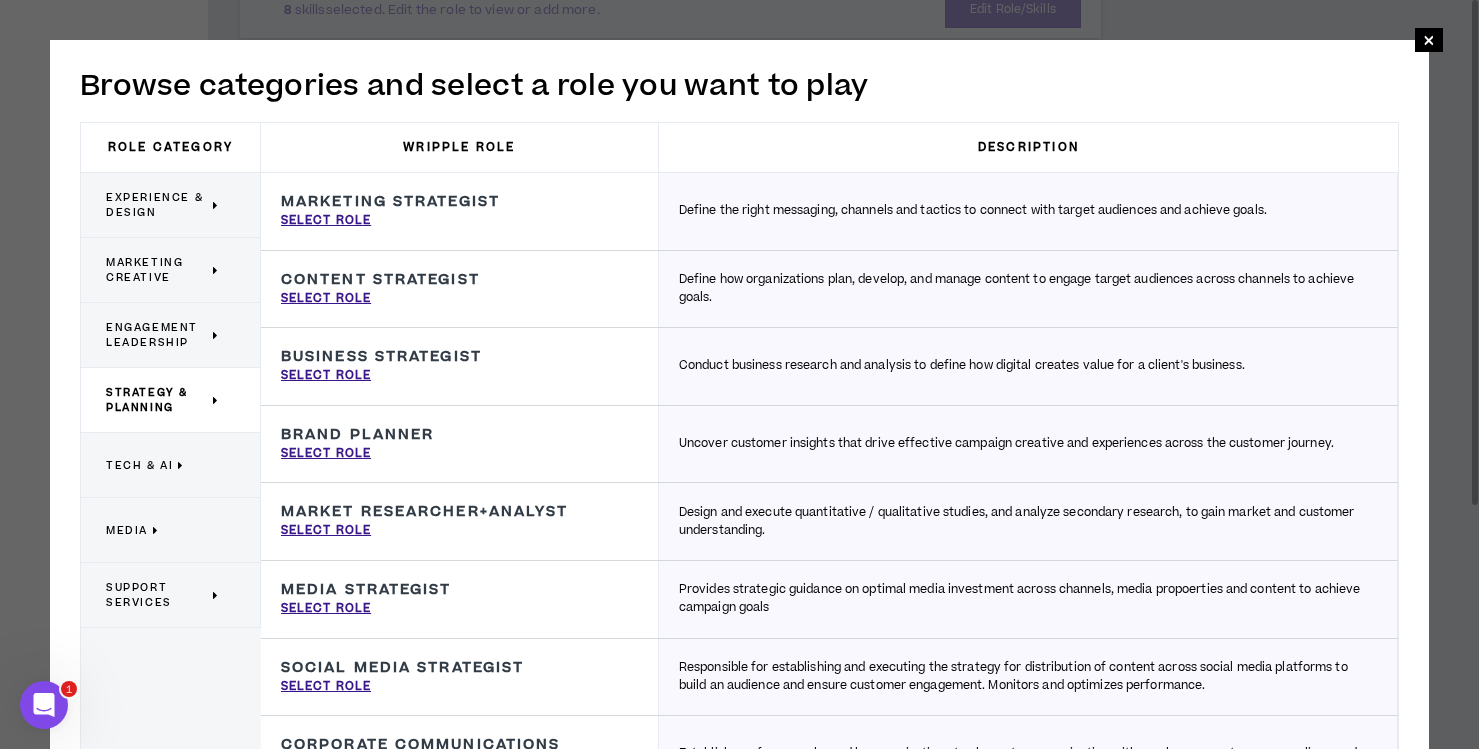 click on "Tech & AI" at bounding box center [139, 465] 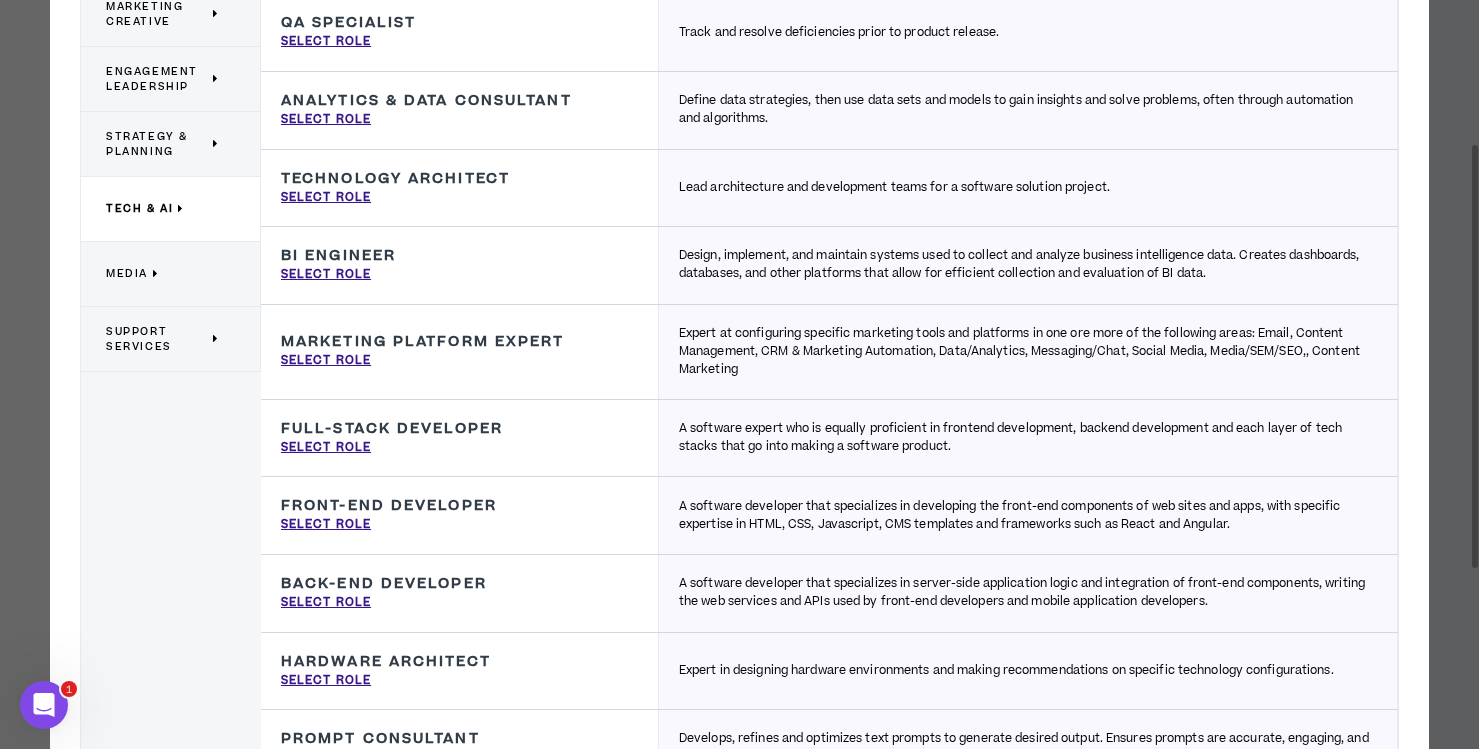 click on "Media" at bounding box center [163, 274] 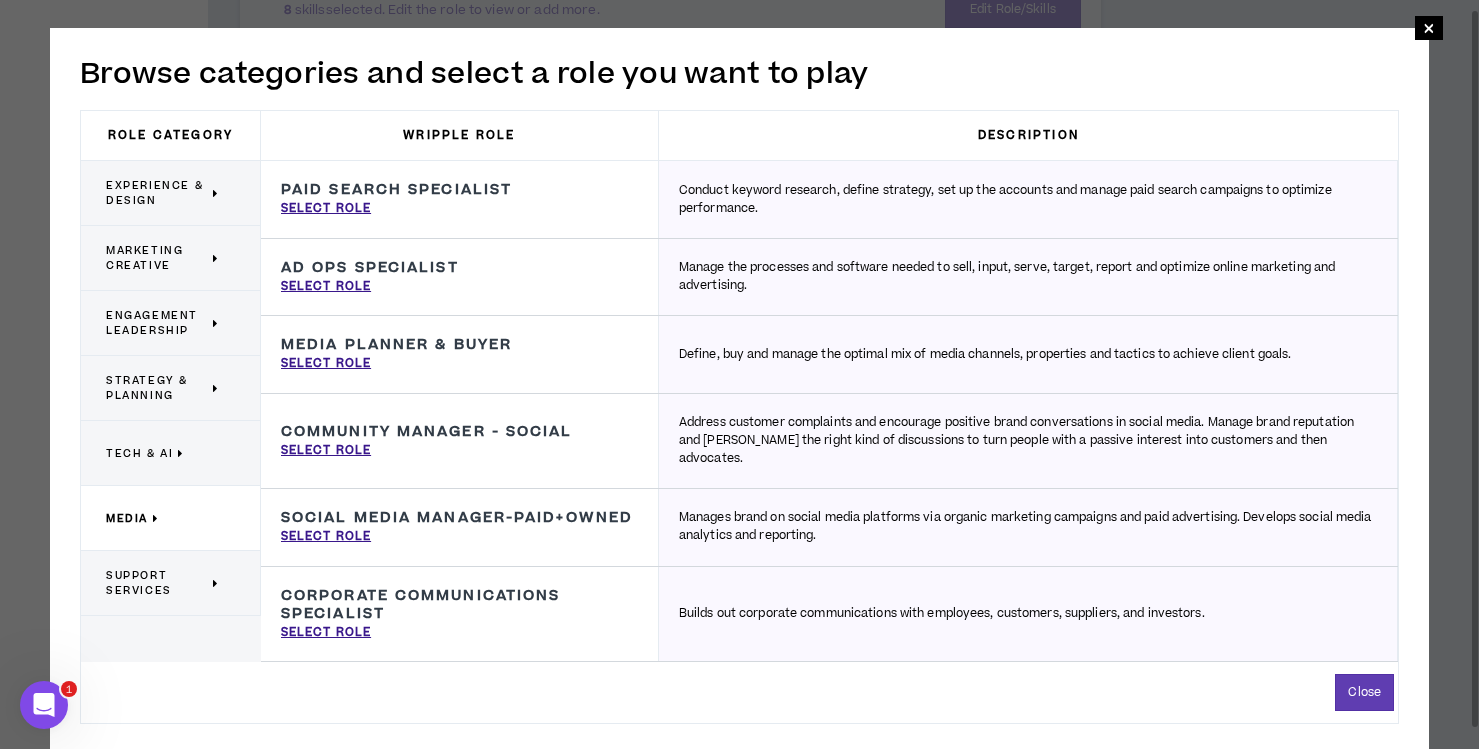 click on "Support Services" at bounding box center (157, 583) 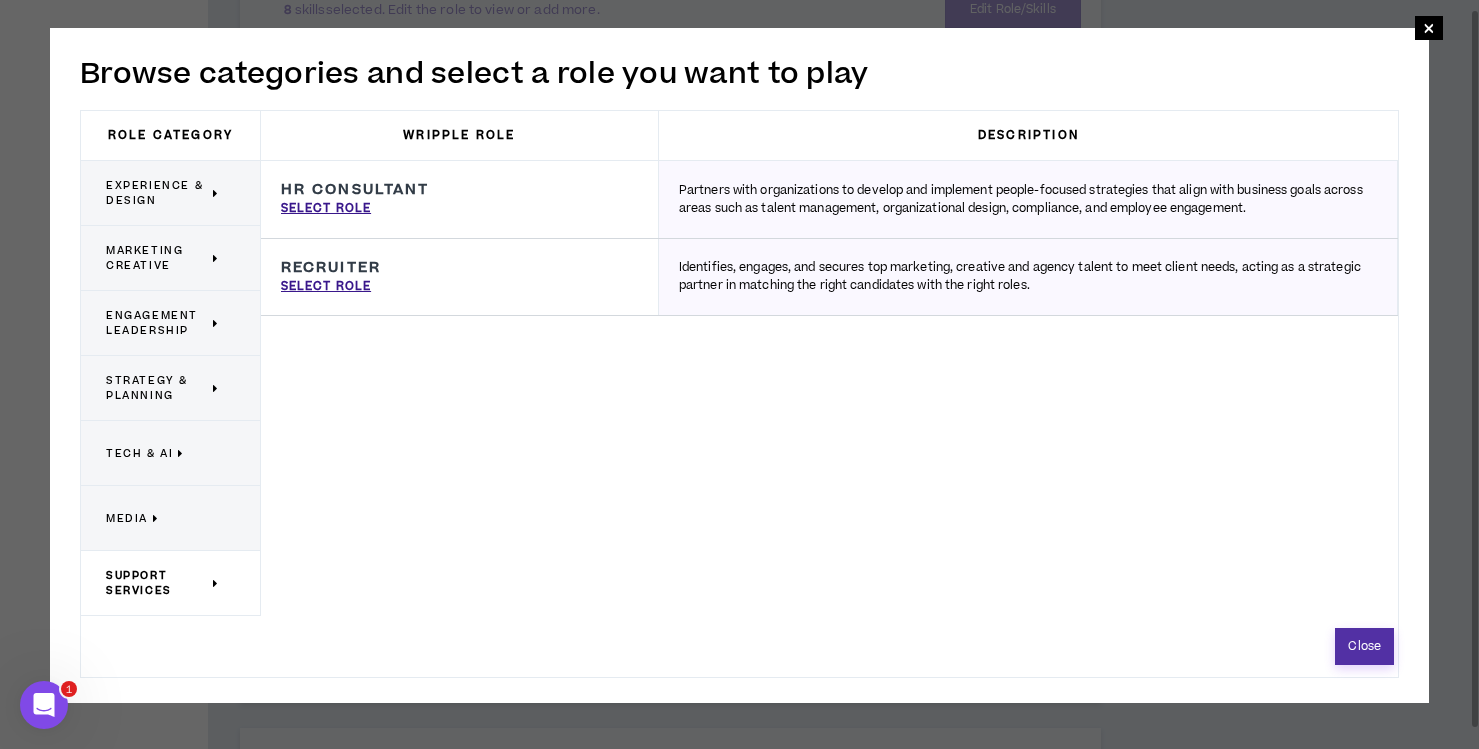 click on "Close" at bounding box center (1364, 646) 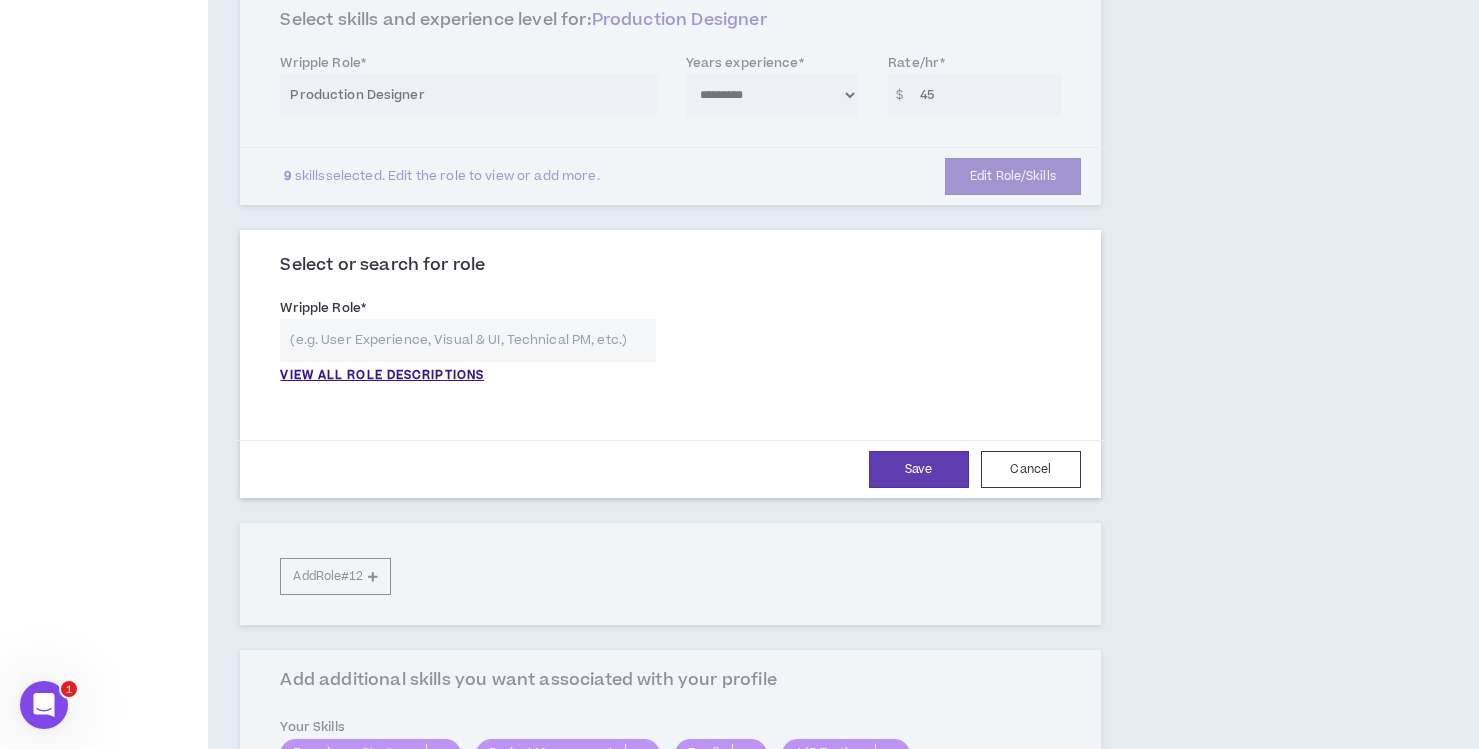 scroll, scrollTop: 2512, scrollLeft: 0, axis: vertical 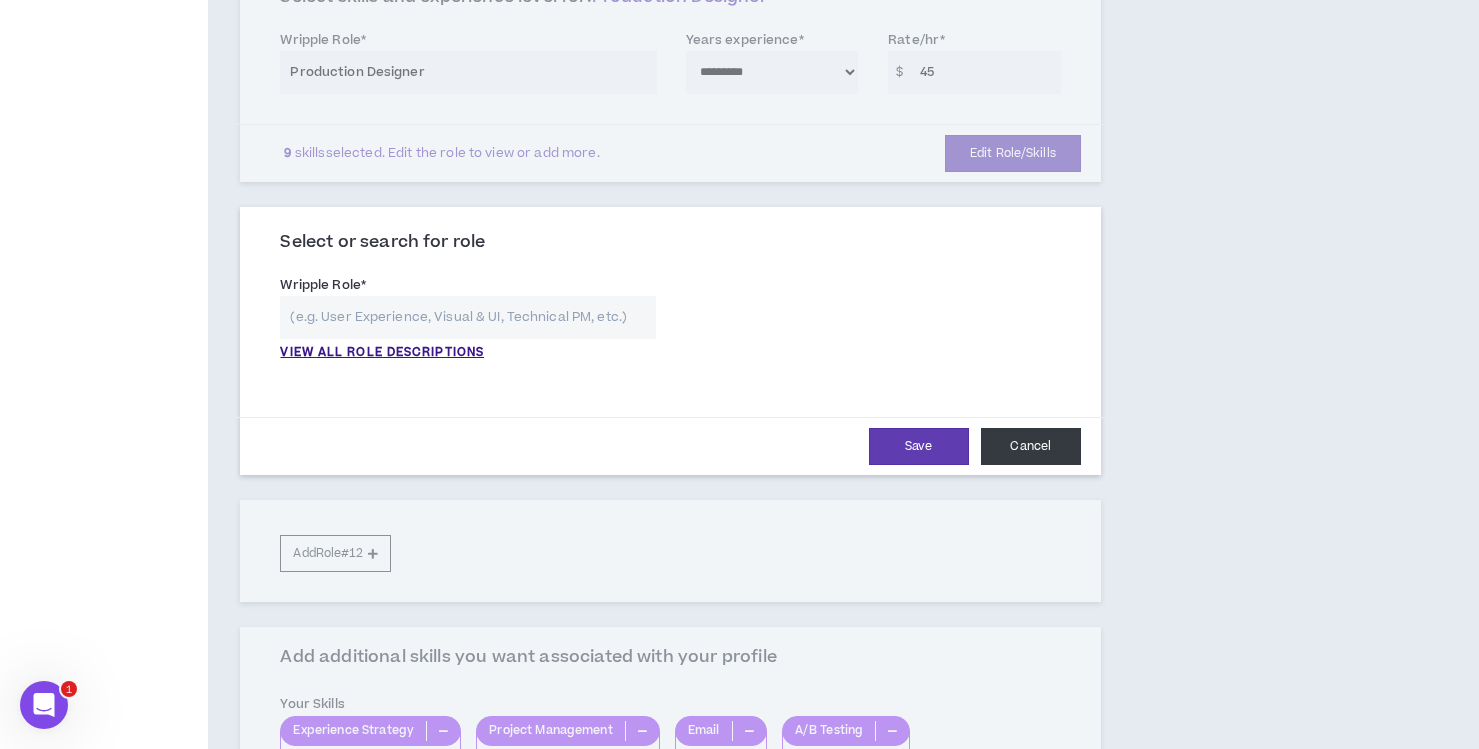 click on "Cancel" at bounding box center [1031, 446] 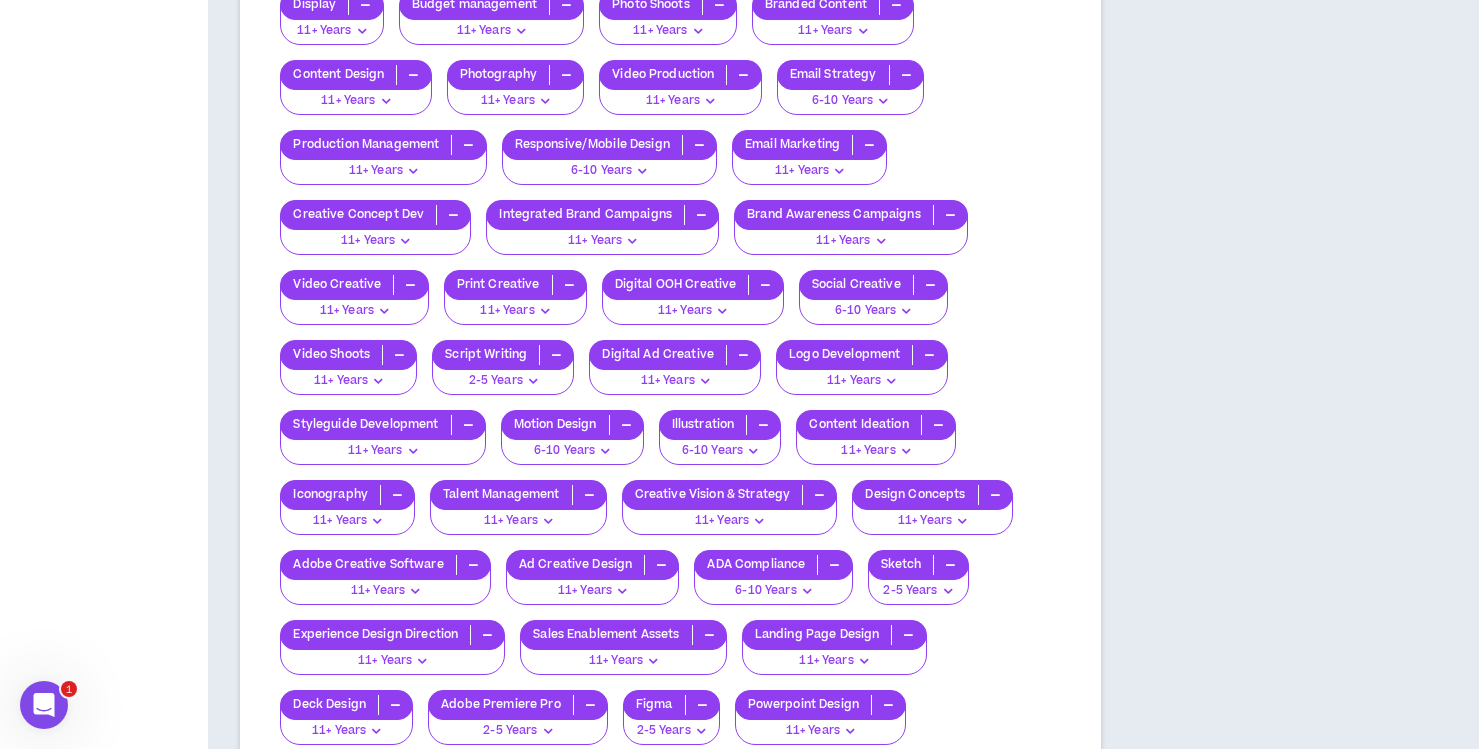 scroll, scrollTop: 3760, scrollLeft: 0, axis: vertical 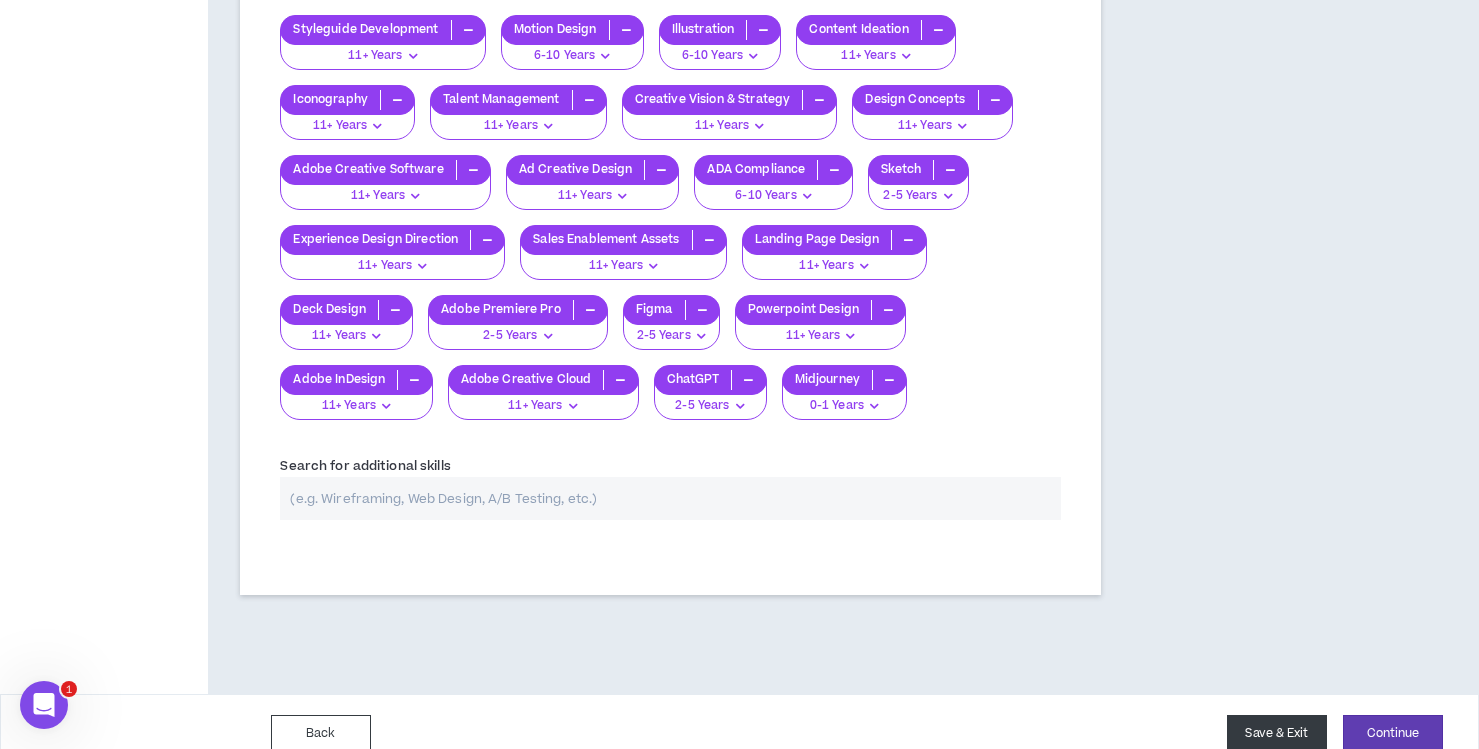 click on "Save & Exit" at bounding box center [1277, 733] 